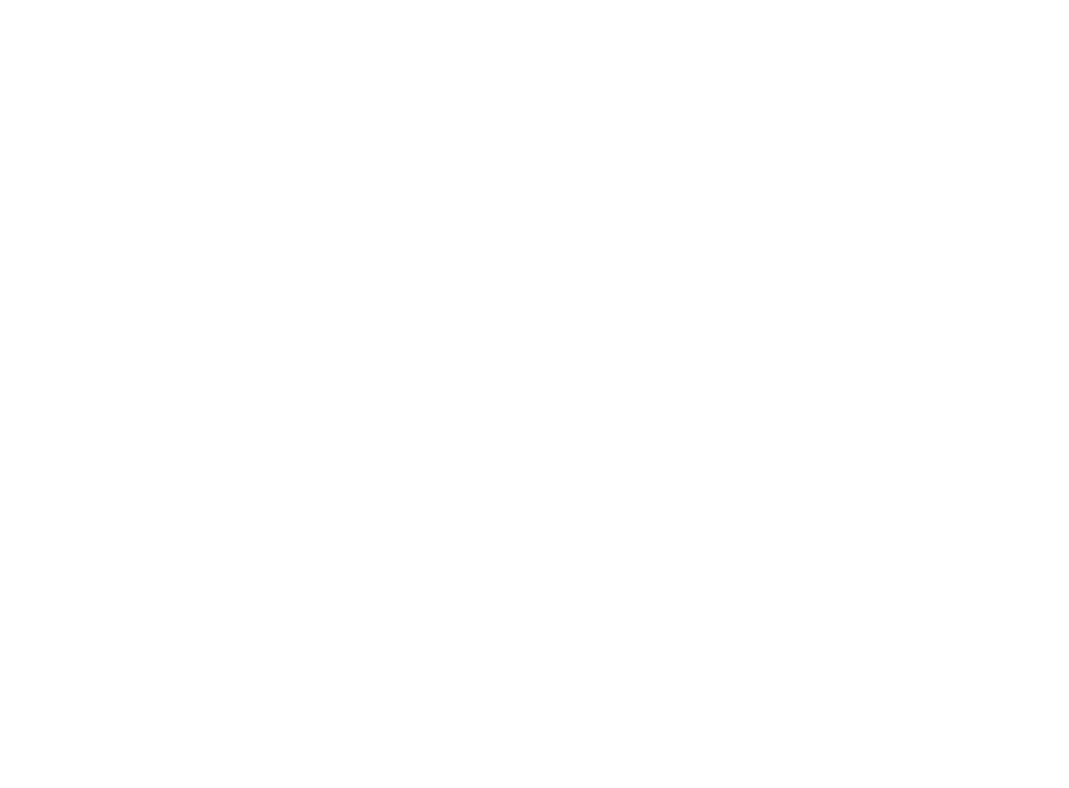 scroll, scrollTop: 0, scrollLeft: 0, axis: both 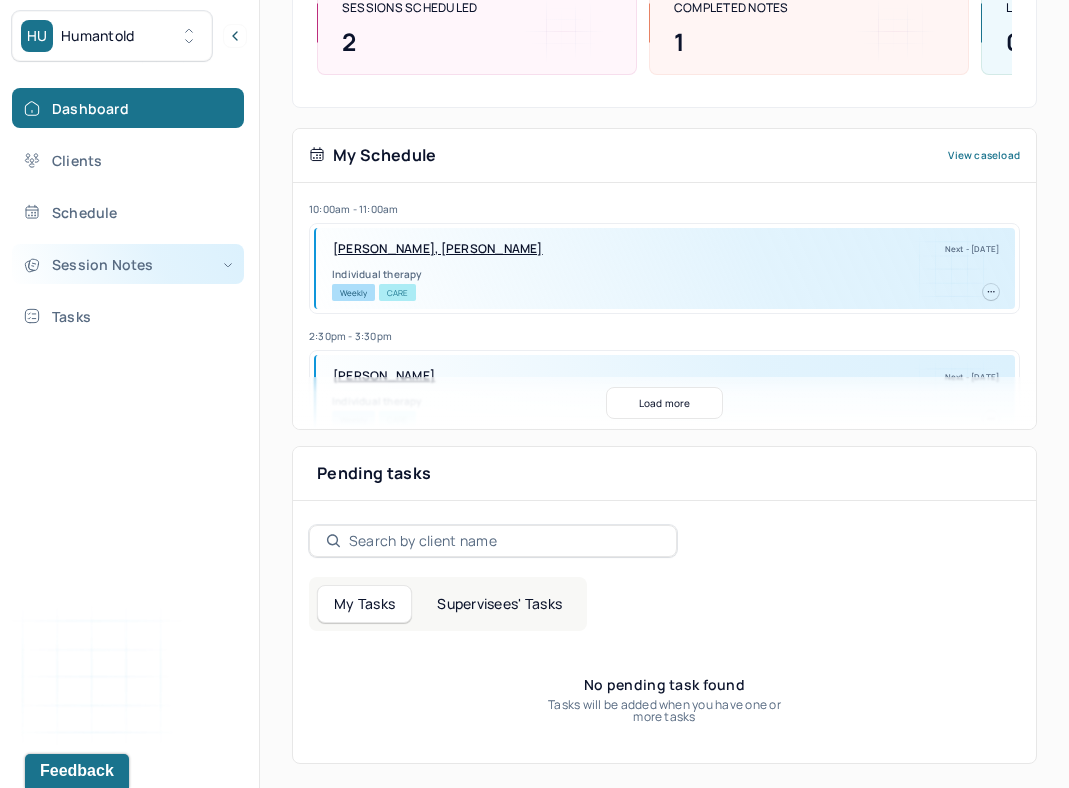 click on "Session Notes" at bounding box center [128, 264] 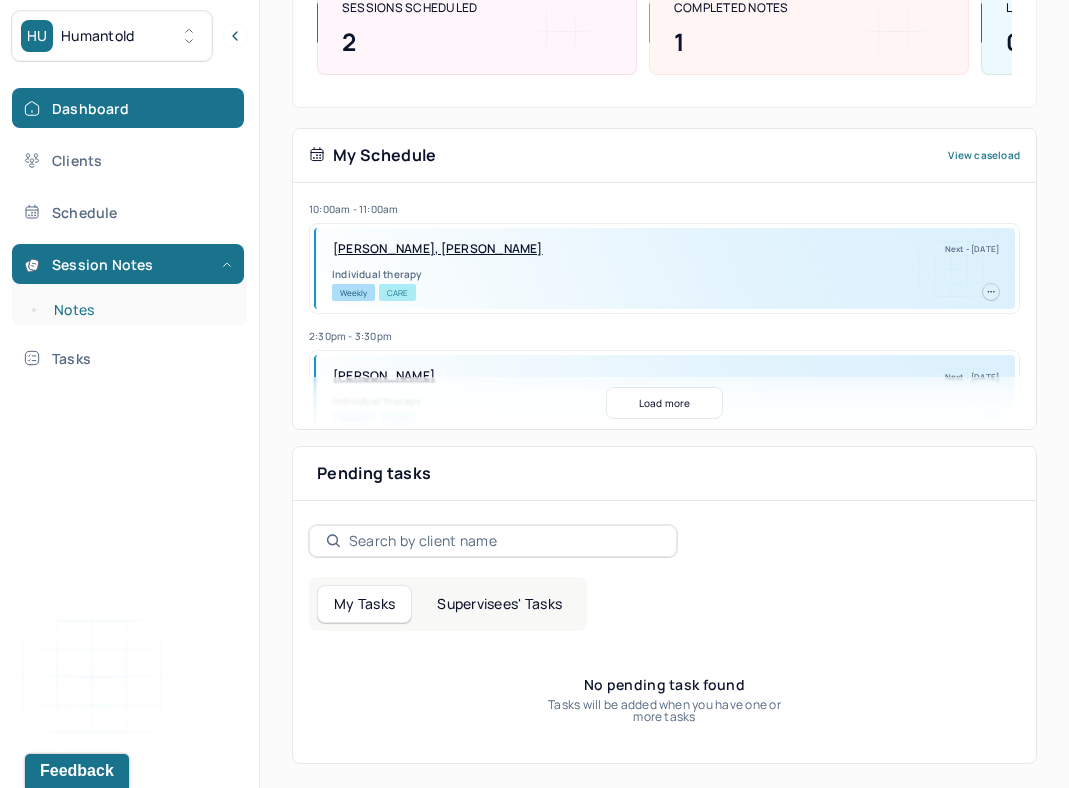 click on "Notes" at bounding box center [139, 310] 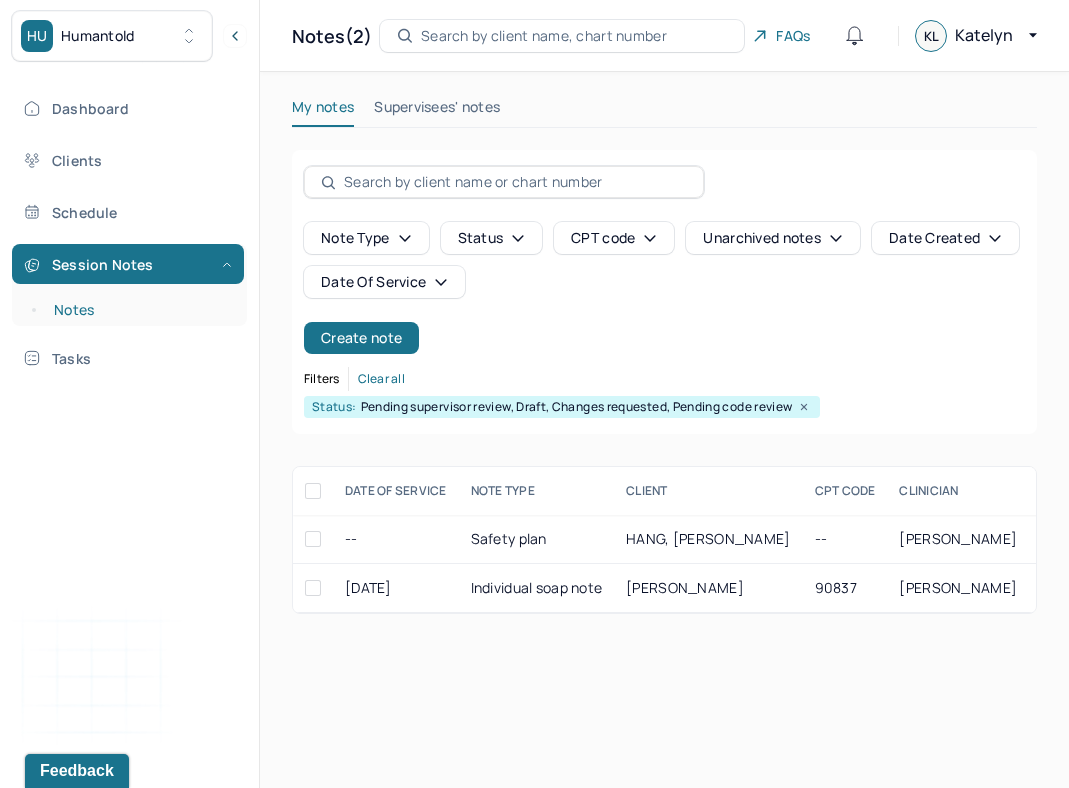 scroll, scrollTop: 0, scrollLeft: 0, axis: both 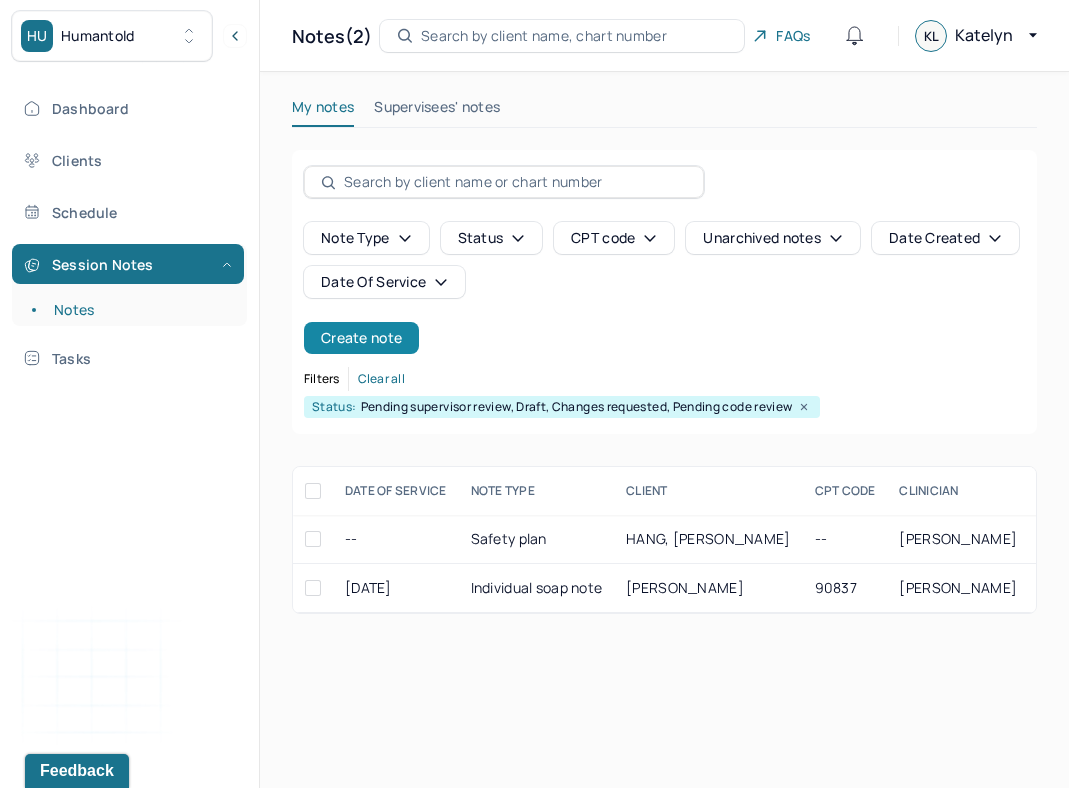 click on "Create note" at bounding box center [361, 338] 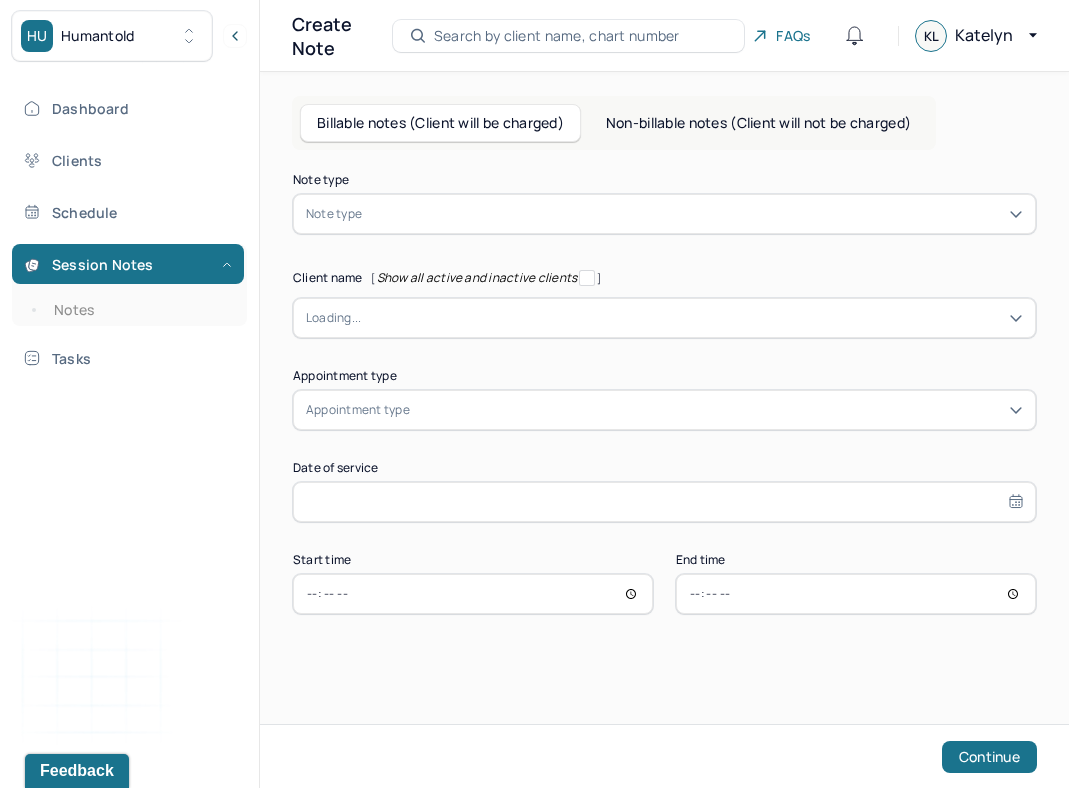 click at bounding box center (694, 214) 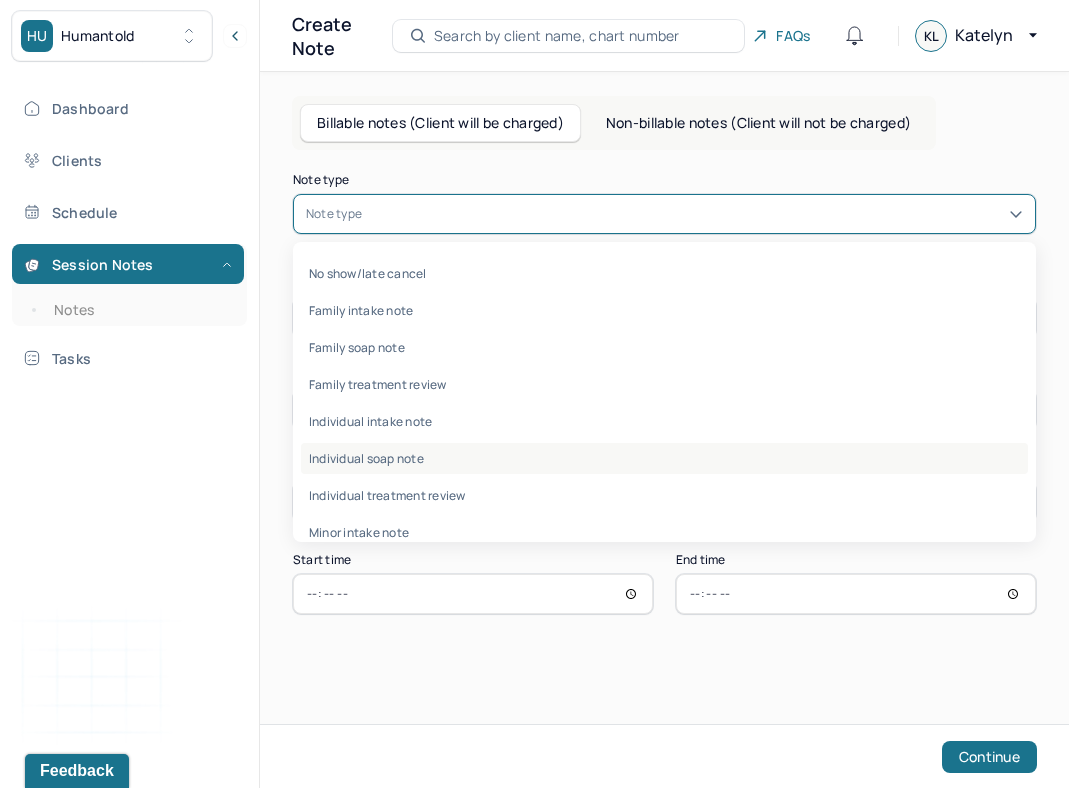 click on "Individual soap note" at bounding box center (664, 458) 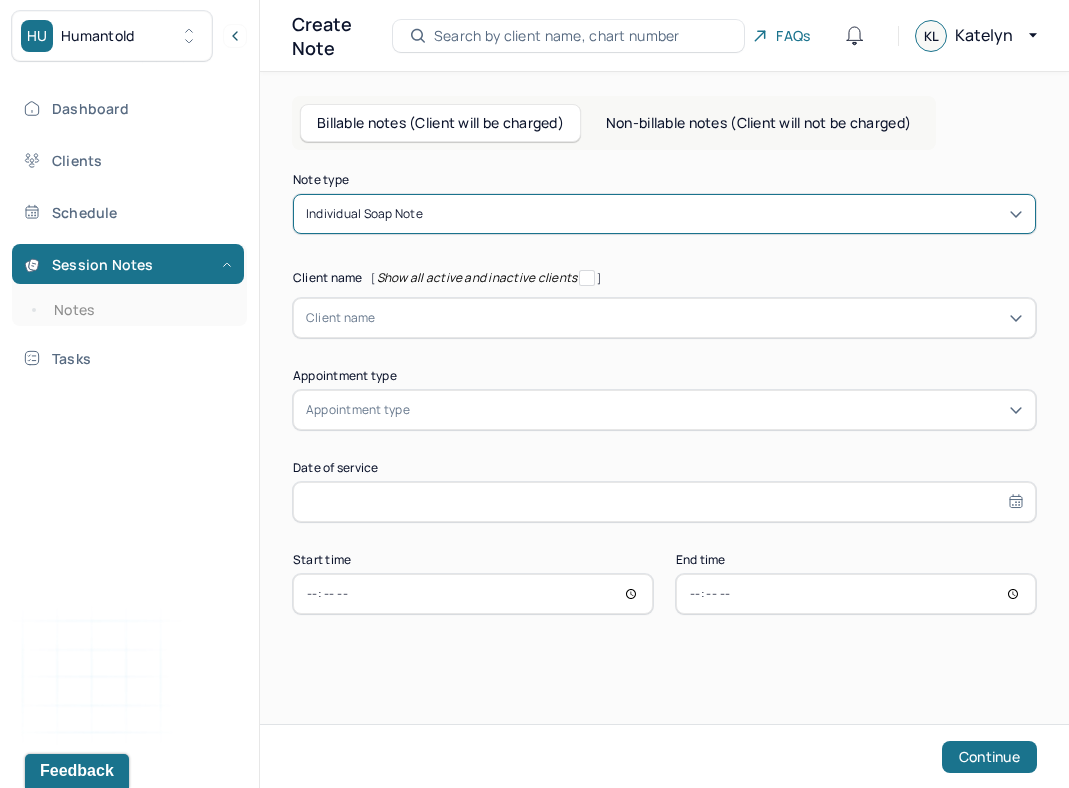 click at bounding box center (699, 318) 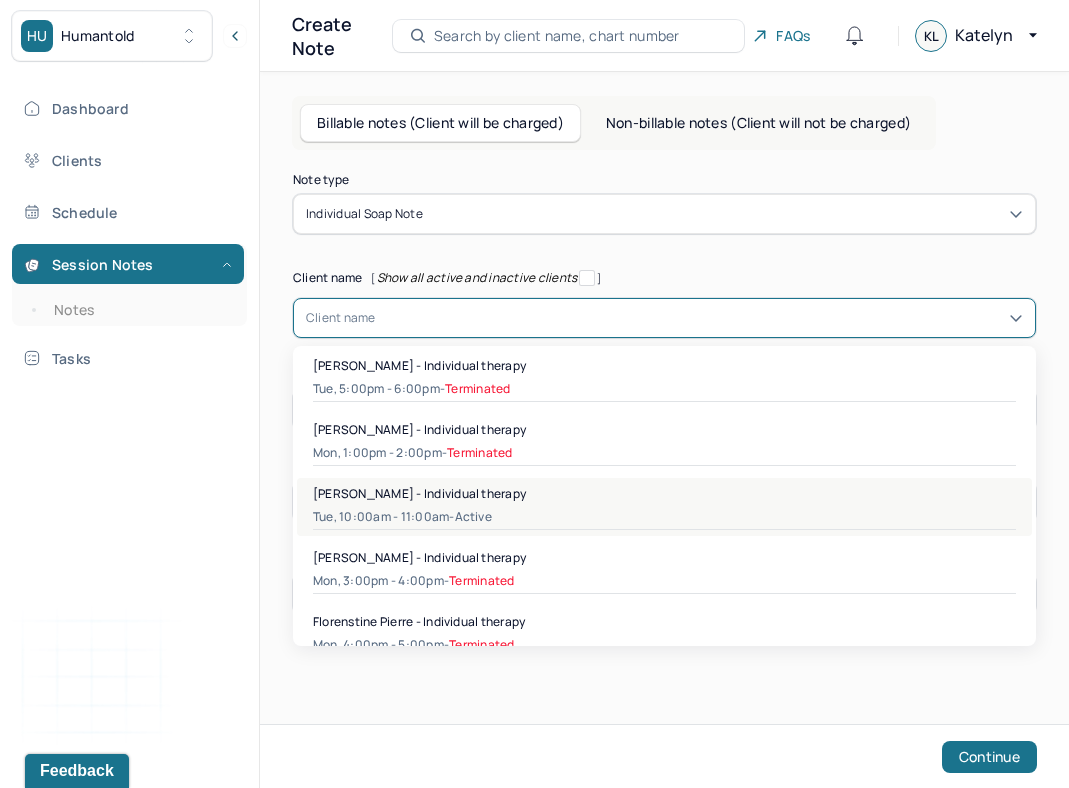 click on "Eva Blanc - Individual therapy" at bounding box center [419, 493] 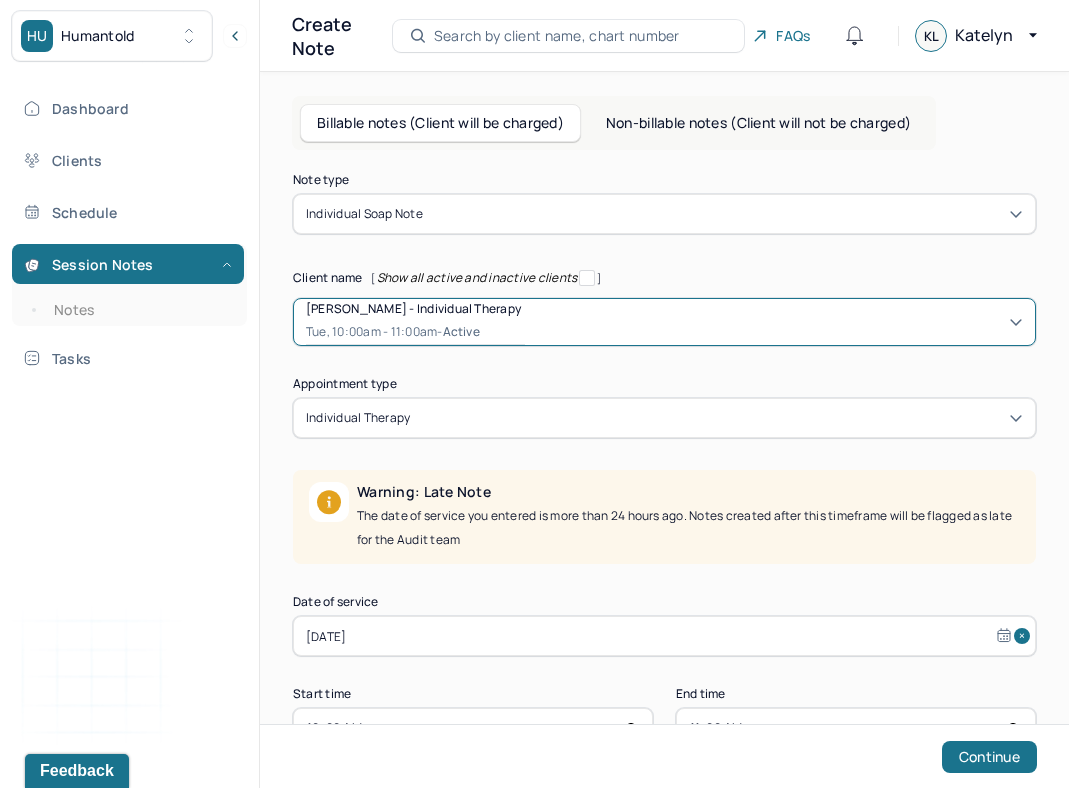 click on "Jul 1, 2025" at bounding box center (664, 636) 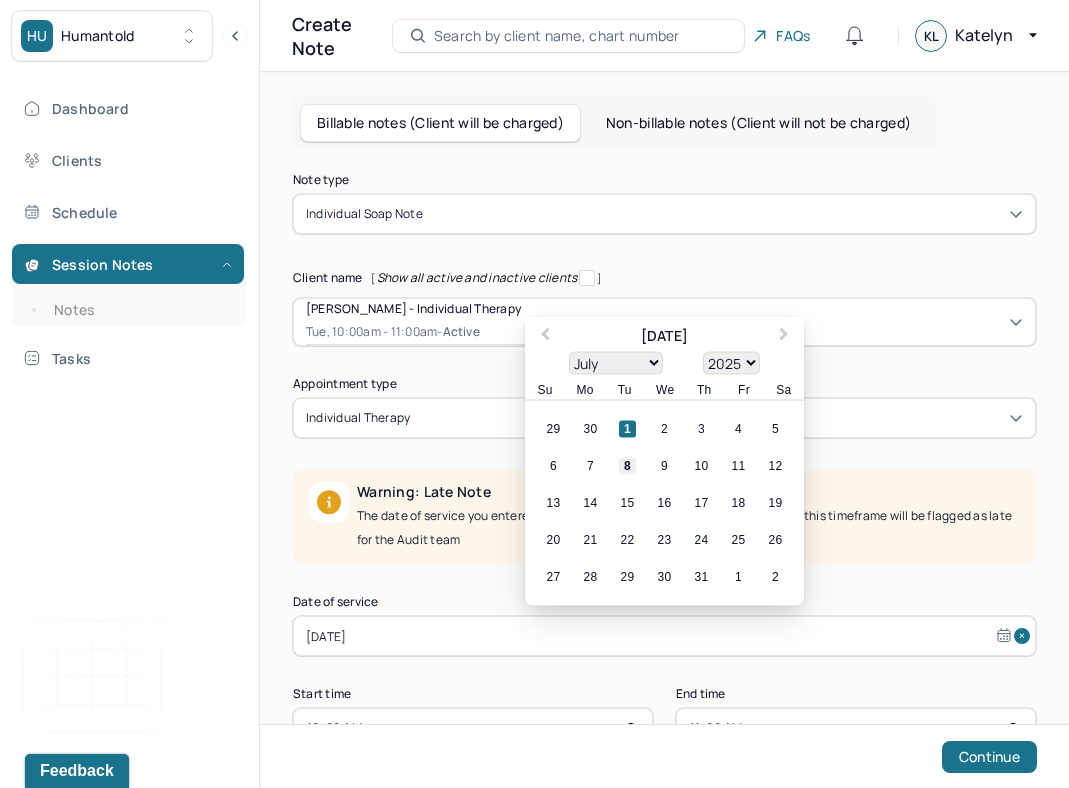 click on "8" at bounding box center [627, 466] 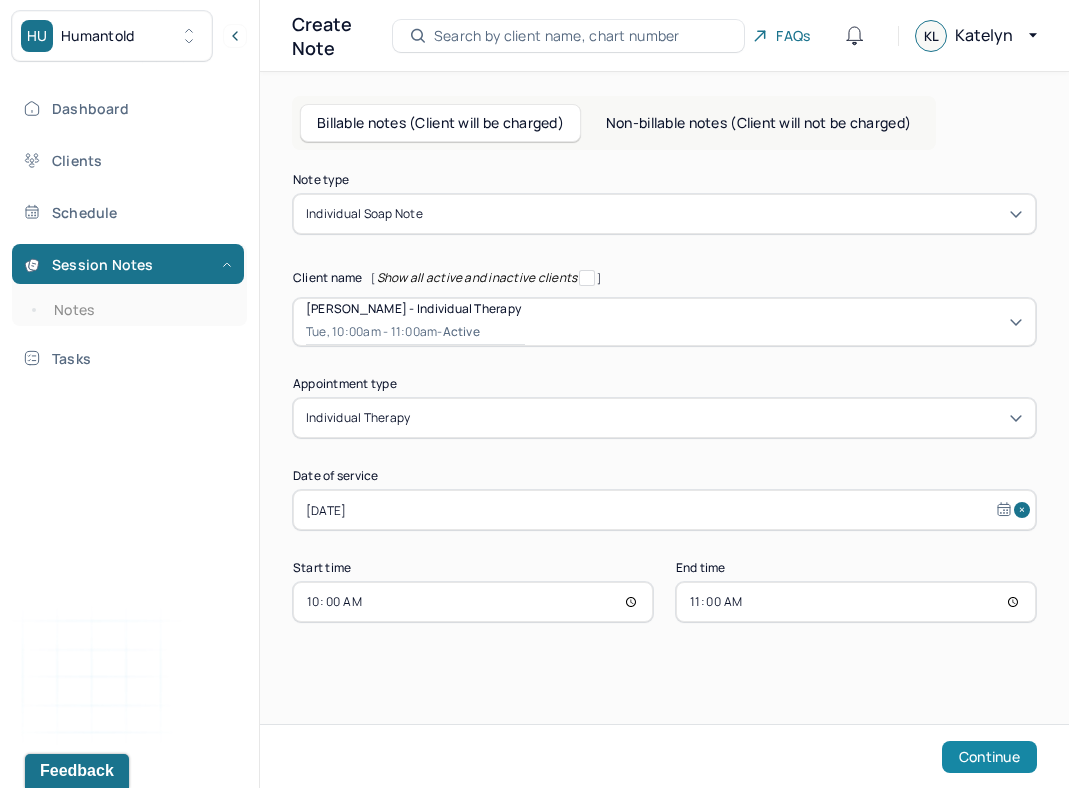 click on "Continue" at bounding box center (989, 757) 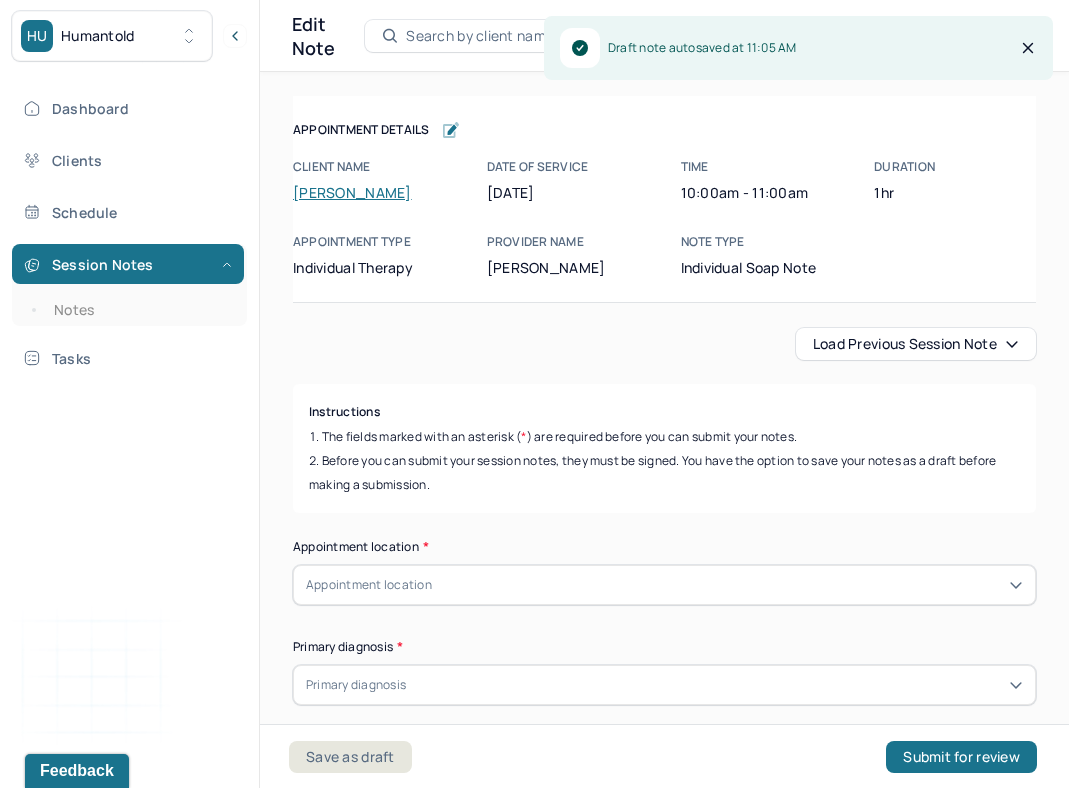 click on "[PERSON_NAME]" at bounding box center [352, 192] 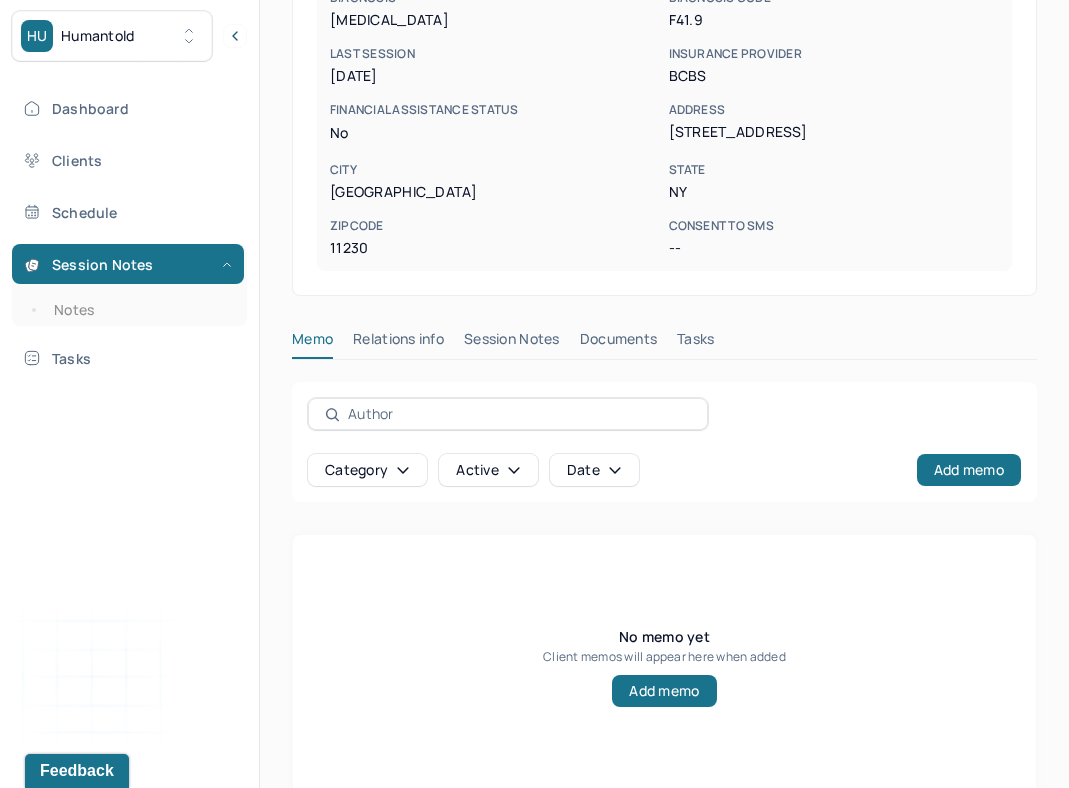 scroll, scrollTop: 493, scrollLeft: 0, axis: vertical 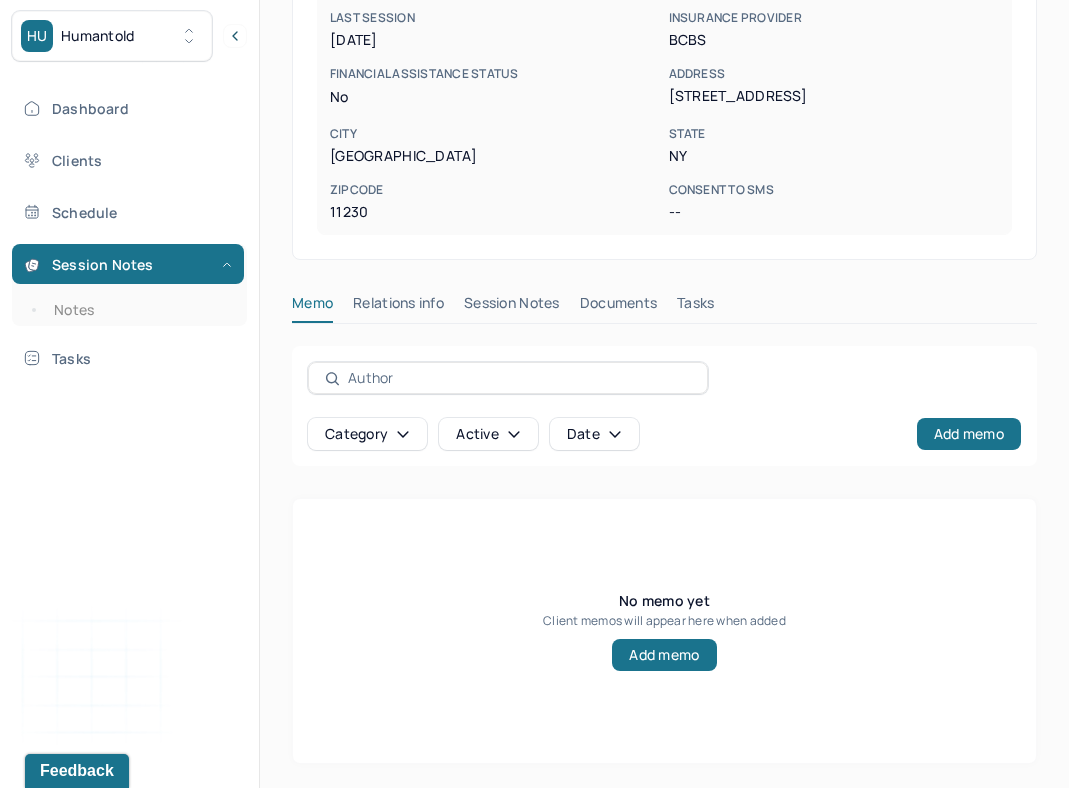 click on "Session Notes" at bounding box center [512, 307] 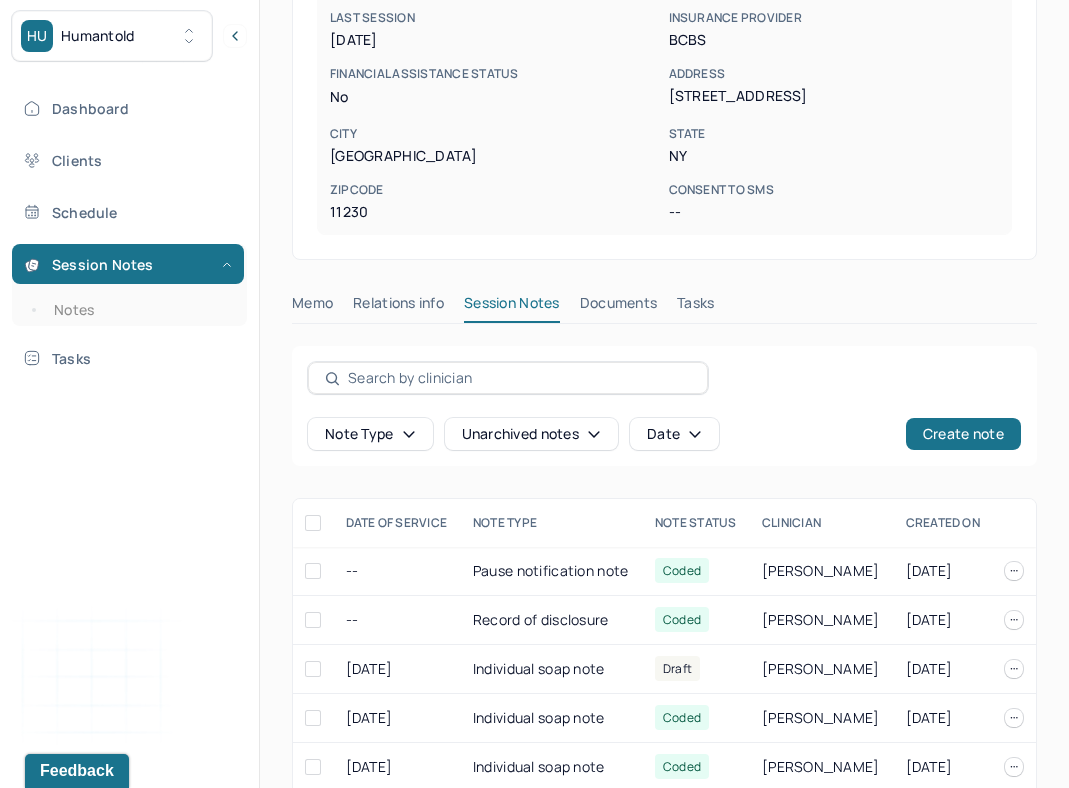 scroll, scrollTop: 858, scrollLeft: 0, axis: vertical 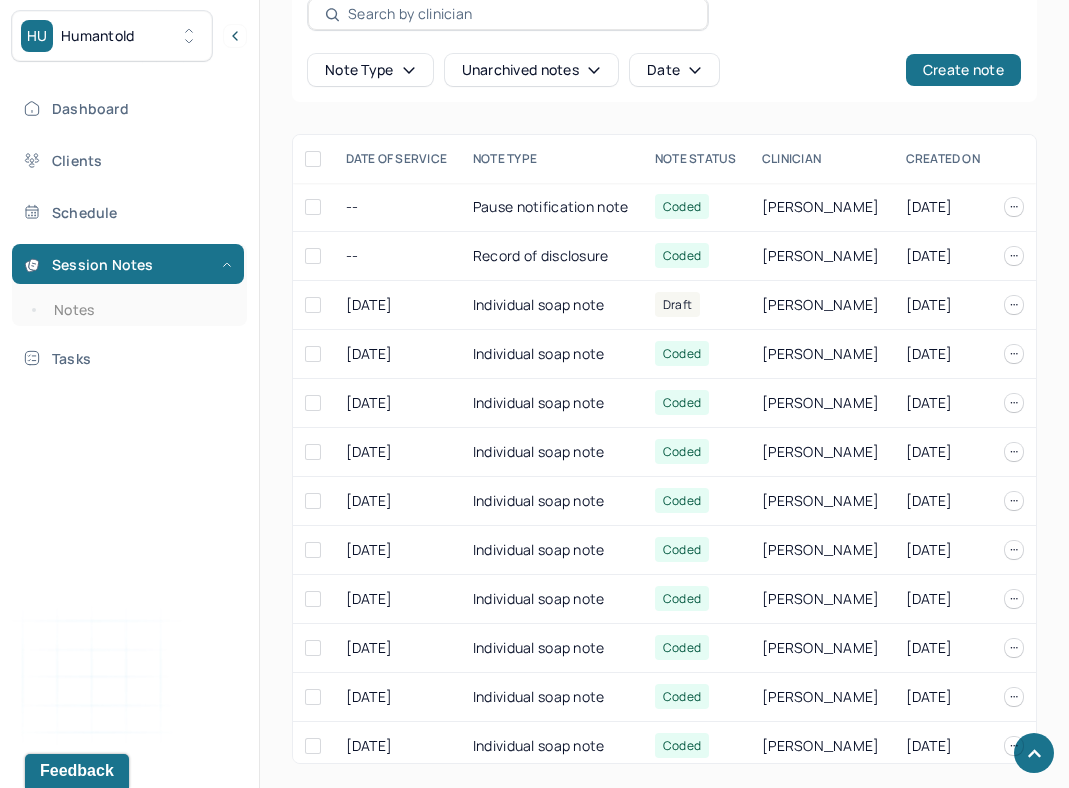 click on "Note type     Unarchived notes     Date     Create note" at bounding box center [664, 42] 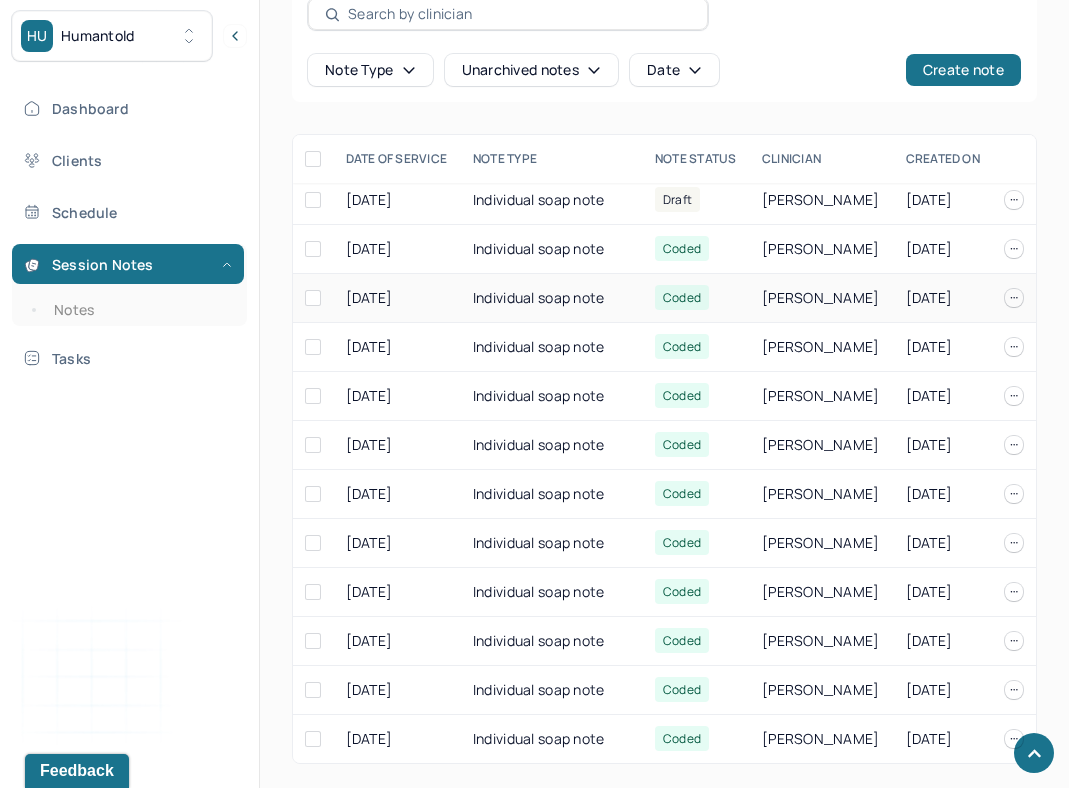 scroll, scrollTop: 0, scrollLeft: 0, axis: both 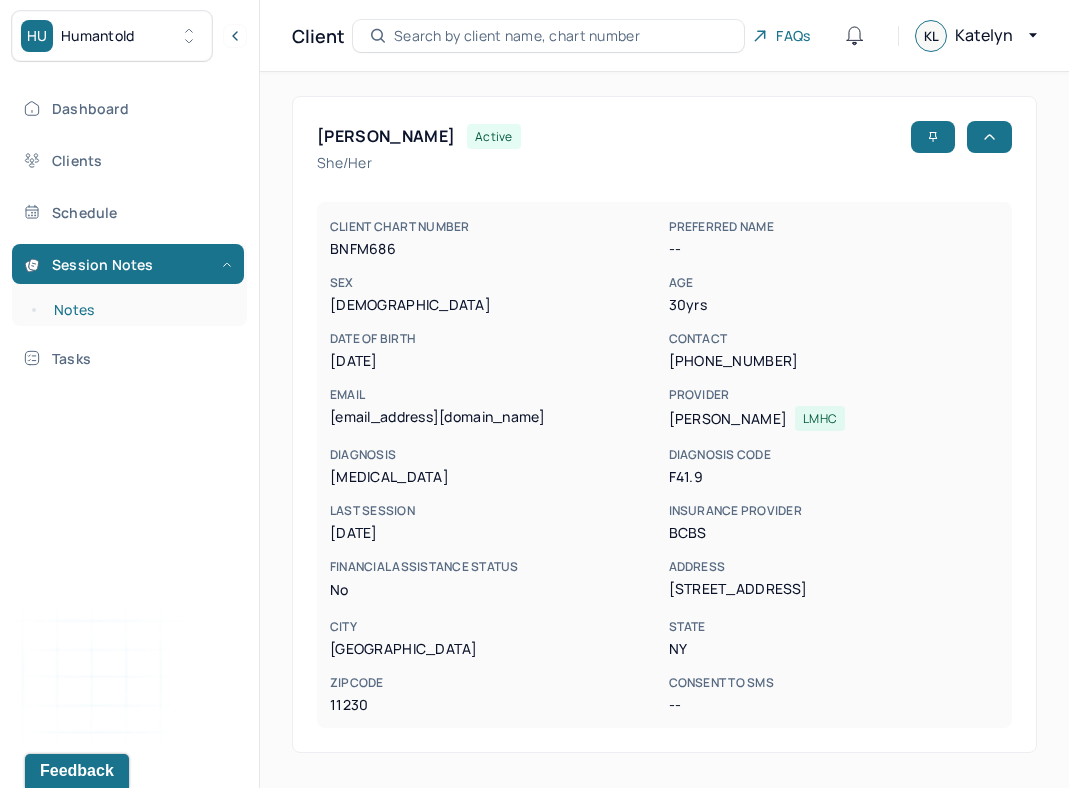 click on "Notes" at bounding box center [139, 310] 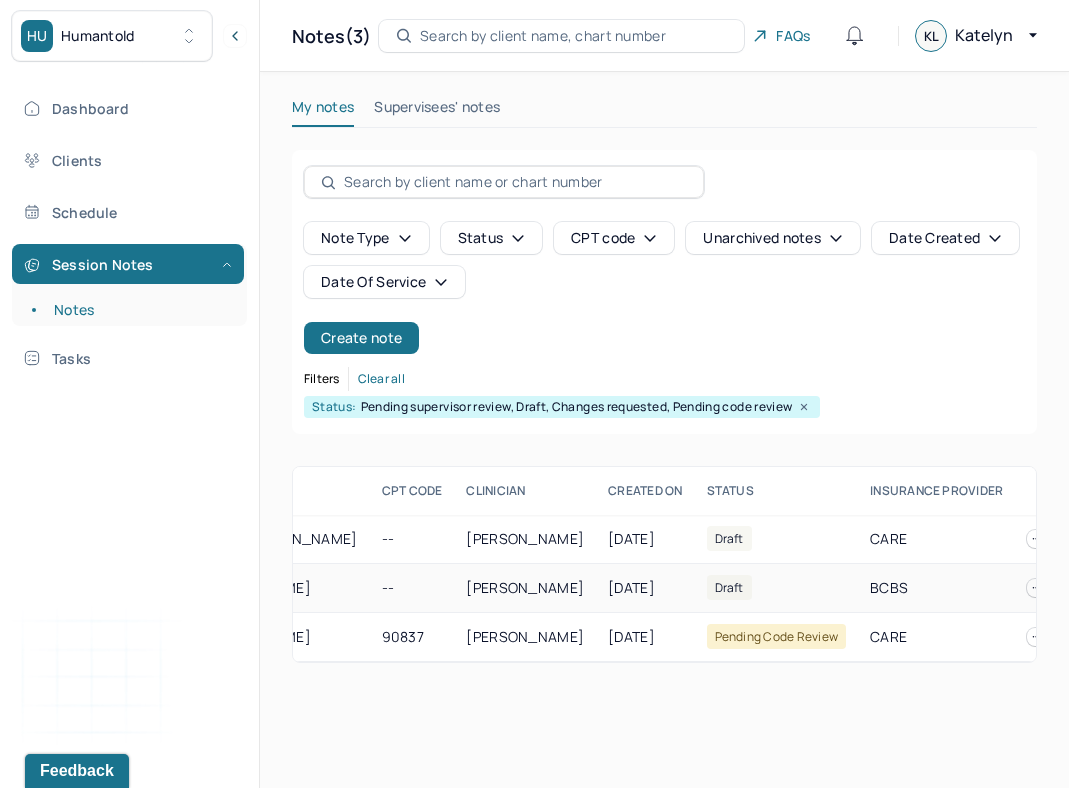 click at bounding box center [1036, 588] 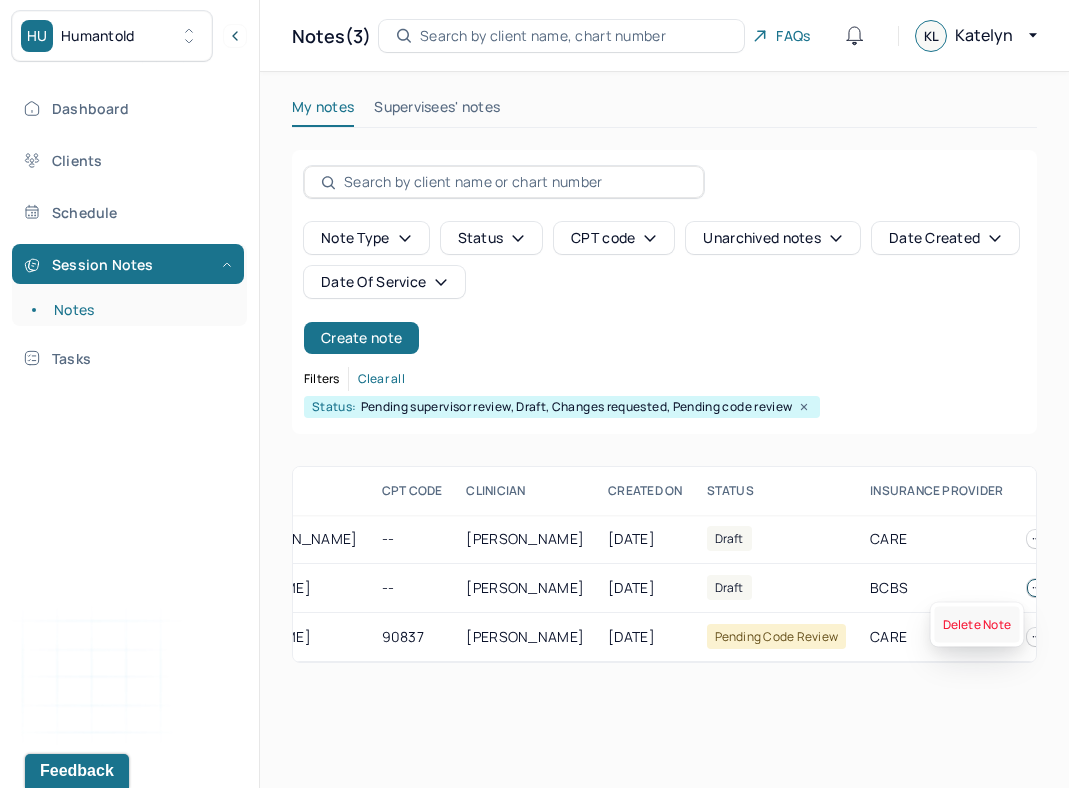 click on "Delete Note" at bounding box center [977, 625] 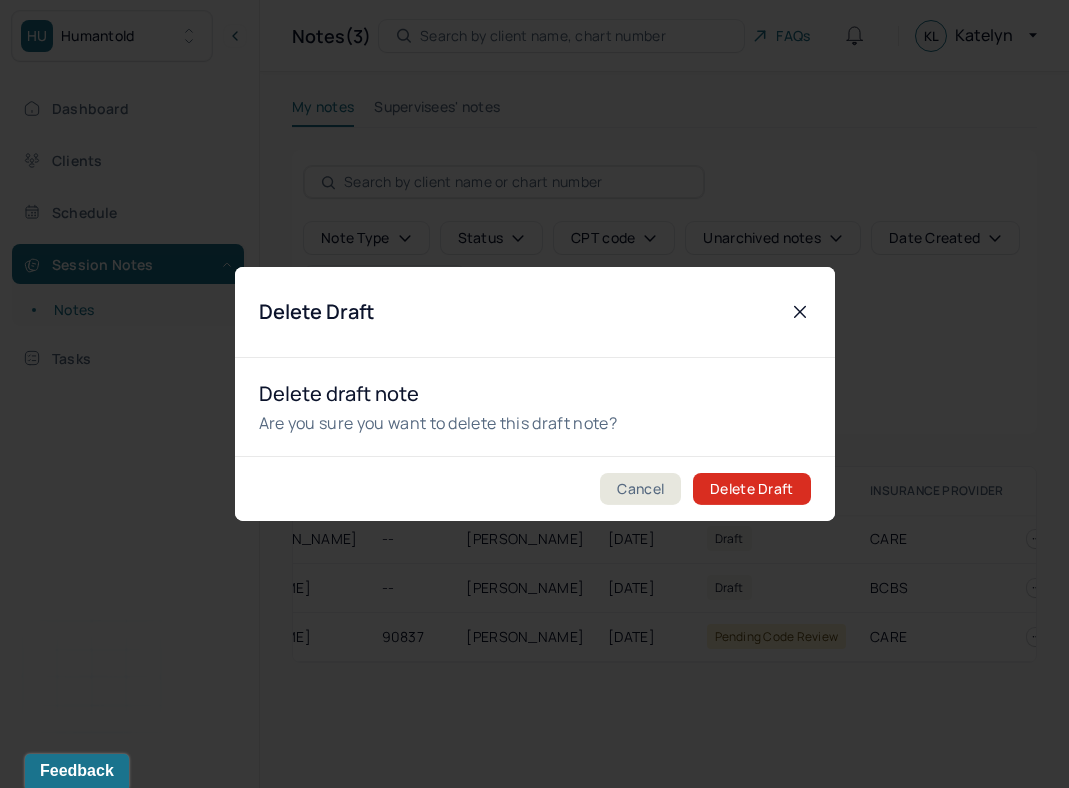 click on "Delete Draft" at bounding box center (751, 489) 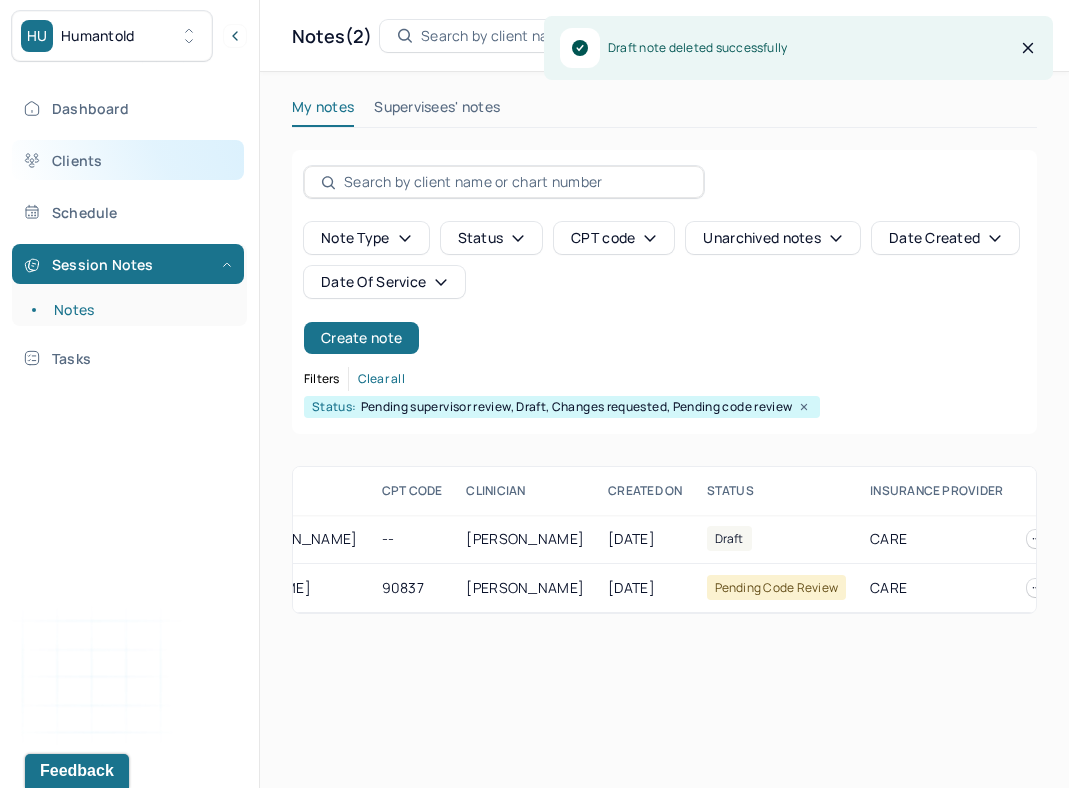 click on "Clients" at bounding box center (128, 160) 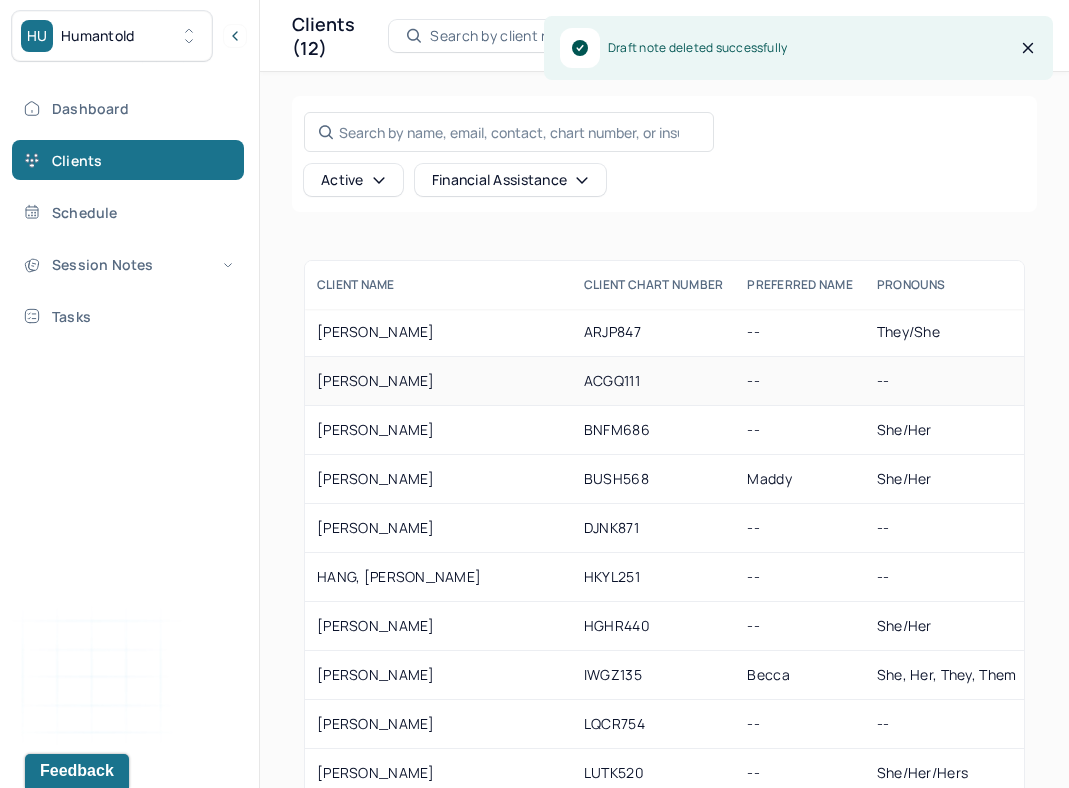 click on "ACGQ111" at bounding box center [654, 381] 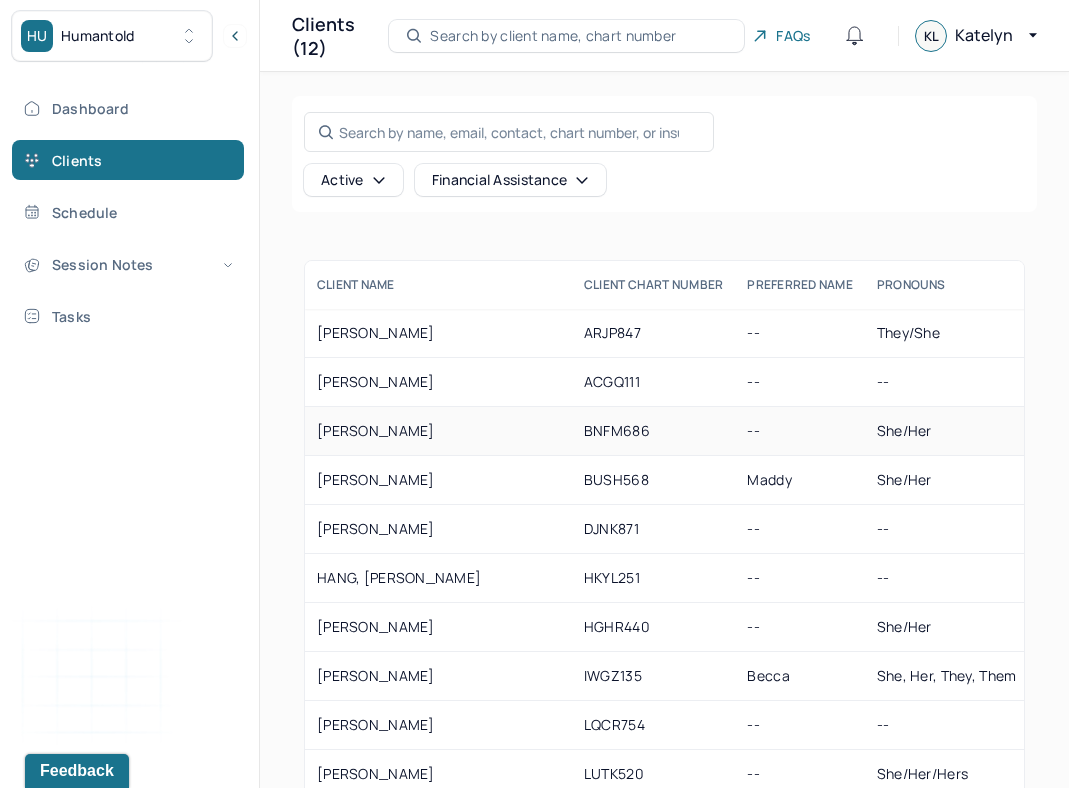click on "BLANC, EVA" at bounding box center [438, 431] 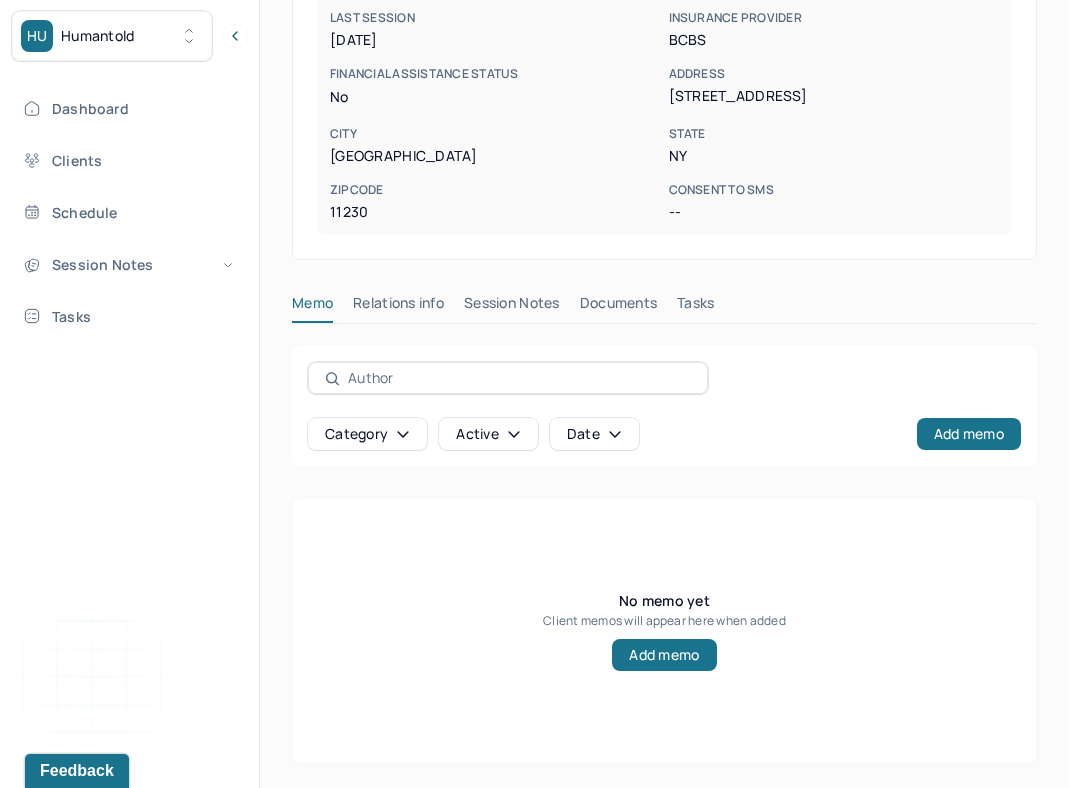 click on "Session Notes" at bounding box center [512, 307] 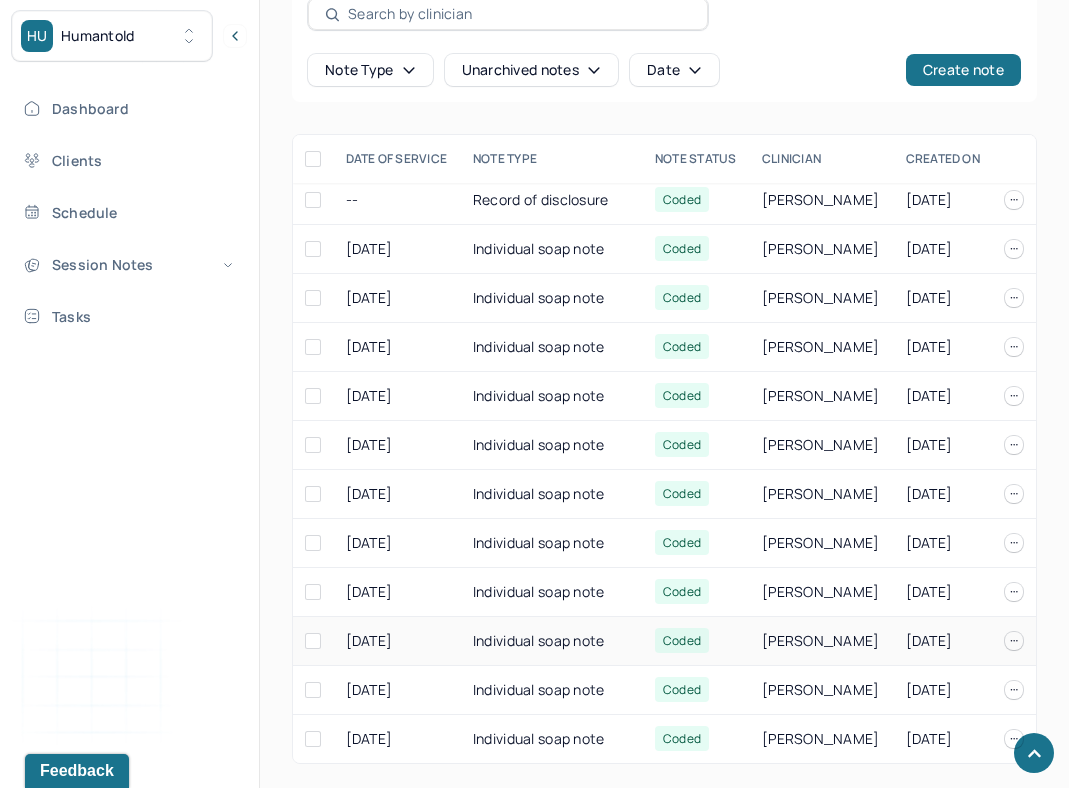scroll, scrollTop: 39, scrollLeft: 0, axis: vertical 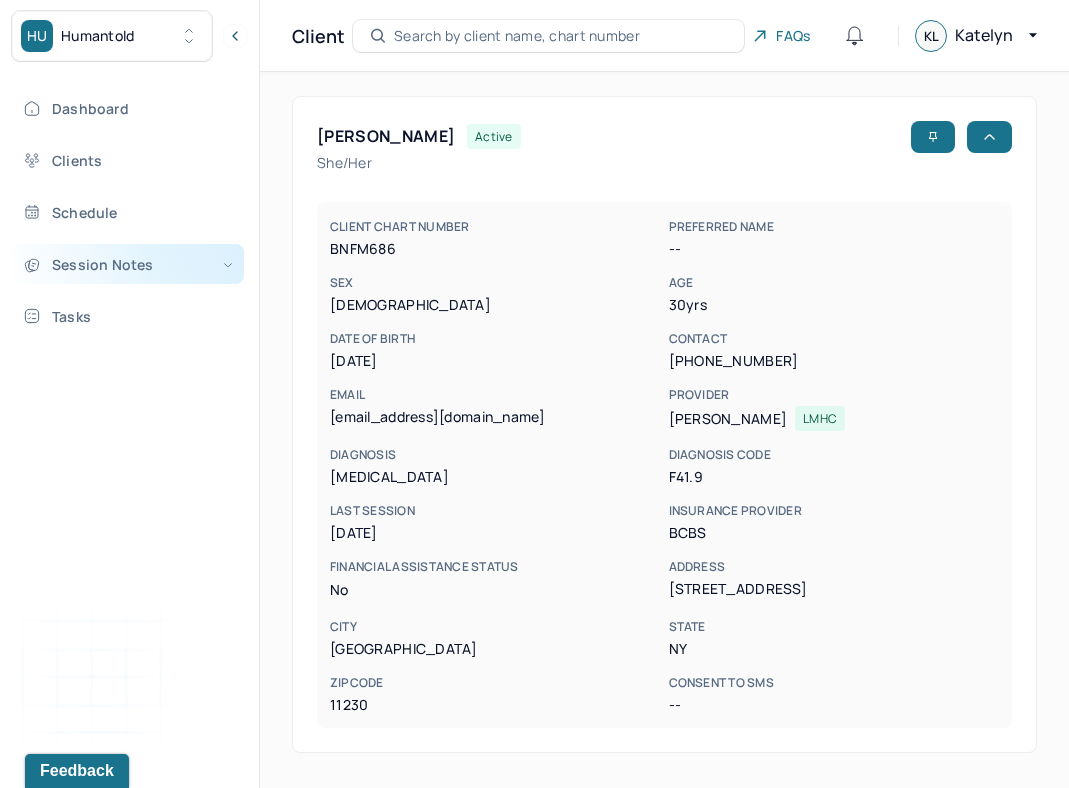 click on "Session Notes" at bounding box center (128, 264) 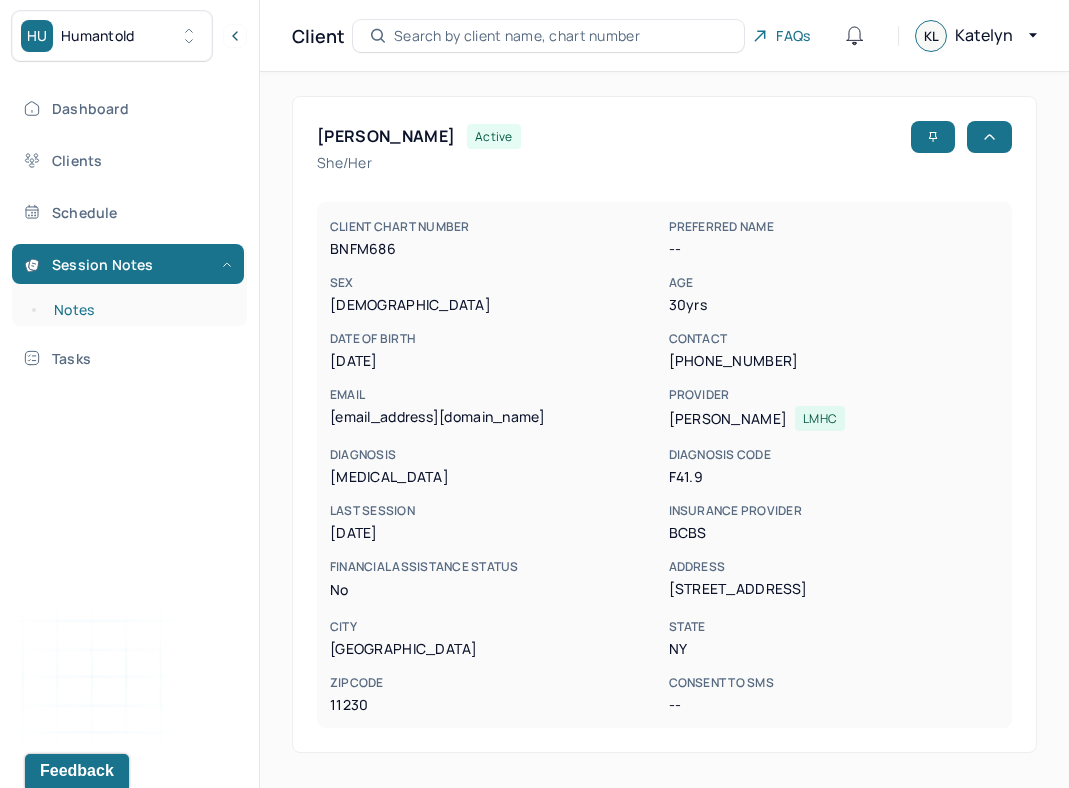 click on "Notes" at bounding box center [139, 310] 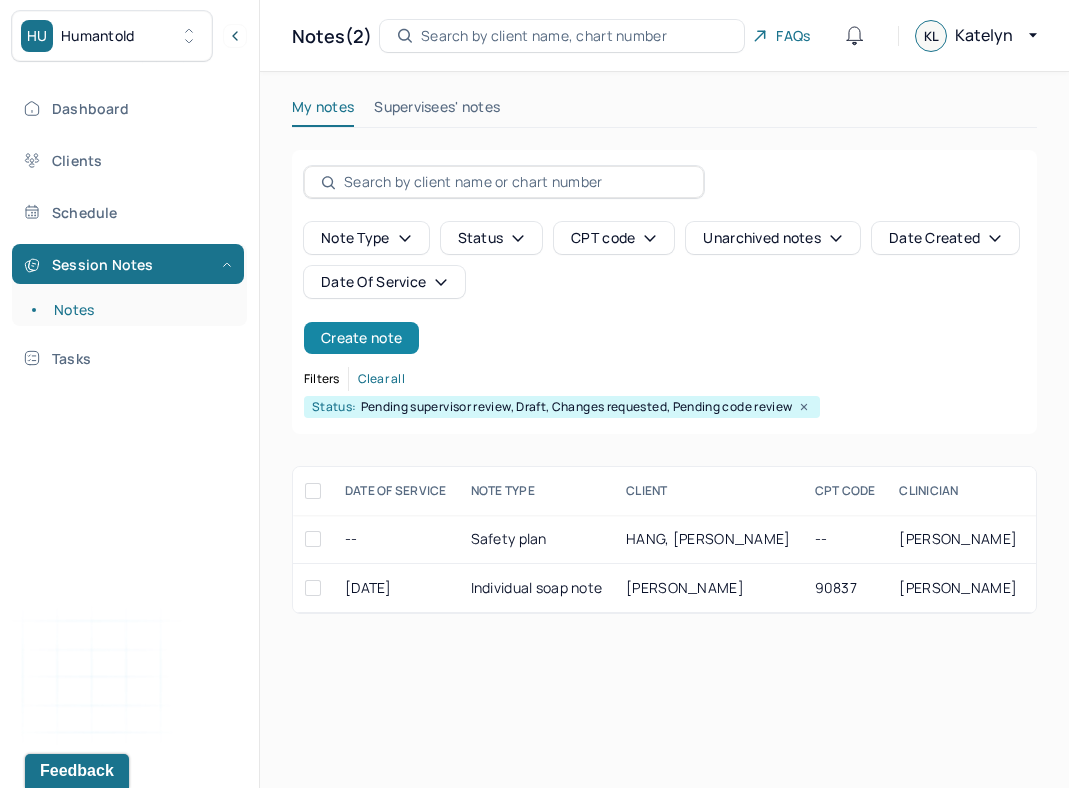 click on "Create note" at bounding box center (361, 338) 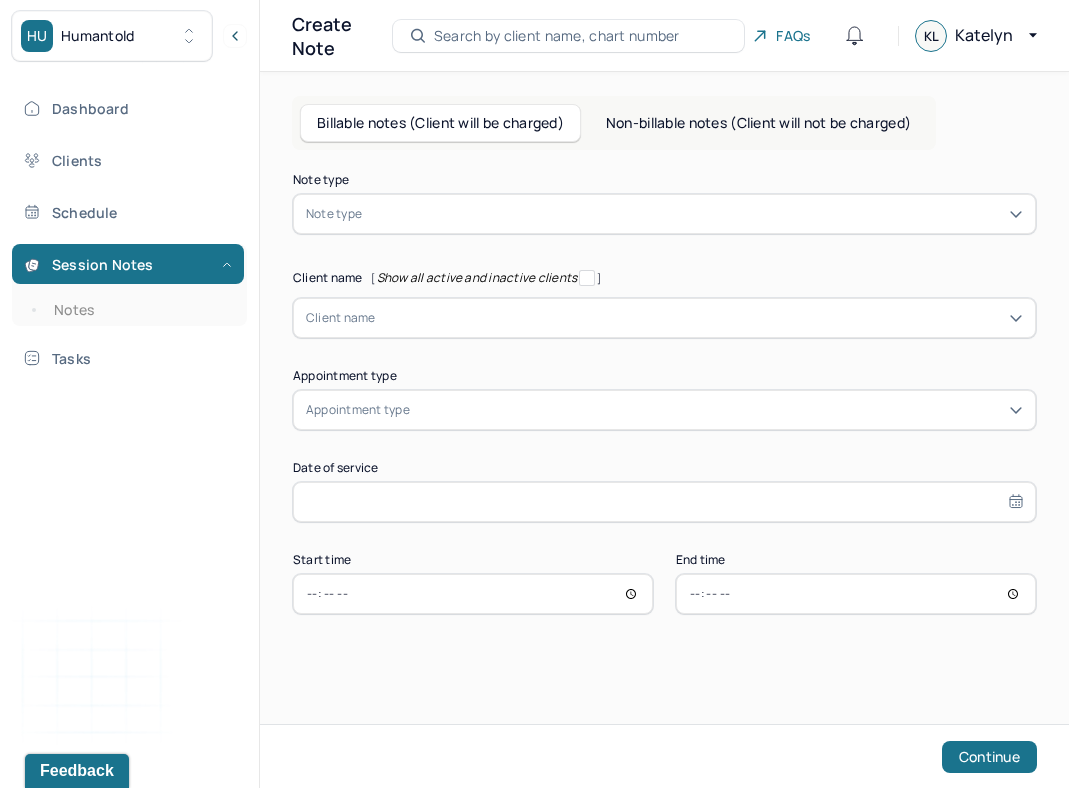 click at bounding box center [694, 214] 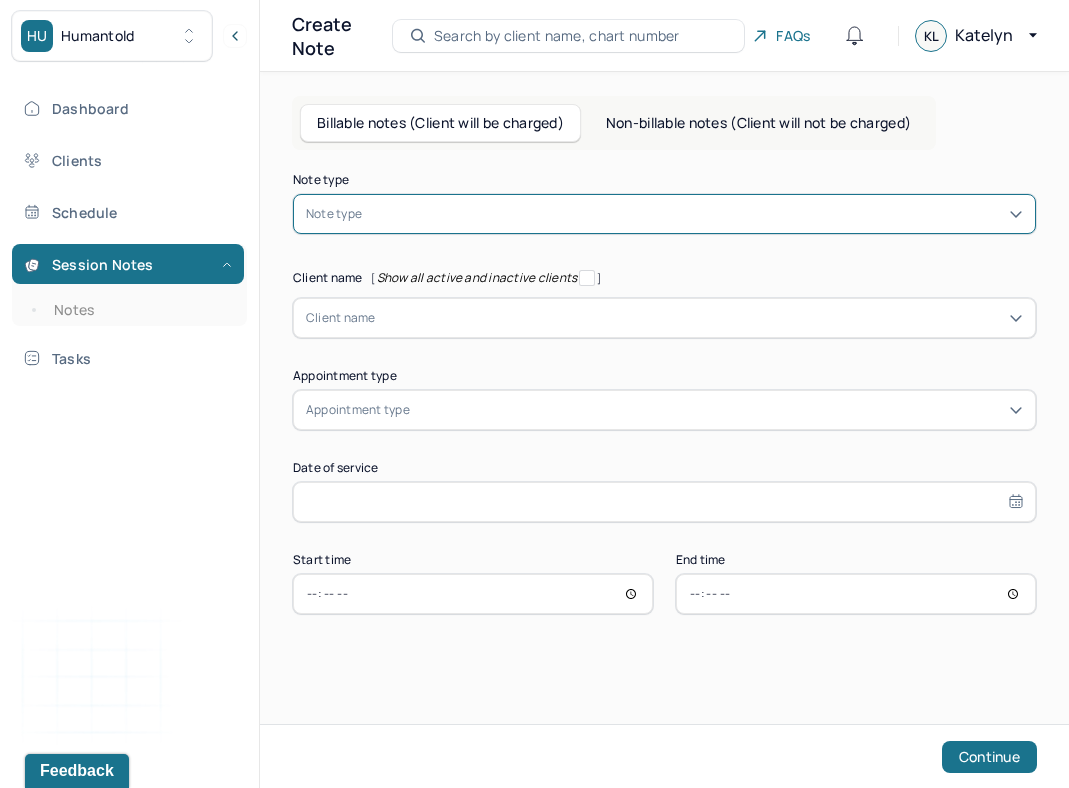 click at bounding box center (694, 214) 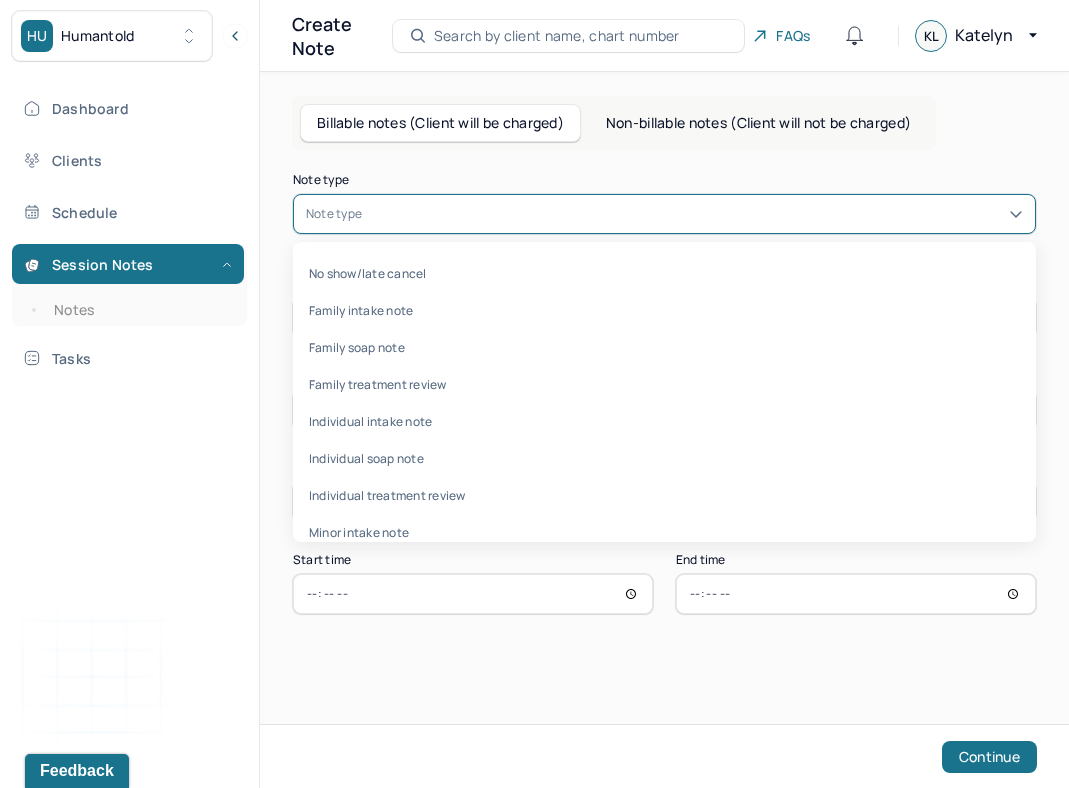 scroll, scrollTop: 38, scrollLeft: 0, axis: vertical 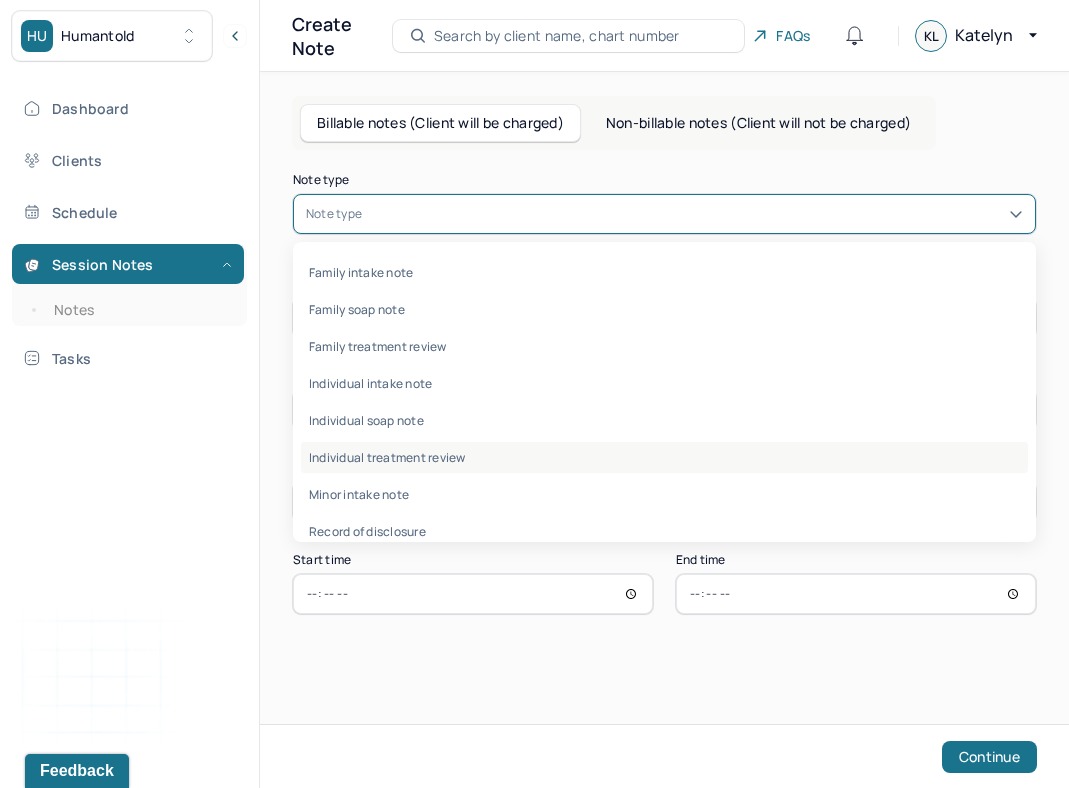 click on "Individual treatment review" at bounding box center [664, 457] 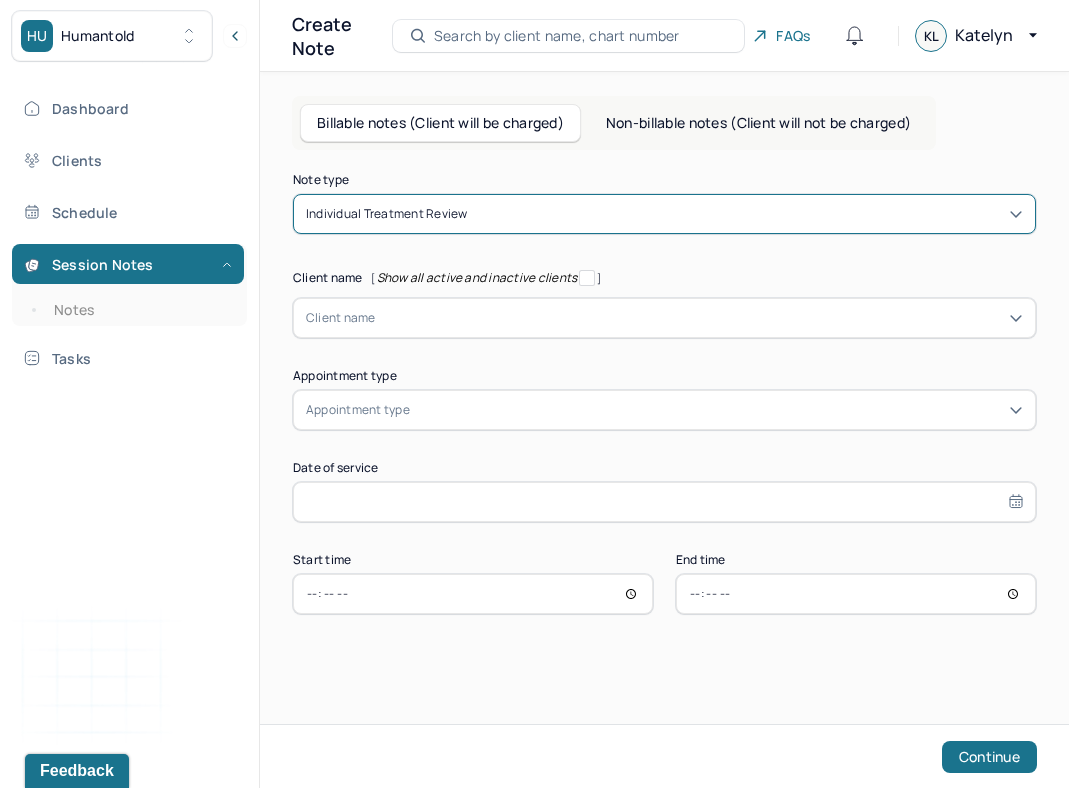 click at bounding box center (699, 318) 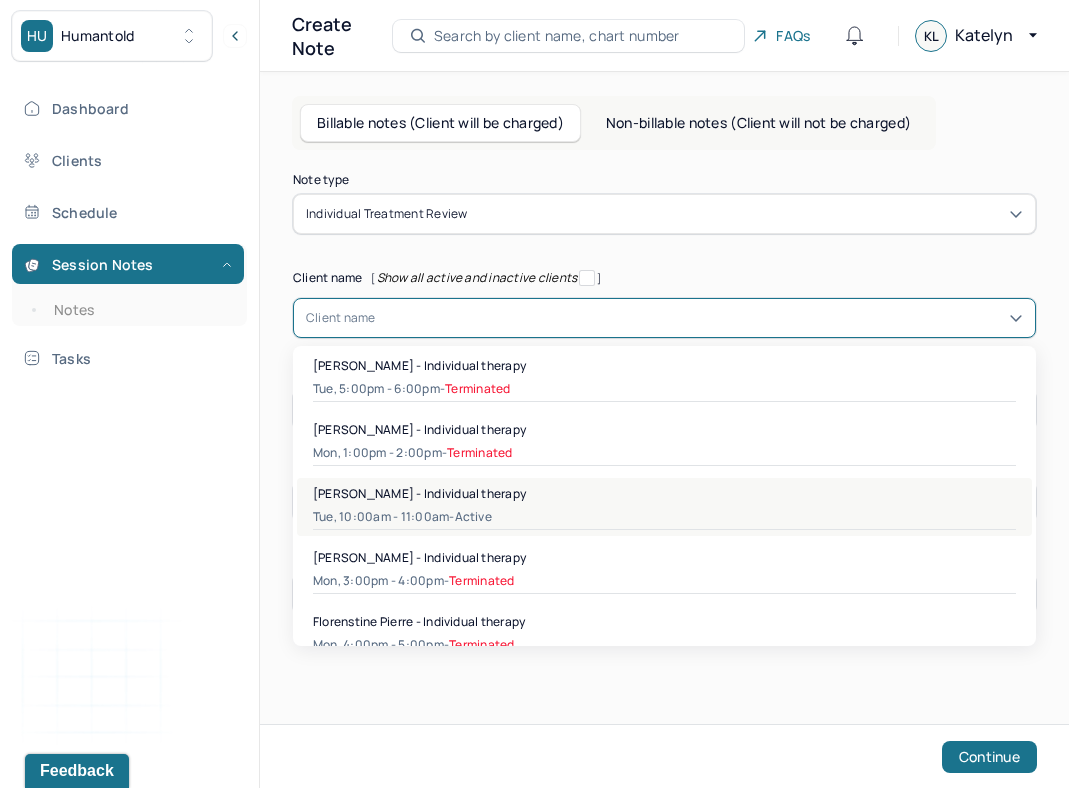 click on "Tue, 10:00am - 11:00am  -  active" at bounding box center (664, 517) 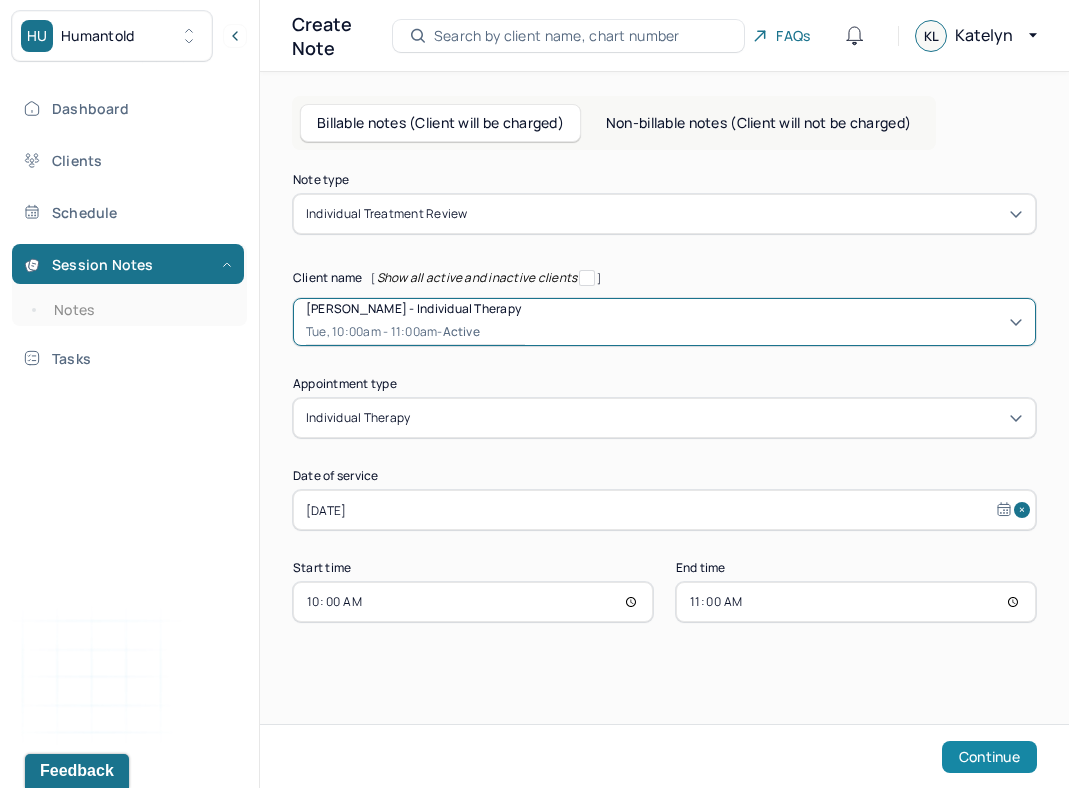 click on "Continue" at bounding box center [989, 757] 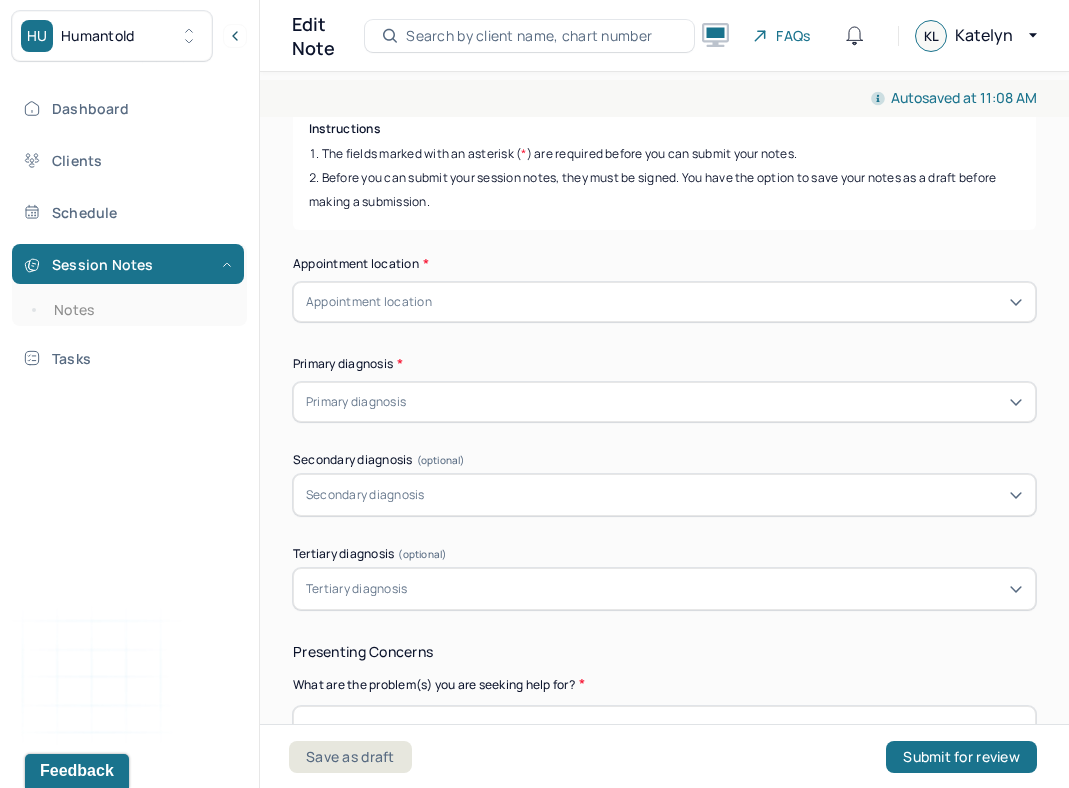 scroll, scrollTop: 0, scrollLeft: 0, axis: both 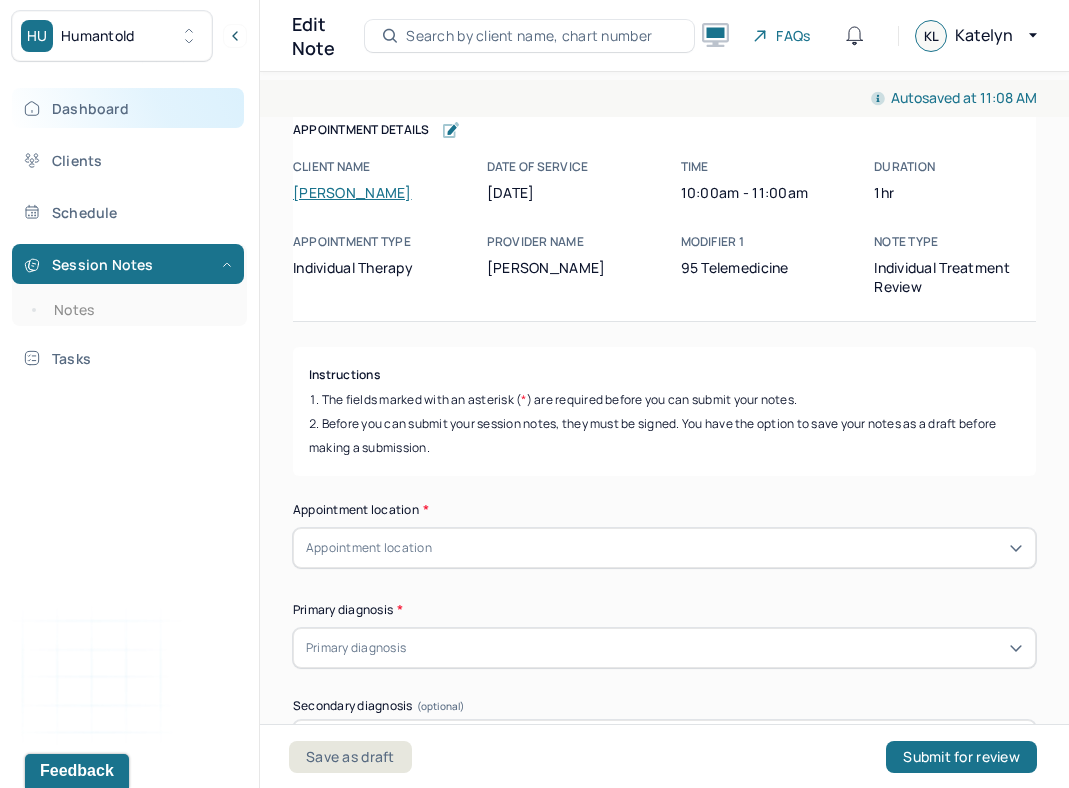 click on "Dashboard" at bounding box center (128, 108) 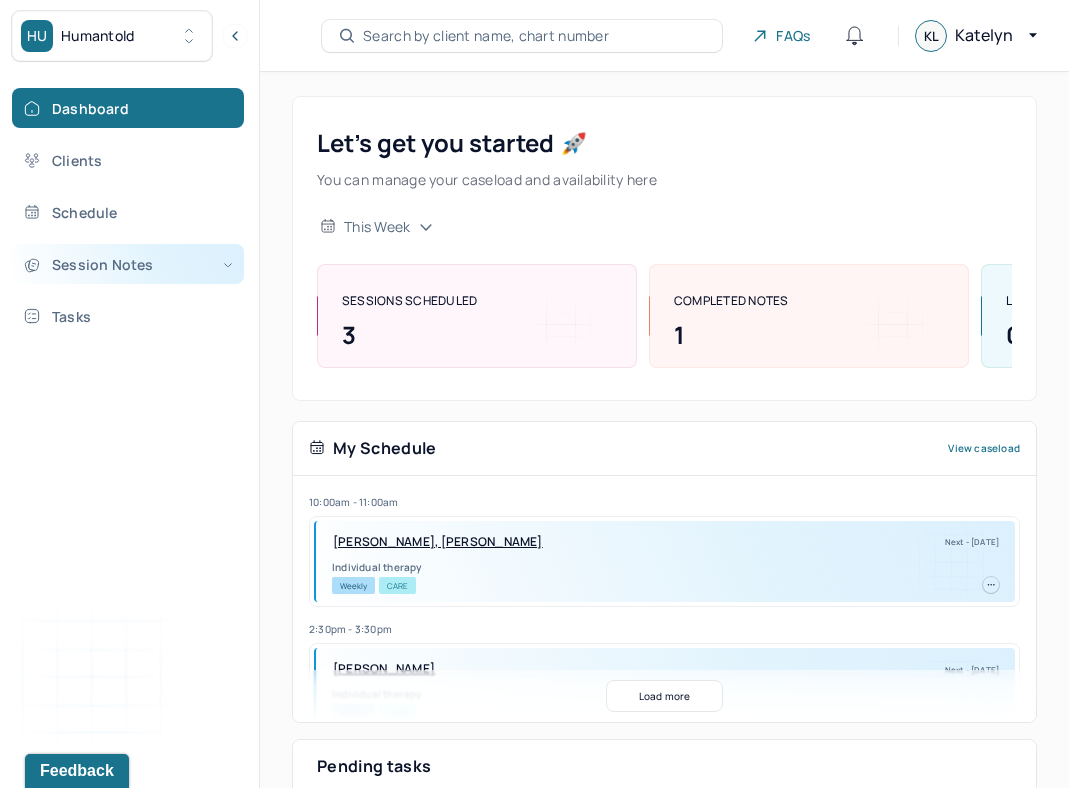 click on "Session Notes" at bounding box center (128, 264) 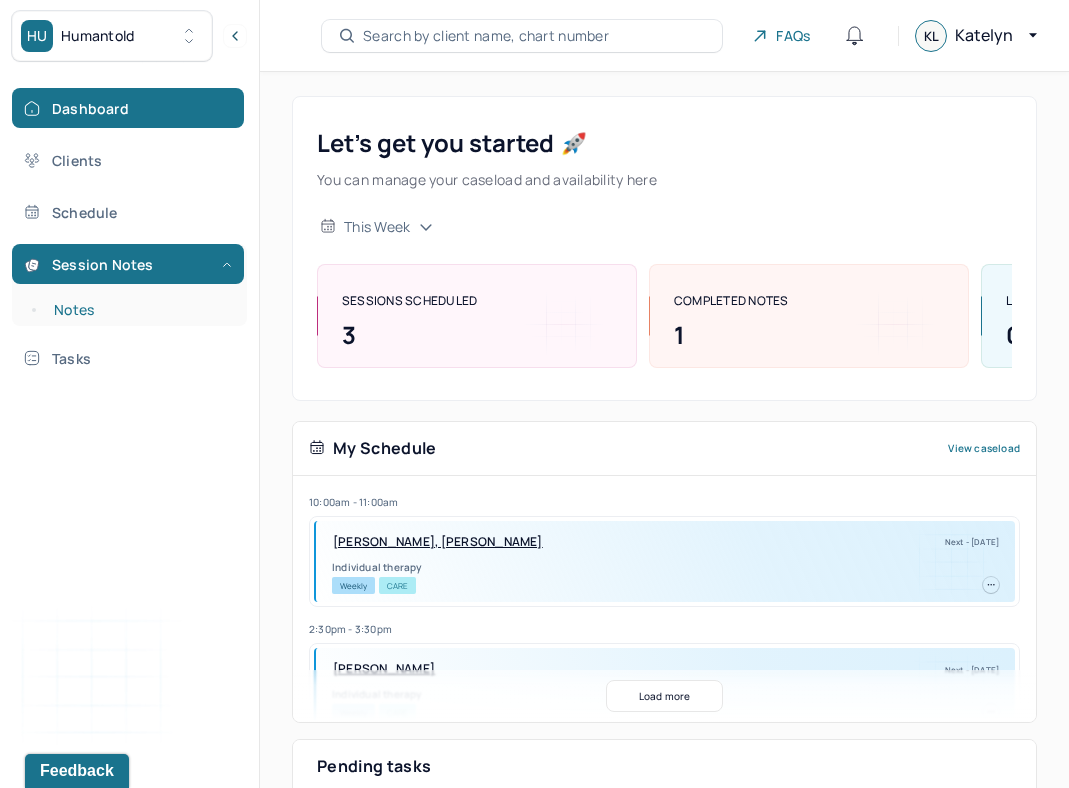 click on "Notes" at bounding box center [139, 310] 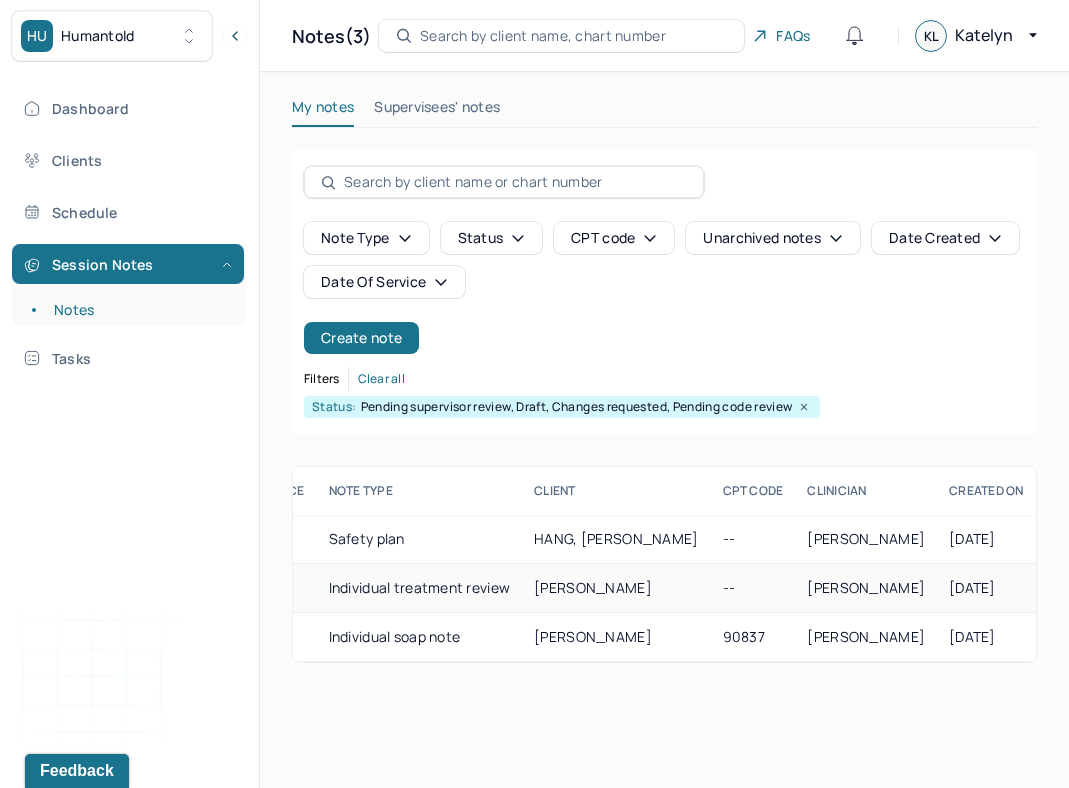 scroll, scrollTop: 0, scrollLeft: 0, axis: both 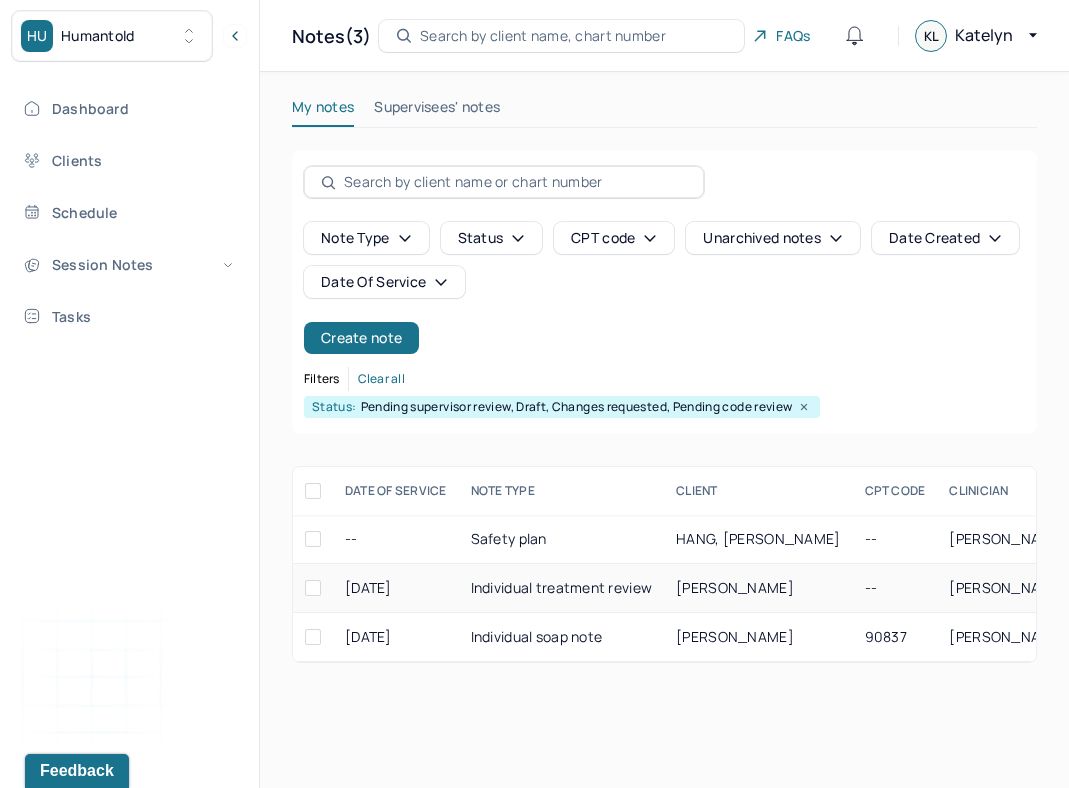 click on "Individual treatment review" at bounding box center (562, 588) 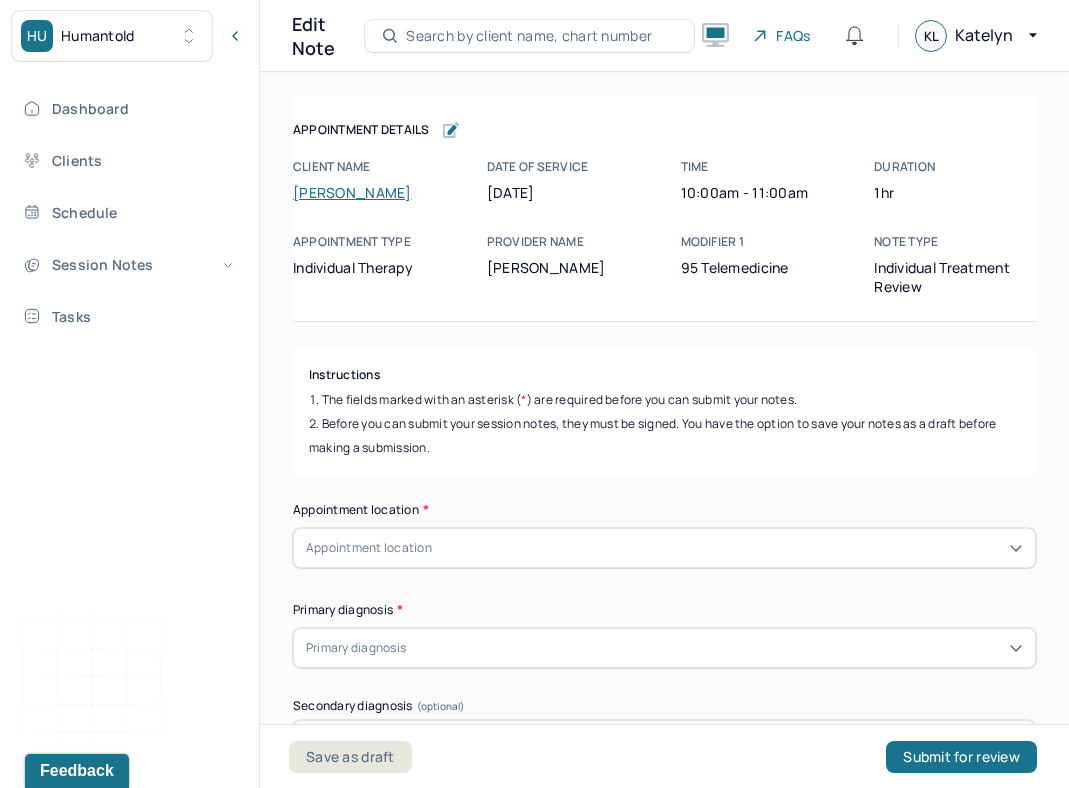 click on "Instructions" at bounding box center (664, 375) 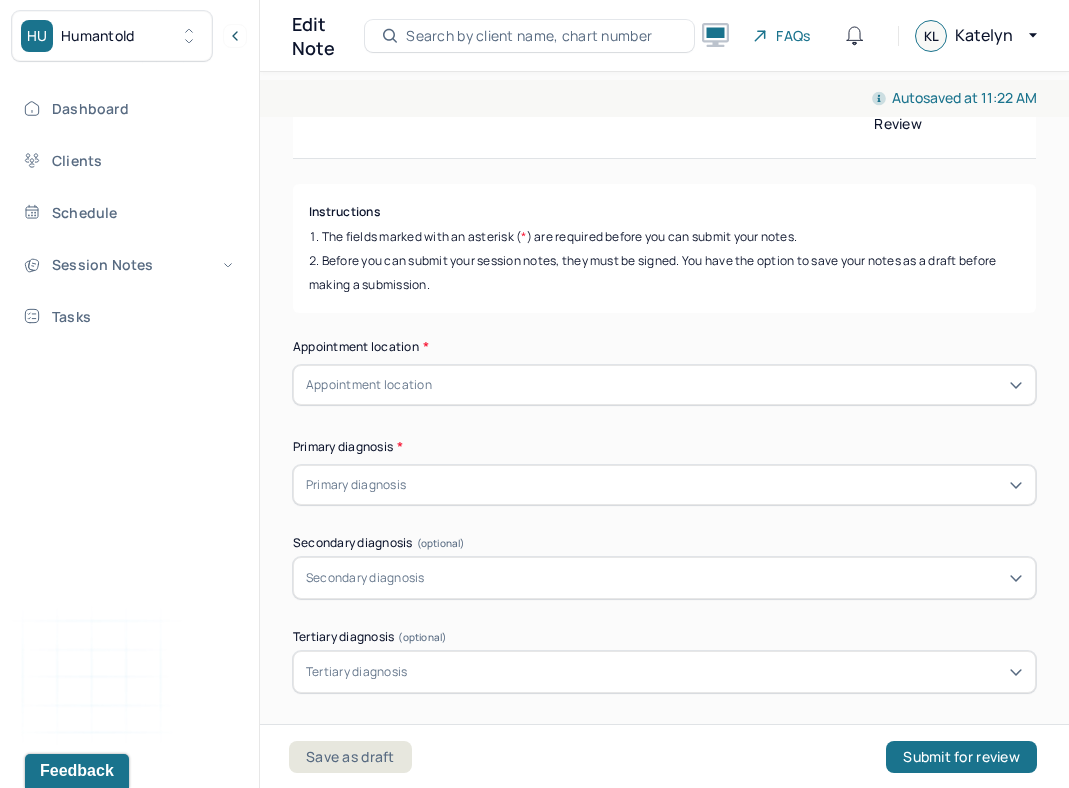 scroll, scrollTop: 163, scrollLeft: 0, axis: vertical 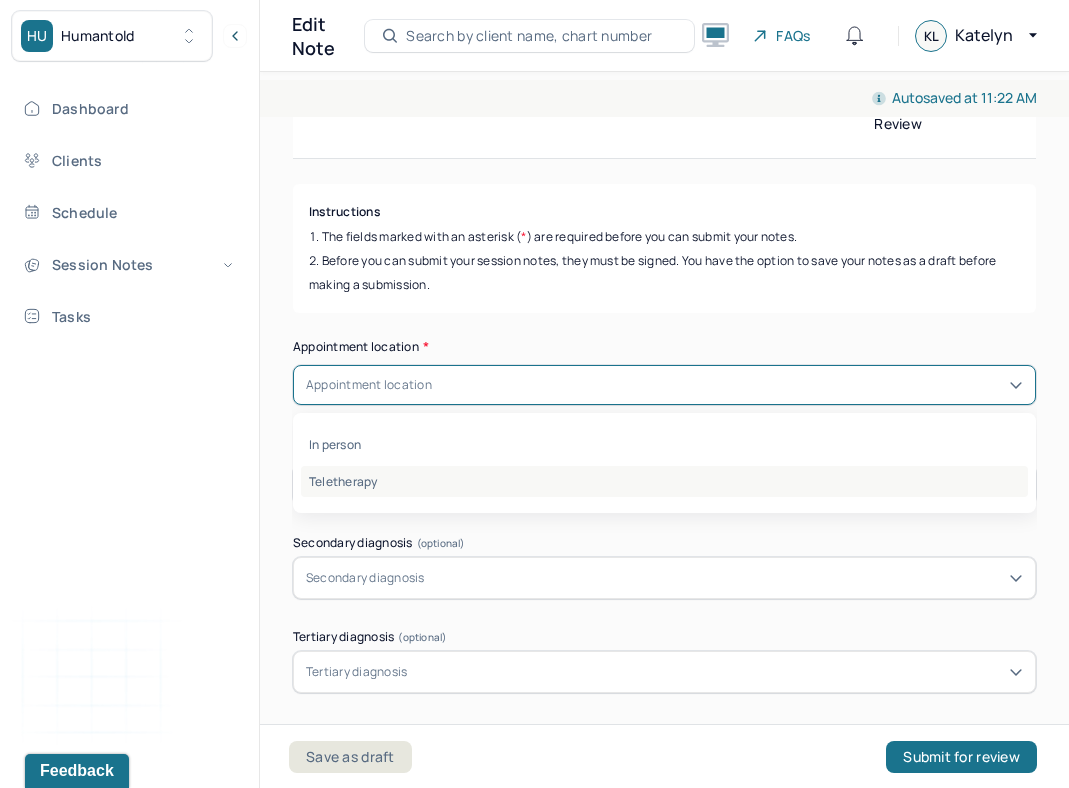 click on "Teletherapy" at bounding box center [664, 481] 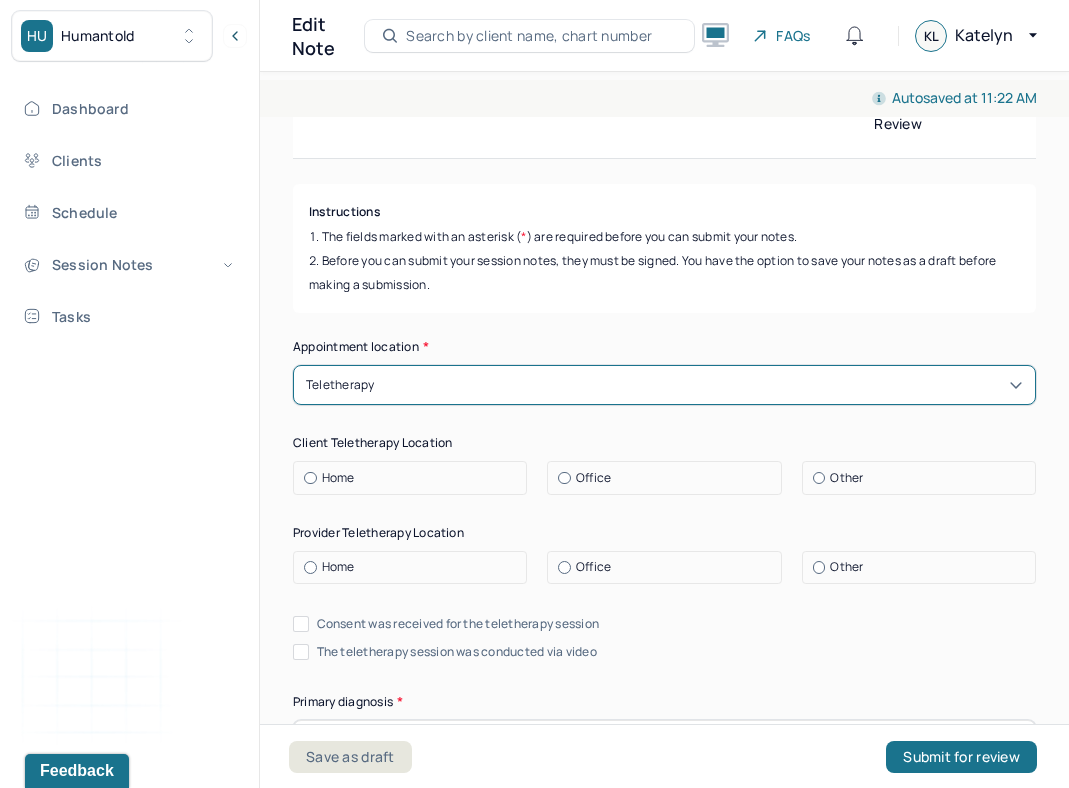 click on "Home" at bounding box center [415, 478] 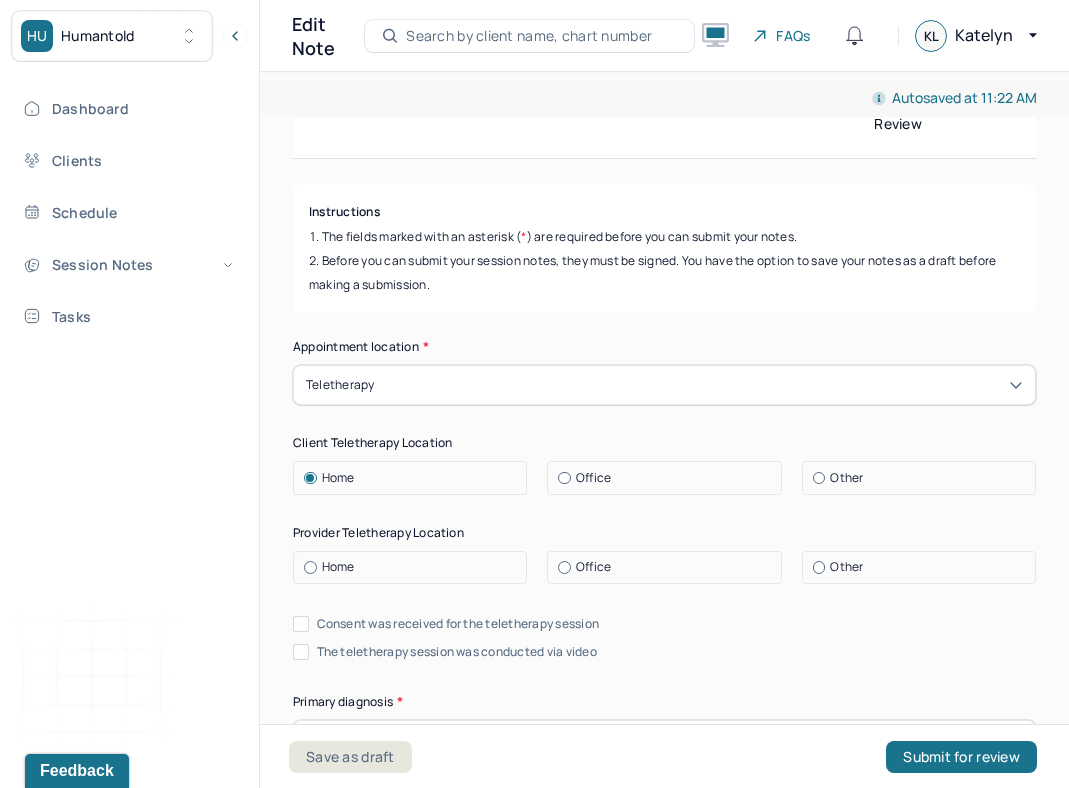click on "Office" at bounding box center (593, 567) 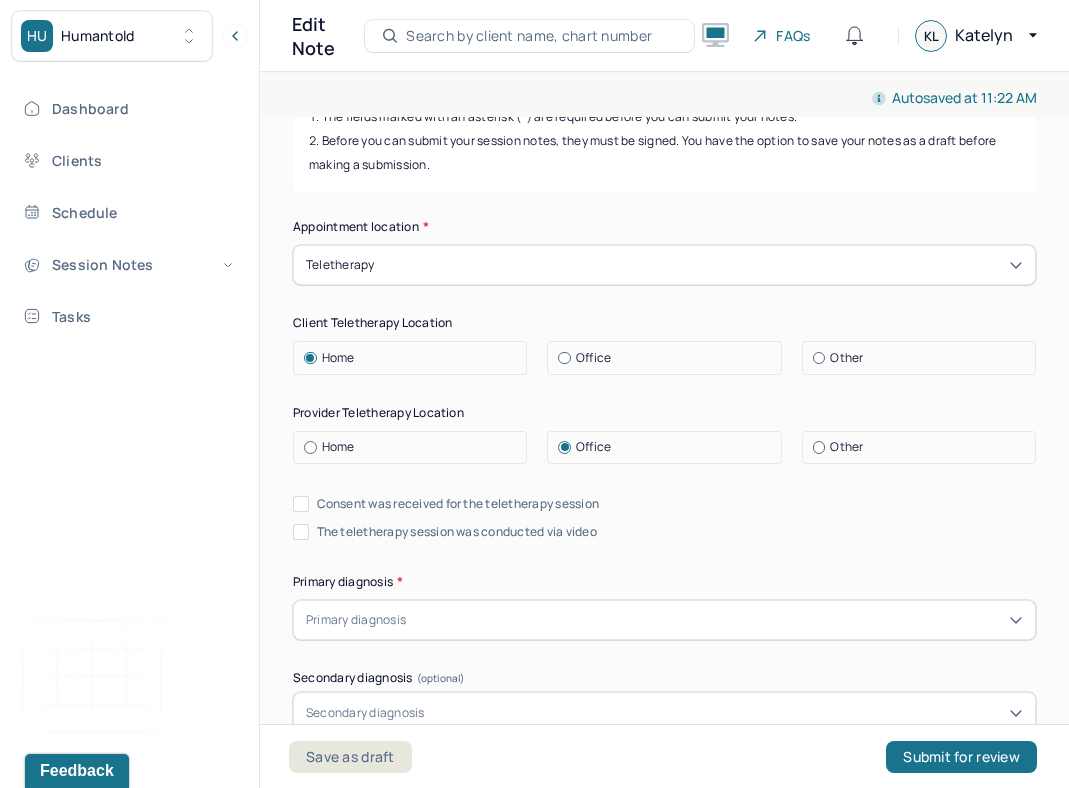 scroll, scrollTop: 307, scrollLeft: 0, axis: vertical 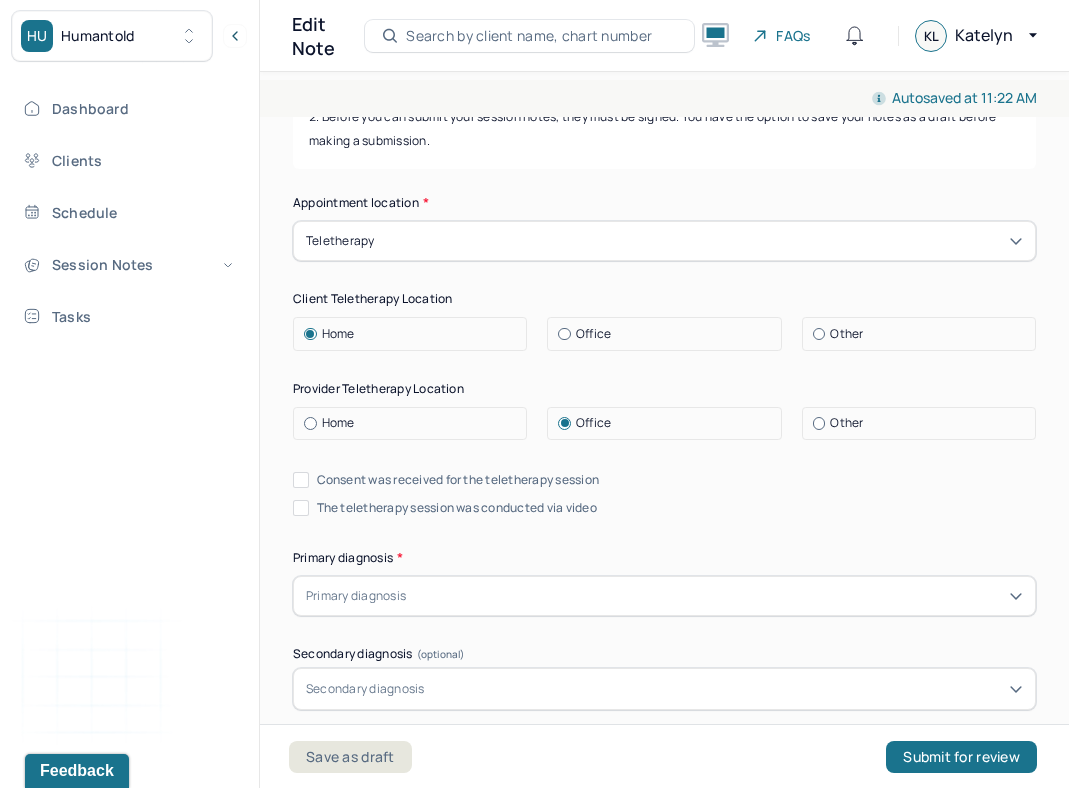 click on "Consent was received for the teletherapy session" at bounding box center [458, 480] 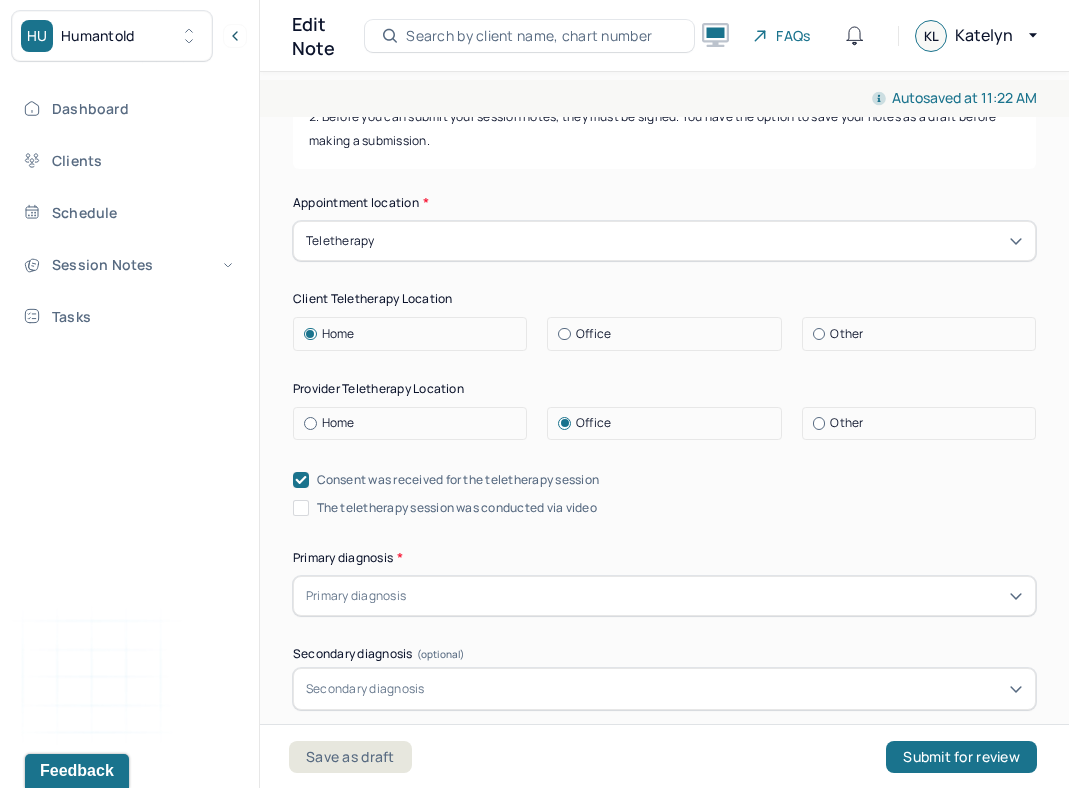 click on "The teletherapy session was conducted via video" at bounding box center [457, 508] 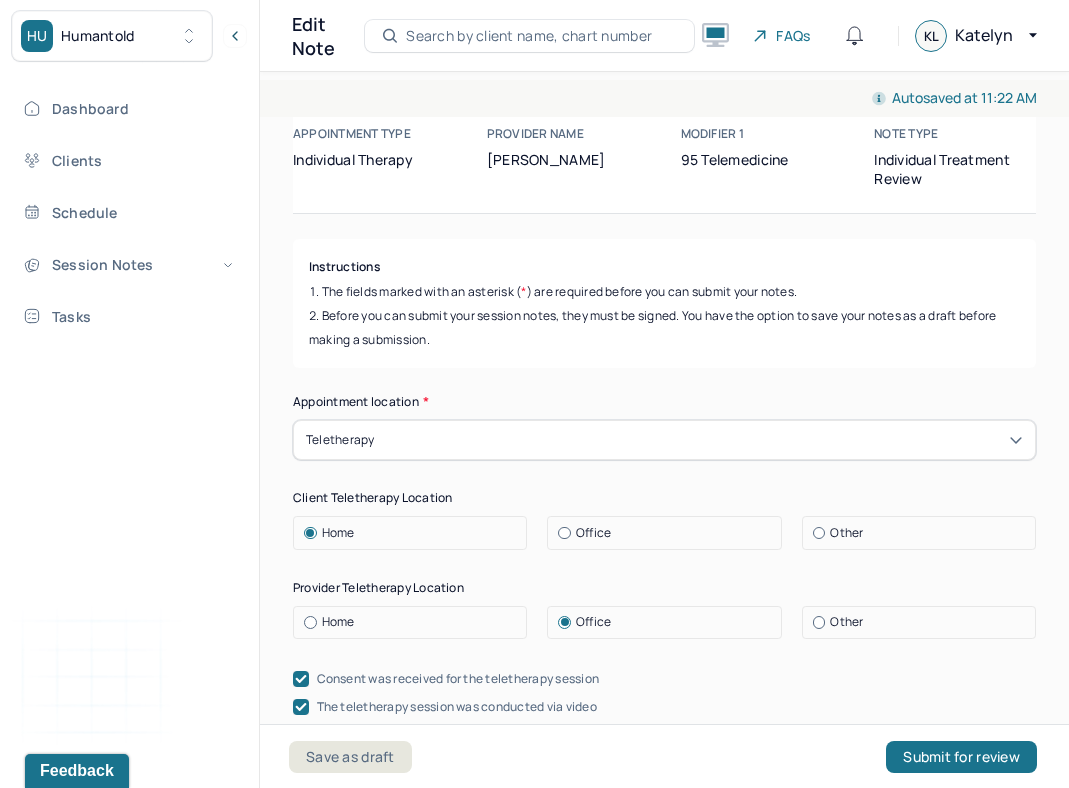 scroll, scrollTop: 48, scrollLeft: 0, axis: vertical 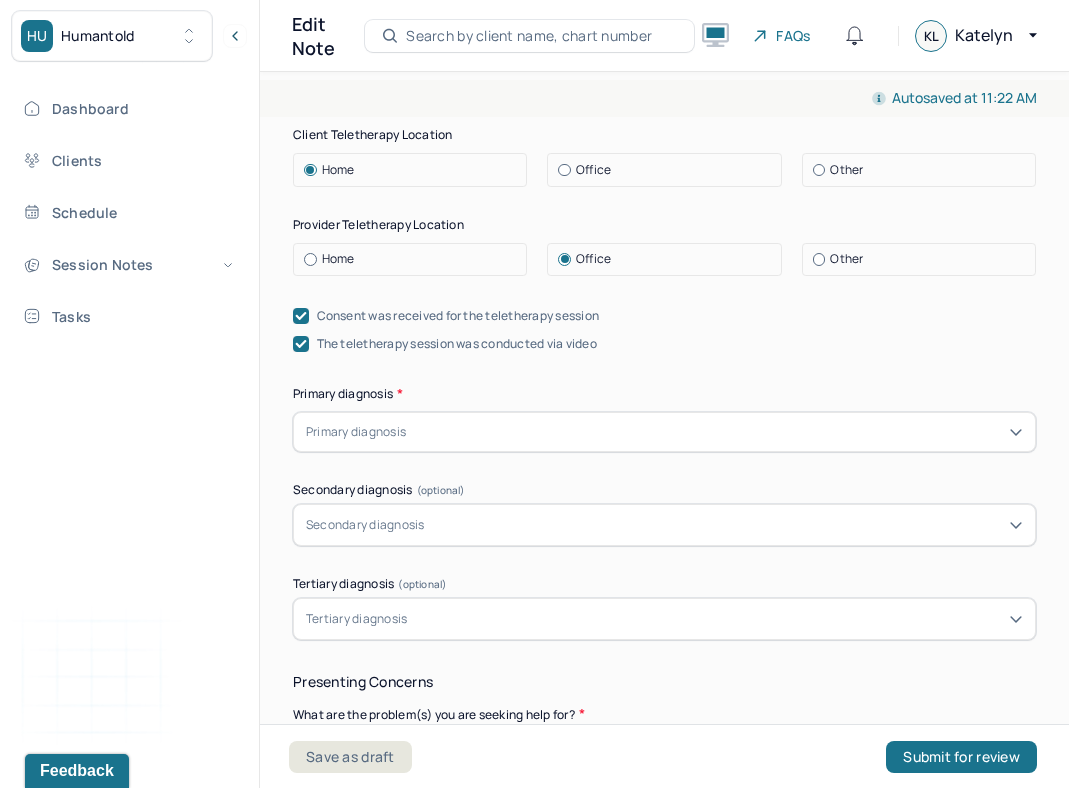 click on "Primary diagnosis" at bounding box center [664, 432] 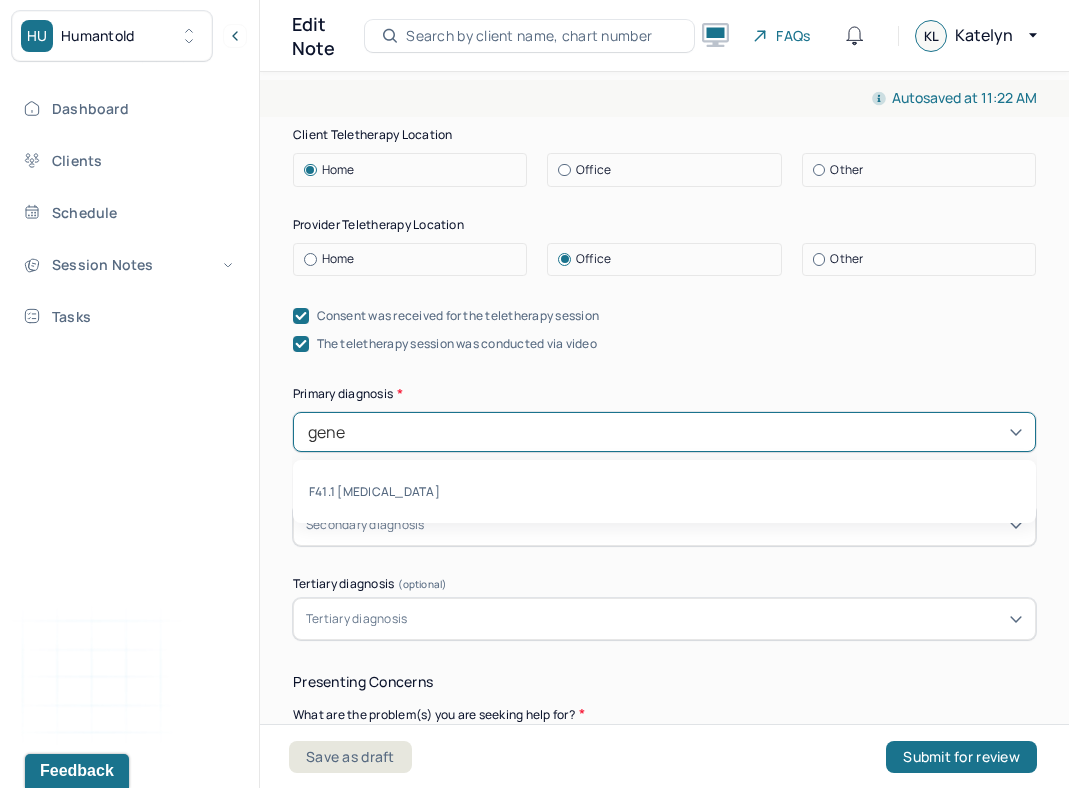 type on "gener" 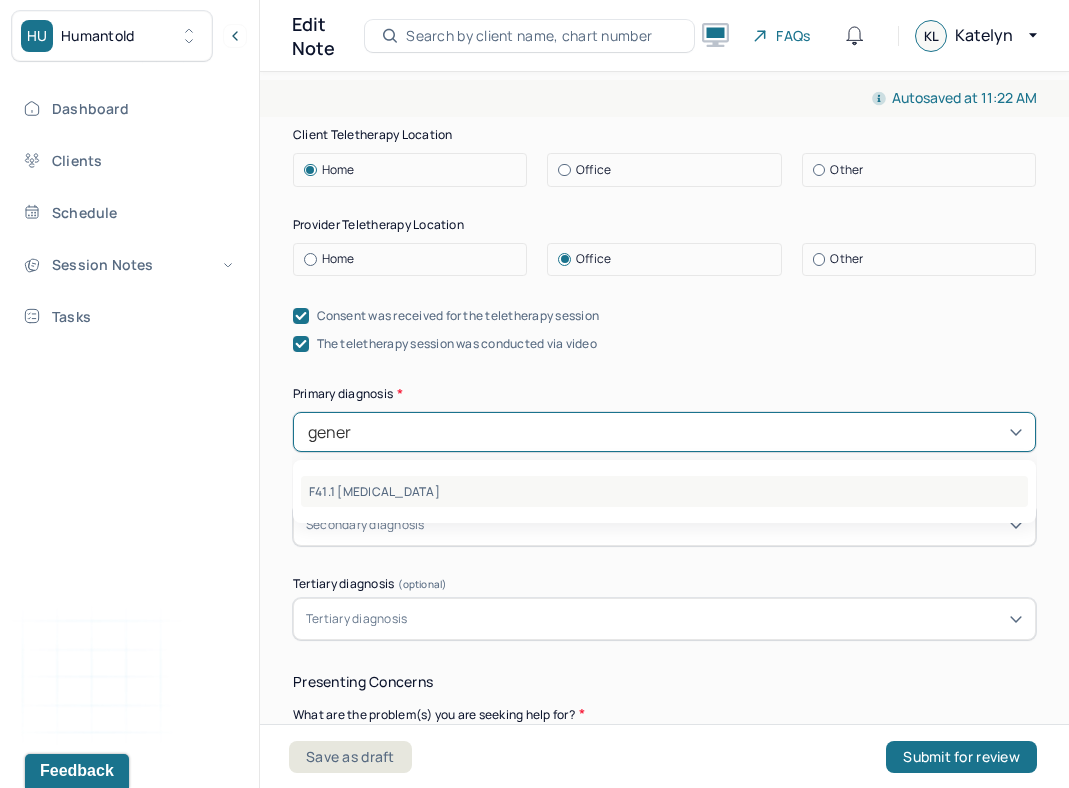 click on "F41.1 GENERALIZED ANXIETY DISORDER" at bounding box center [664, 491] 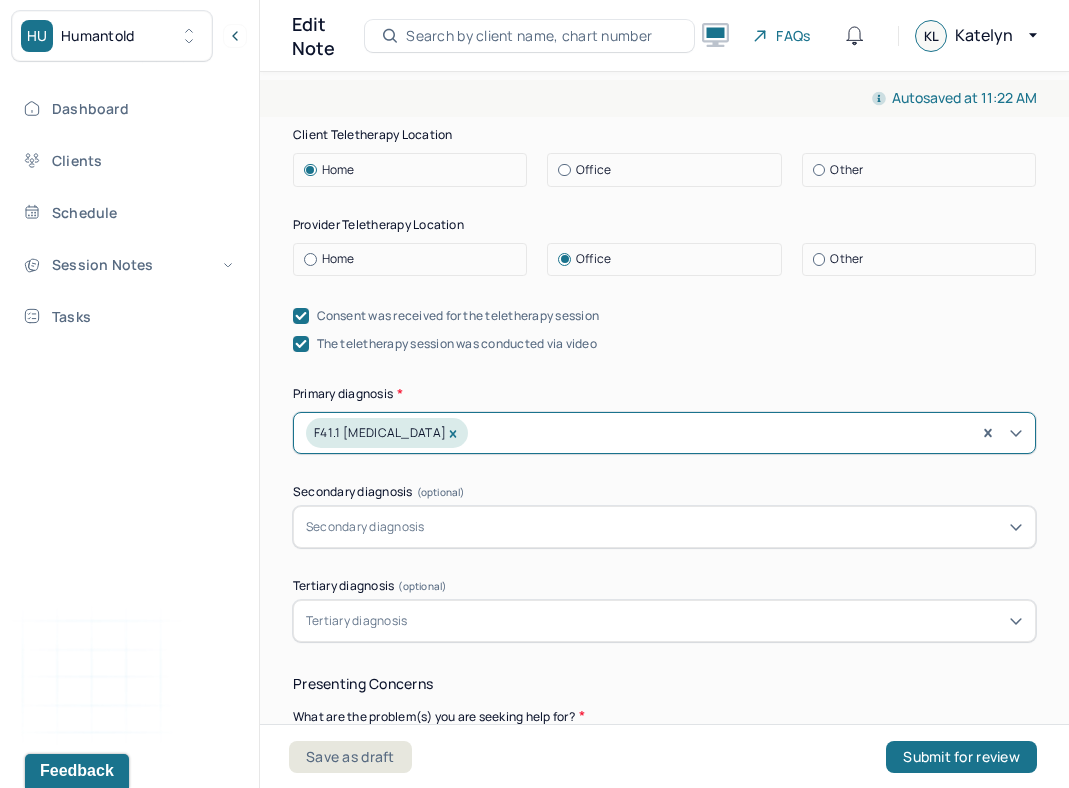 click on "Autosaved at 11:22 AM Appointment Details     Client name Eva Blanc Date of service 07/08/2025 Time 10:00am - 11:00am Duration 1hr Appointment type individual therapy Provider name Katelyn Leong Modifier 1 95 Telemedicine Note type Individual treatment review Appointment Details     Client name Eva Blanc Date of service 07/08/2025 Time 10:00am - 11:00am Duration 1hr Appointment type individual therapy Provider name Katelyn Leong Modifier 1 95 Telemedicine Note type Individual treatment review Instructions The fields marked with an asterisk ( * ) are required before you can submit your notes. Before you can submit your session notes, they must be signed. You have the option to save your notes as a draft before making a submission. Appointment location * Teletherapy Client Teletherapy Location Home Office Other Provider Teletherapy Location Home Office Other Consent was received for the teletherapy session The teletherapy session was conducted via video Primary diagnosis * F41.1 GENERALIZED ANXIETY DISORDER * *" at bounding box center (664, 426) 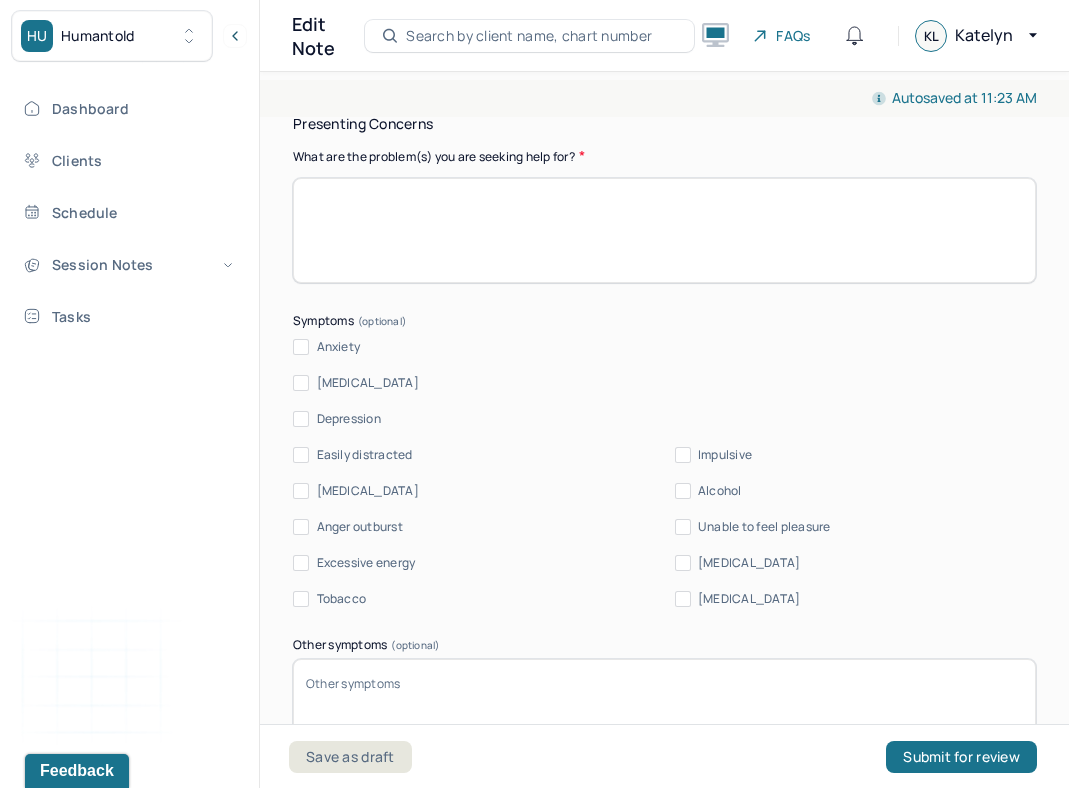 scroll, scrollTop: 1102, scrollLeft: 0, axis: vertical 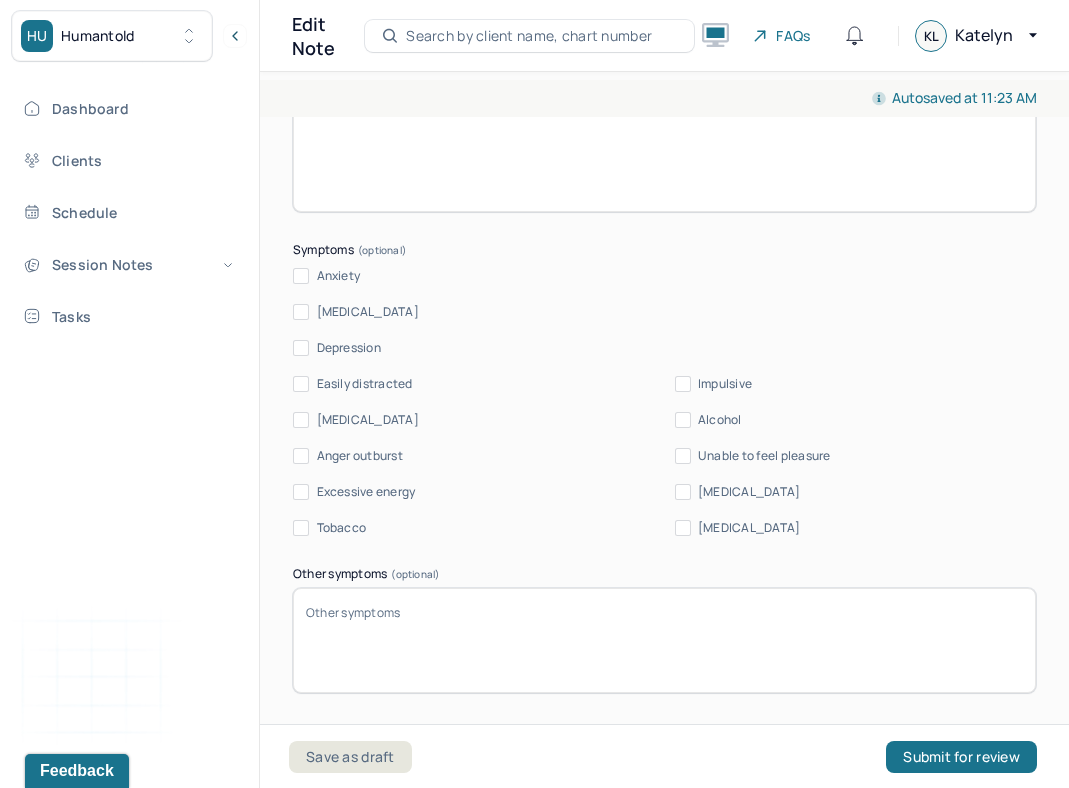 click on "Anxiety" at bounding box center [339, 276] 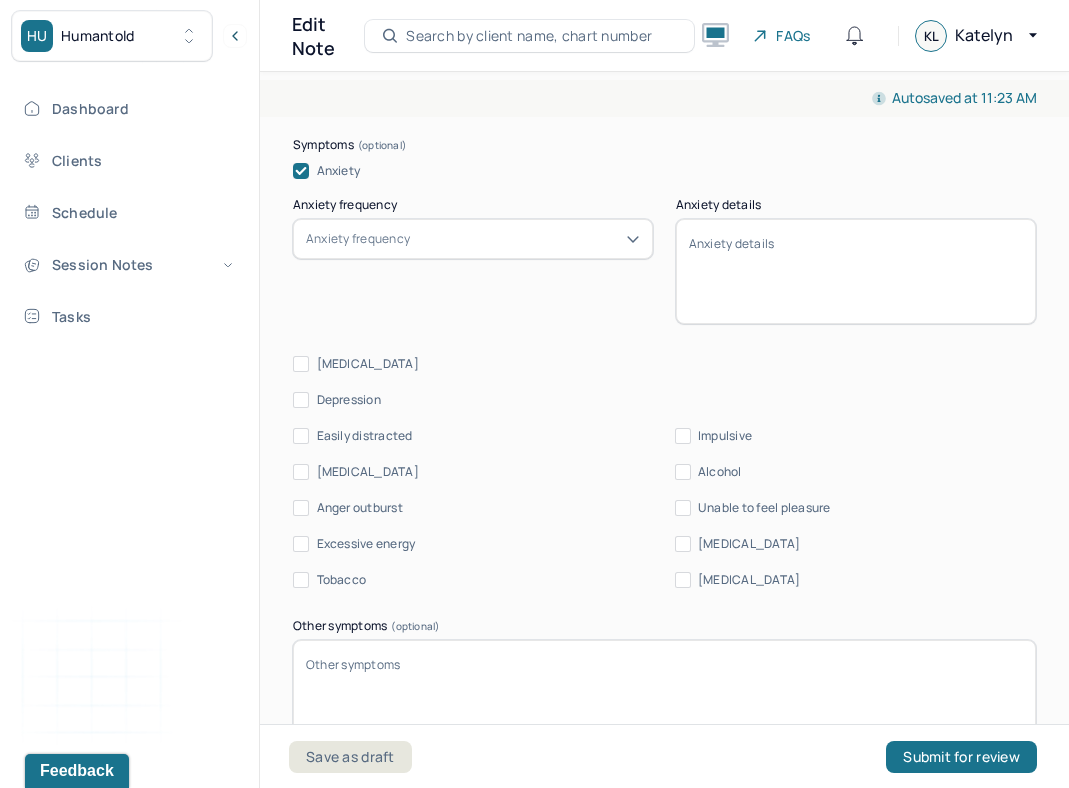 scroll, scrollTop: 1206, scrollLeft: 0, axis: vertical 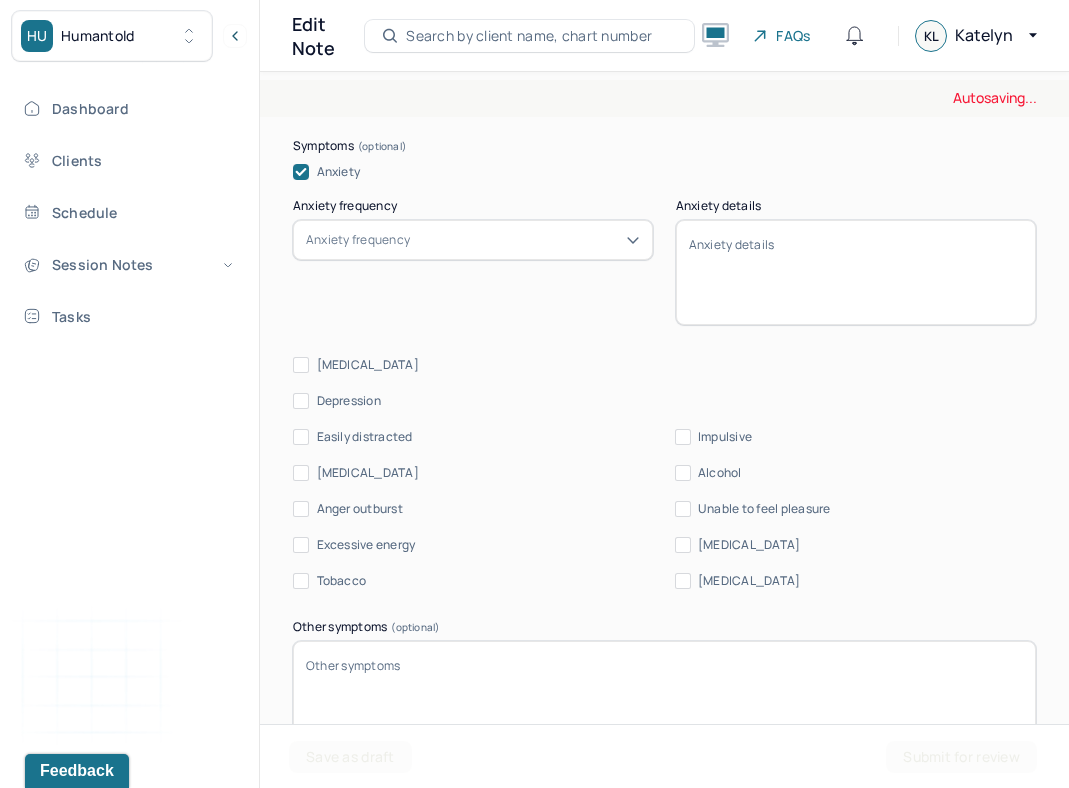 click on "Anxiety frequency" at bounding box center (473, 240) 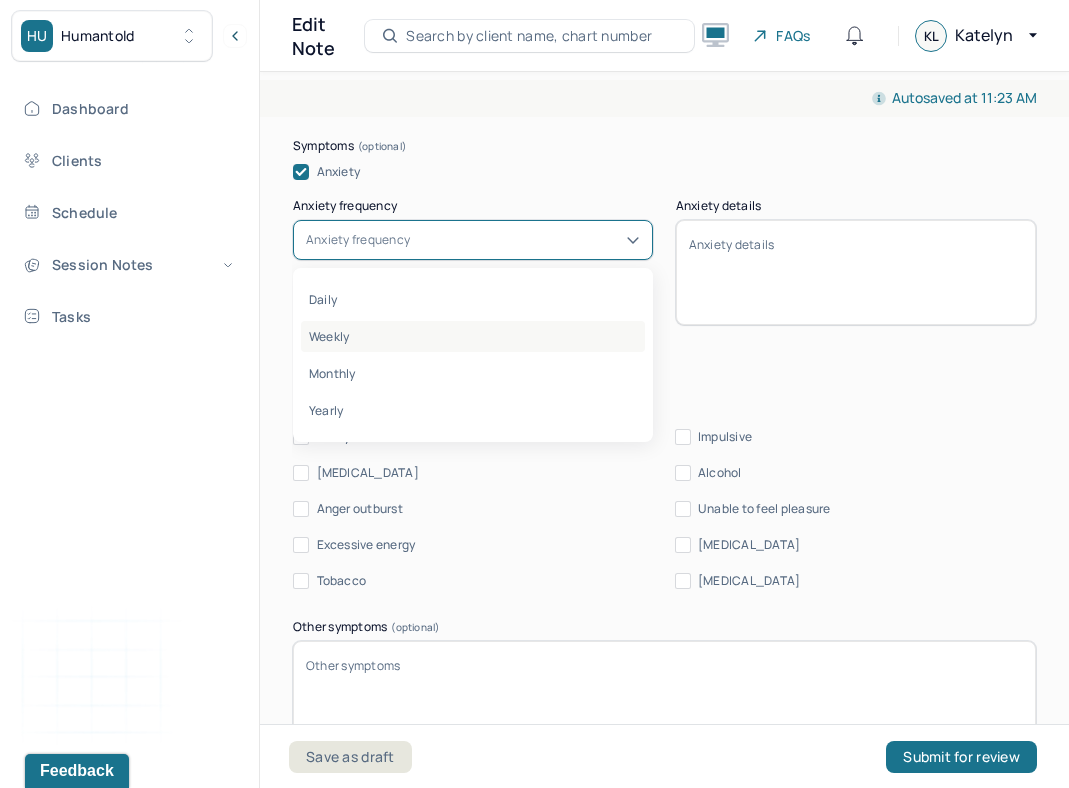 click on "Weekly" at bounding box center (473, 336) 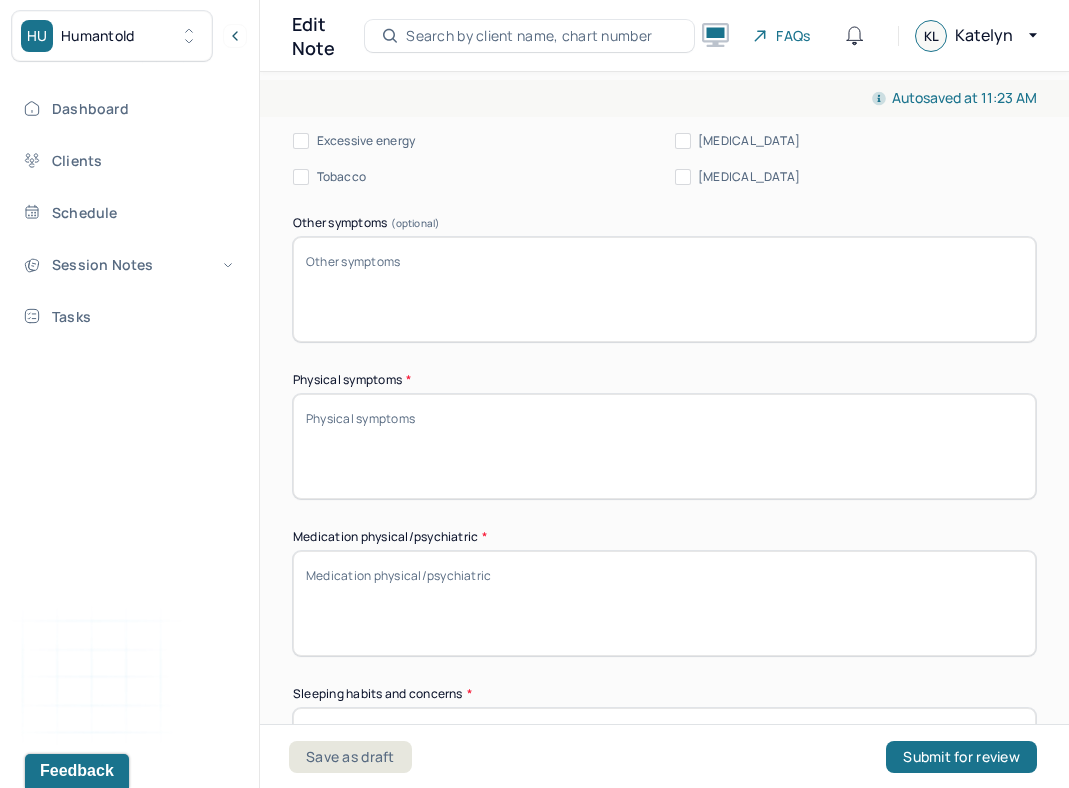 scroll, scrollTop: 1663, scrollLeft: 0, axis: vertical 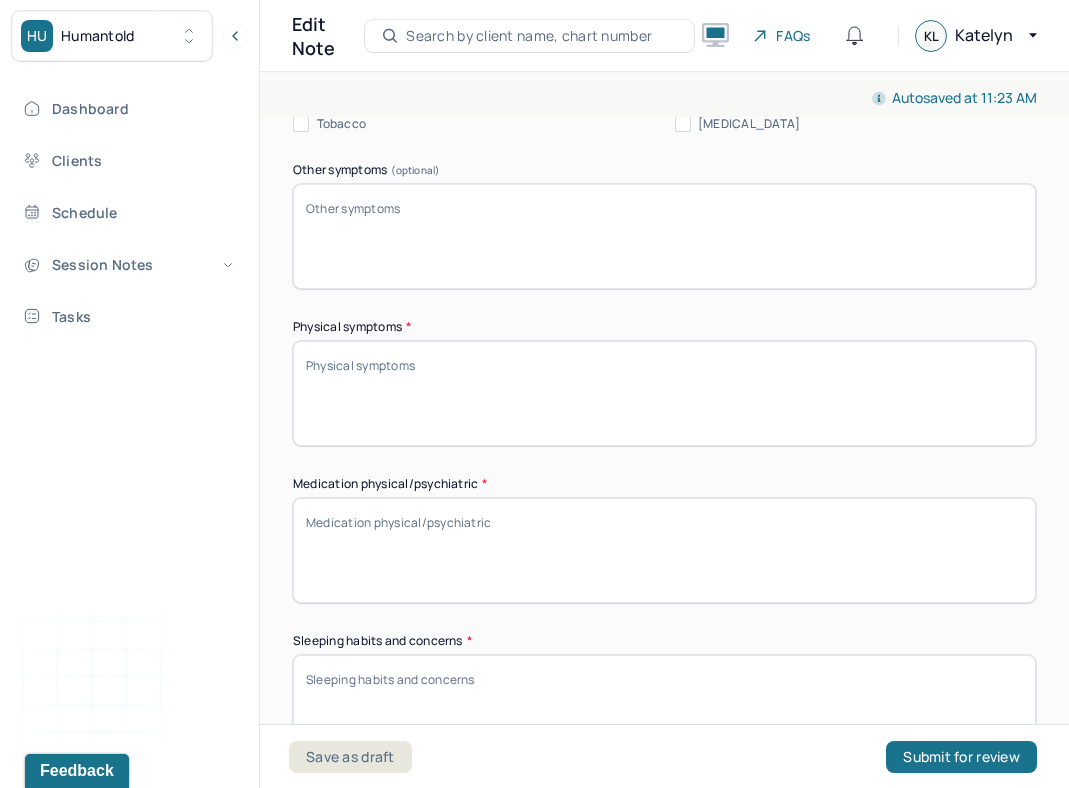 click on "Physical symptoms *" at bounding box center (664, 393) 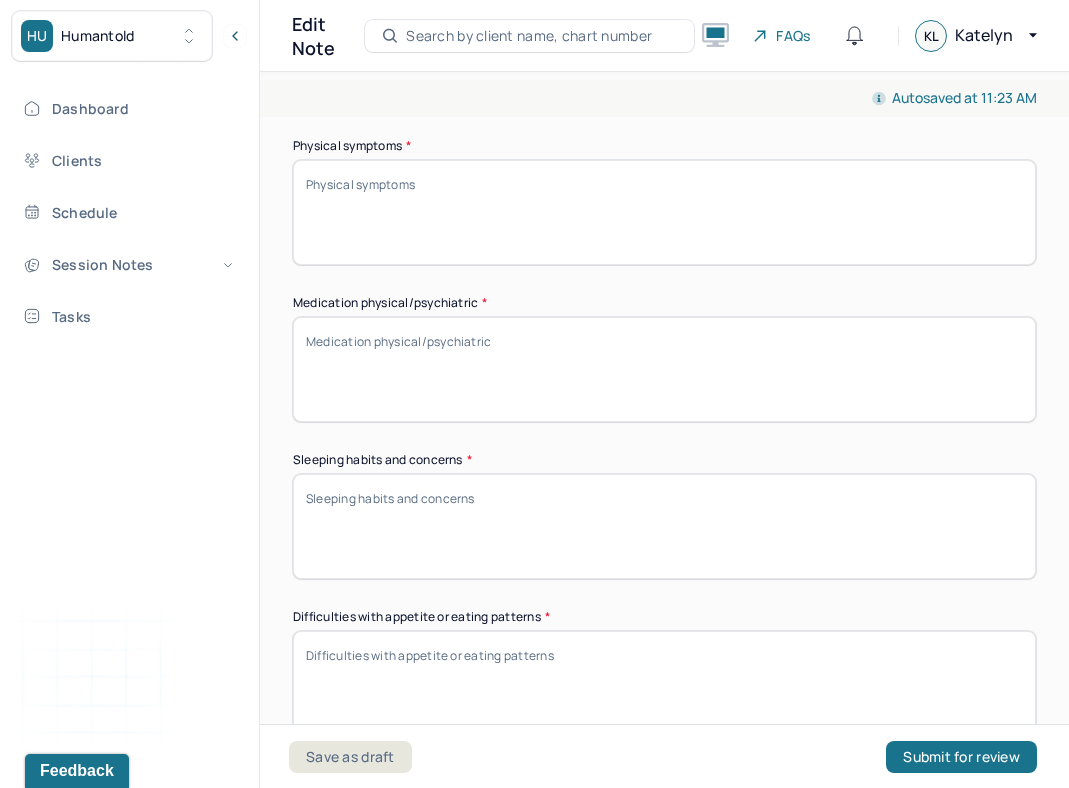 scroll, scrollTop: 1857, scrollLeft: 0, axis: vertical 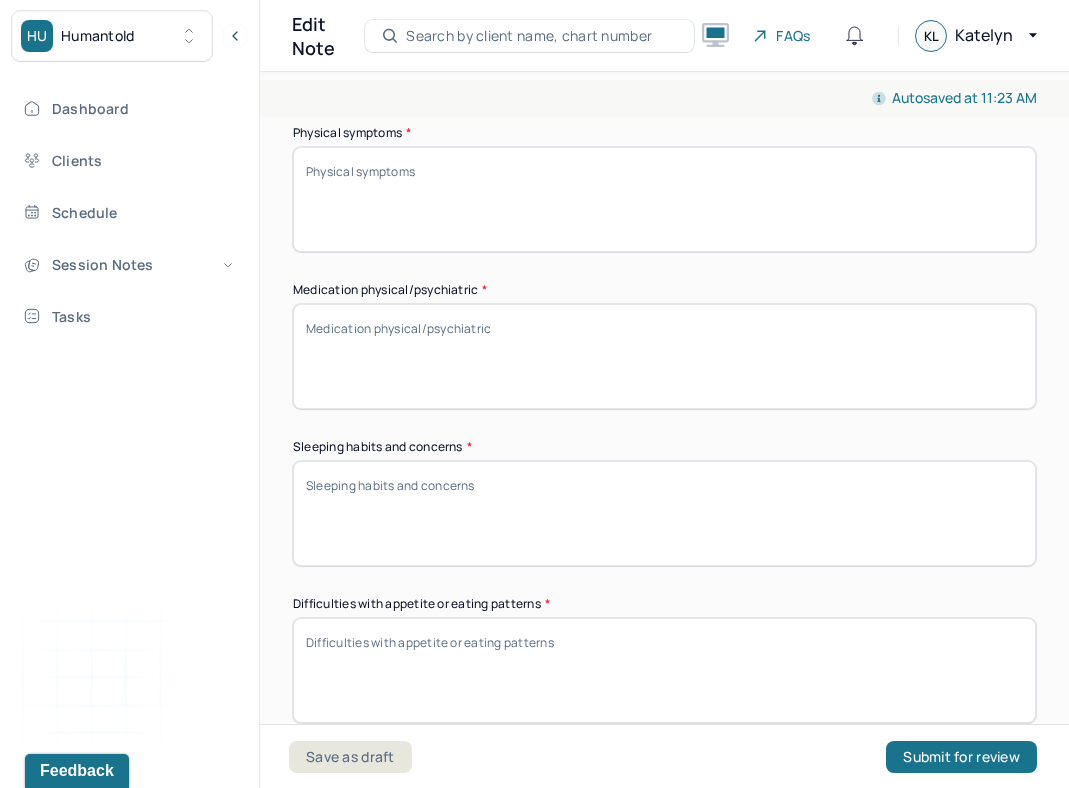 click on "Sleeping habits and concerns *" at bounding box center (664, 513) 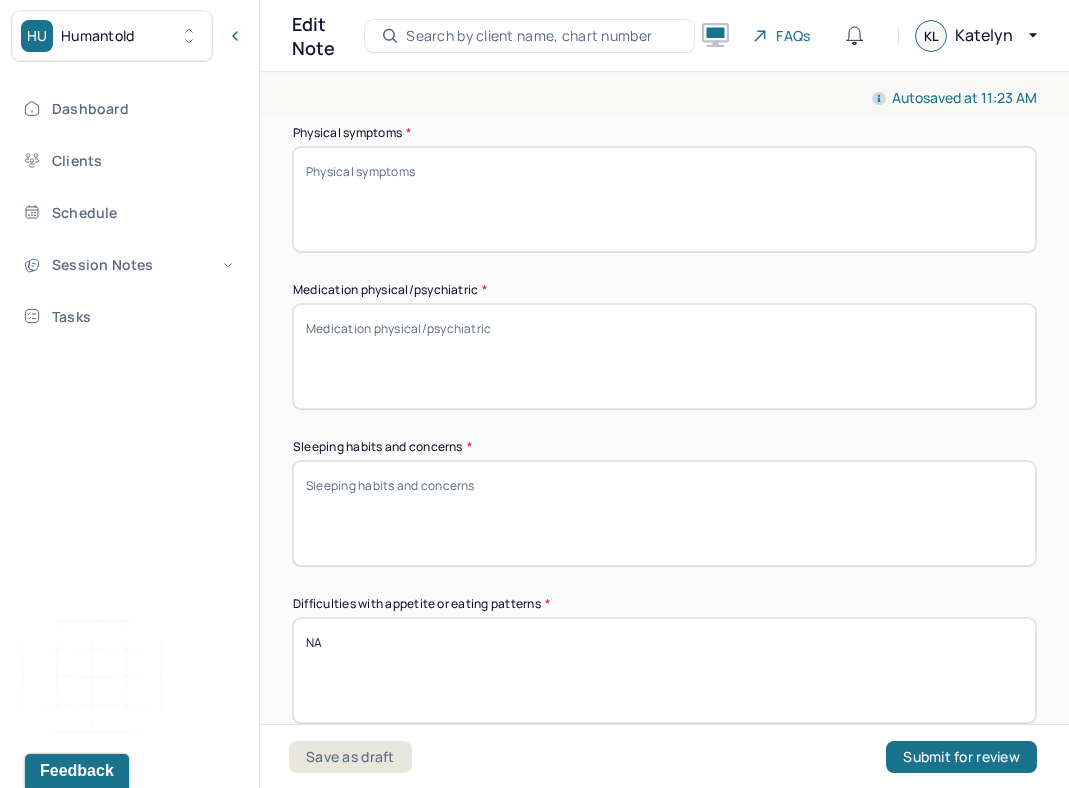 type on "NA" 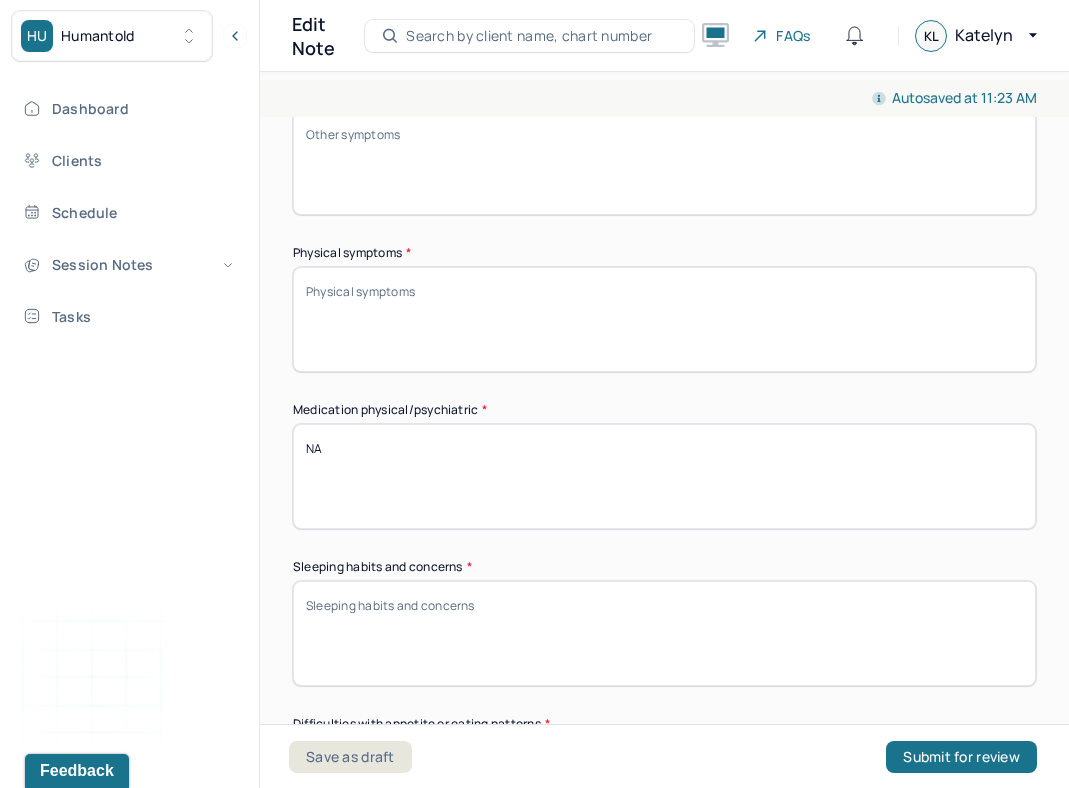 scroll, scrollTop: 1709, scrollLeft: 0, axis: vertical 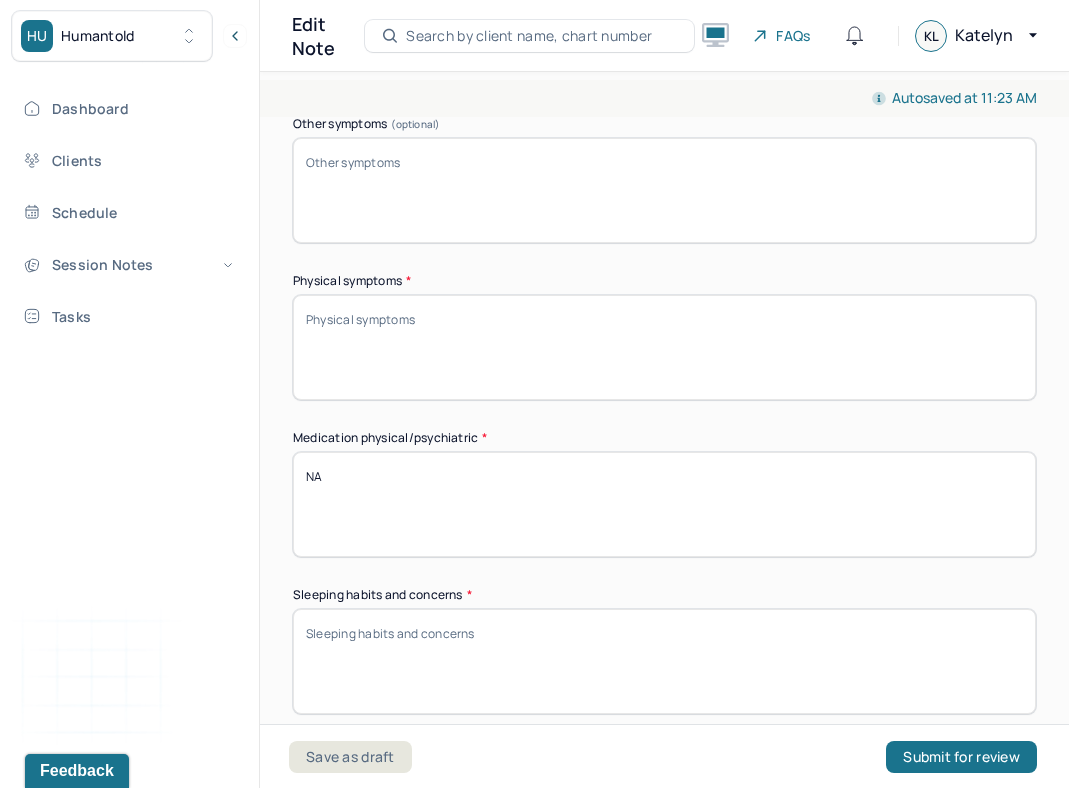 type on "NA" 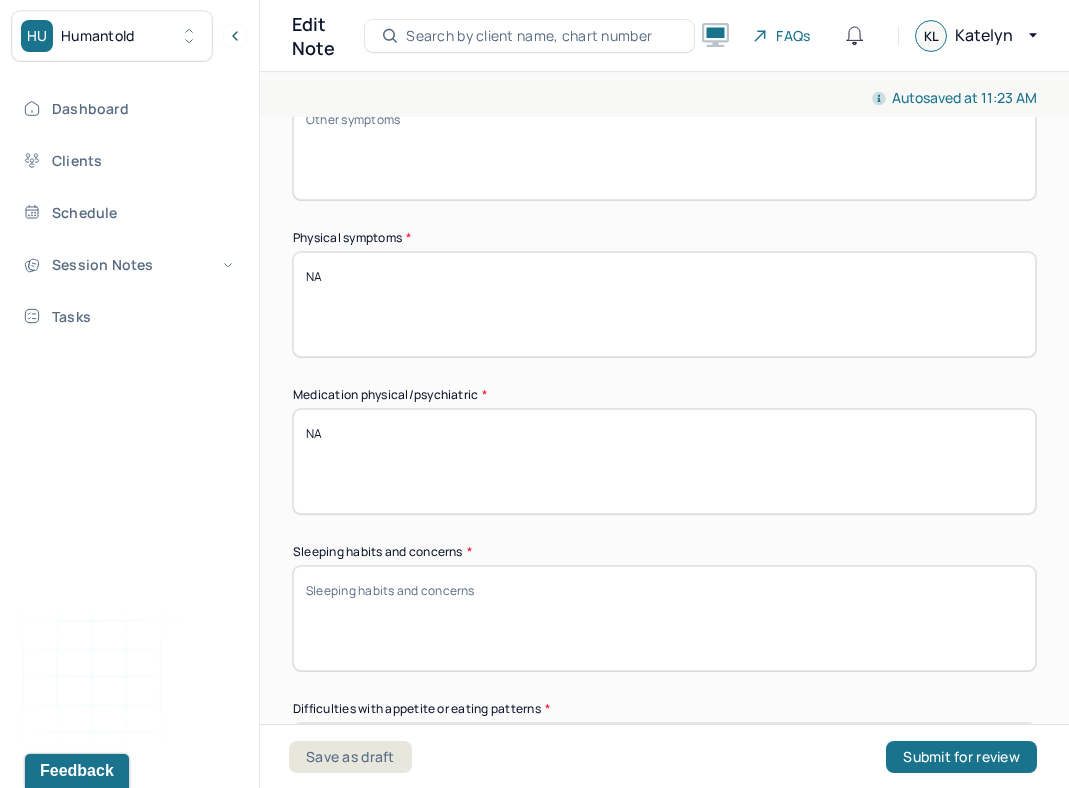 scroll, scrollTop: 1743, scrollLeft: 0, axis: vertical 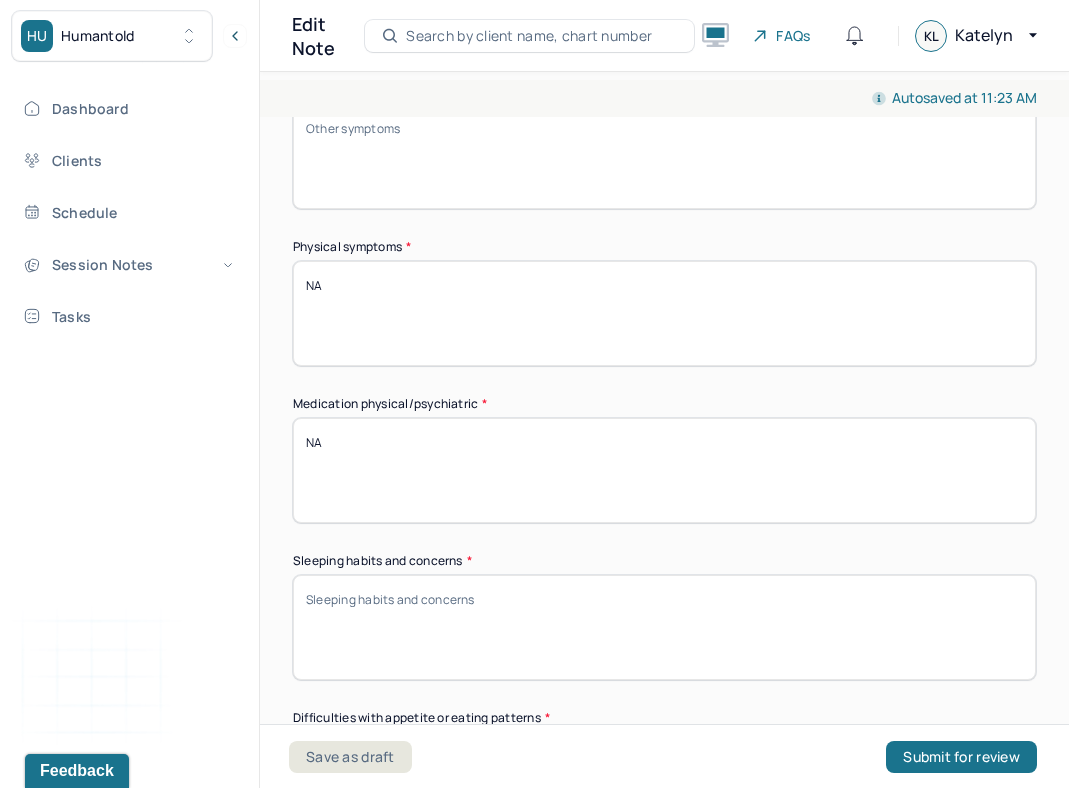 type on "N" 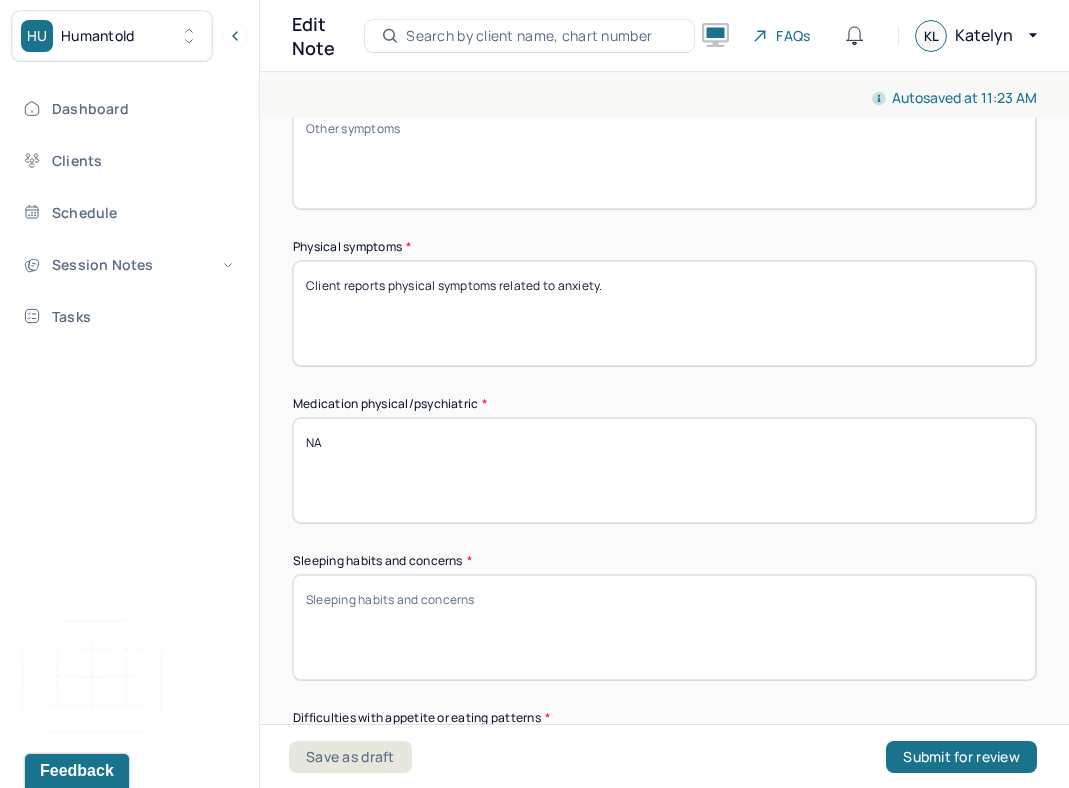type on "Client reports physical symptoms related to anxiety." 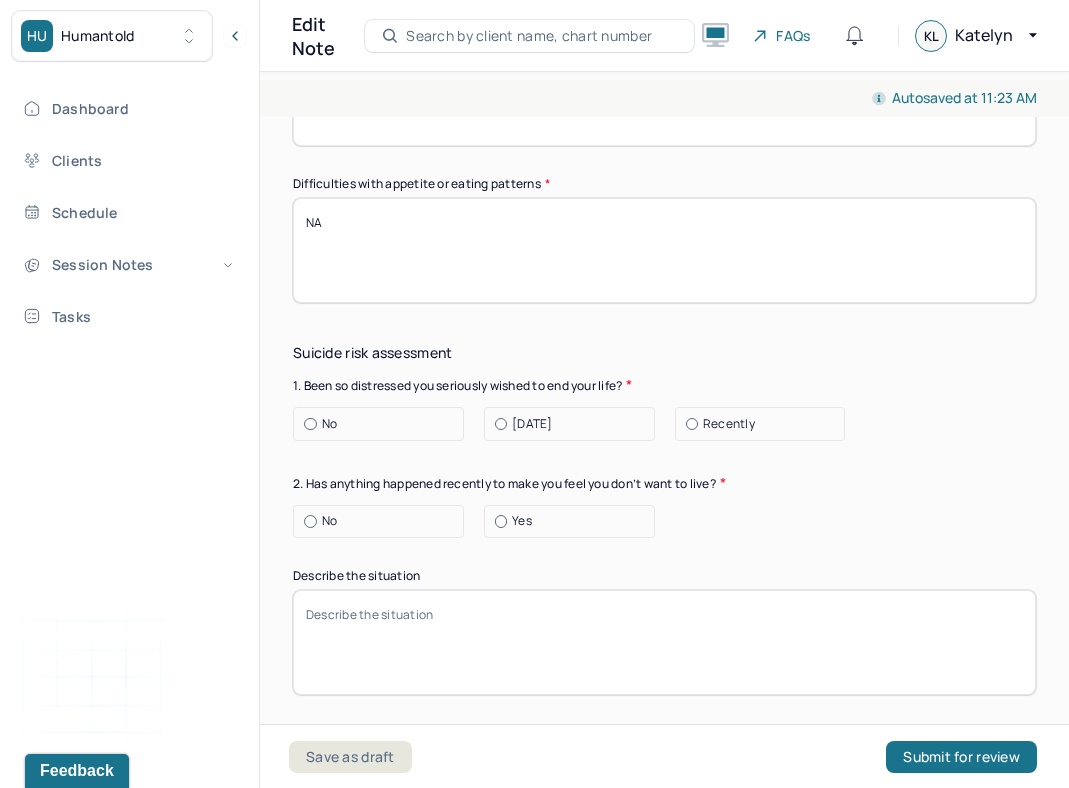 scroll, scrollTop: 2290, scrollLeft: 0, axis: vertical 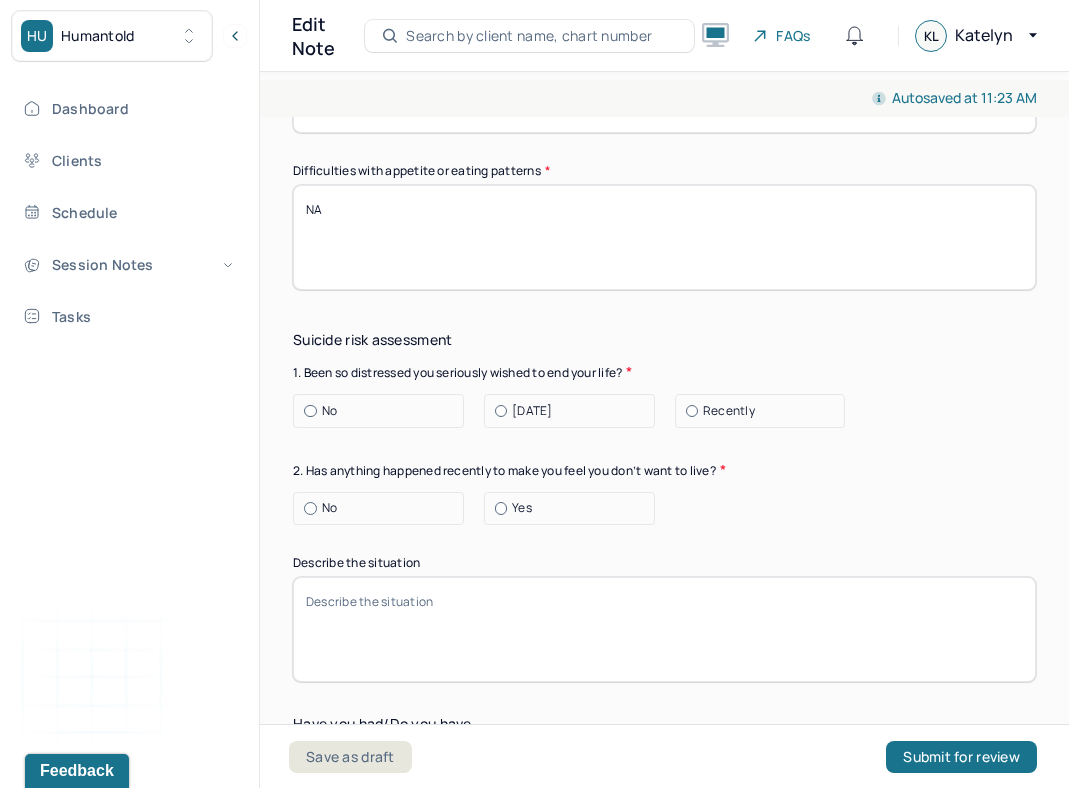 click on "No" at bounding box center (383, 411) 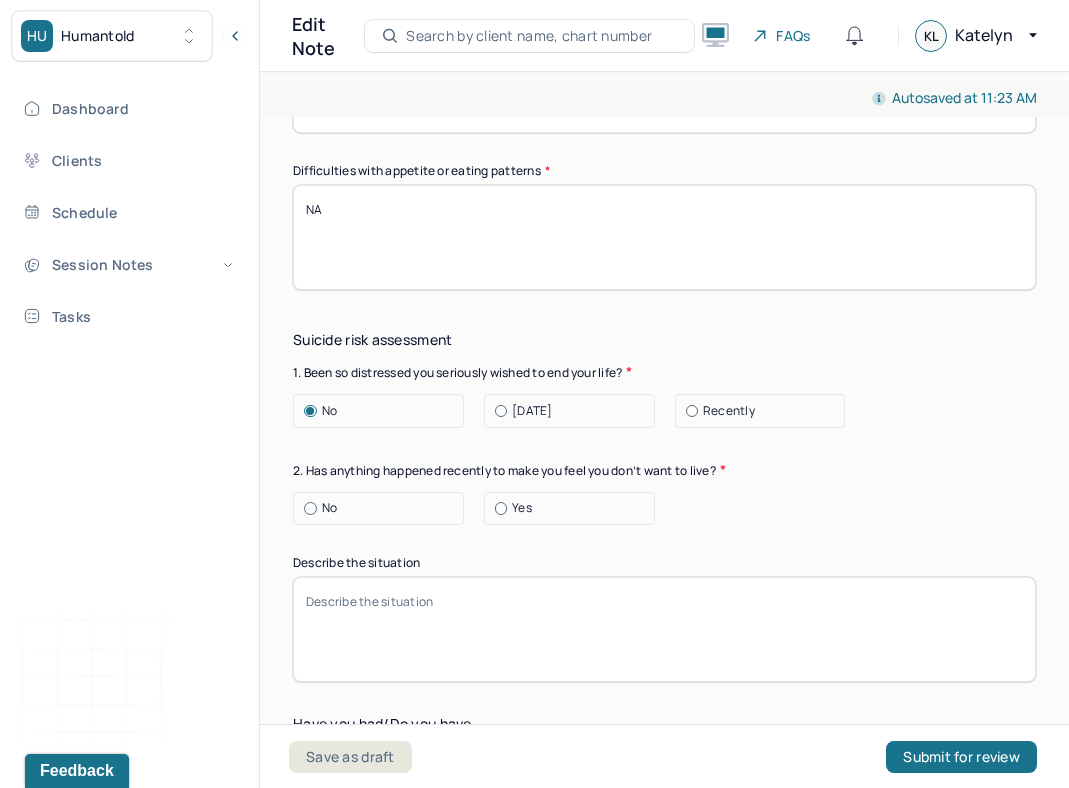 click on "No" at bounding box center (329, 508) 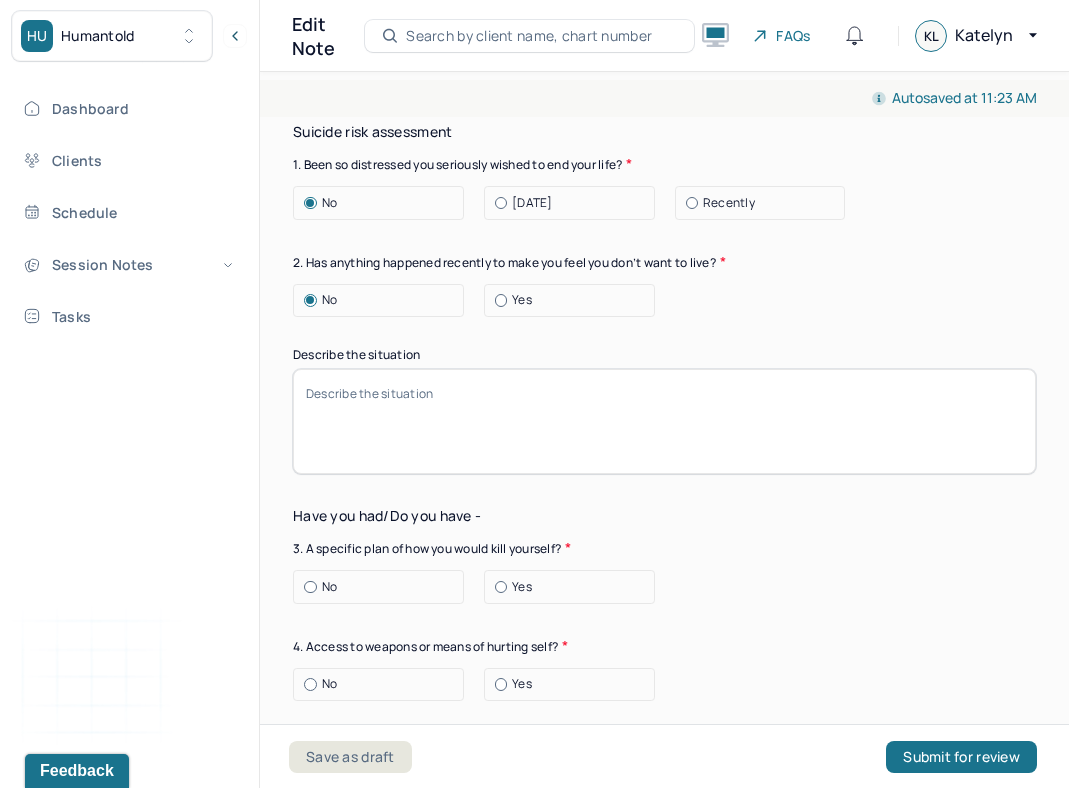 scroll, scrollTop: 2541, scrollLeft: 0, axis: vertical 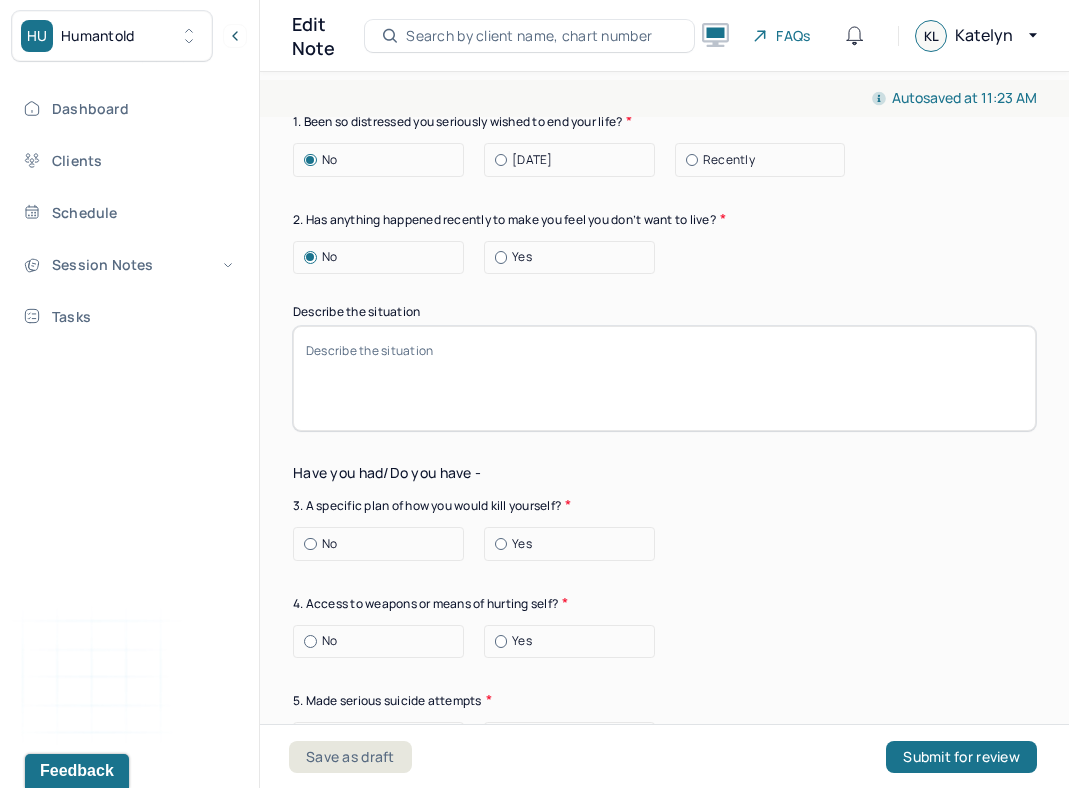 click on "No" at bounding box center (329, 544) 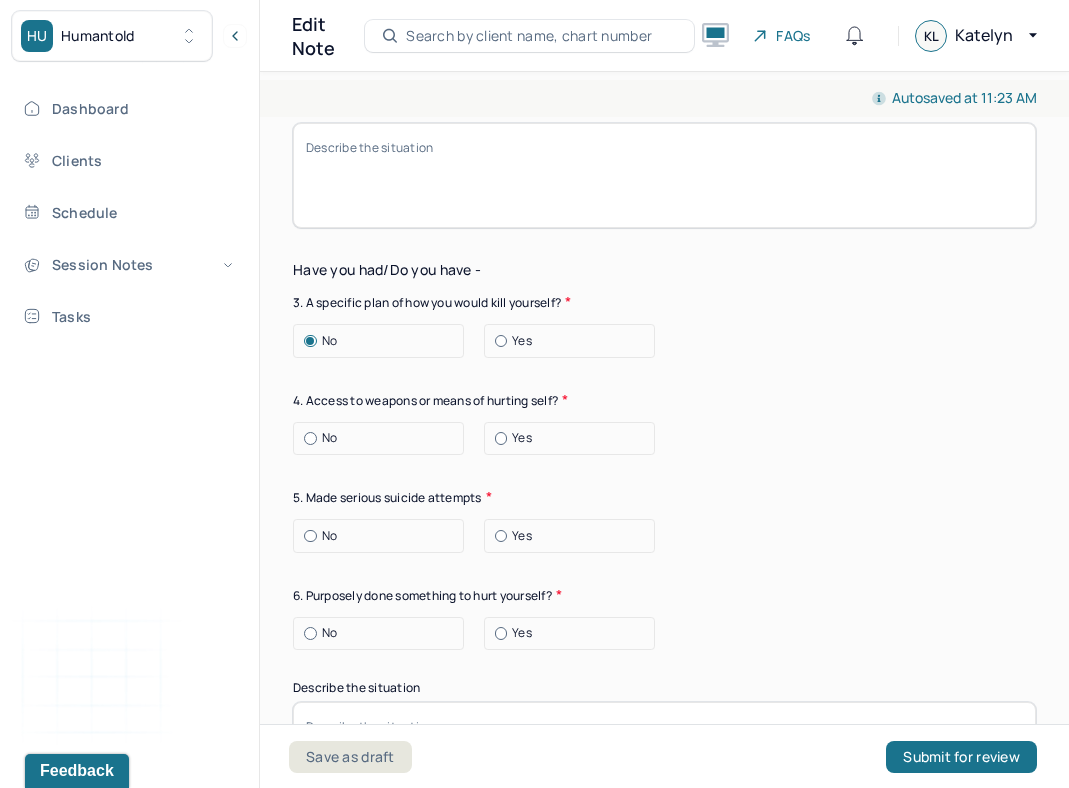scroll, scrollTop: 2755, scrollLeft: 0, axis: vertical 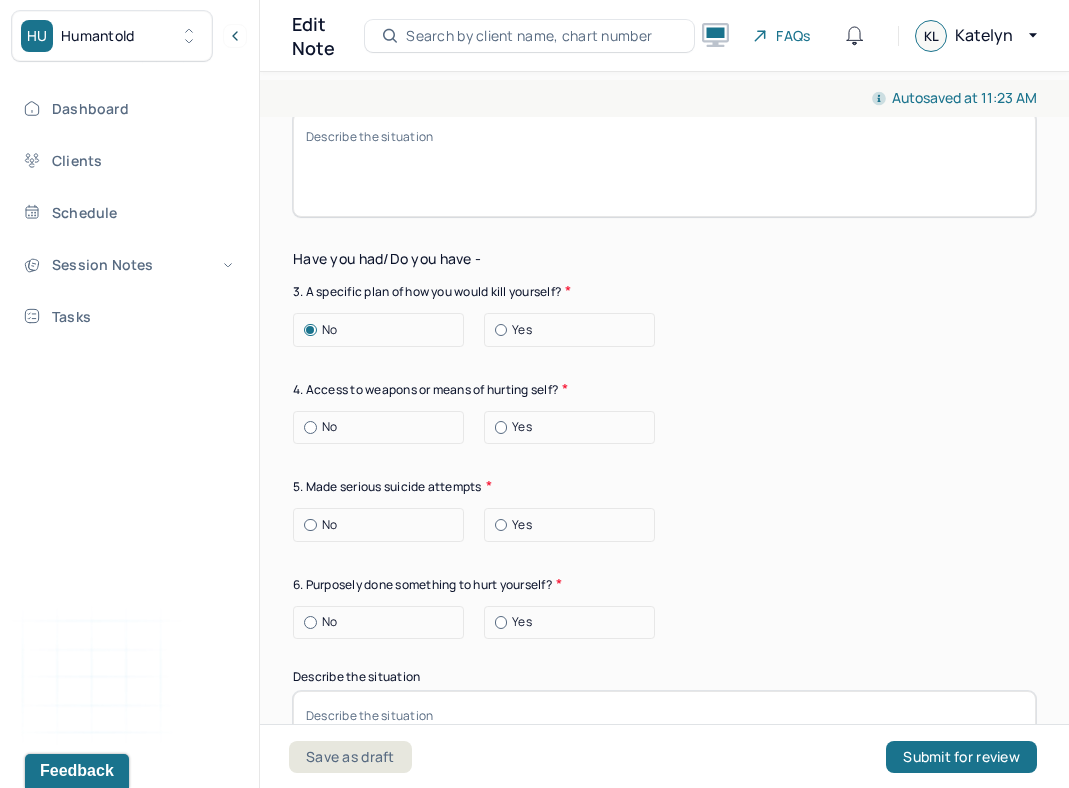 click on "No" at bounding box center (378, 428) 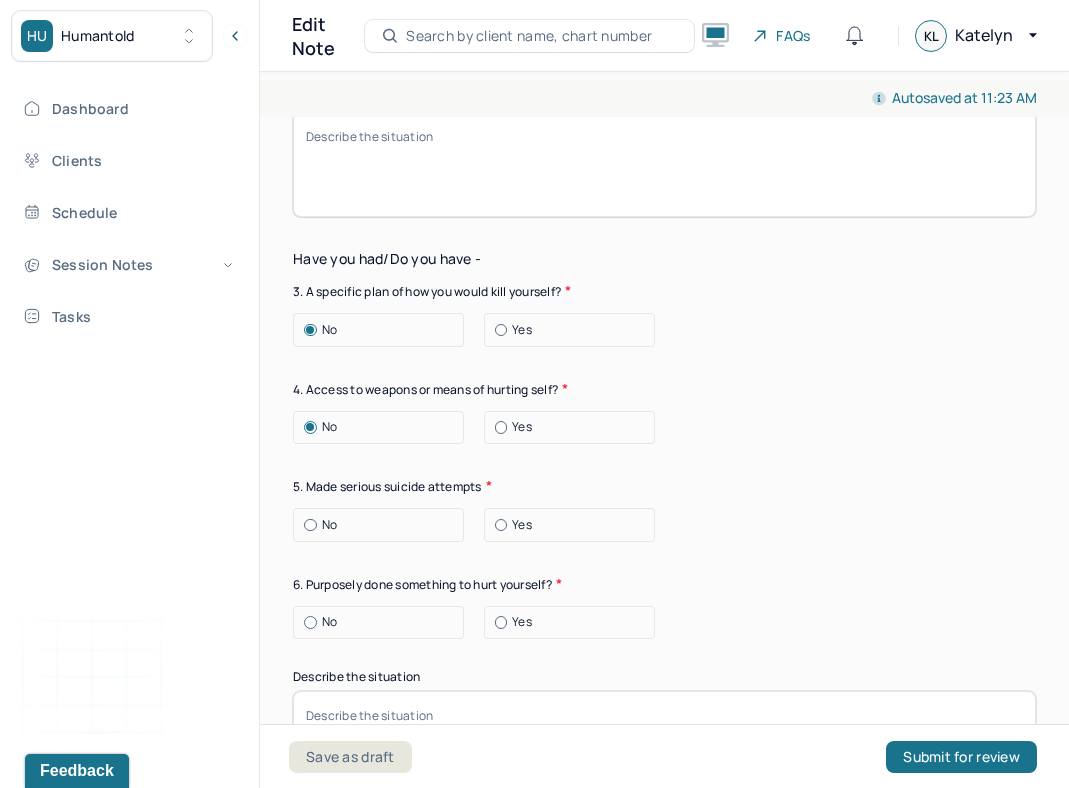 click on "No" at bounding box center [329, 525] 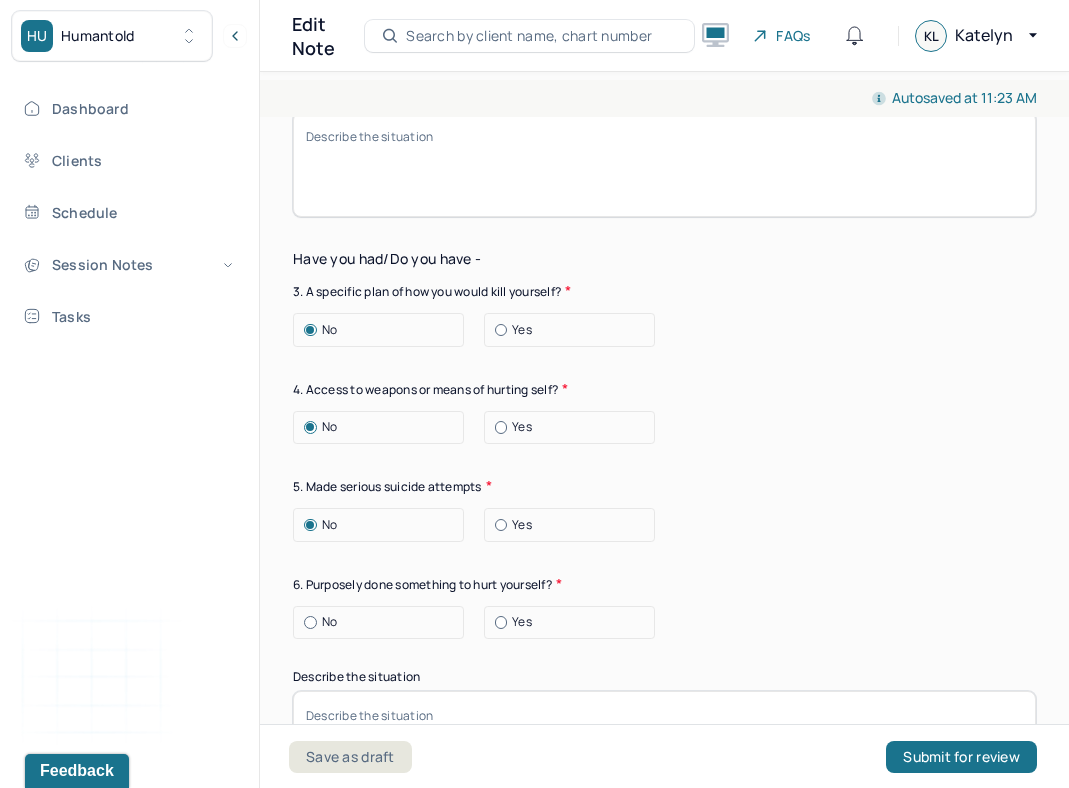 click on "No" at bounding box center (383, 622) 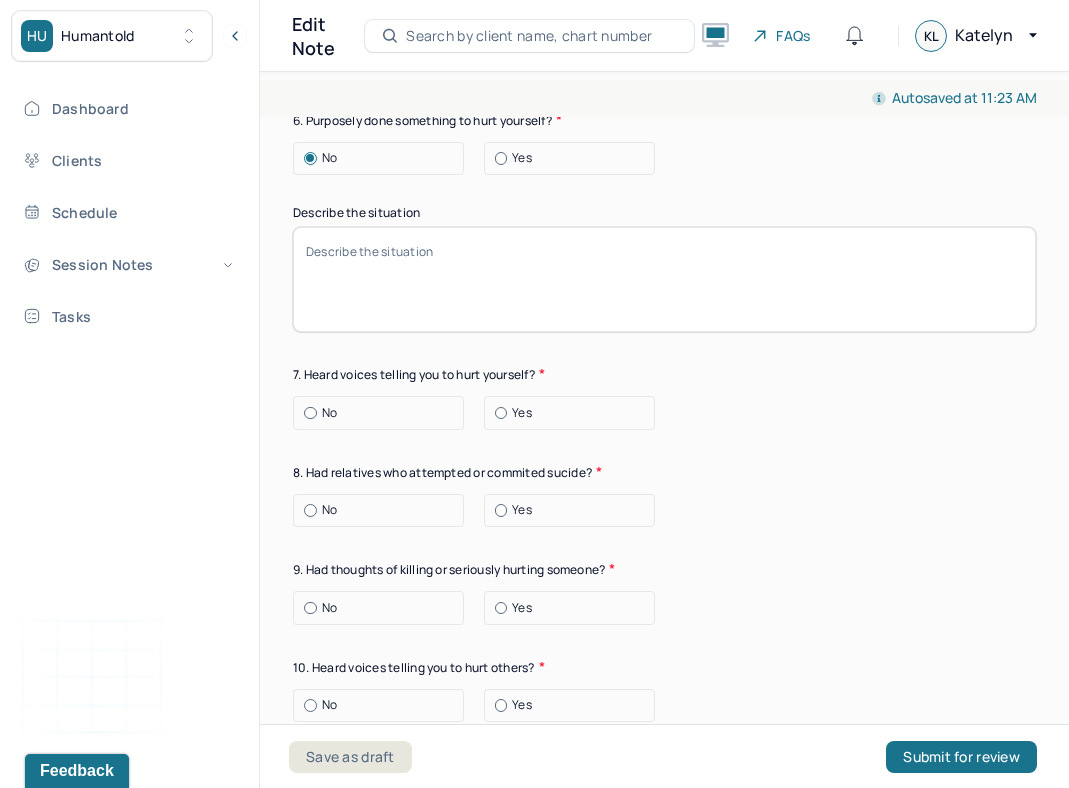 scroll, scrollTop: 3265, scrollLeft: 0, axis: vertical 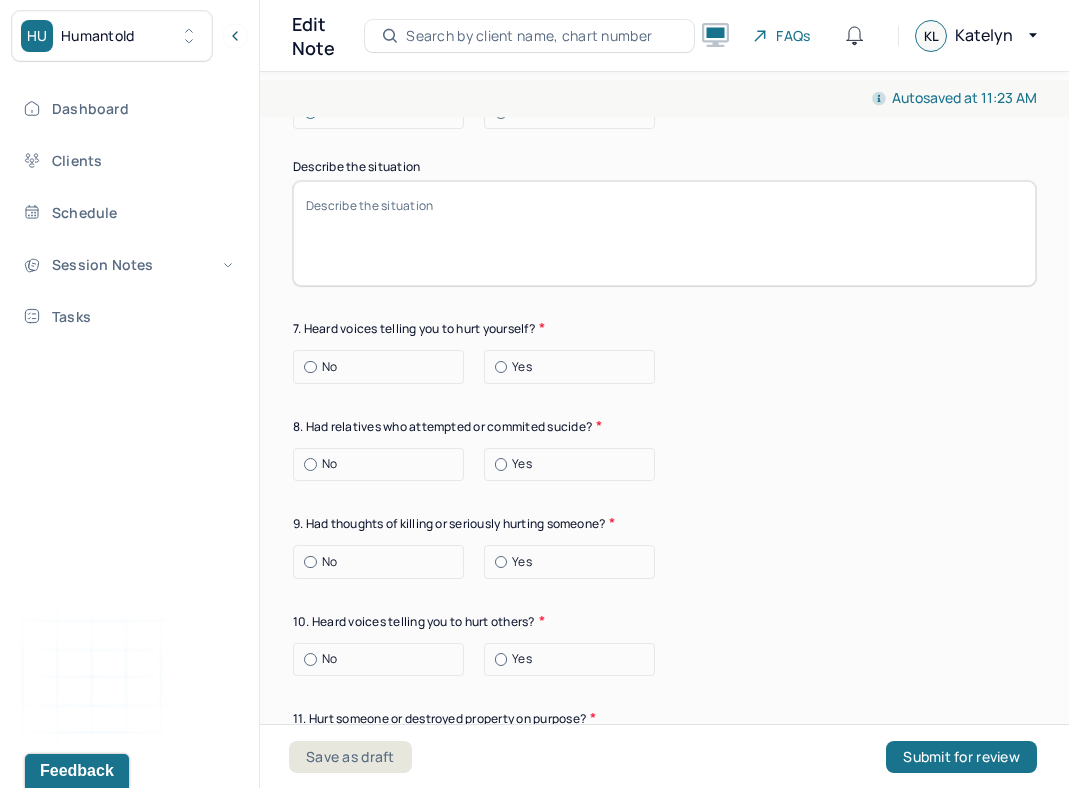 click on "No" at bounding box center (383, 367) 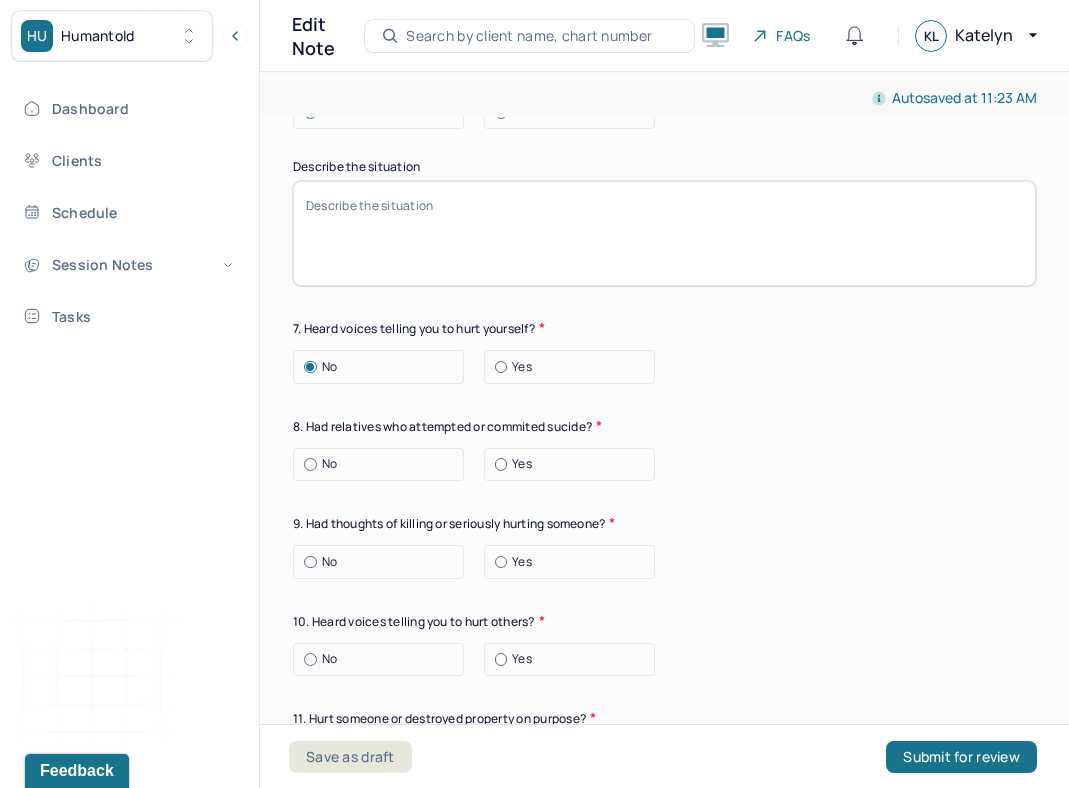 click on "No" at bounding box center (383, 464) 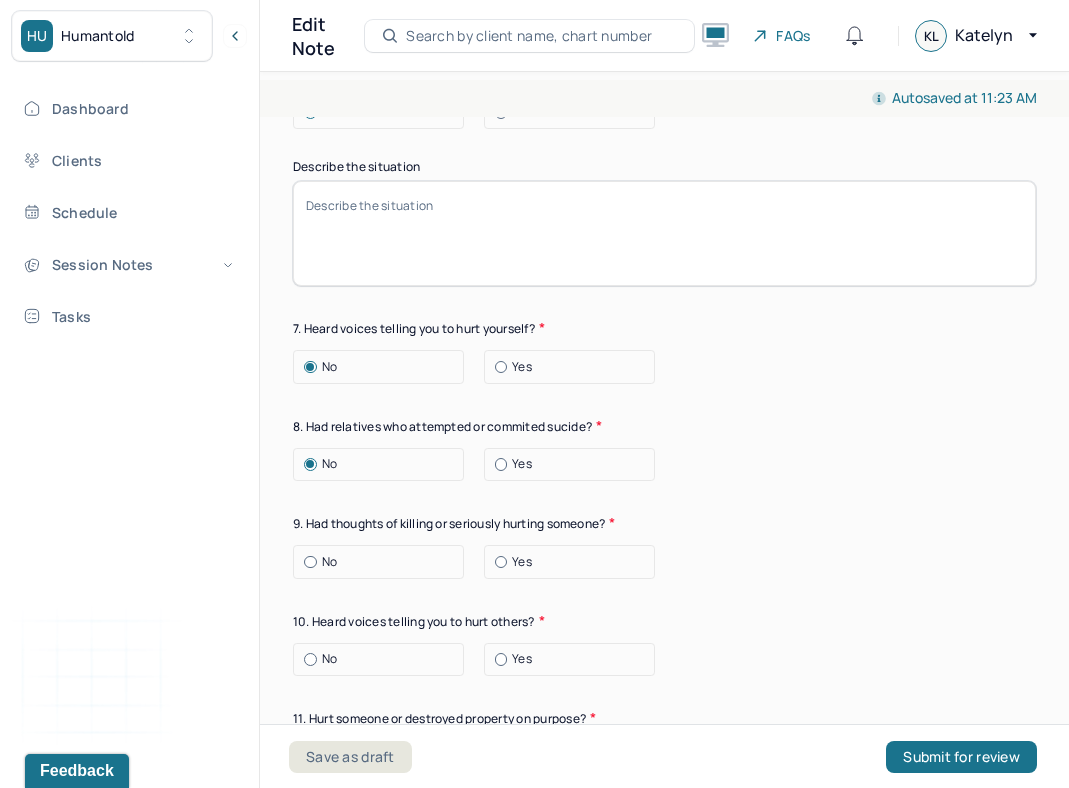 click on "No" at bounding box center (383, 562) 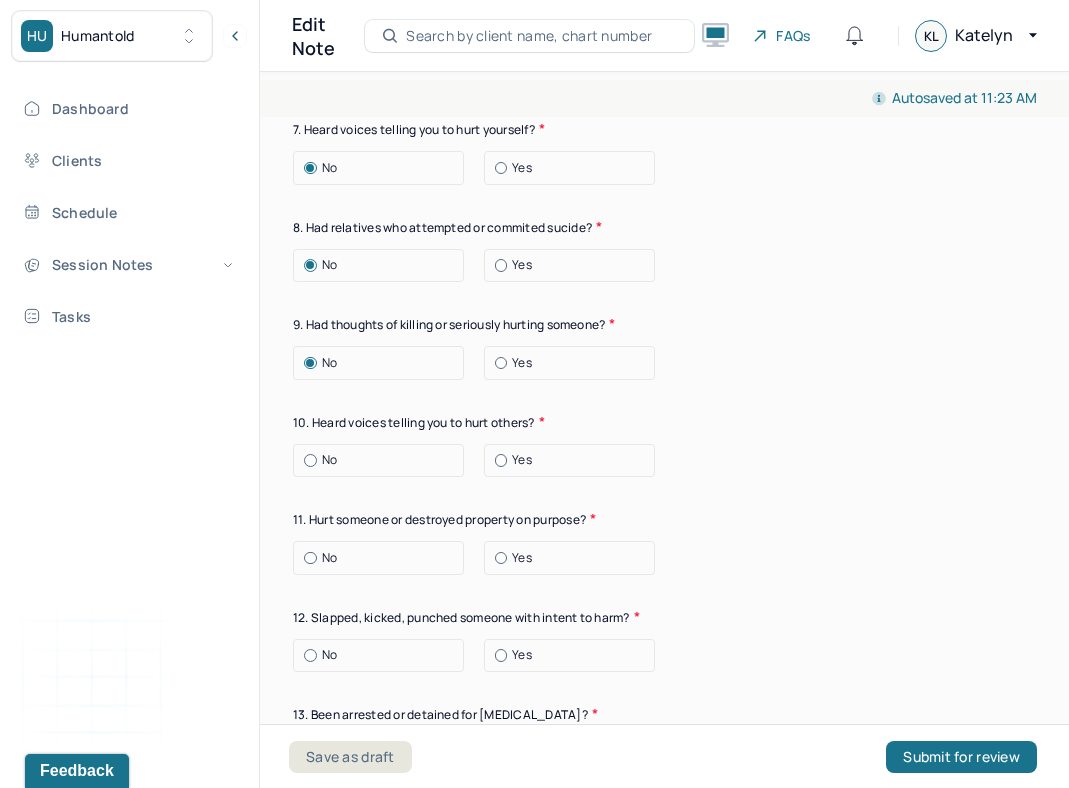 scroll, scrollTop: 3464, scrollLeft: 0, axis: vertical 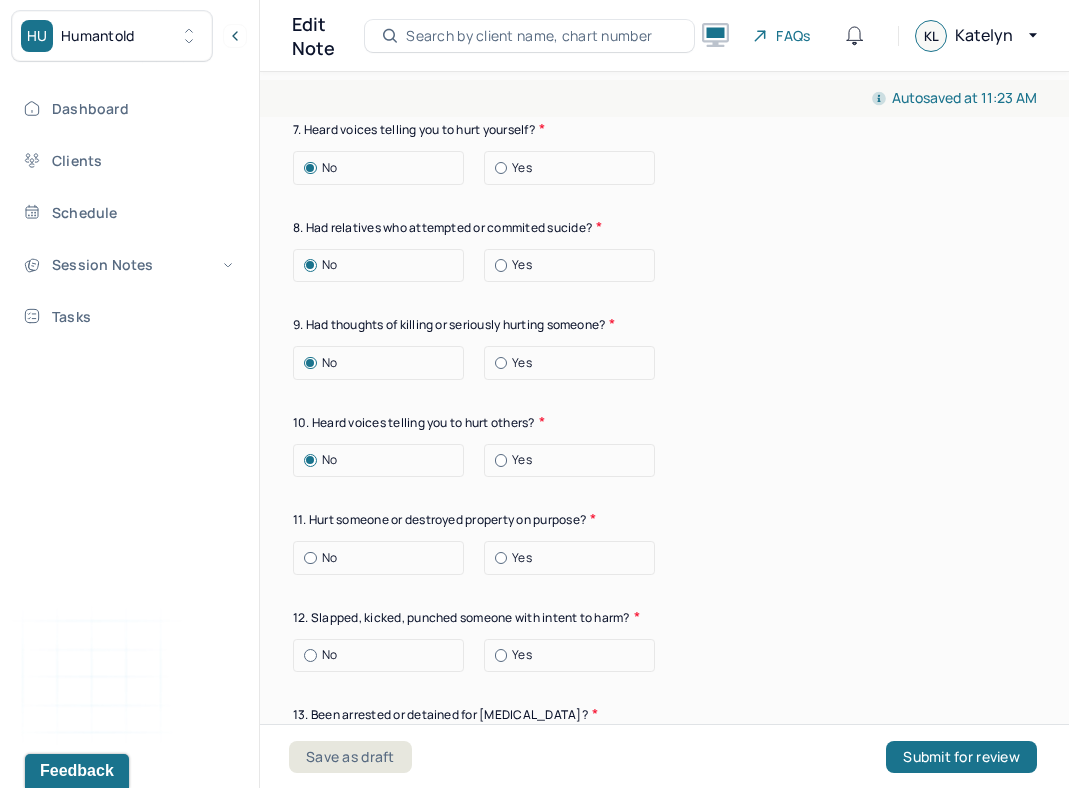click on "No" at bounding box center (383, 558) 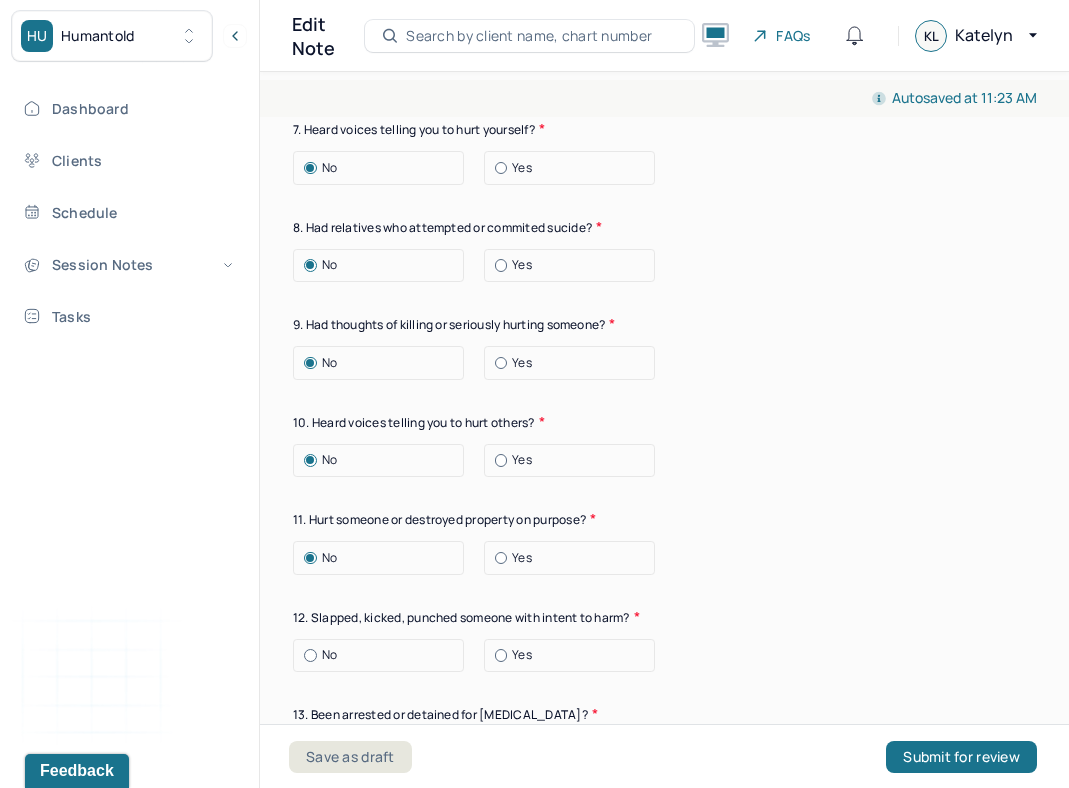 click on "No" at bounding box center [383, 655] 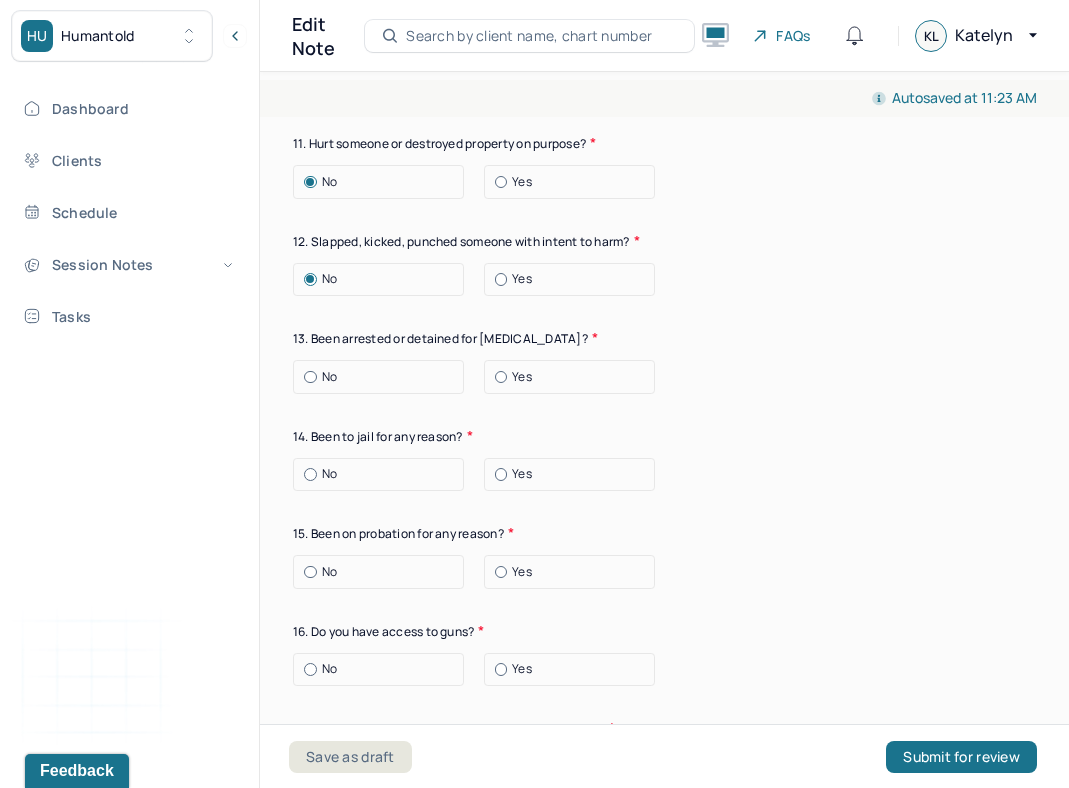 scroll, scrollTop: 3854, scrollLeft: 0, axis: vertical 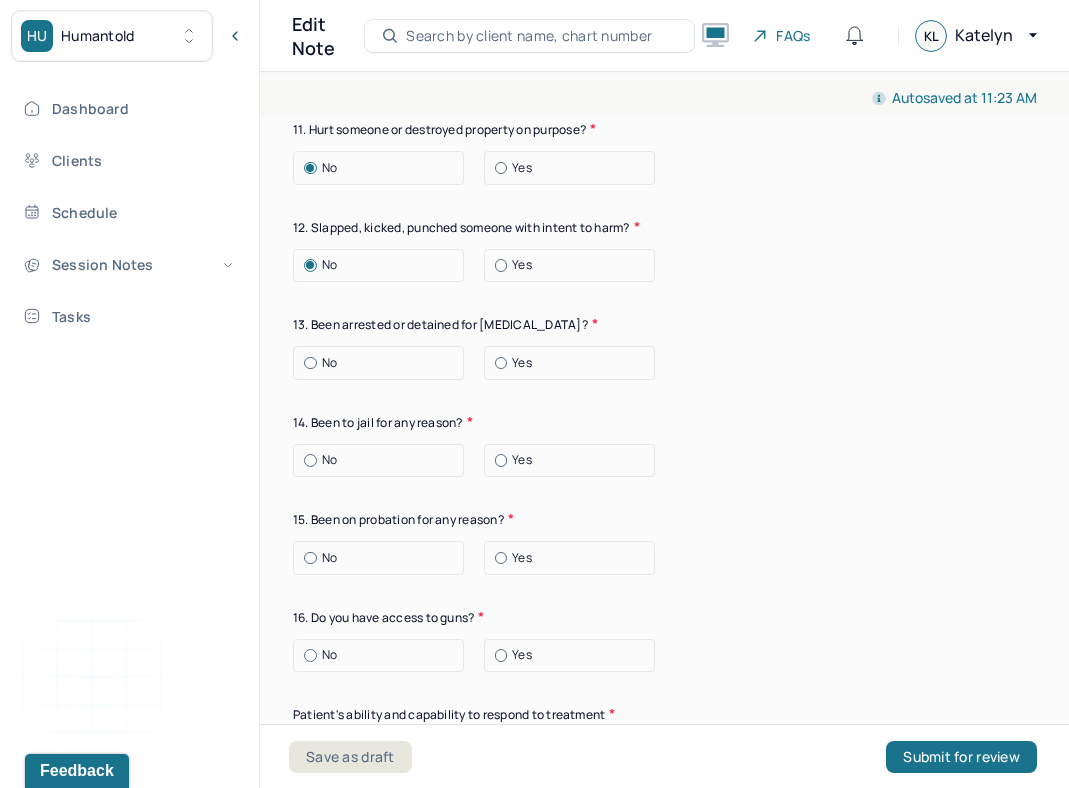 click on "No" at bounding box center [383, 363] 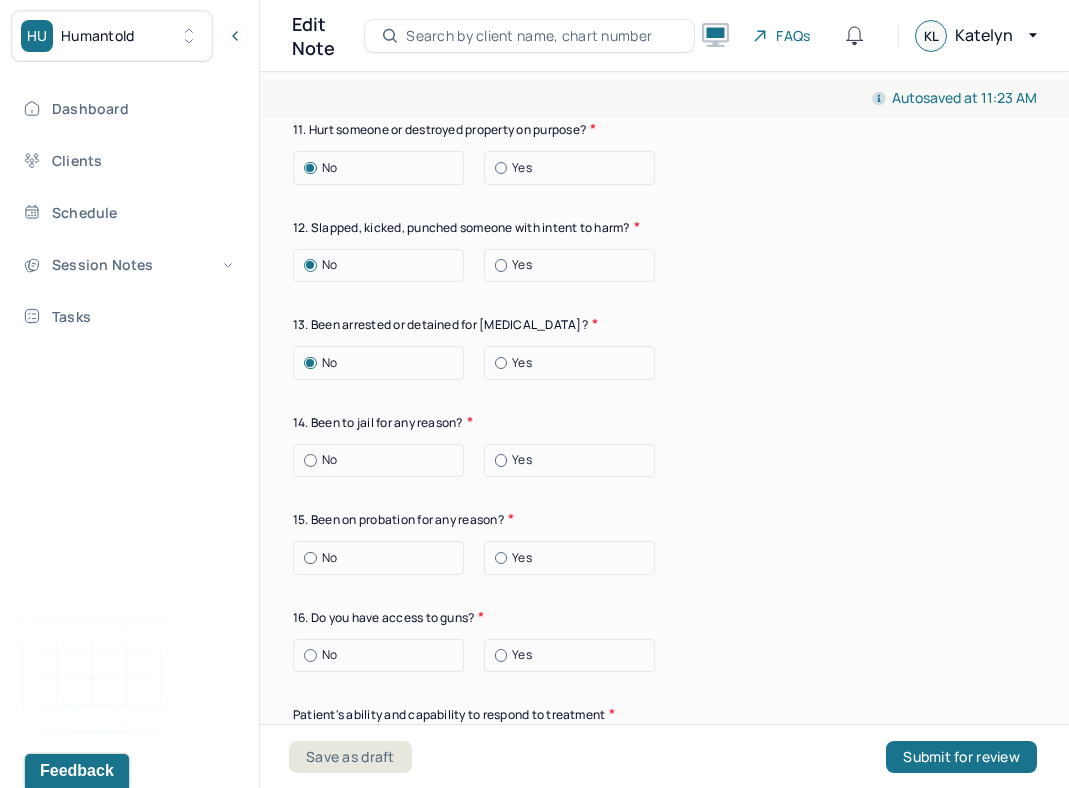 click on "No" at bounding box center (383, 460) 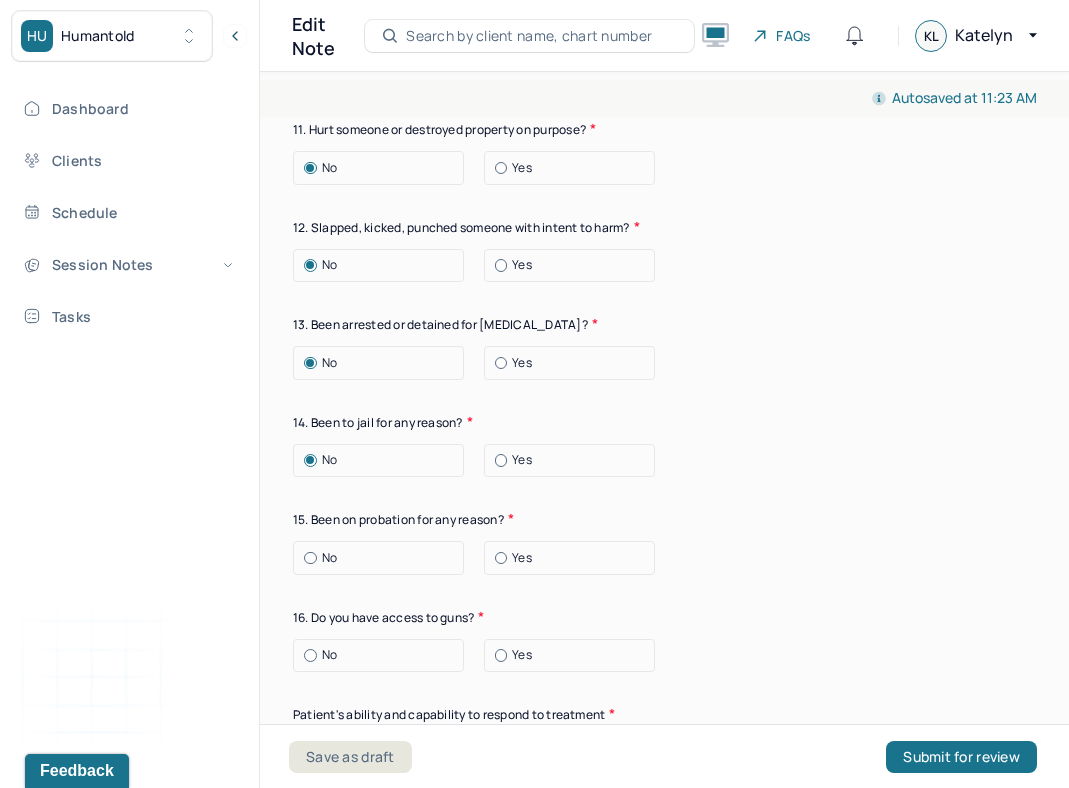 click on "No" at bounding box center [329, 558] 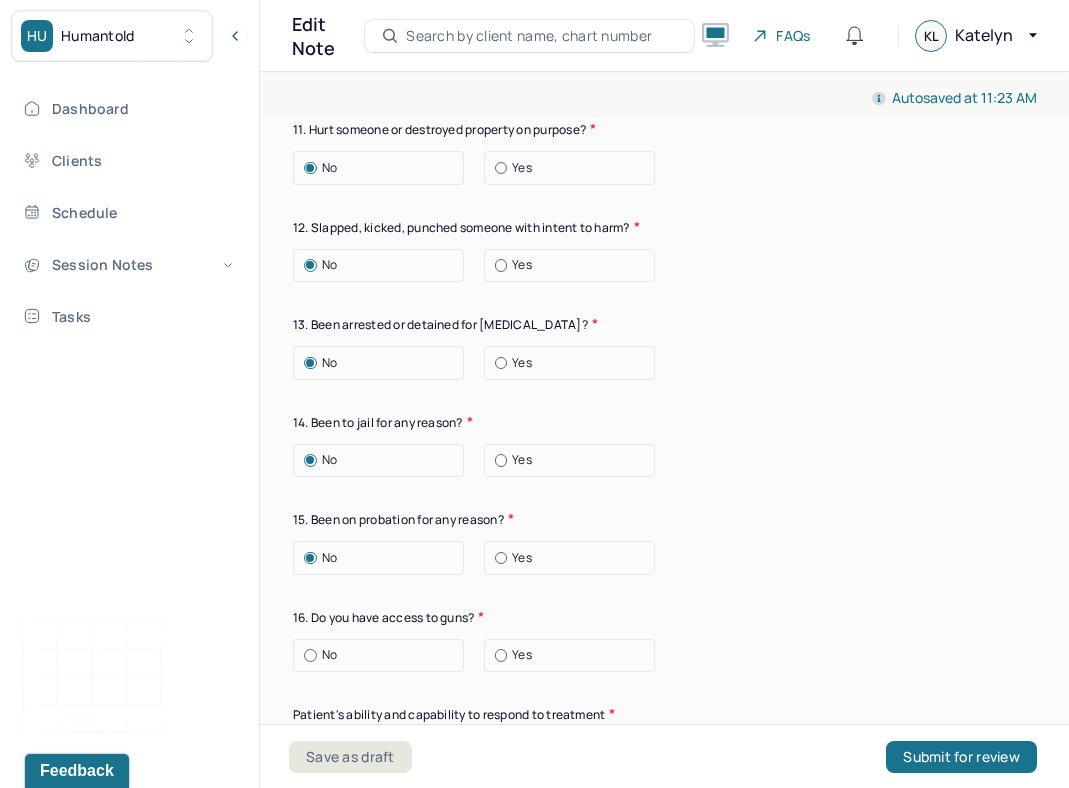 click on "No" at bounding box center [383, 655] 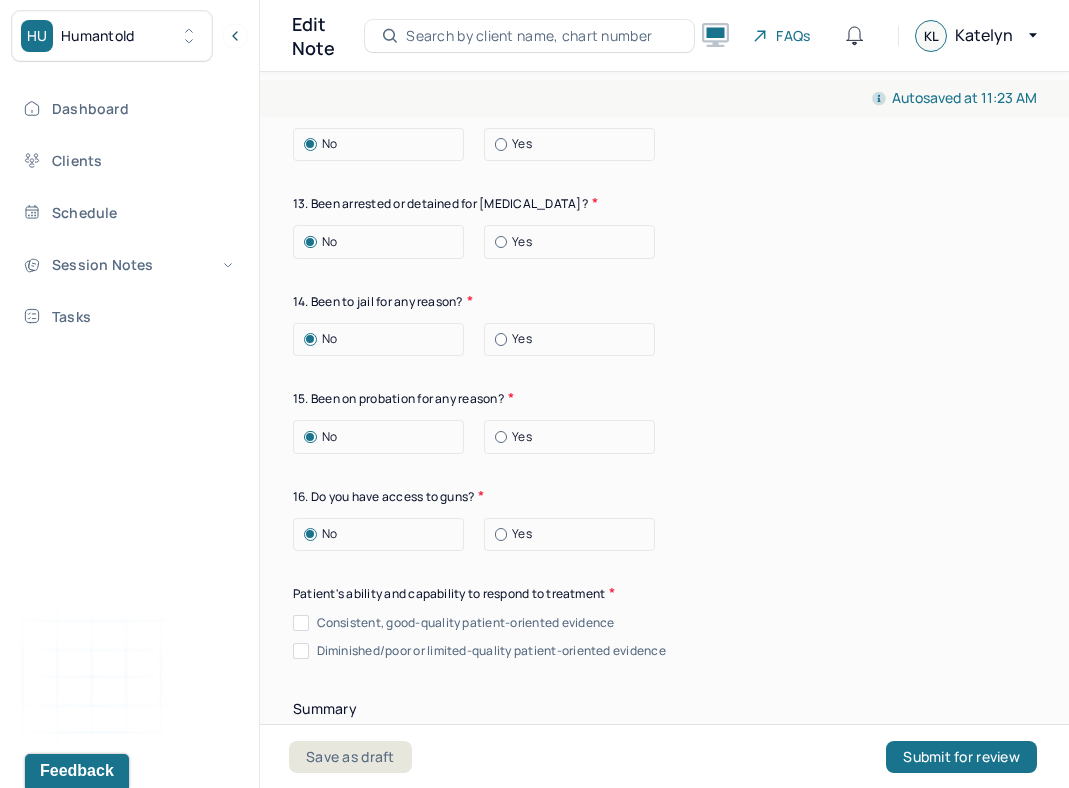 scroll, scrollTop: 3976, scrollLeft: 0, axis: vertical 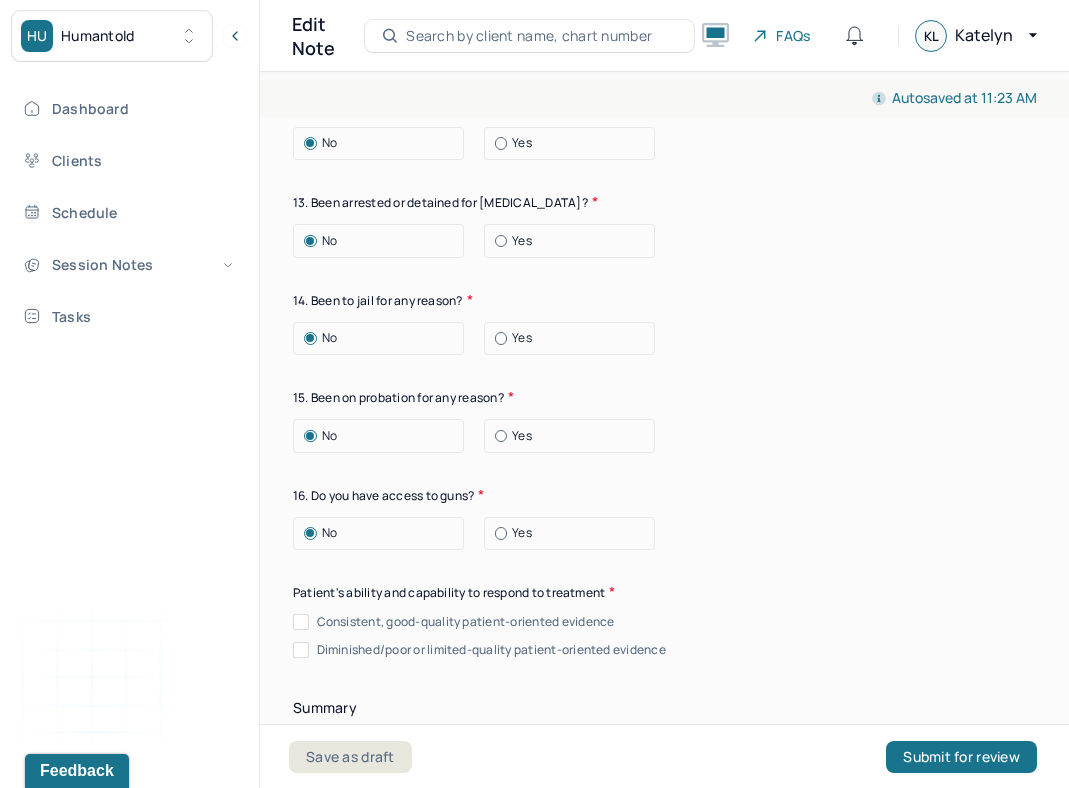 click on "Consistent, good-quality patient-oriented evidence" at bounding box center (466, 622) 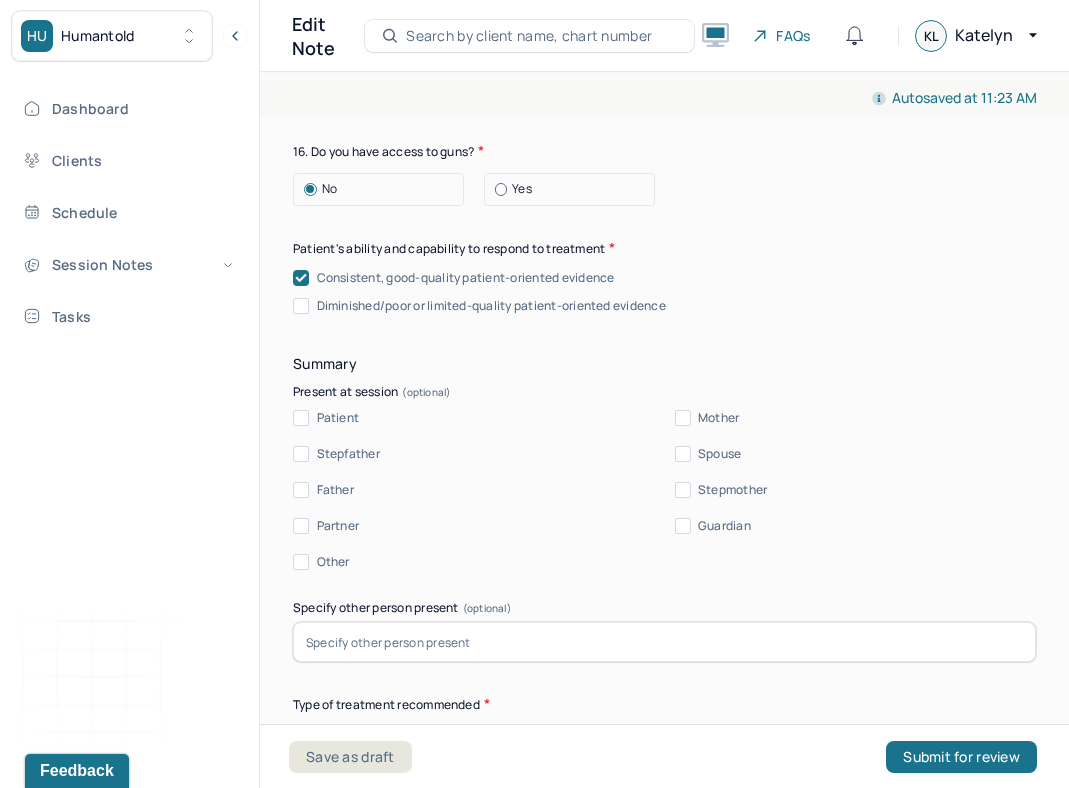 click on "Patient" at bounding box center (338, 418) 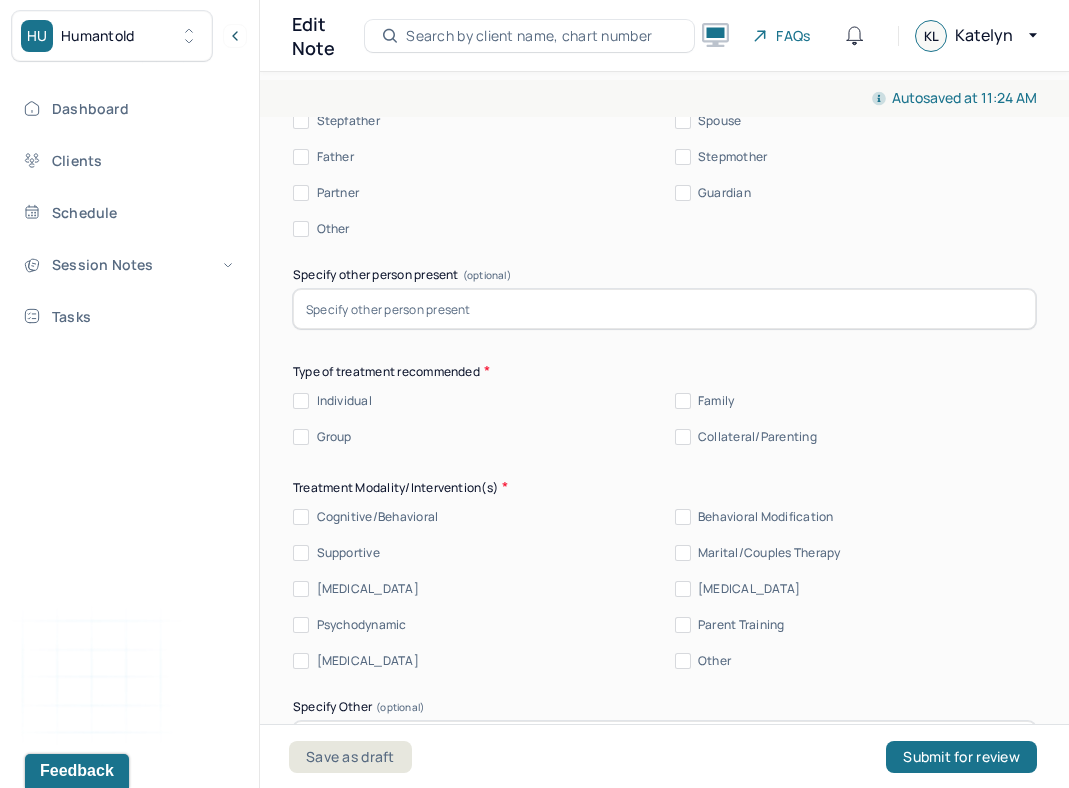 scroll, scrollTop: 4659, scrollLeft: 0, axis: vertical 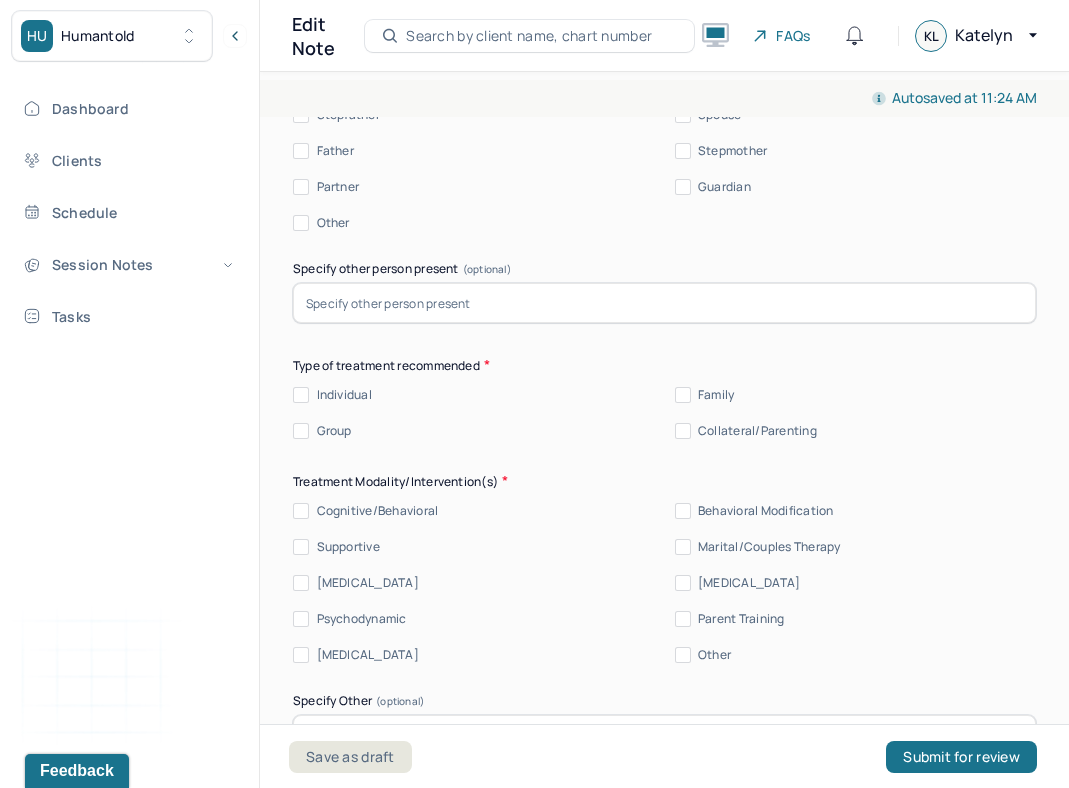 click on "Individual" at bounding box center (344, 395) 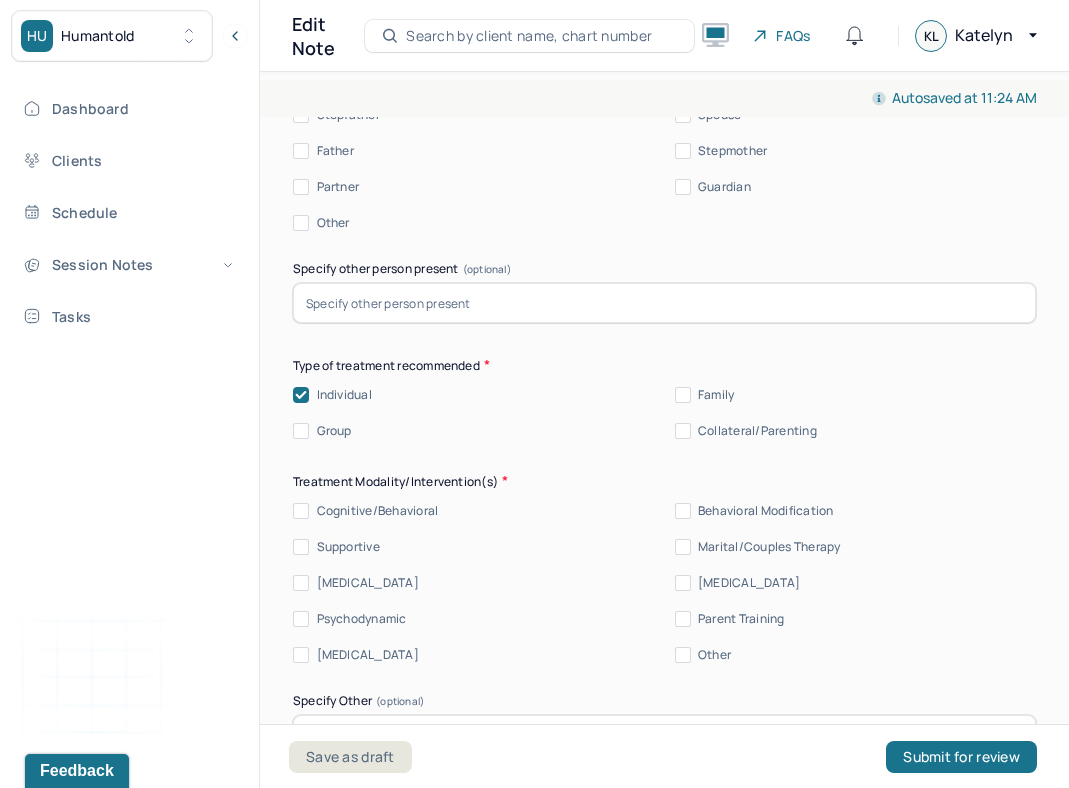 click on "Cognitive/Behavioral" at bounding box center [378, 511] 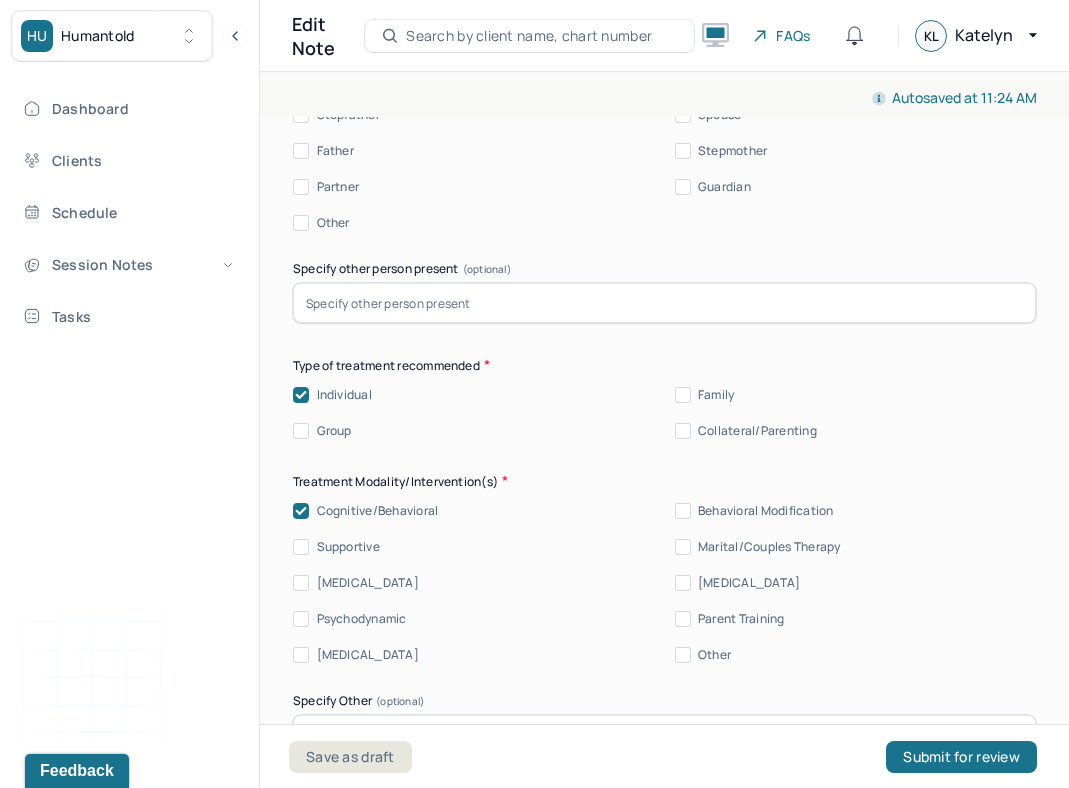 click on "Stress Management" at bounding box center [749, 583] 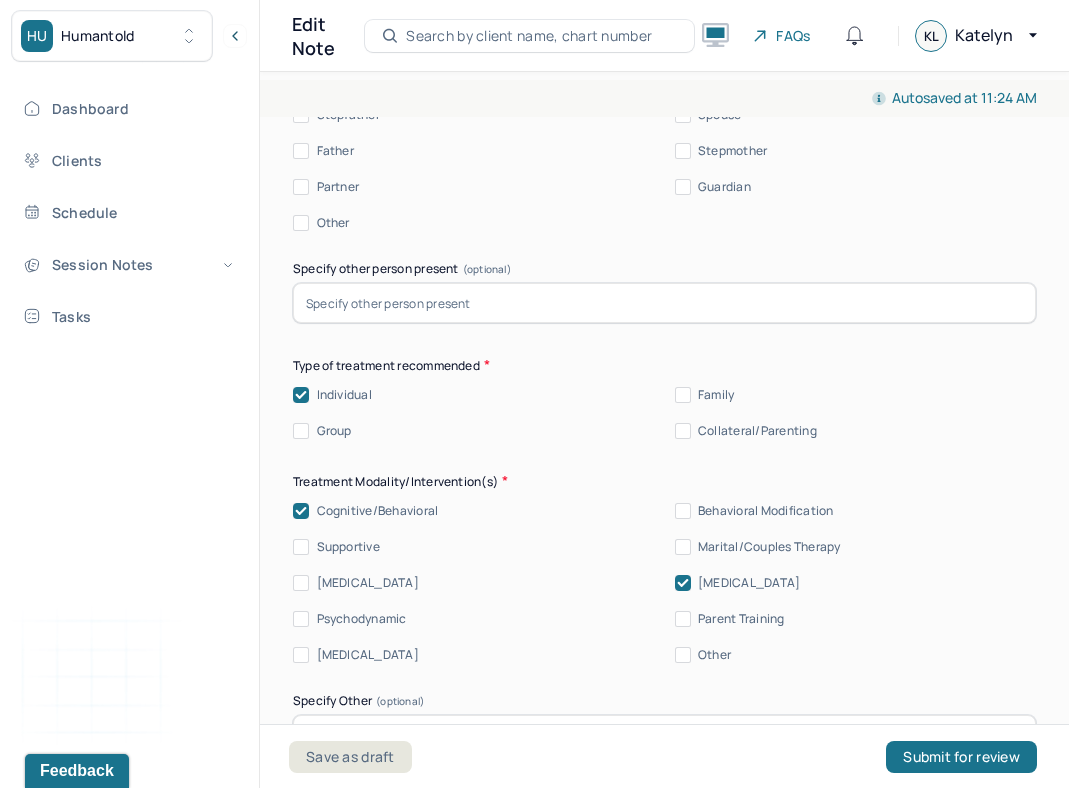 click on "Supportive" at bounding box center [348, 547] 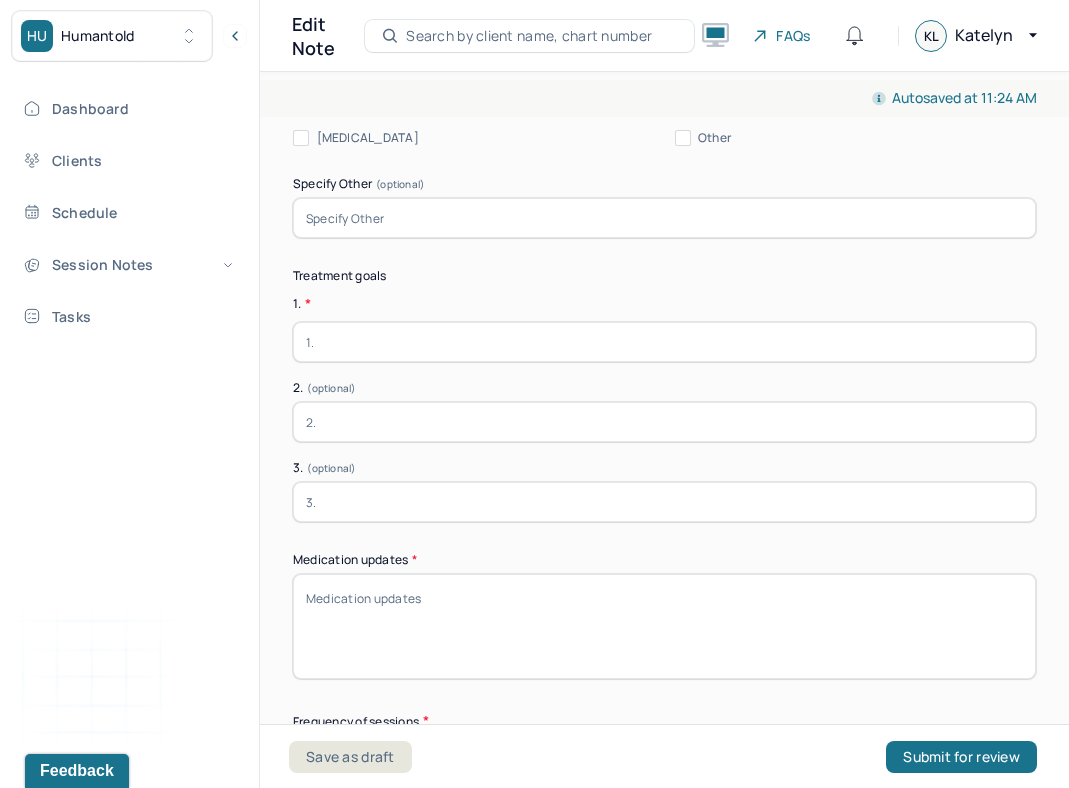 scroll, scrollTop: 5177, scrollLeft: 0, axis: vertical 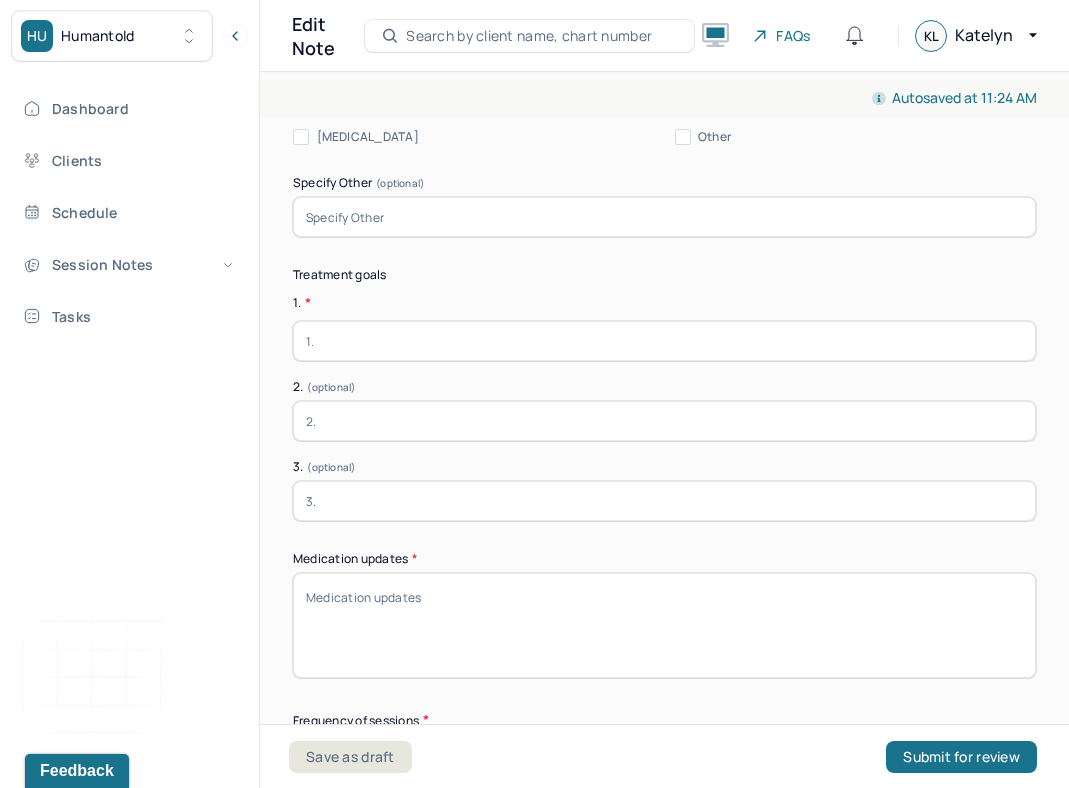 click at bounding box center (664, 341) 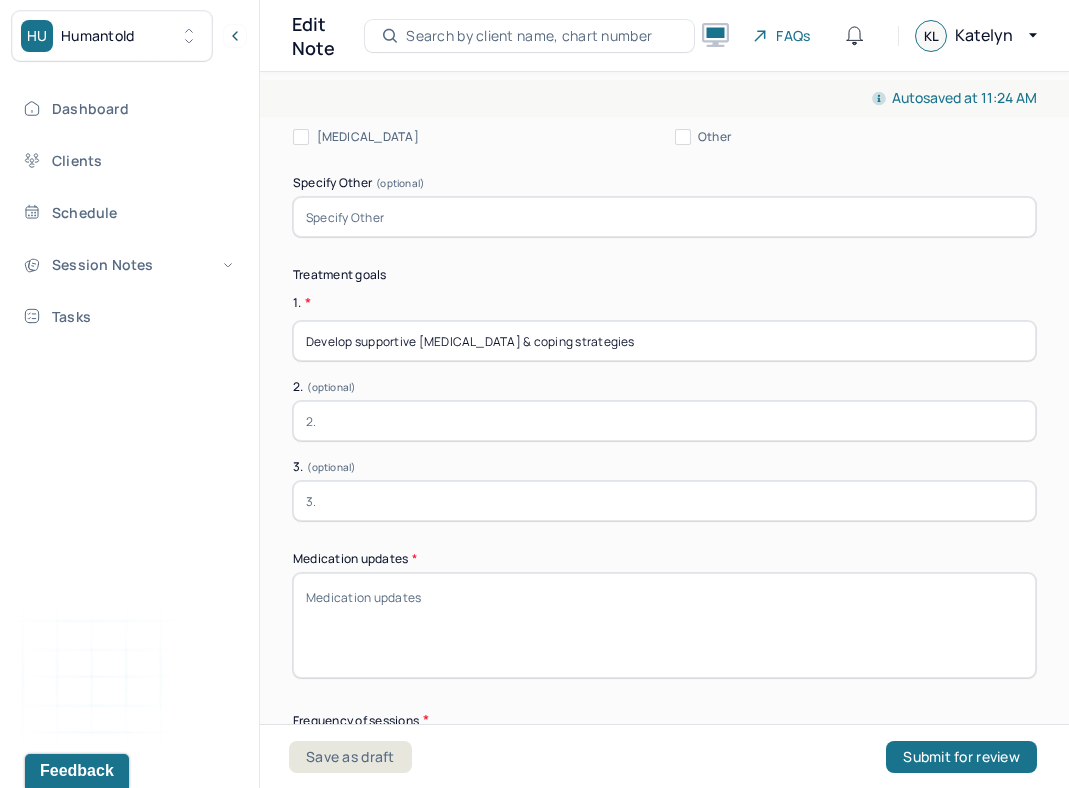 type on "Develop supportive stress management & coping strategies" 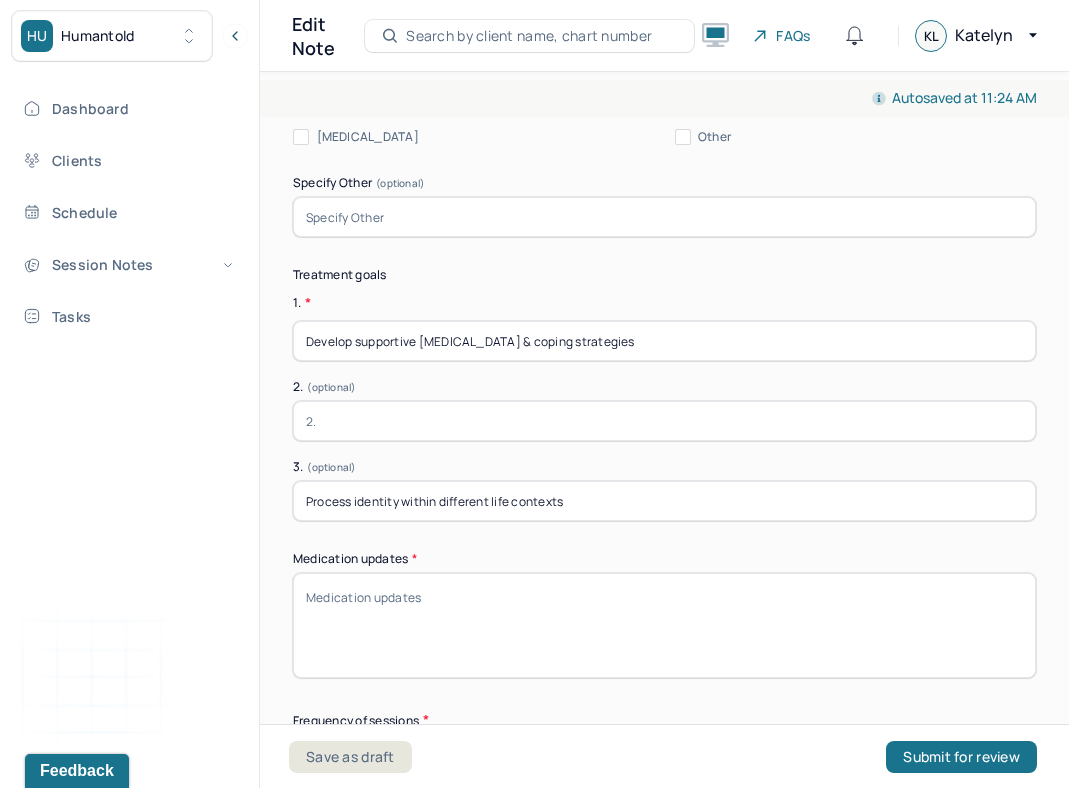 type on "Process identity within different life contexts" 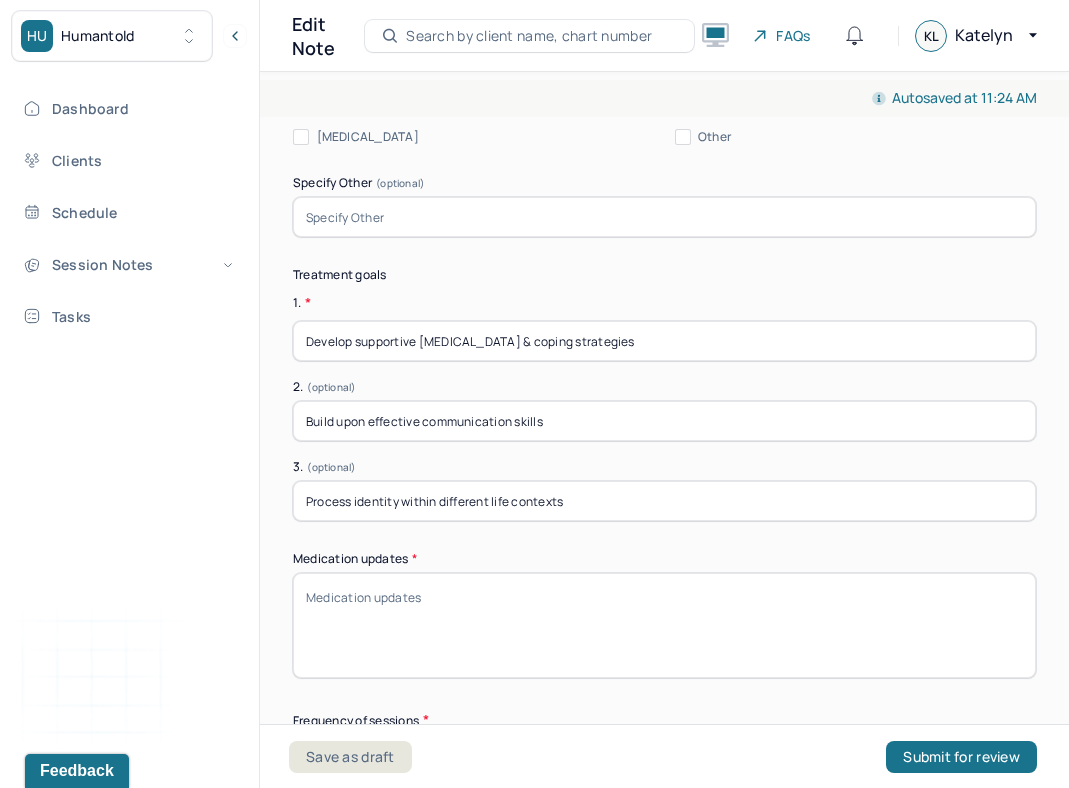 click on "Build upon effective communication skills" at bounding box center [664, 421] 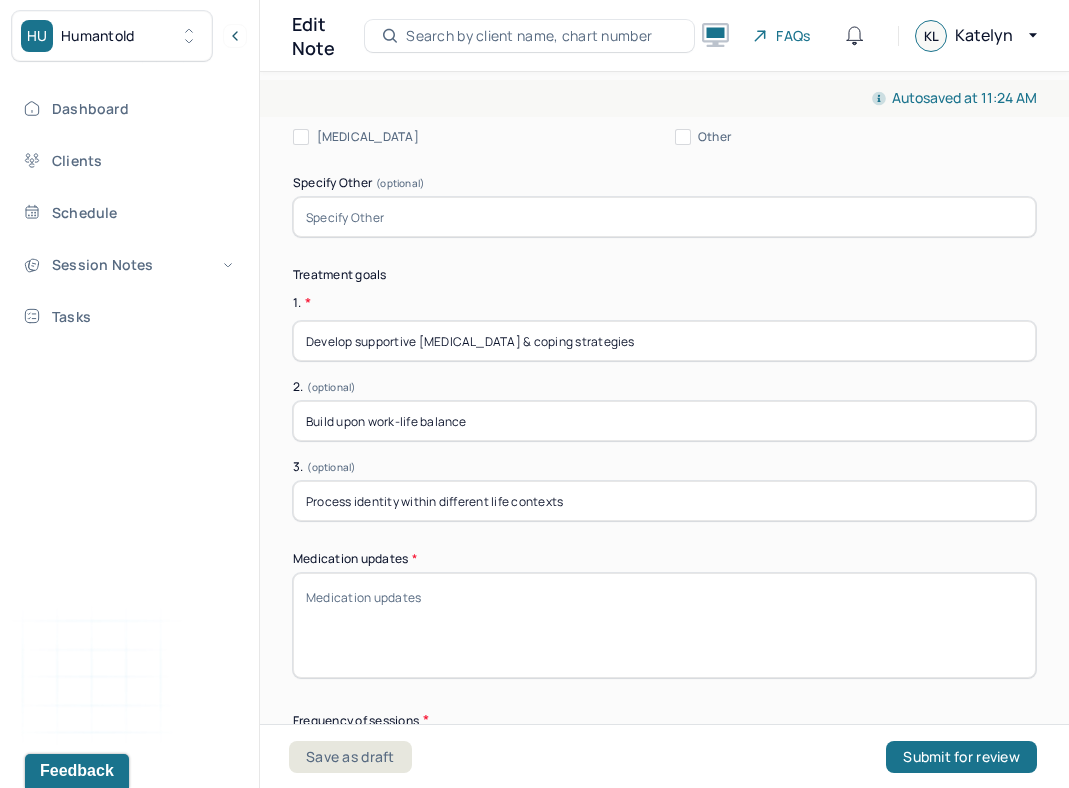 type on "Build upon work-life balance" 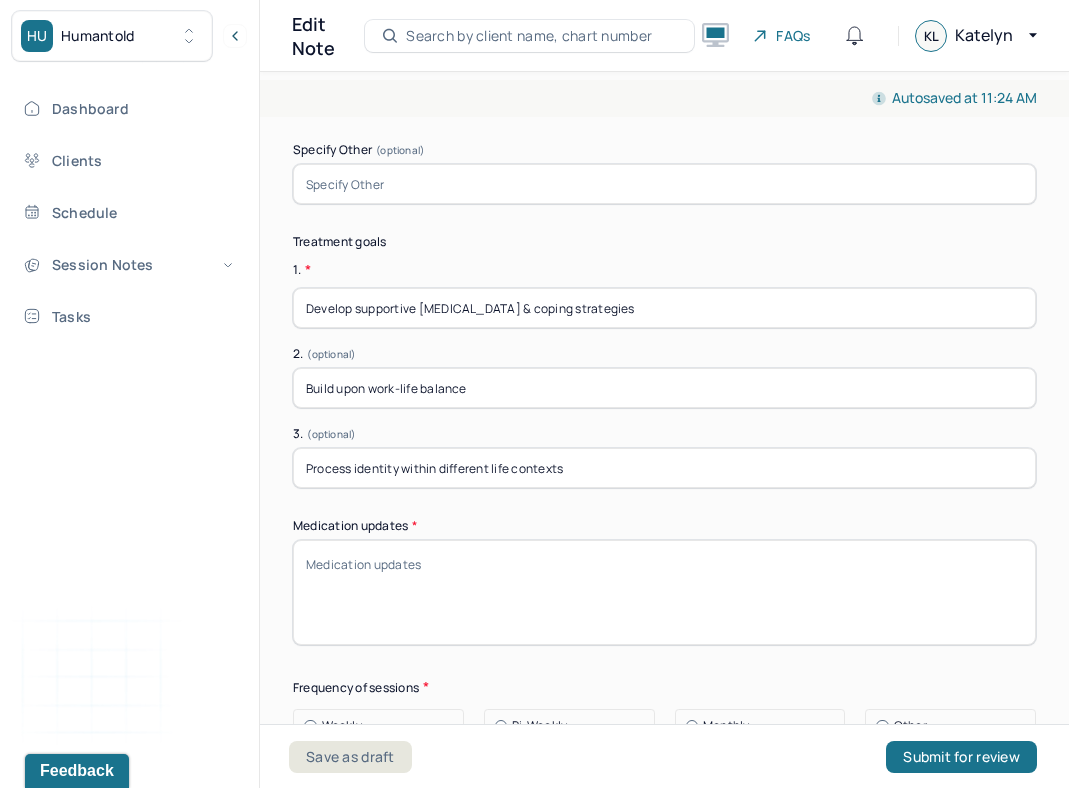 scroll, scrollTop: 5215, scrollLeft: 0, axis: vertical 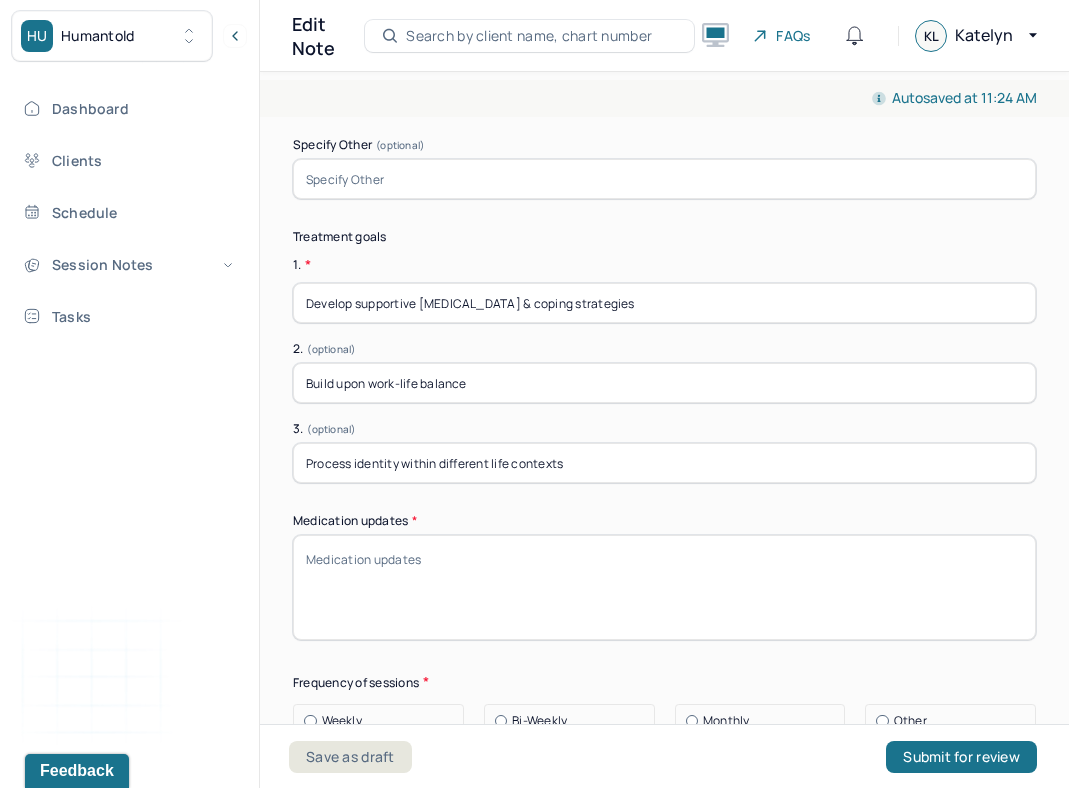 click on "Medication updates *" at bounding box center (664, 587) 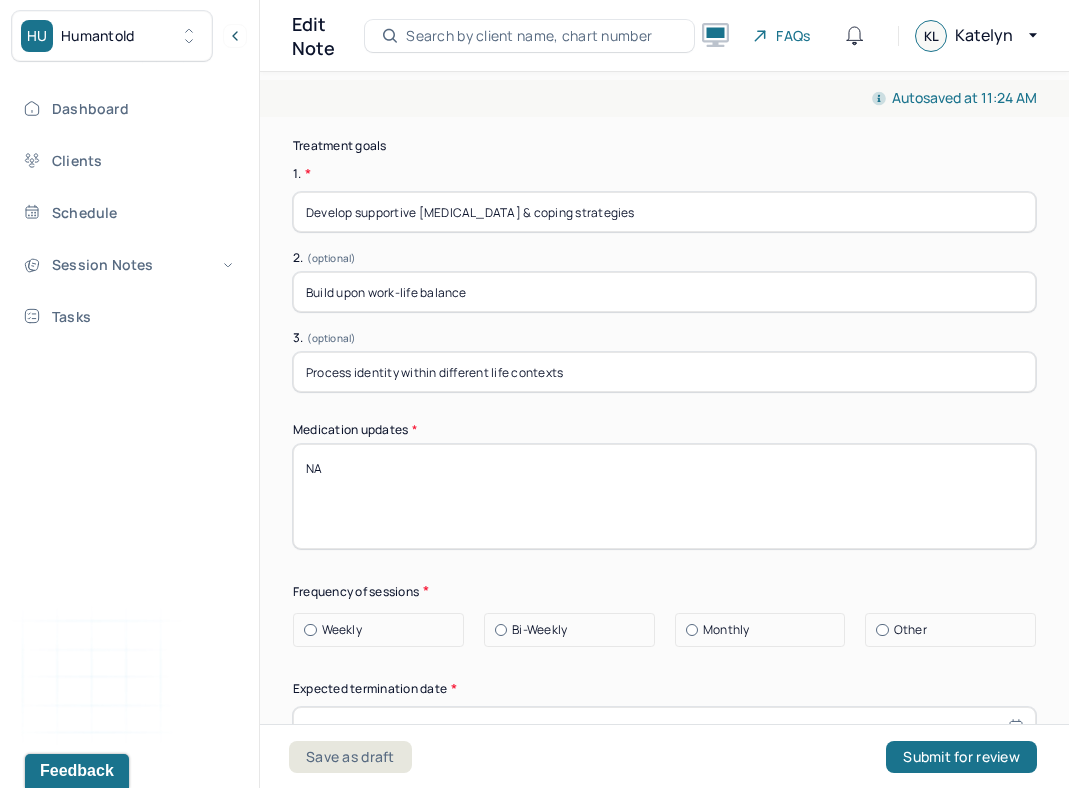 scroll, scrollTop: 5341, scrollLeft: 0, axis: vertical 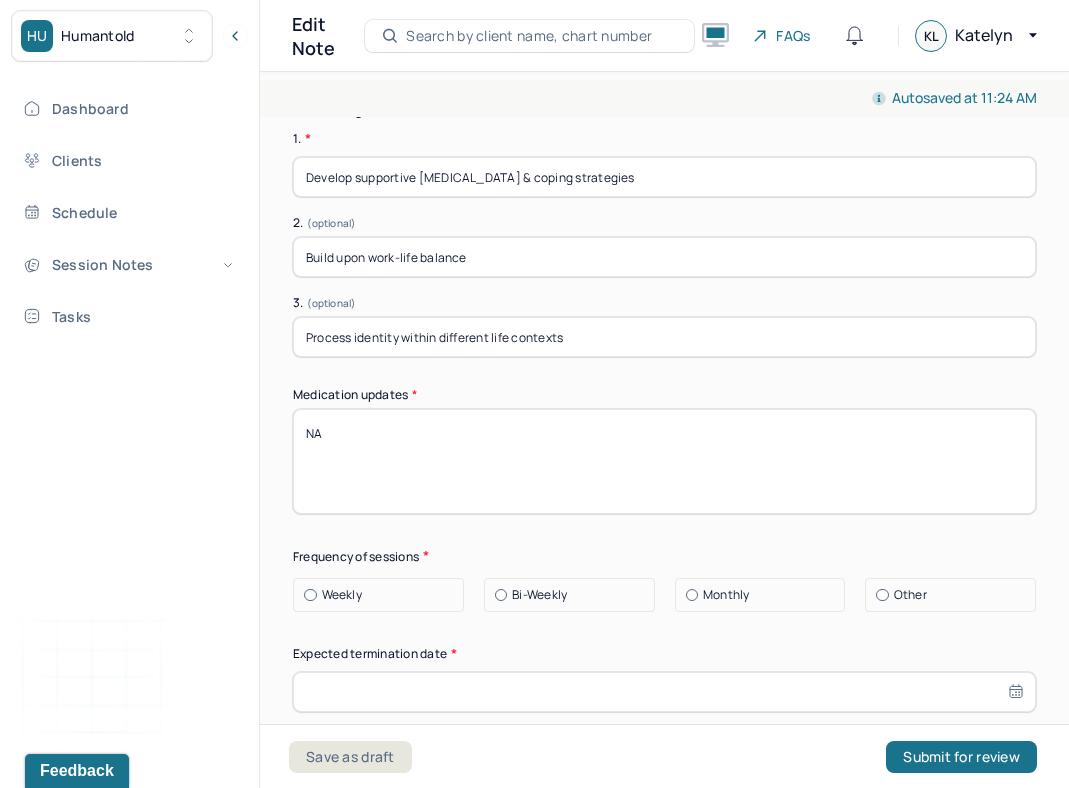 type on "NA" 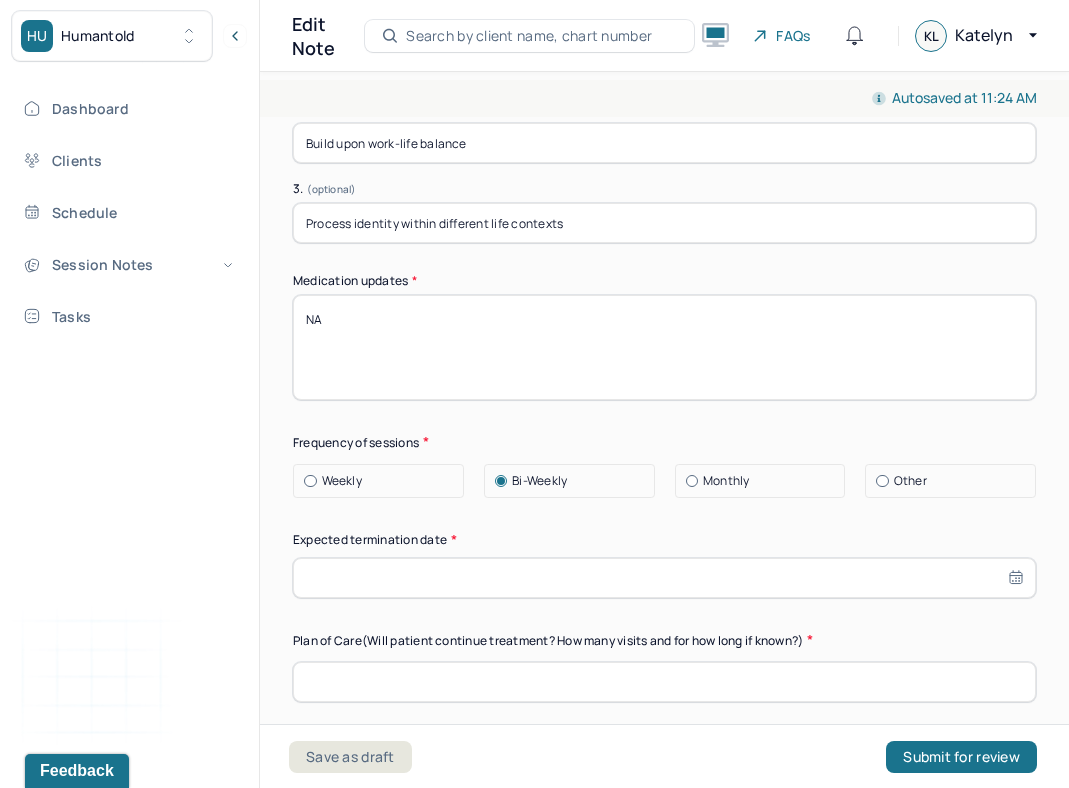 scroll, scrollTop: 5473, scrollLeft: 0, axis: vertical 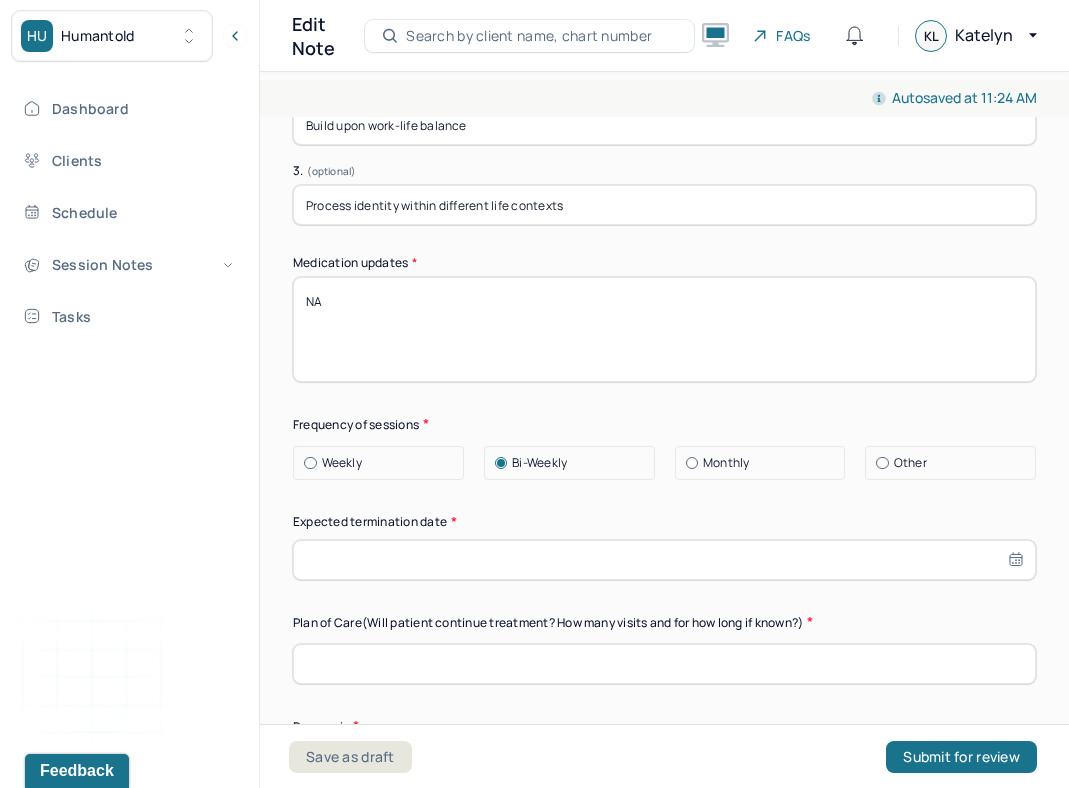 click at bounding box center (664, 560) 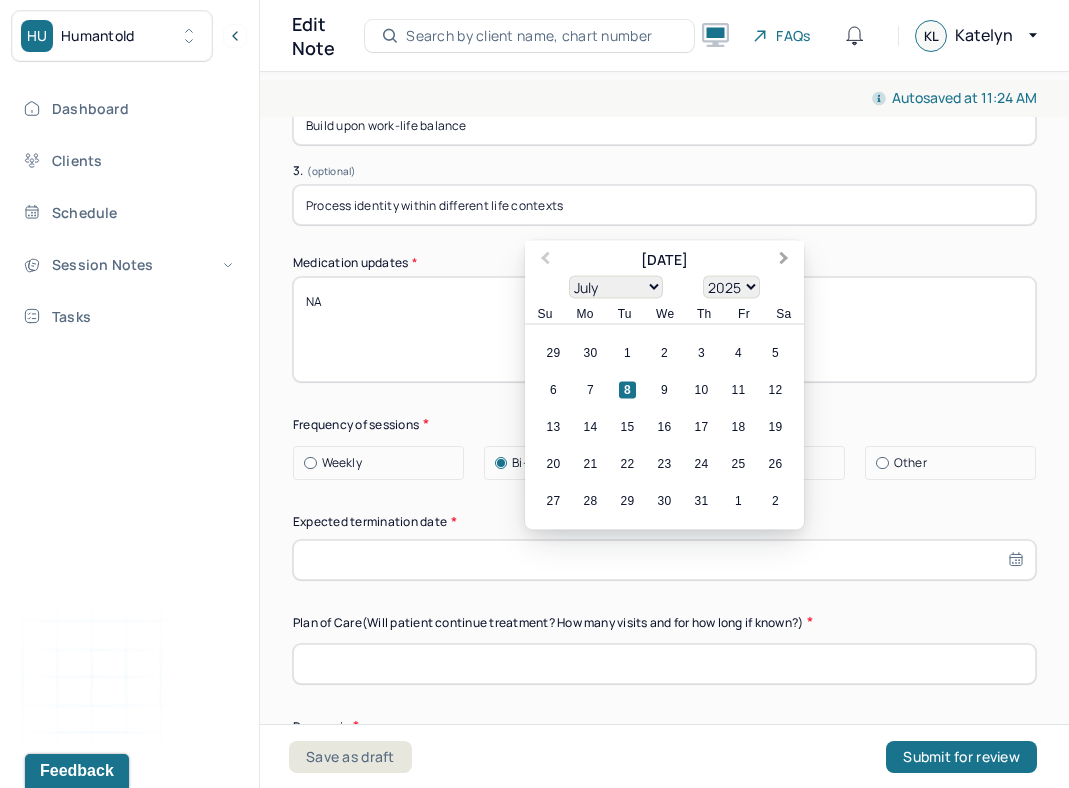 click on "Next Month" at bounding box center [786, 261] 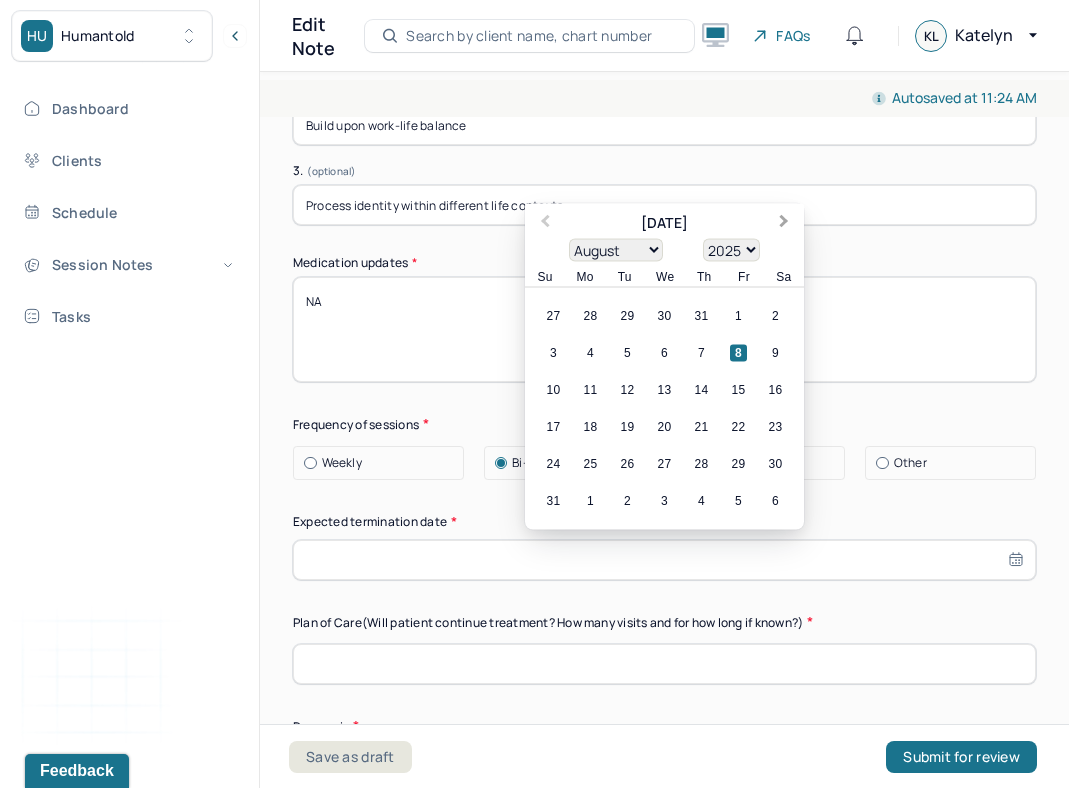 click on "Next Month" at bounding box center (784, 223) 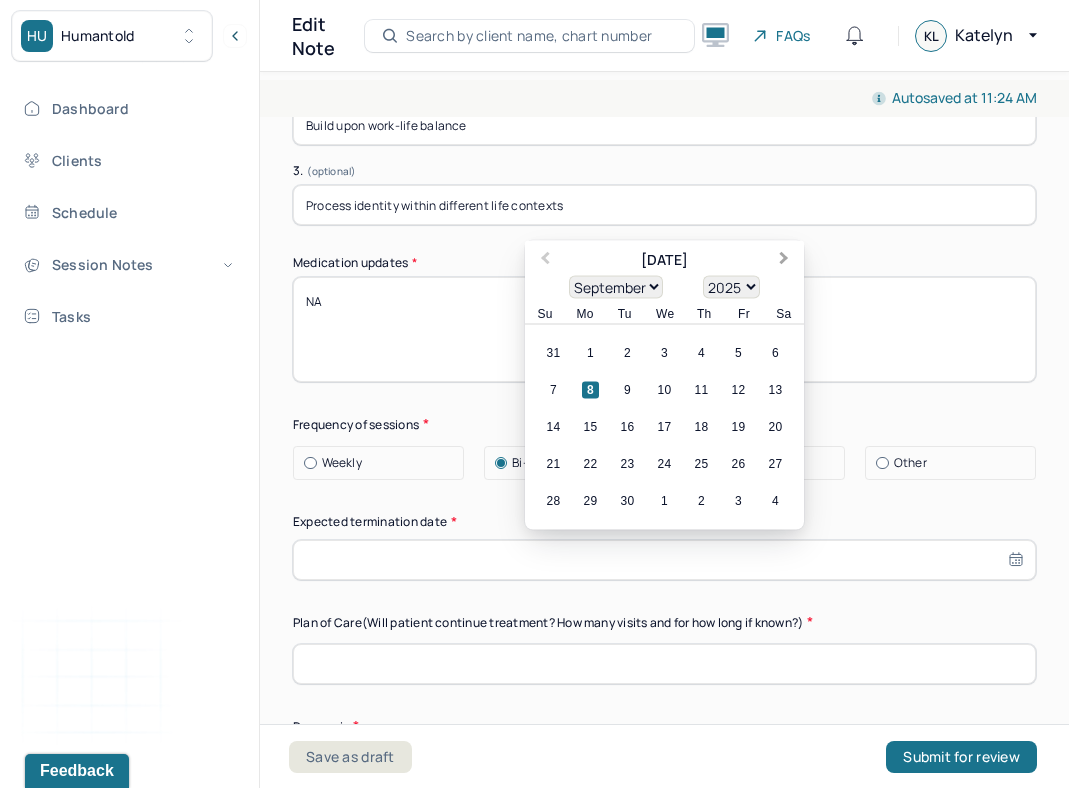 click on "Next Month" at bounding box center [784, 260] 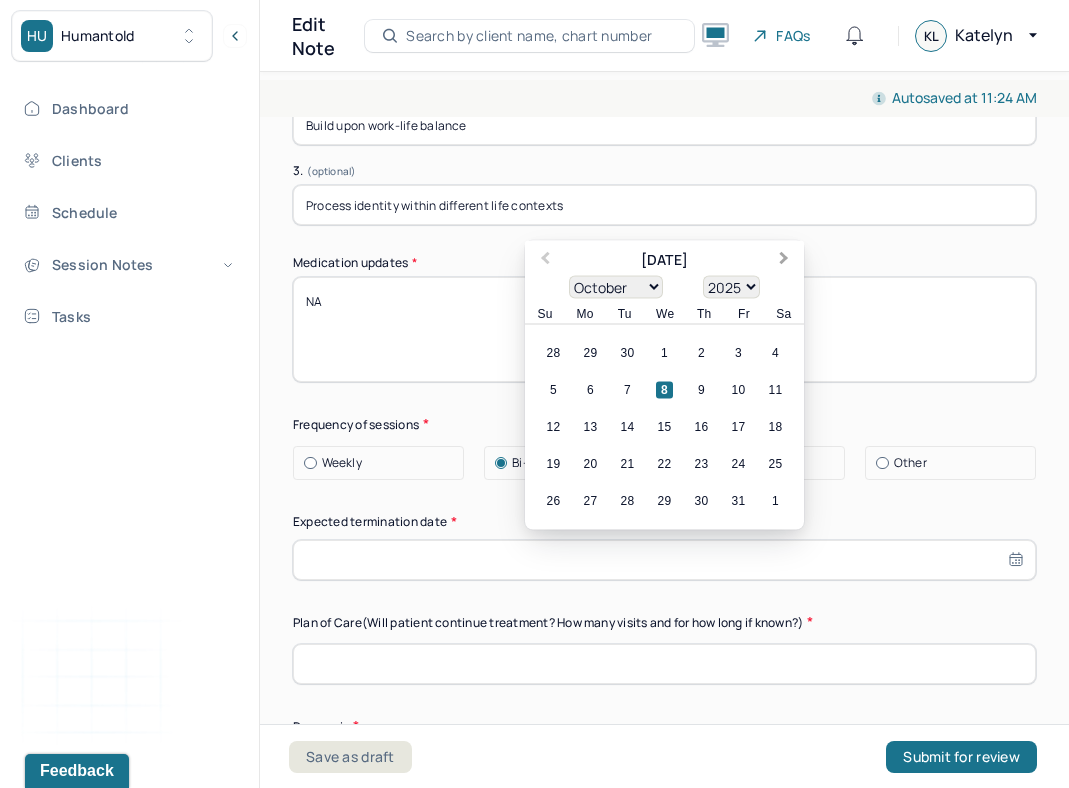 click on "Next Month" at bounding box center [784, 260] 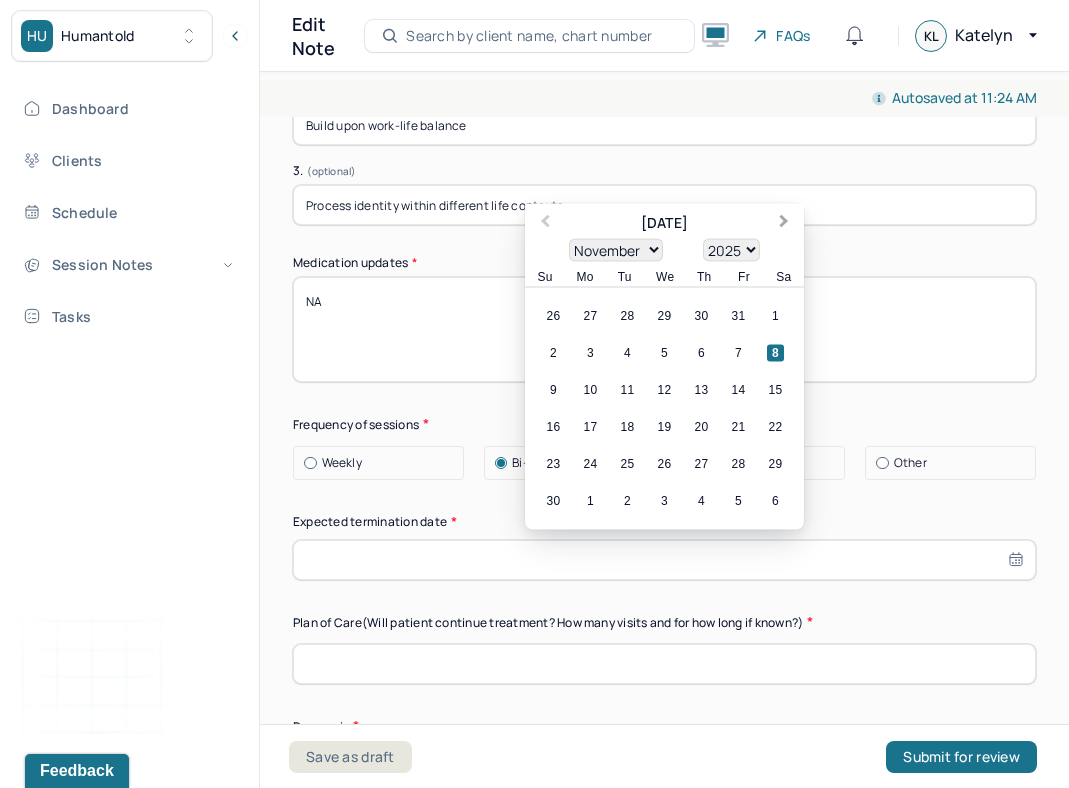 click on "Next Month" at bounding box center (784, 223) 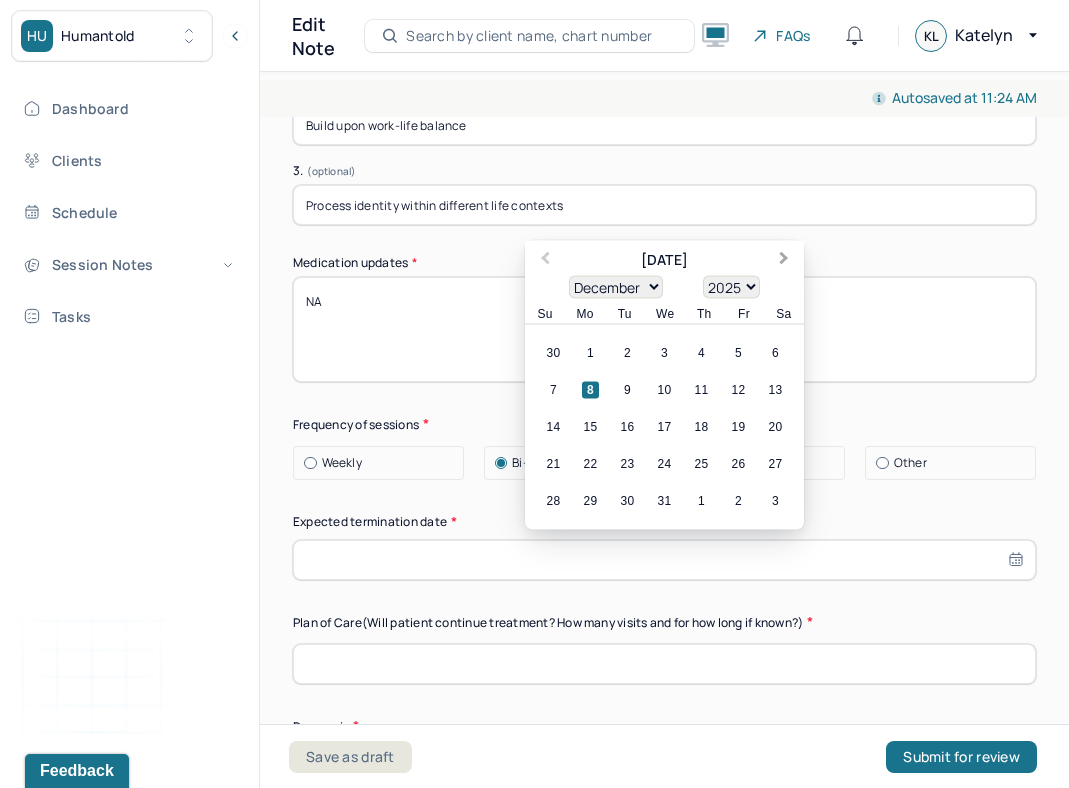 click on "Next Month" at bounding box center [784, 260] 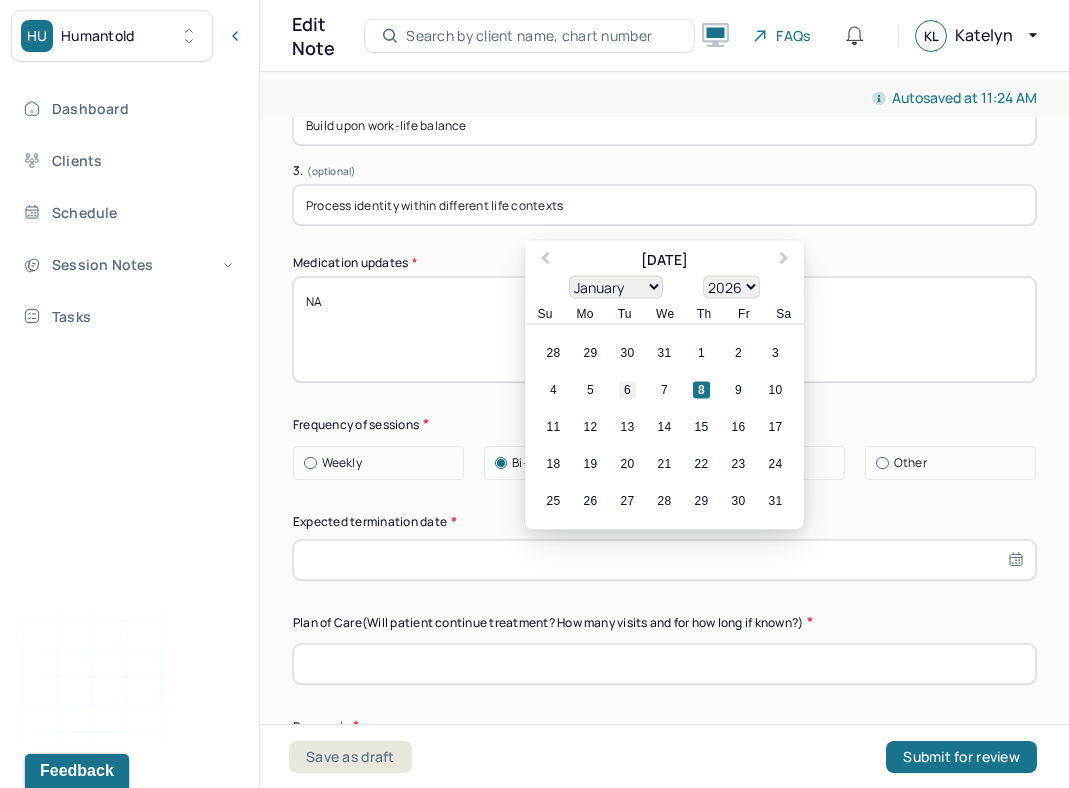 click on "6" at bounding box center (627, 389) 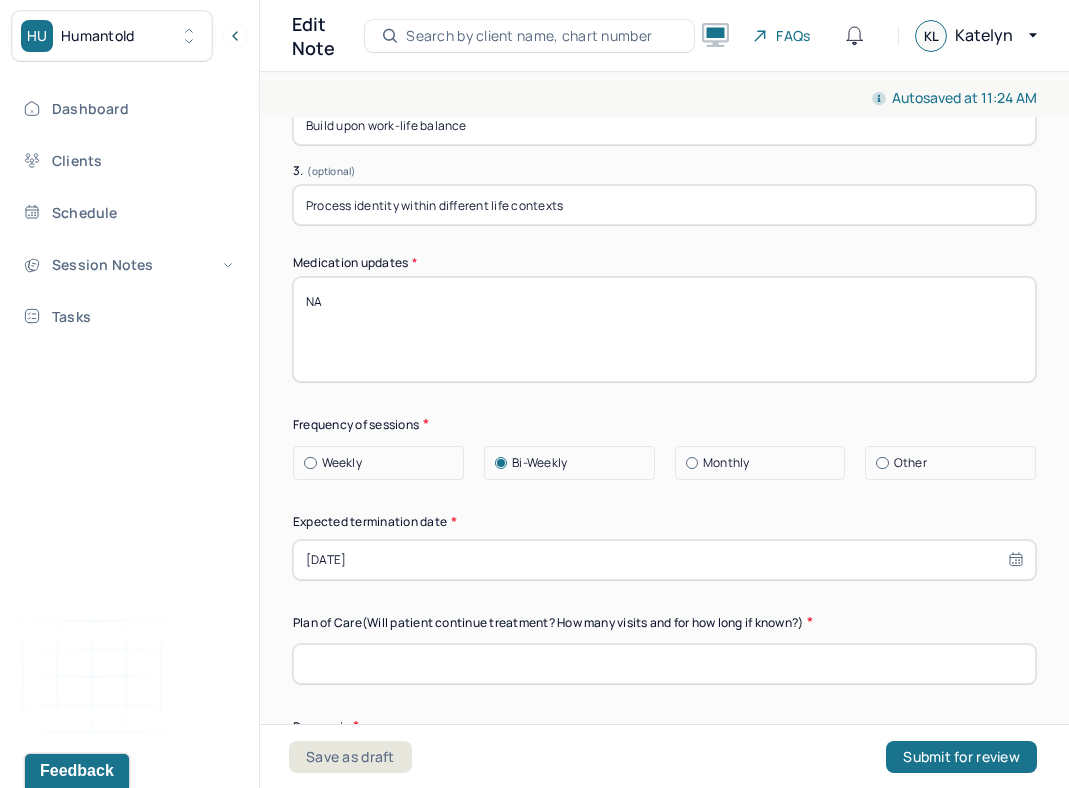 click on "(Will patient continue treatment? How many visits and for how long if known?)" at bounding box center (582, 622) 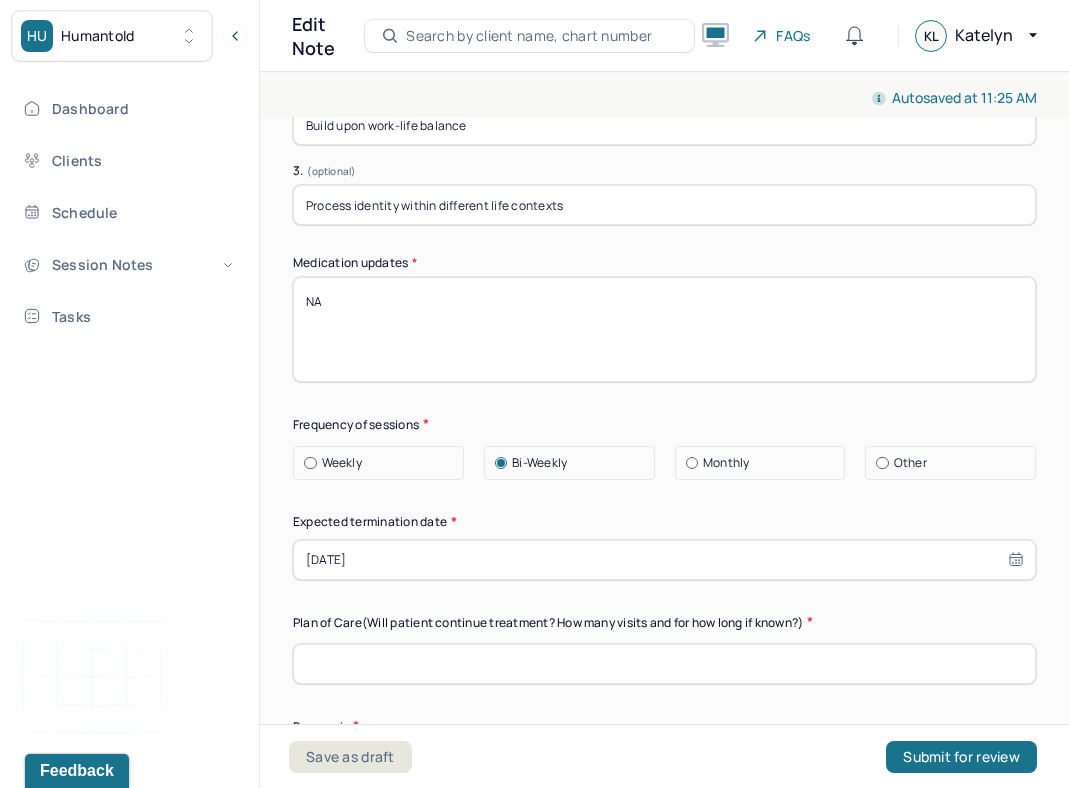 click at bounding box center [664, 664] 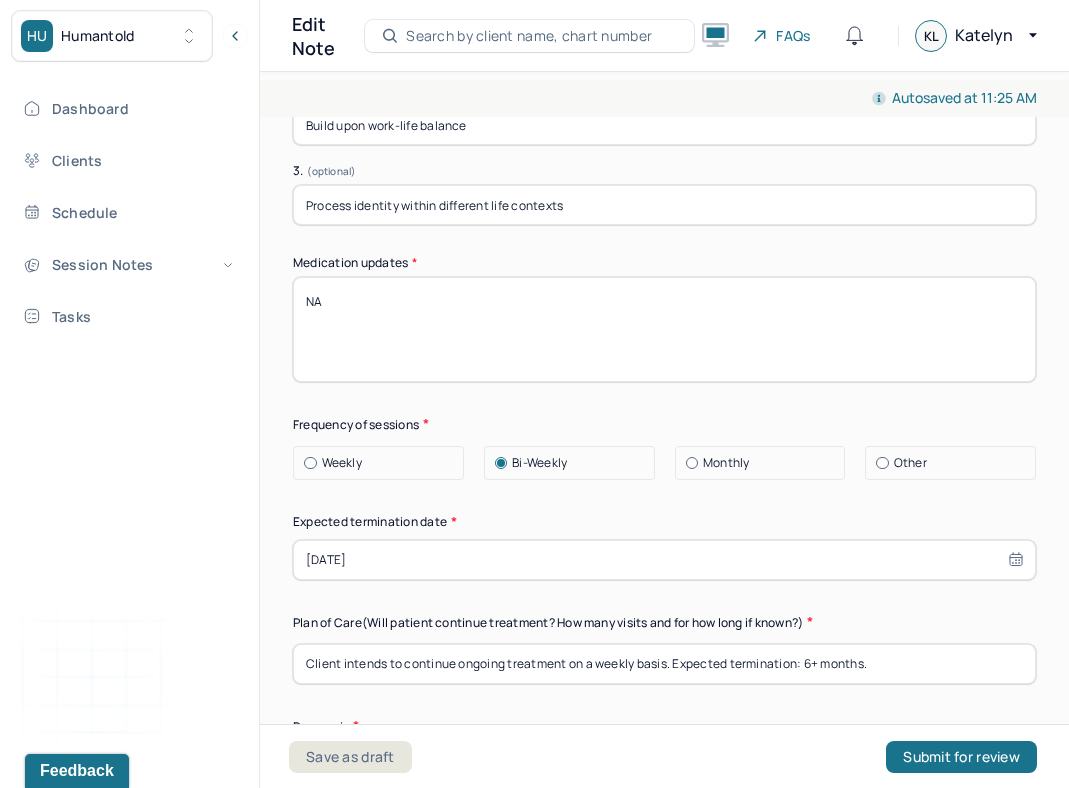 click on "Client intends to continue ongoing treatment on a weekly basis. Expected termination: 6+ months." at bounding box center (664, 664) 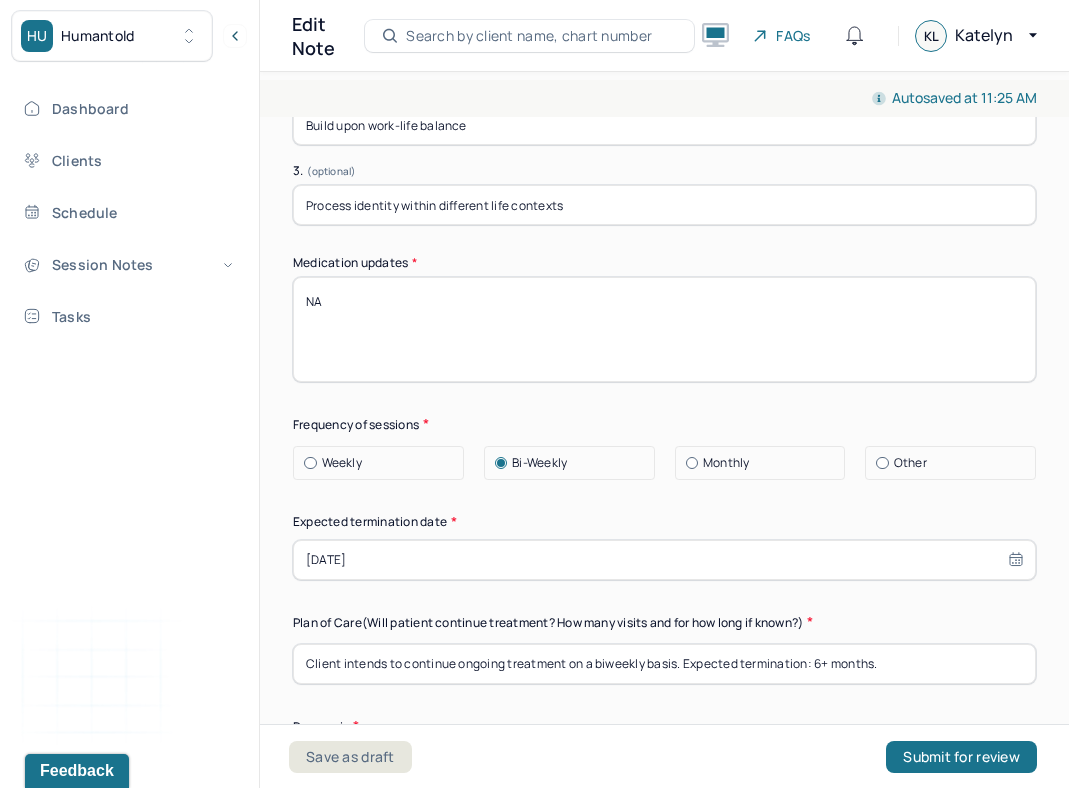 type on "Client intends to continue ongoing treatment on a biweekly basis. Expected termination: 6+ months." 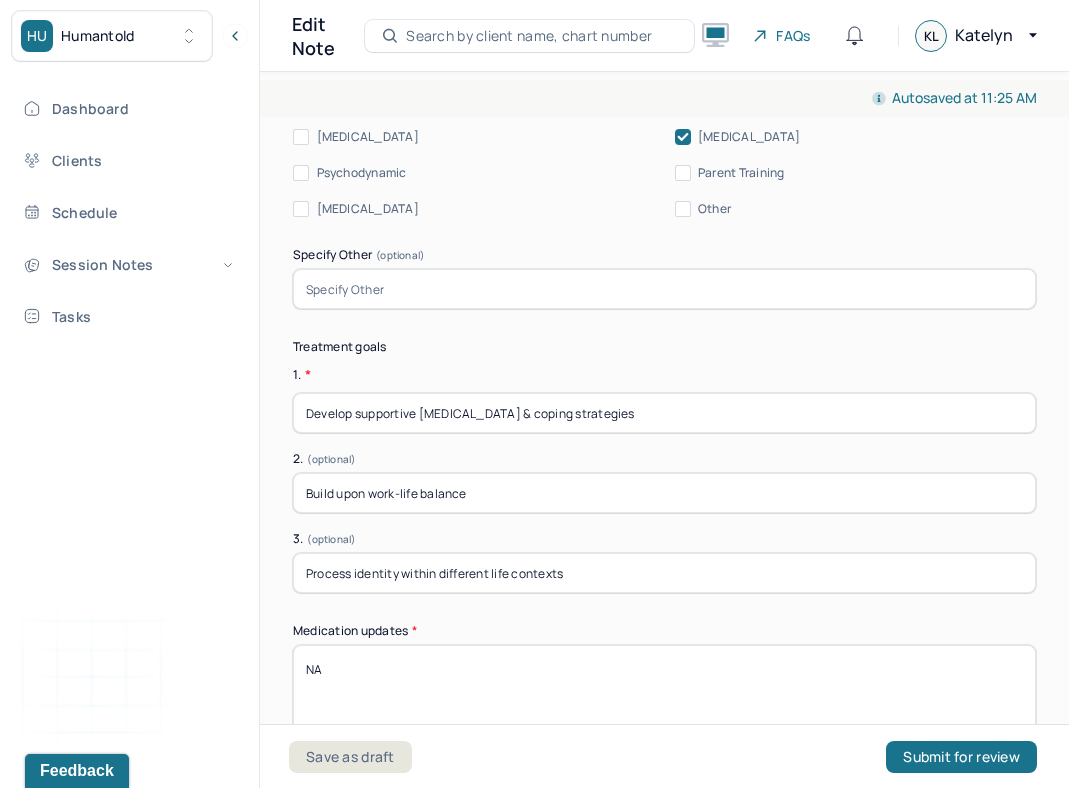 scroll, scrollTop: 5107, scrollLeft: 0, axis: vertical 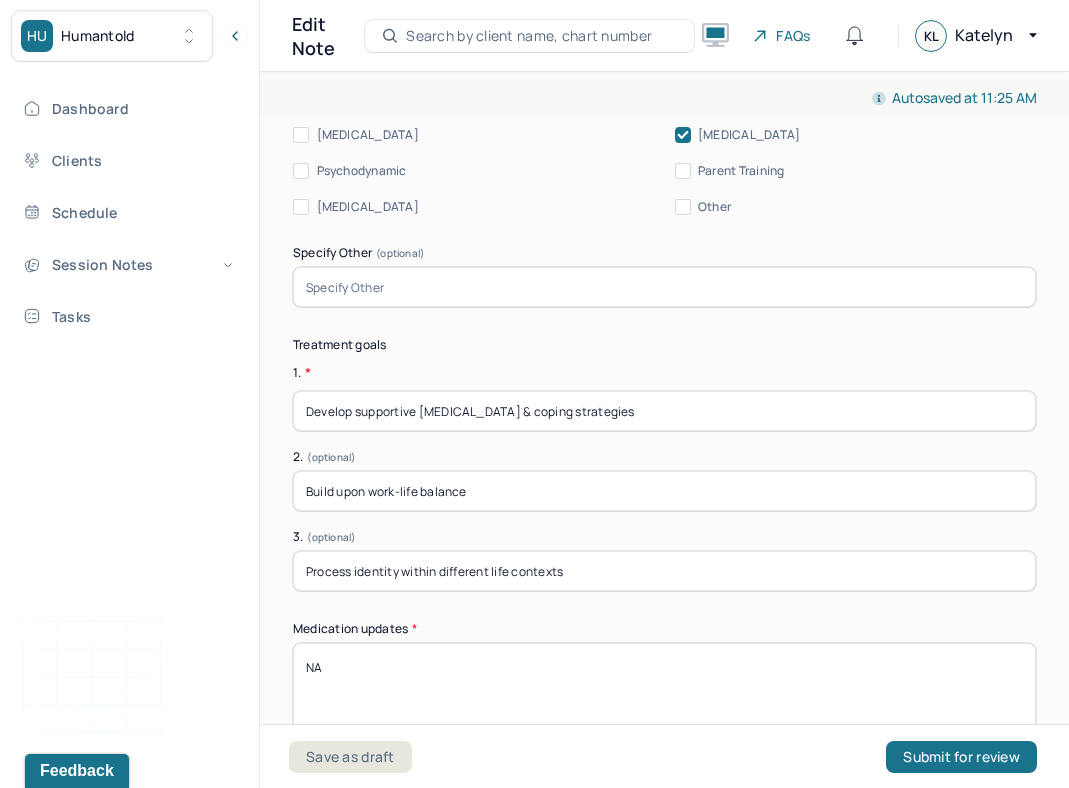 click on "Develop supportive stress management & coping strategies" at bounding box center (664, 411) 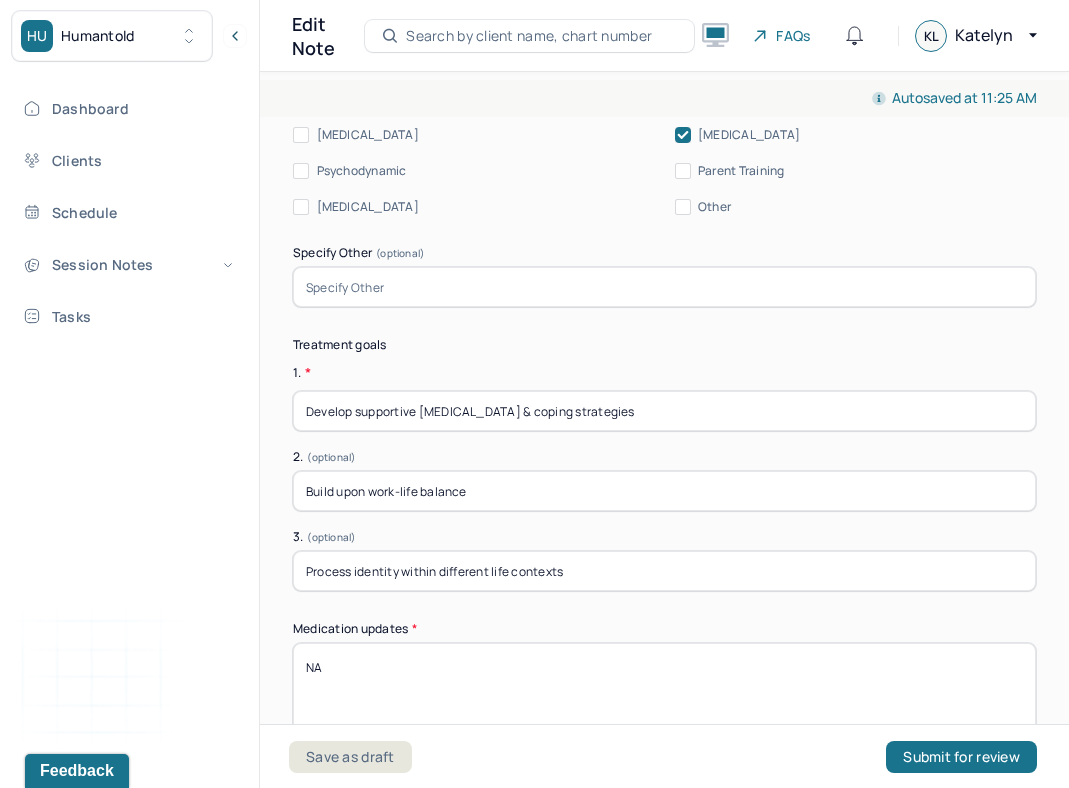 drag, startPoint x: 548, startPoint y: 393, endPoint x: 416, endPoint y: 395, distance: 132.01515 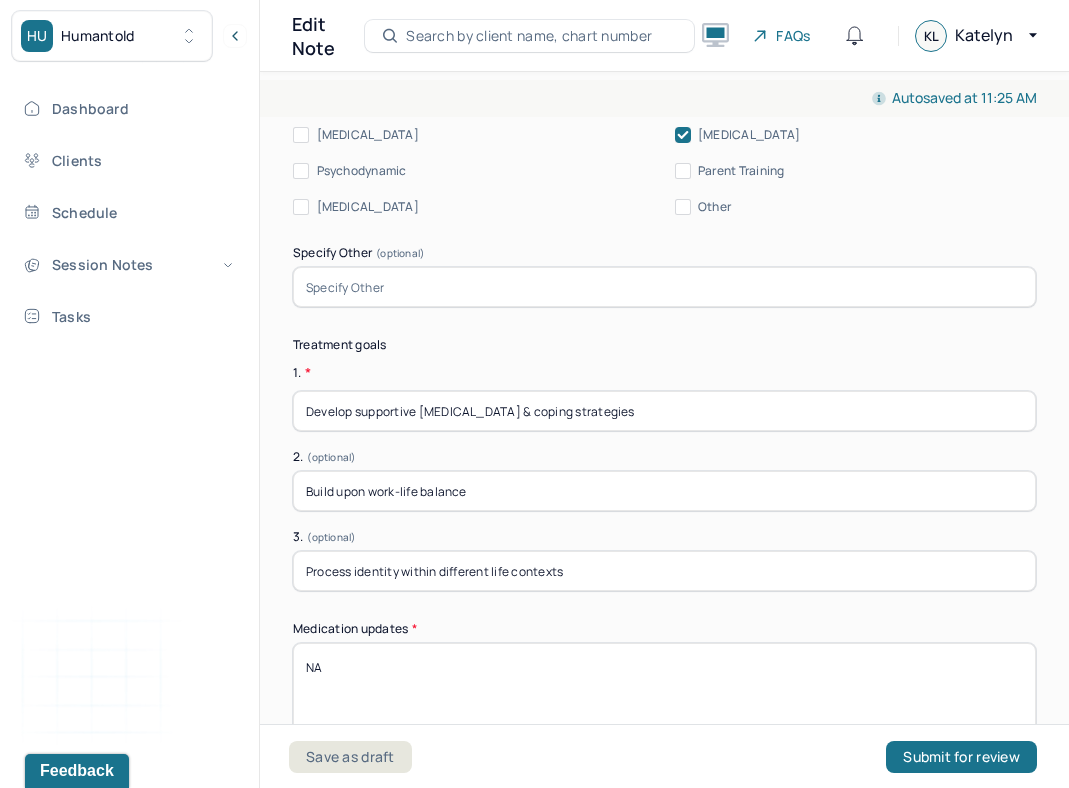 click on "Develop supportive stress management & coping strategies" at bounding box center (664, 411) 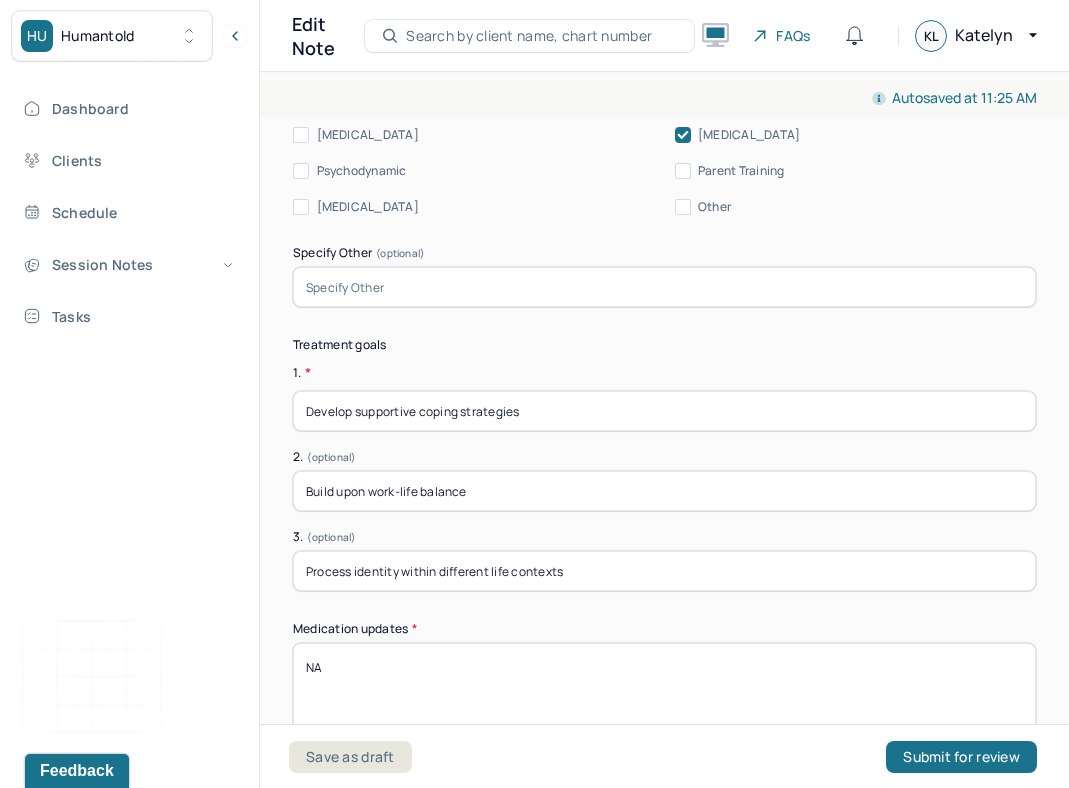 type on "Develop supportive coping strategies" 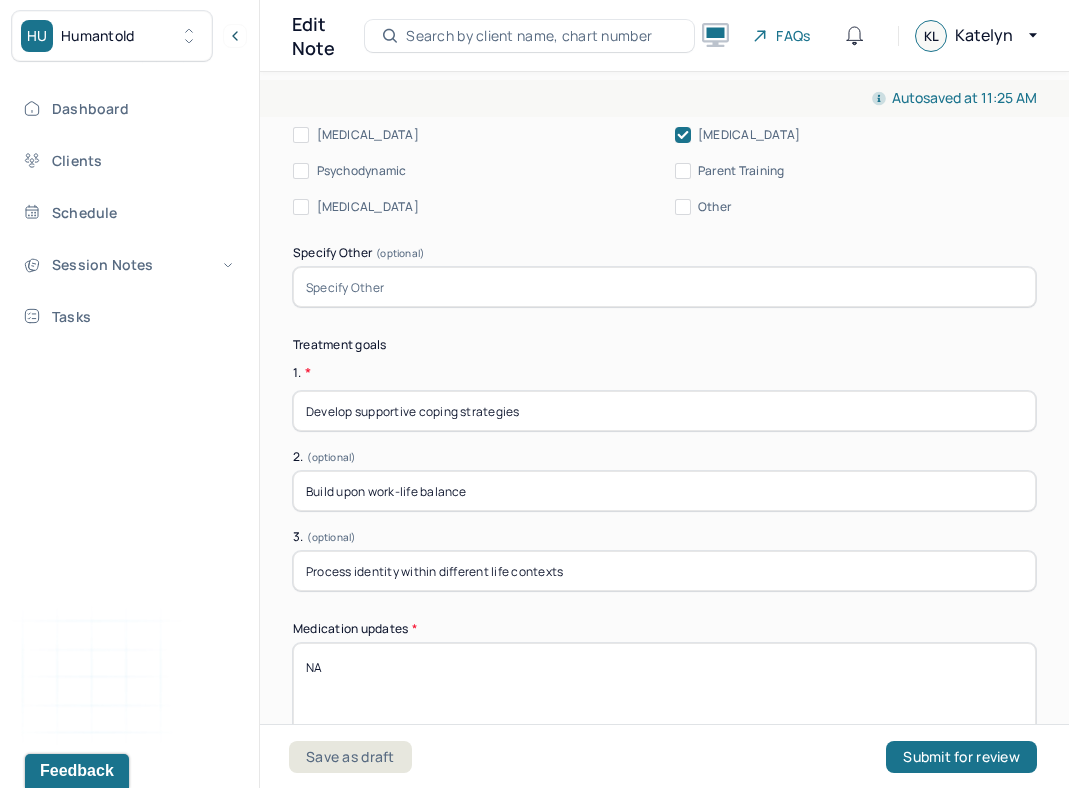 click on "Build upon work-life balance" at bounding box center (664, 491) 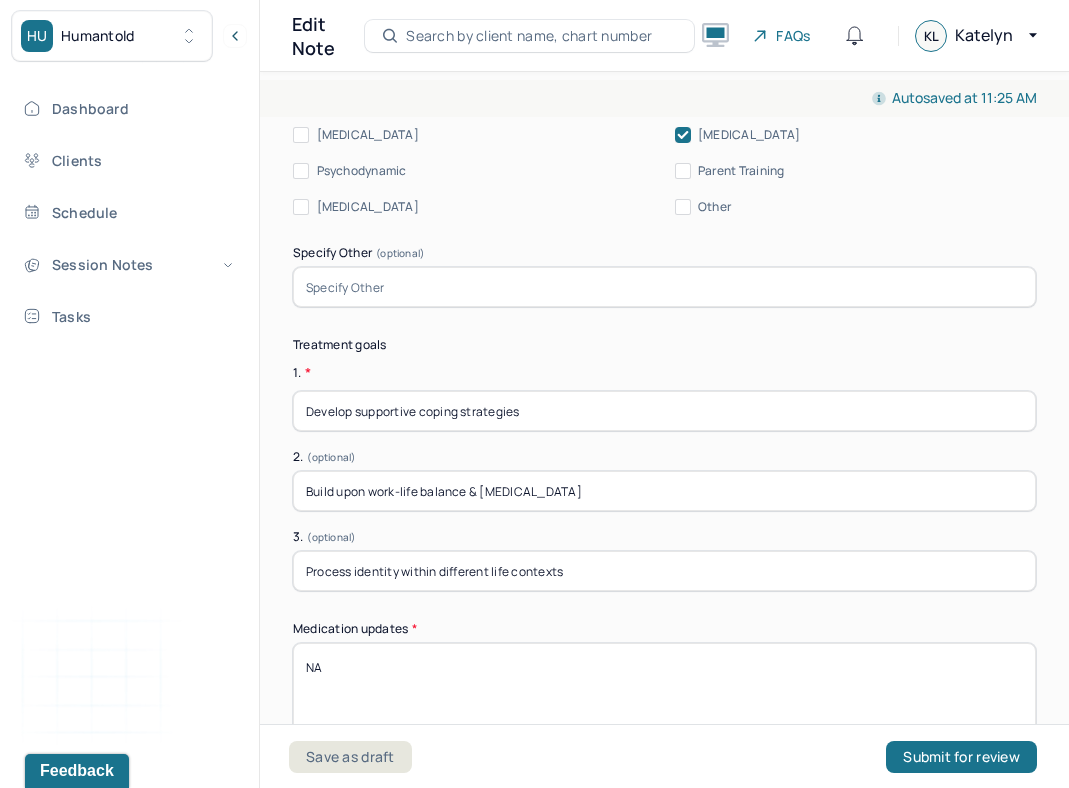 type on "Build upon work-life balance & stress management" 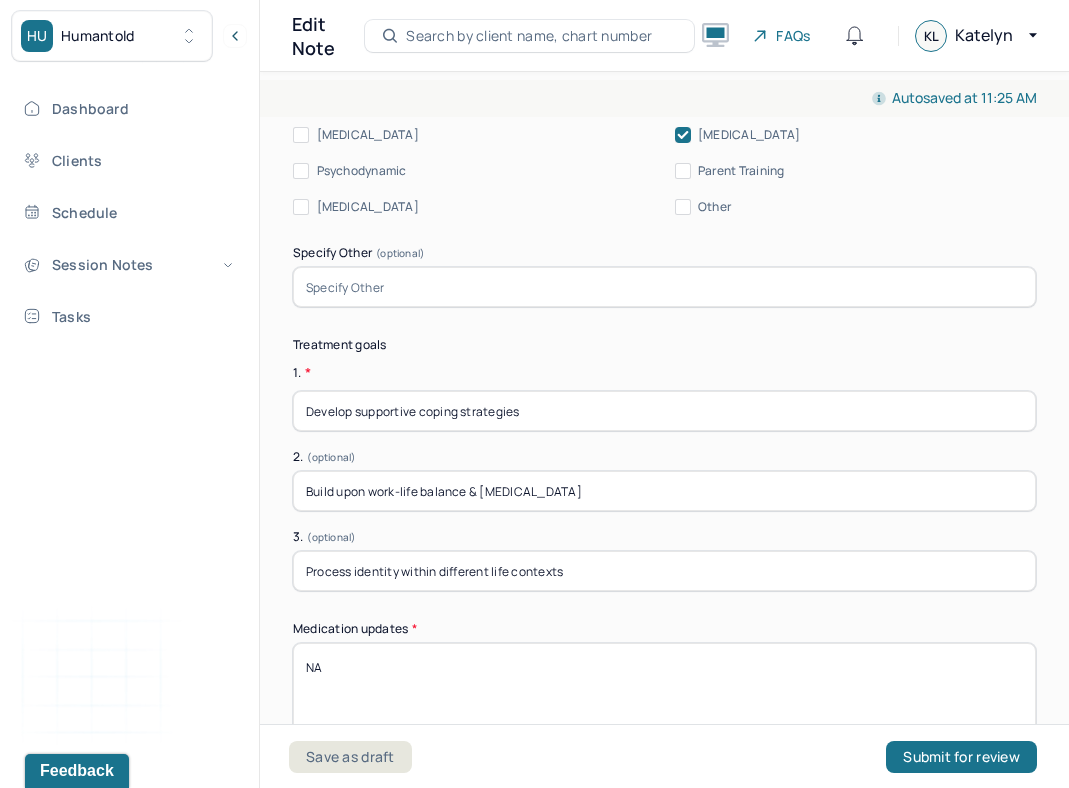 click on "1. *" at bounding box center [664, 373] 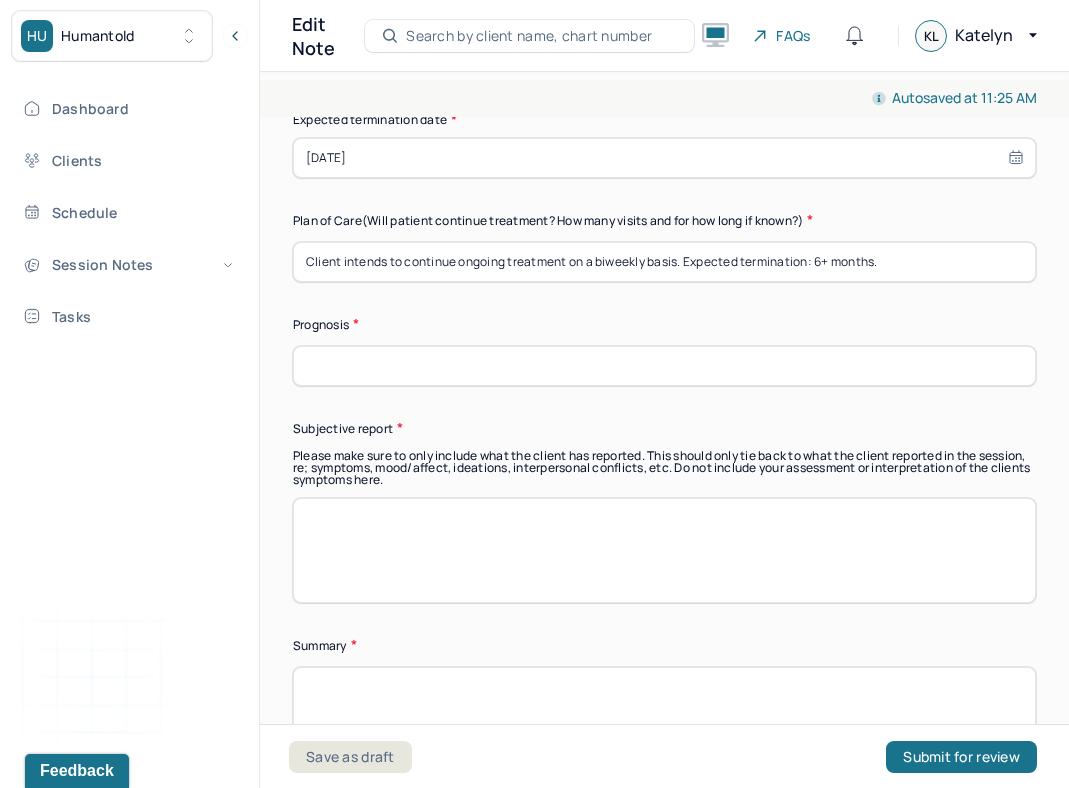 scroll, scrollTop: 5873, scrollLeft: 0, axis: vertical 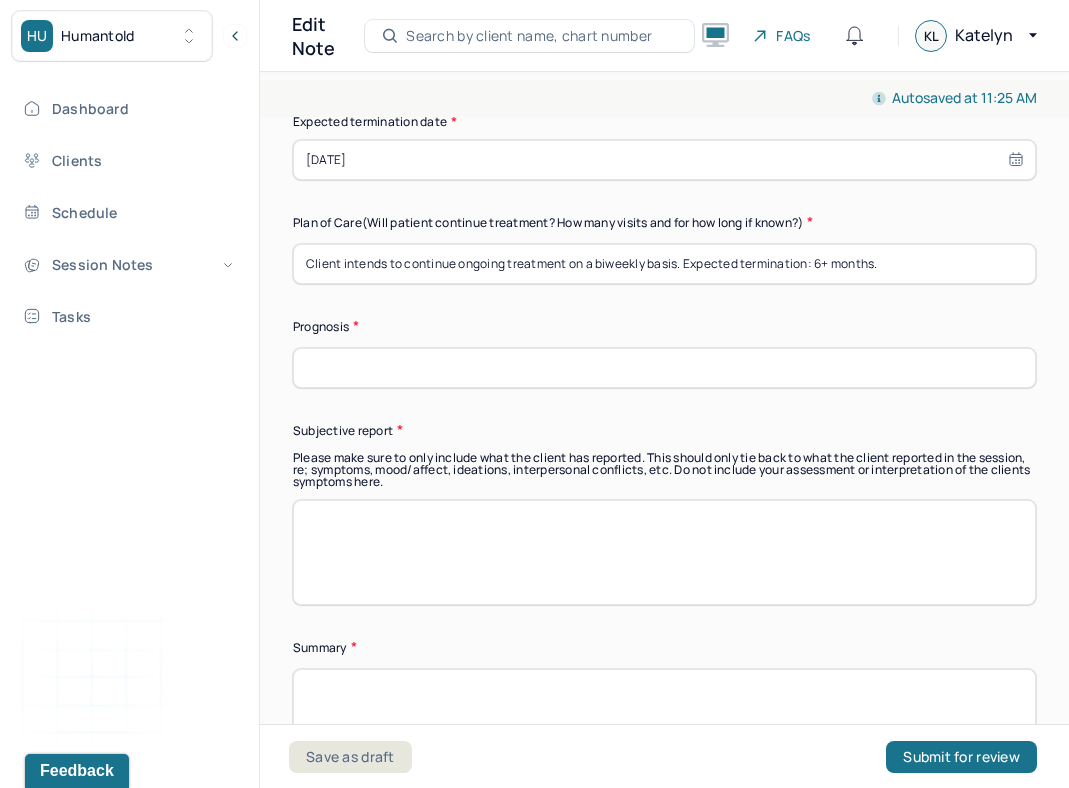 click at bounding box center [664, 368] 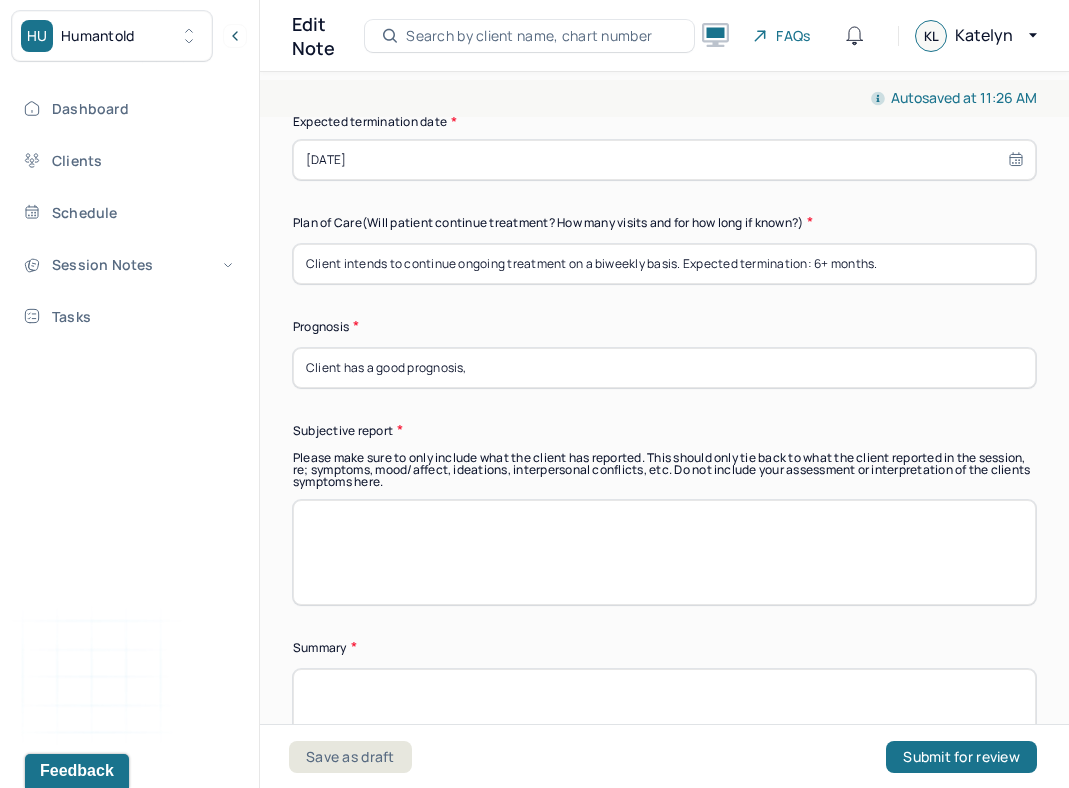 click on "Client has a good prognosis," at bounding box center (664, 368) 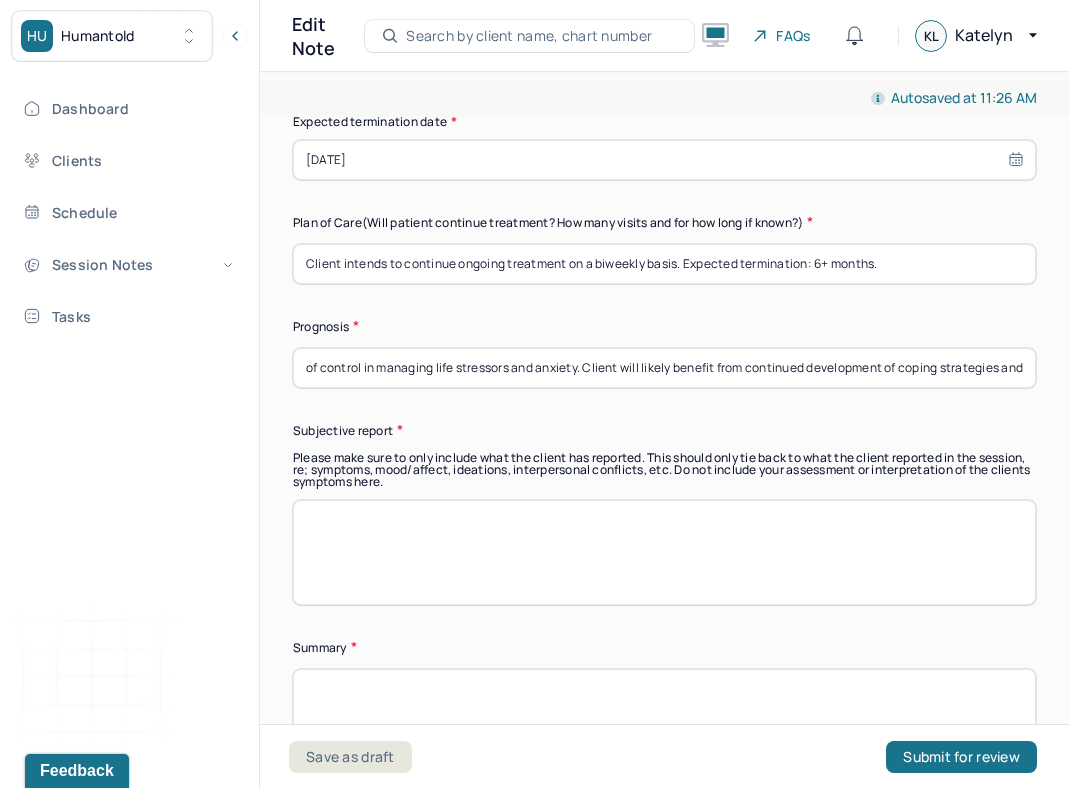 scroll, scrollTop: 0, scrollLeft: 410, axis: horizontal 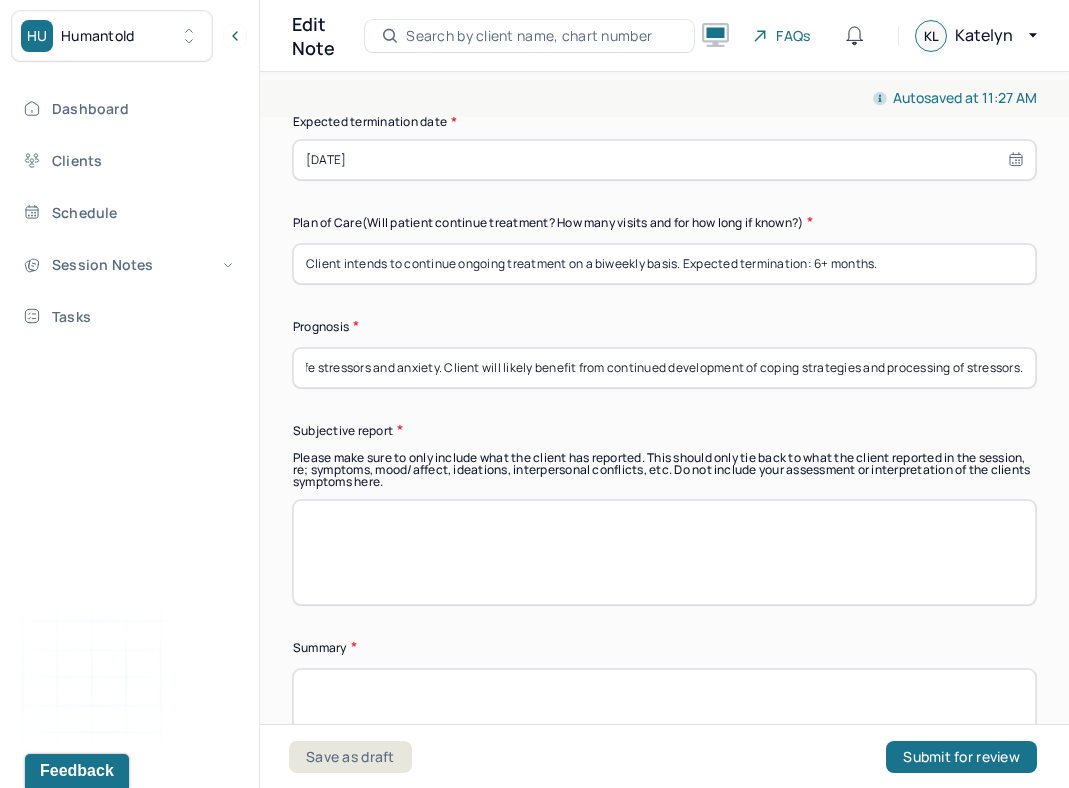 type on "Client has a good prognosis, indicated by their understanding of locus of control in managing life stressors and anxiety. Client will likely benefit from continued development of coping strategies and processing of stressors." 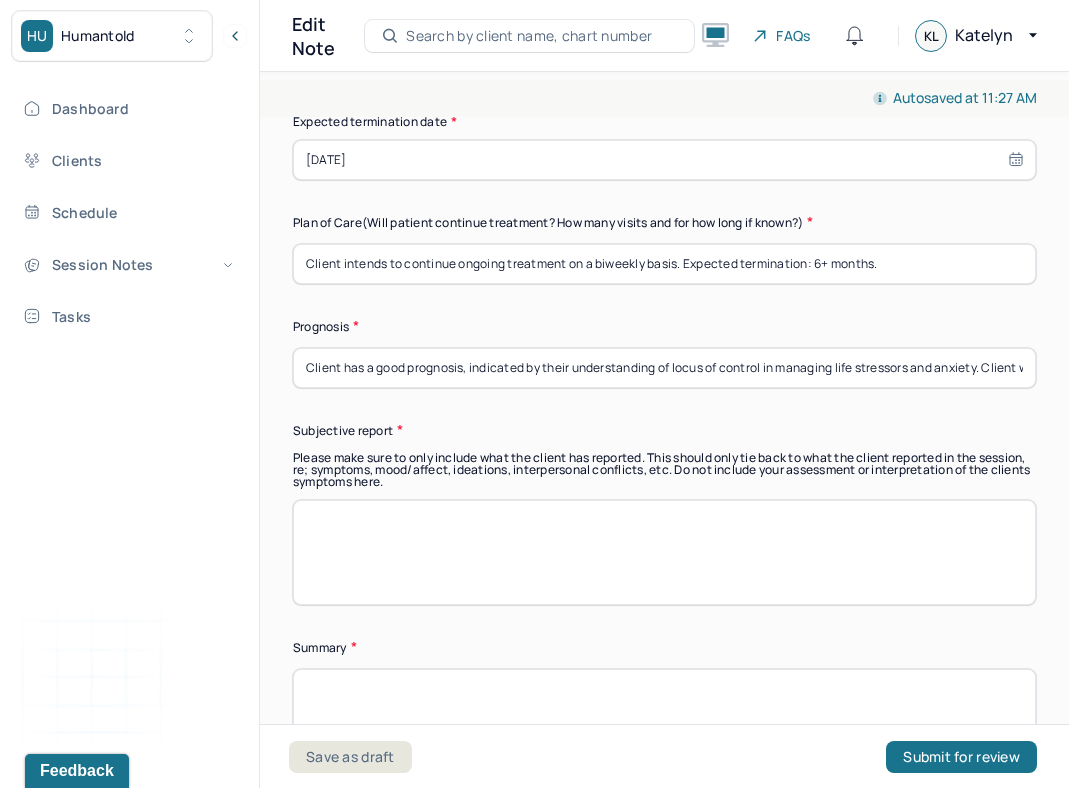 click on "Dashboard Clients Schedule Session Notes Tasks KL Katelyn   Leong provider   Logout" at bounding box center (129, 415) 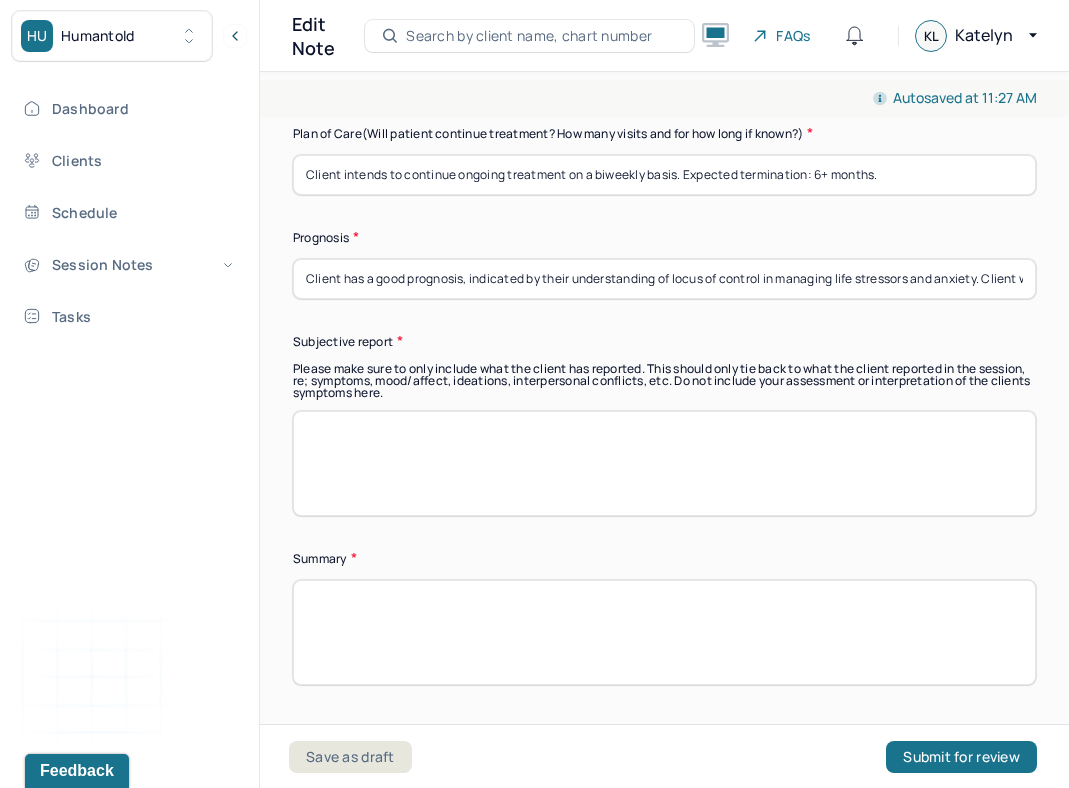 scroll, scrollTop: 5958, scrollLeft: 0, axis: vertical 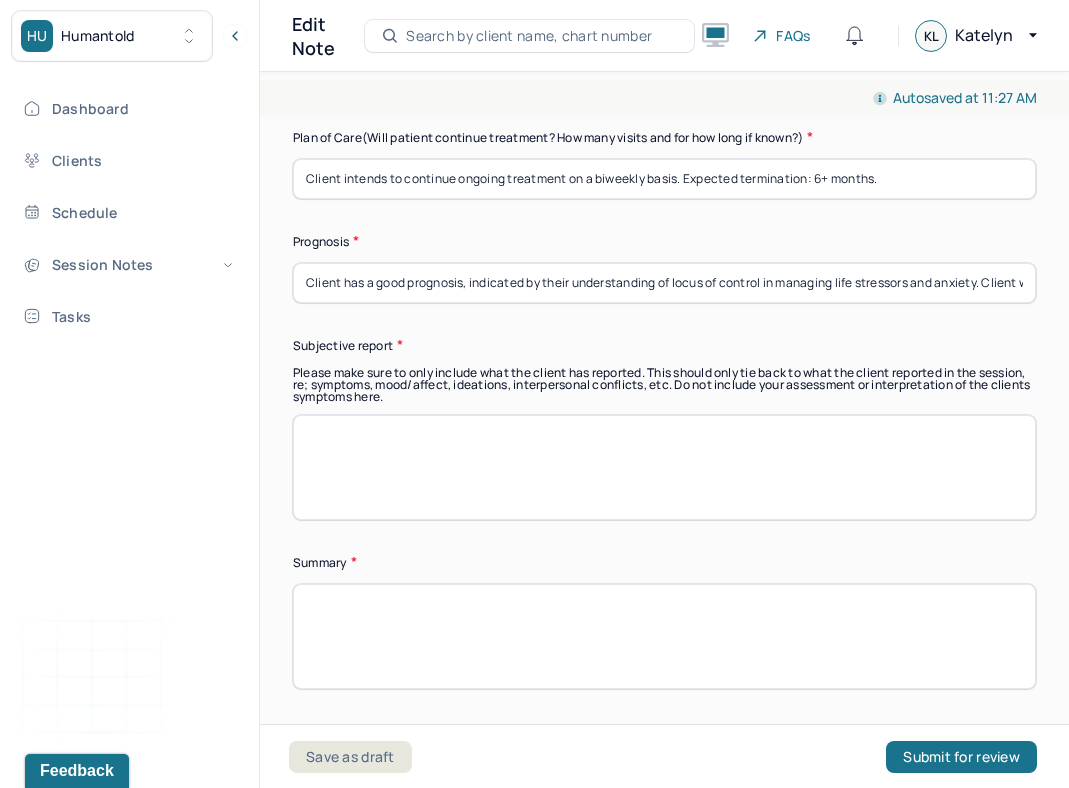 click on "Summary Present at session Patient Mother Stepfather Spouse Father Stepmother Partner Guardian Other Specify other person present (optional) Type of treatment recommended Individual Family Group Collateral/Parenting Treatment Modality/Intervention(s) Cognitive/Behavioral Behavioral Modification Supportive Marital/Couples Therapy Family Therapy Stress Management Psychodynamic Parent Training Crisis Intervention Other Specify Other (optional) Treatment goals 1. * Develop supportive coping strategies 2. (optional) Build upon work-life balance & stress management 3. (optional) Process identity within different life contexts Medication updates * NA Frequency of sessions Weekly Bi-Weekly Monthly Other Expected termination date * 01/06/2026 Plan of Care (Will patient continue treatment? How many visits and for how long if known?) Client intends to continue ongoing treatment on a biweekly basis. Expected termination: 6+ months. Prognosis Subjective report   Summary" at bounding box center (664, -298) 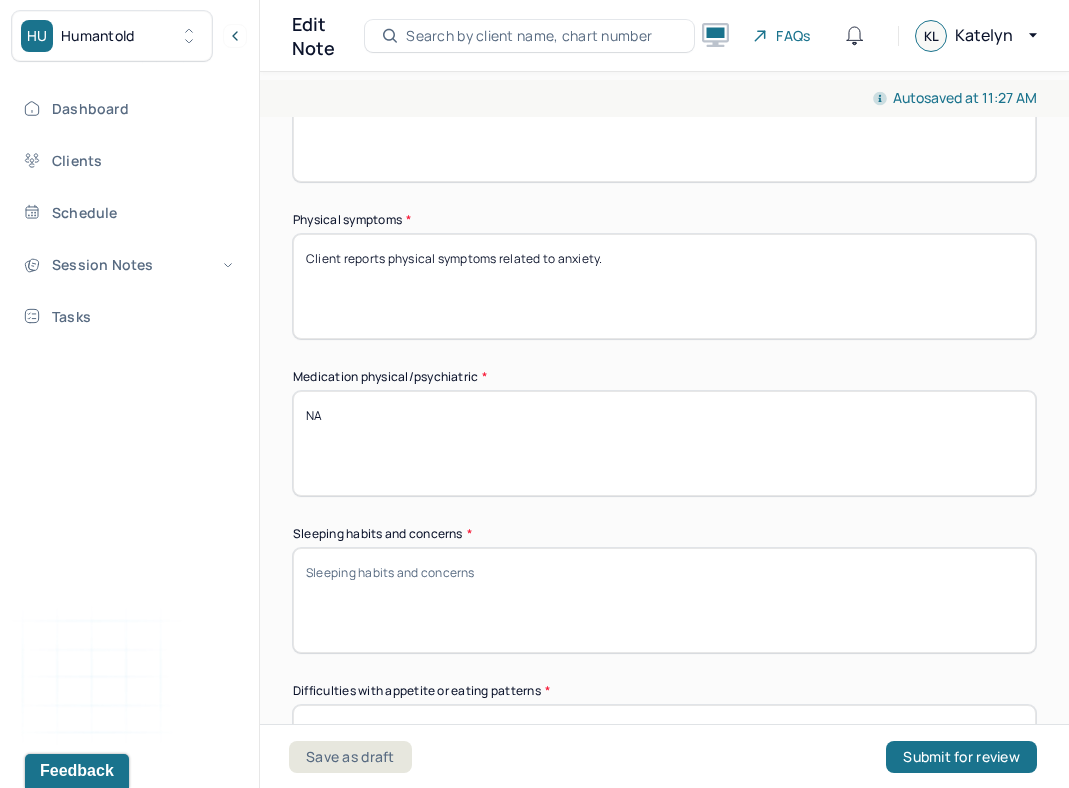 scroll, scrollTop: 1793, scrollLeft: 0, axis: vertical 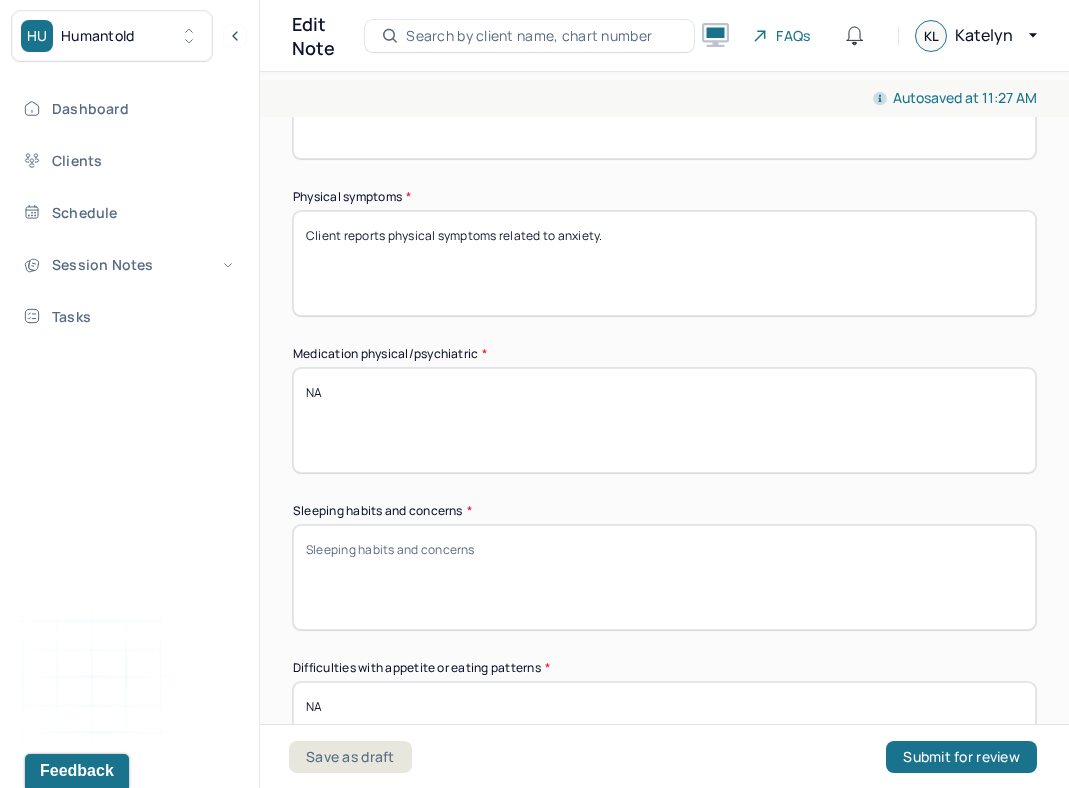 click on "Sleeping habits and concerns *" at bounding box center (664, 577) 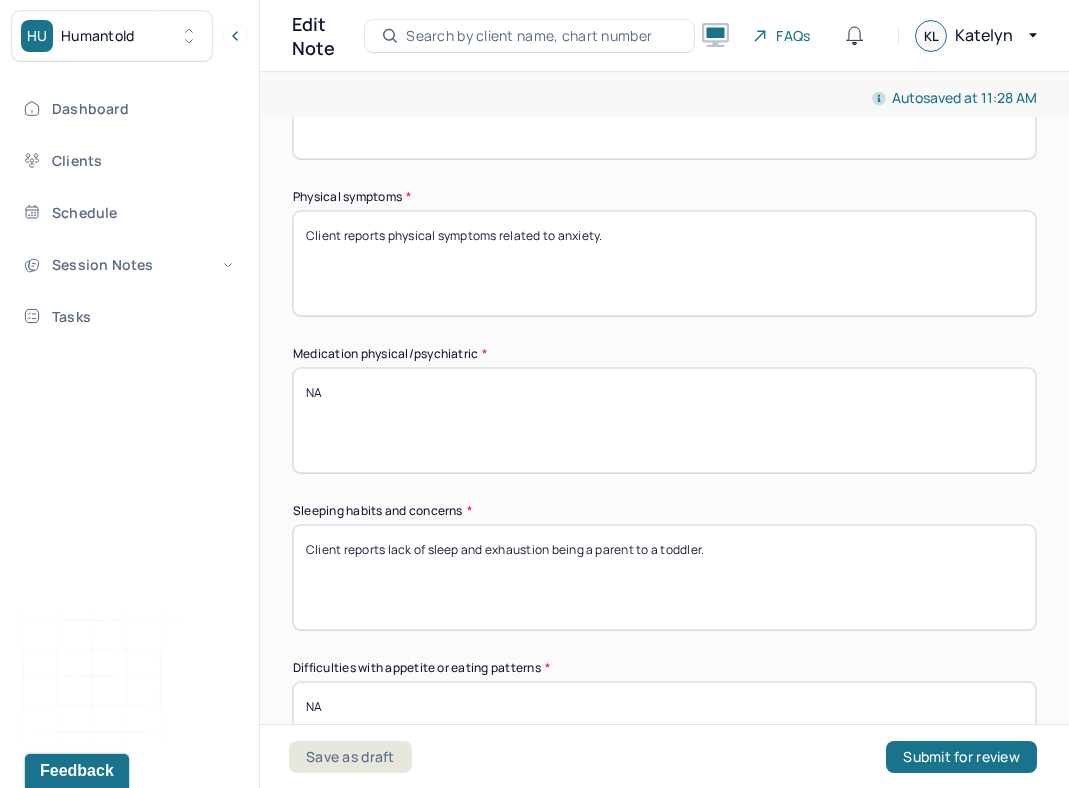 click on "Appointment location * Teletherapy Client Teletherapy Location Home Office Other Provider Teletherapy Location Home Office Other Consent was received for the teletherapy session The teletherapy session was conducted via video Primary diagnosis * F41.1 GENERALIZED ANXIETY DISORDER Secondary diagnosis (optional) Secondary diagnosis Tertiary diagnosis (optional) Tertiary diagnosis Presenting Concerns What are the problem(s) you are seeking help for? Symptoms Anxiety Anxiety frequency Weekly Anxiety details Panic attacks Depression Easily distracted Impulsive Paranoia Alcohol Anger outburst Unable to feel pleasure Excessive energy Recreational drug use Tobacco Racing thoughts Other symptoms (optional) Physical symptoms * Client reports physical symptoms related to anxiety. Medication physical/psychiatric * NA Sleeping habits and concerns * Client reports lack of sleep and exhaustion being a parent to a  Difficulties with appetite or eating patterns * NA" at bounding box center [664, -253] 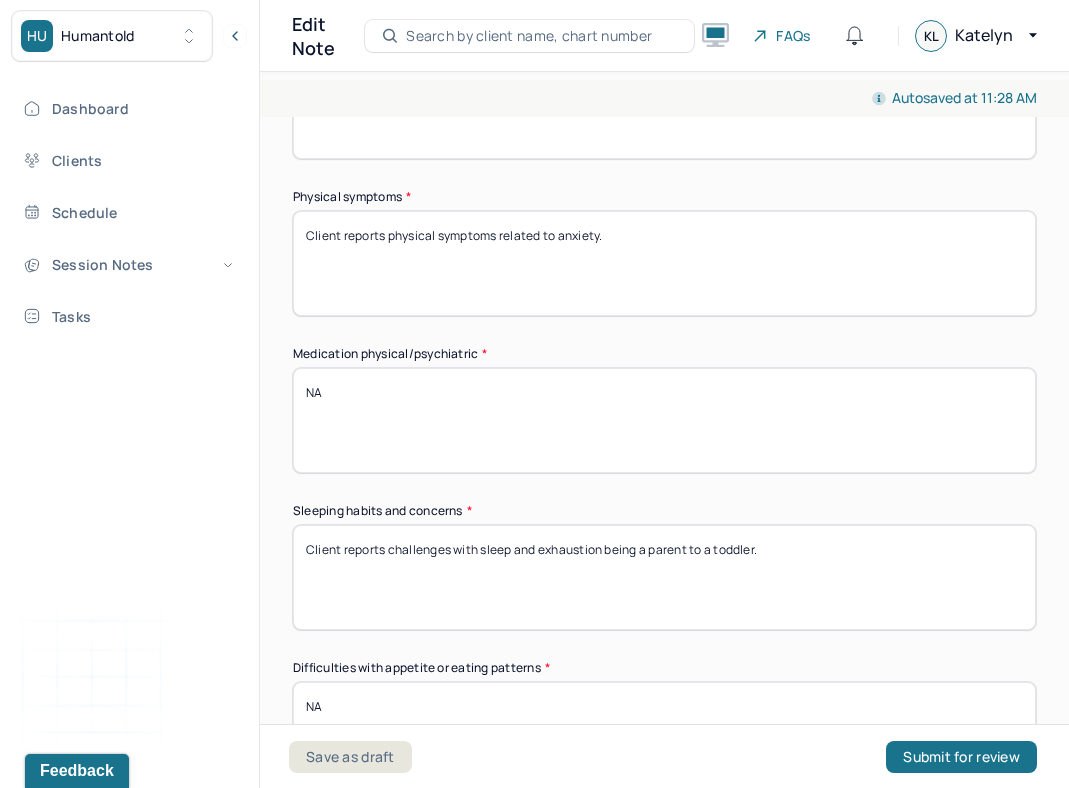 click on "Client reports challenges with sleep and exhaustion being a parent to a toddler." at bounding box center (664, 577) 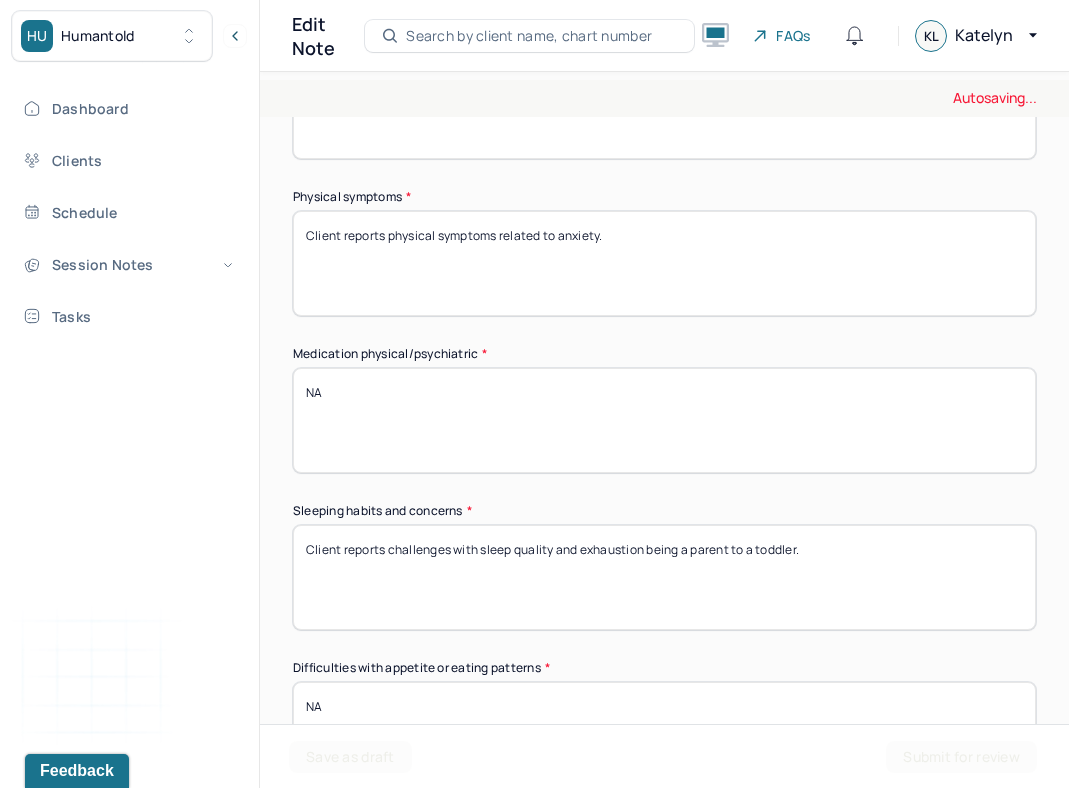 click on "Client reports challenges with sleep quand exhaustion being a parent to a toddler." at bounding box center [664, 577] 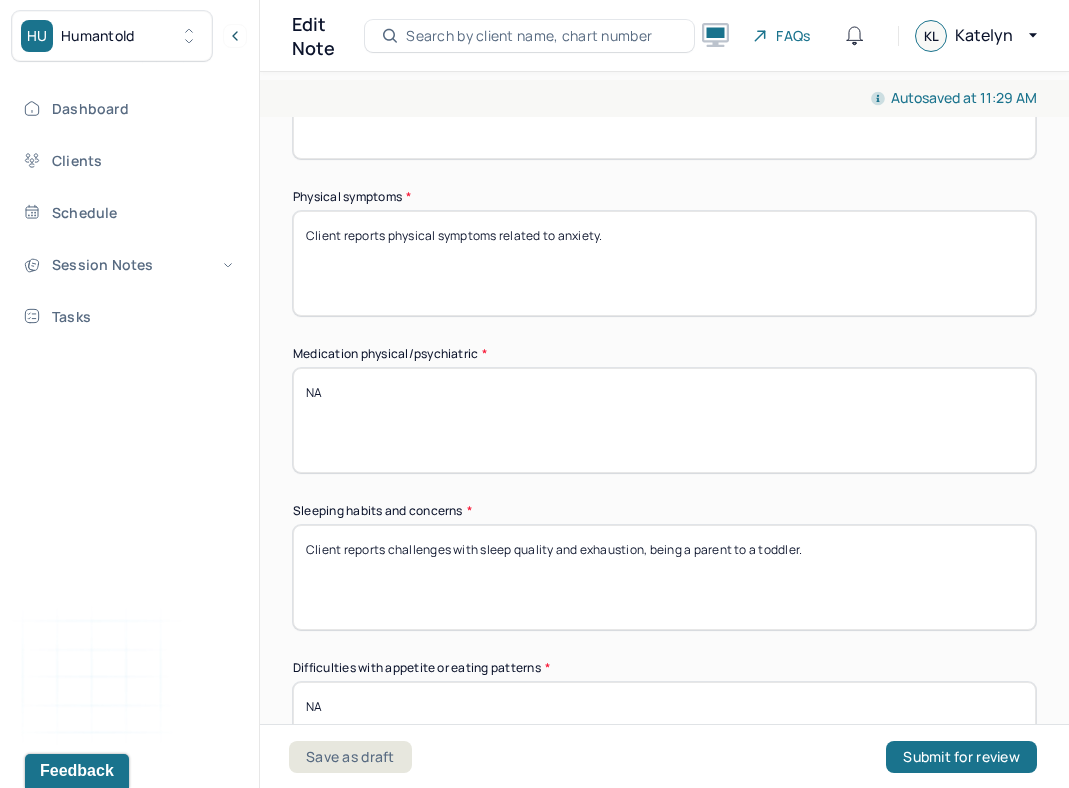click on "Client reports challenges with sleep quality and exhaustion being a parent to a toddler." at bounding box center (664, 577) 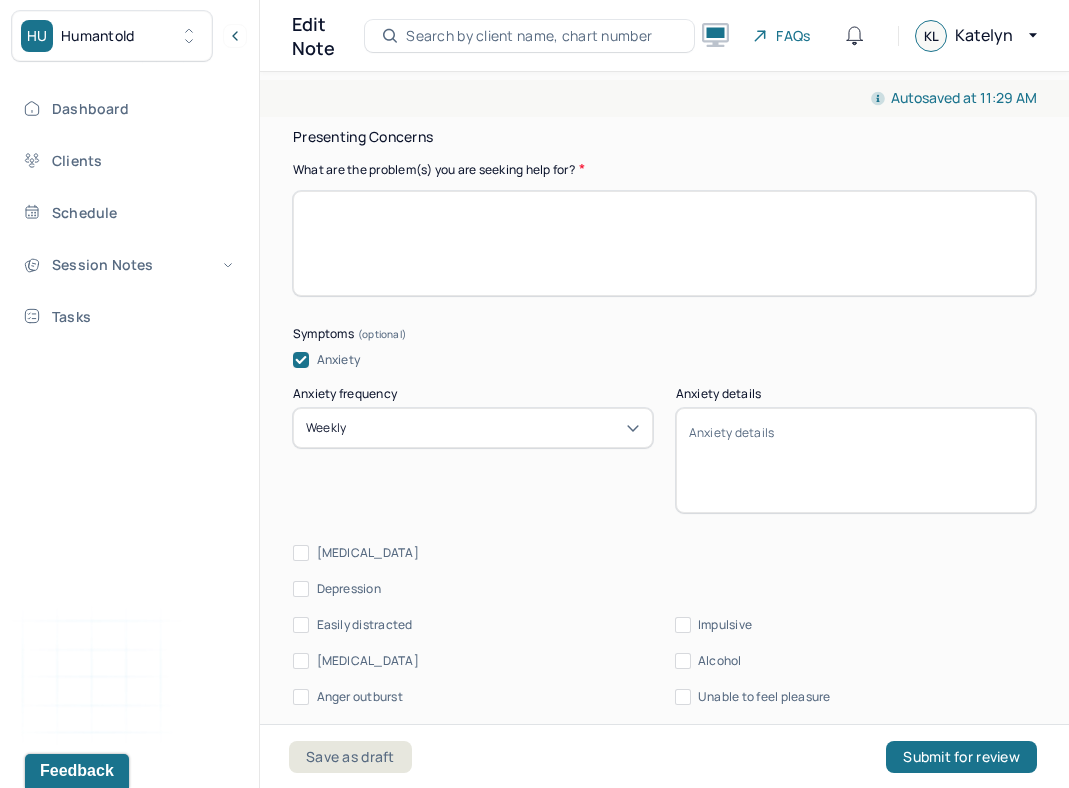 scroll, scrollTop: 1000, scrollLeft: 0, axis: vertical 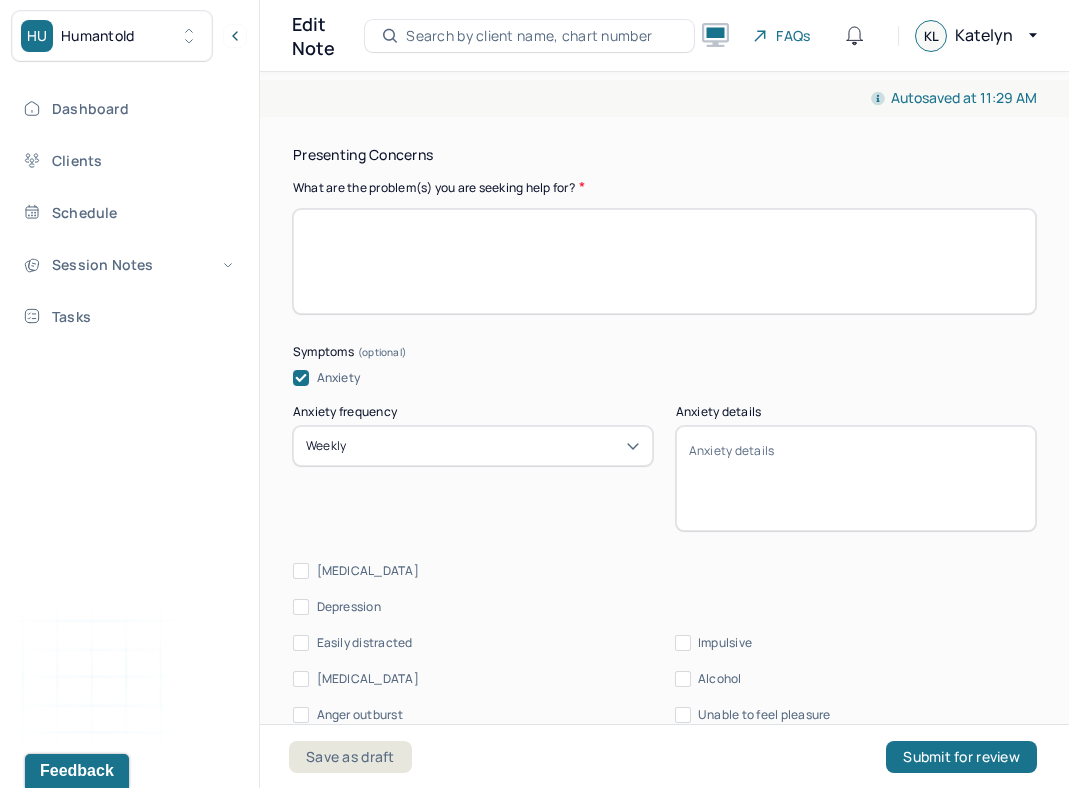 type on "Client reports challenges with sleep quality and exhaustion, being a parent to a toddler." 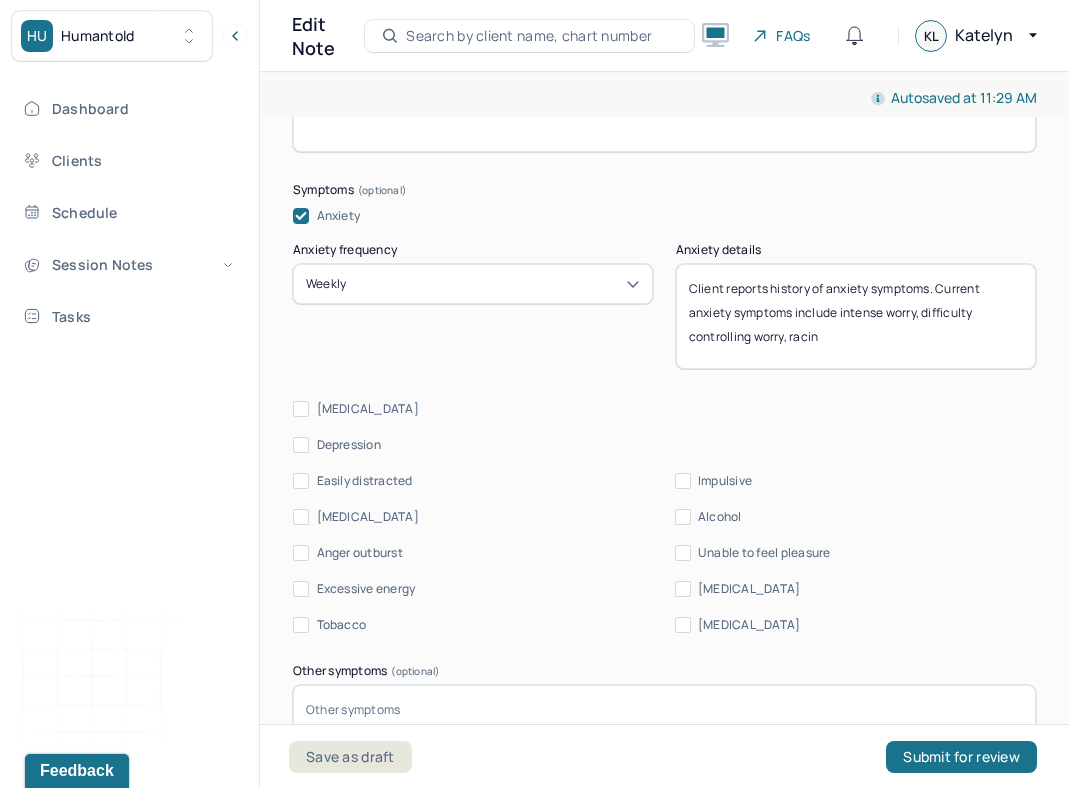 scroll, scrollTop: 1163, scrollLeft: 0, axis: vertical 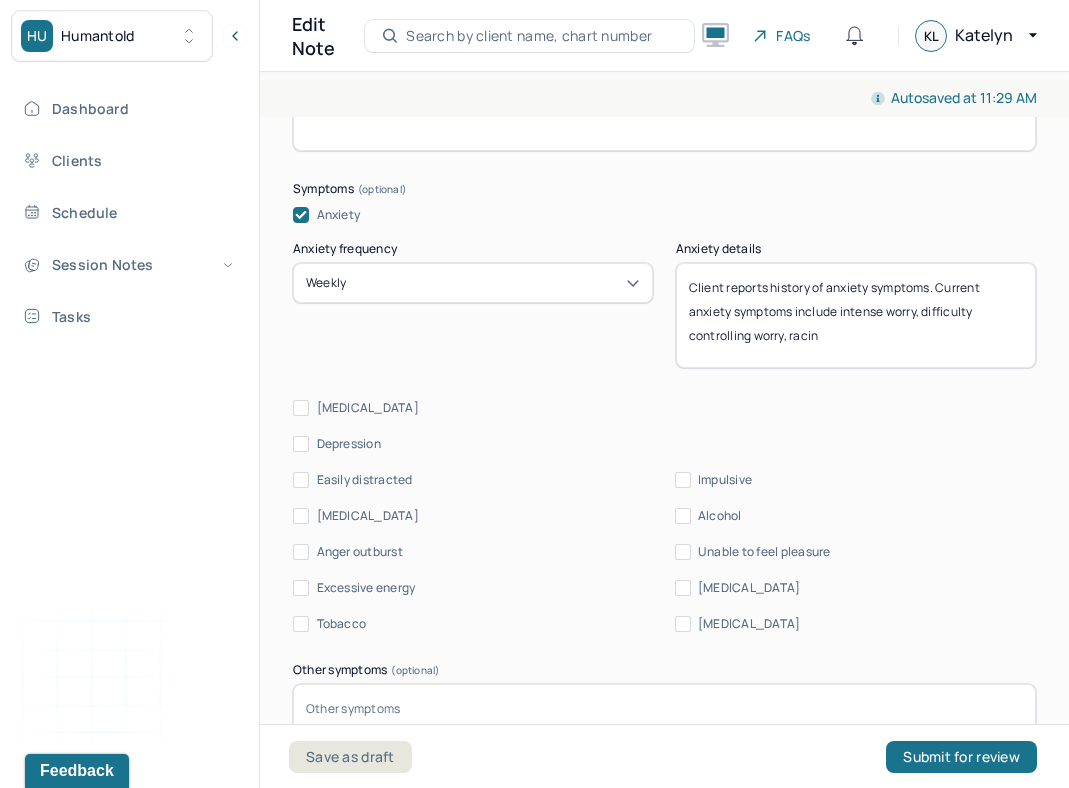 type on "Client reports history of anxiety symptoms. Current anxiety symptoms include intense worry, difficulty controlling worry, racin" 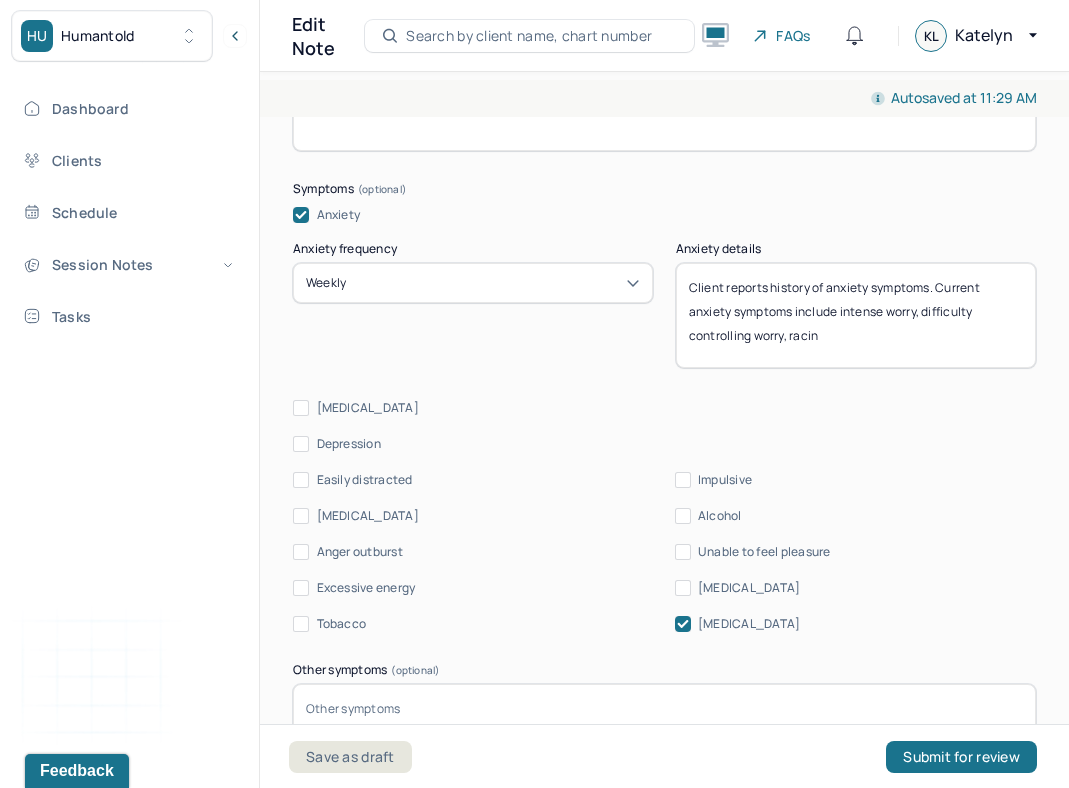 click on "Client reports history of anxiety symptoms. Current anxiety symptoms include intense worry, difficulty controlling worry, racin" at bounding box center (856, 315) 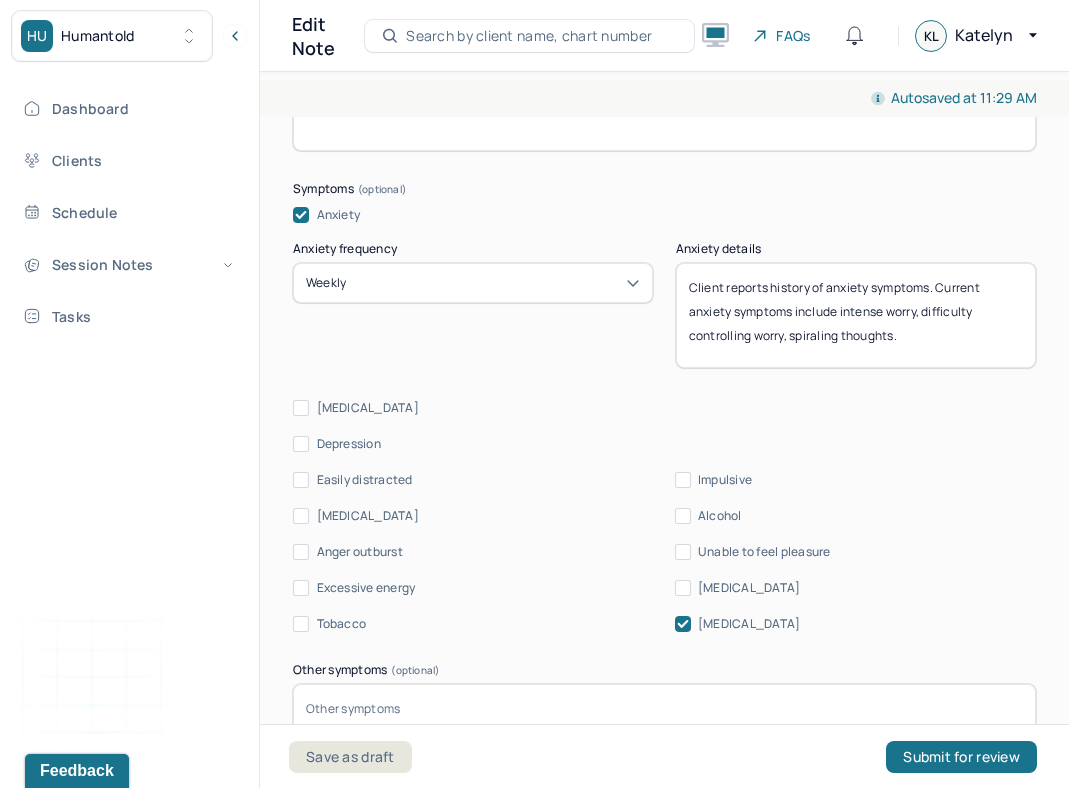 click on "Client reports history of anxiety symptoms. Current anxiety symptoms include intense worry, difficulty controlling worry, spiraling thoughts" at bounding box center [856, 315] 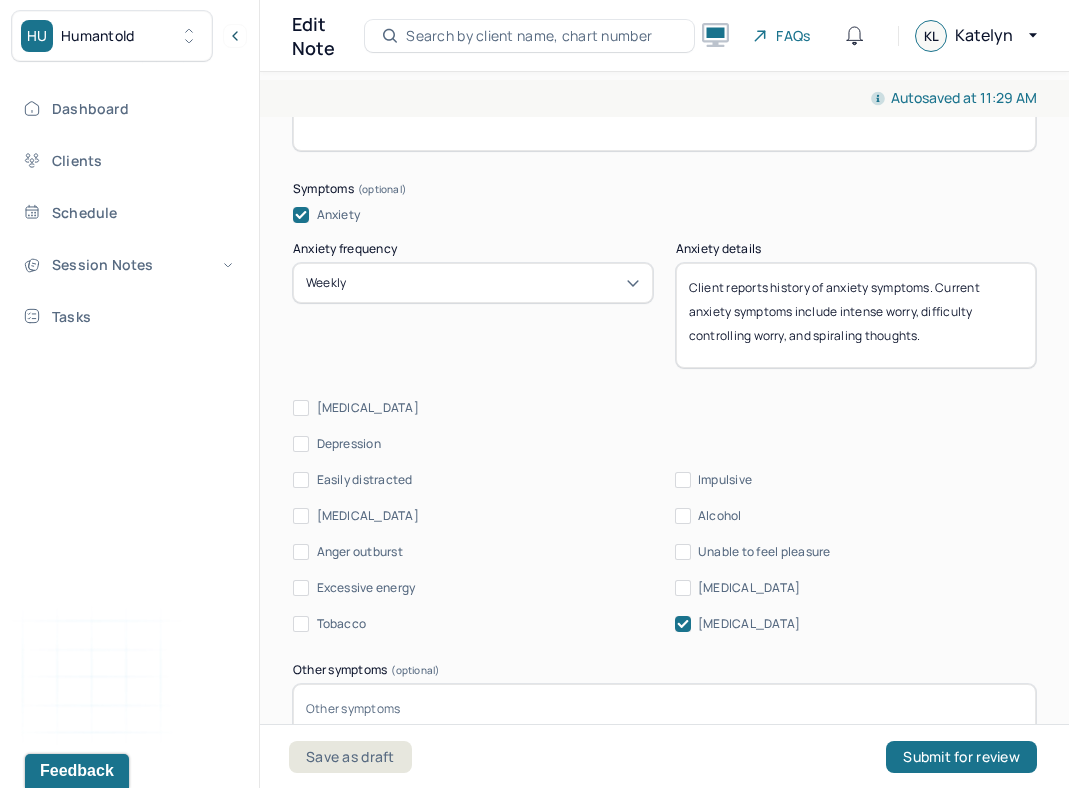 click on "Client reports history of anxiety symptoms. Current anxiety symptoms include intense worry, difficulty controlling worry, spiraling thoughts" at bounding box center [856, 315] 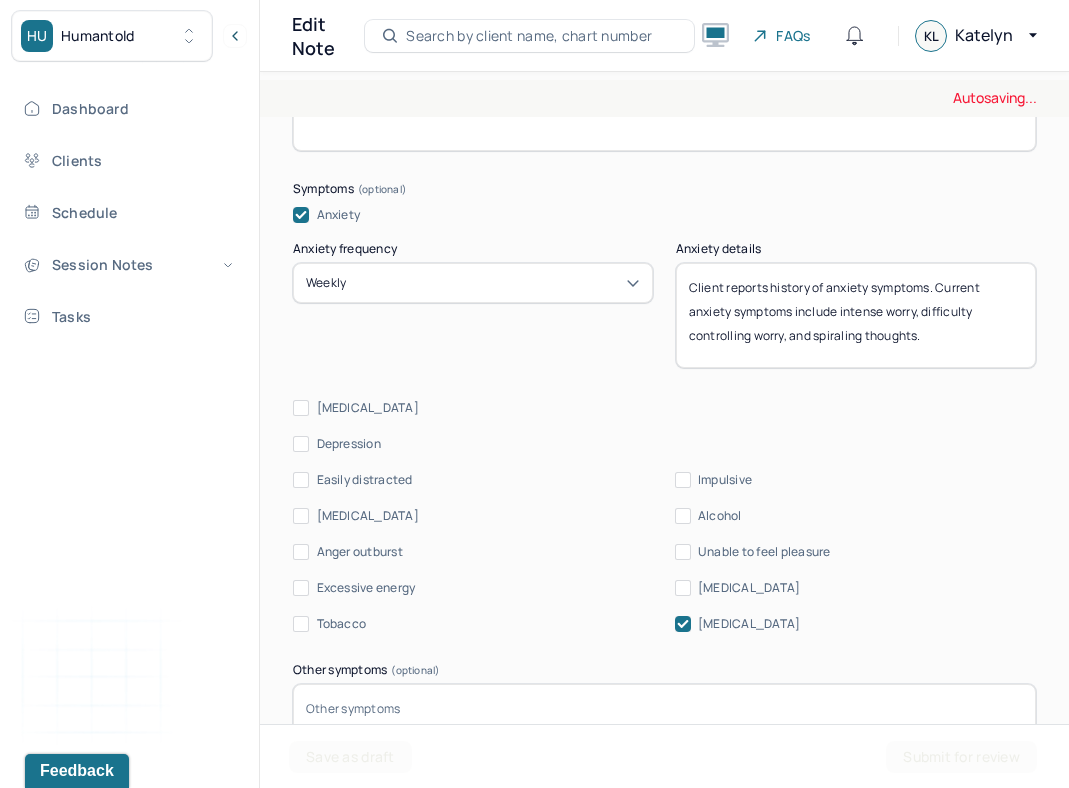type on "Client reports history of anxiety symptoms. Current anxiety symptoms include intense worry, difficulty controlling worry, and spiraling thoughts." 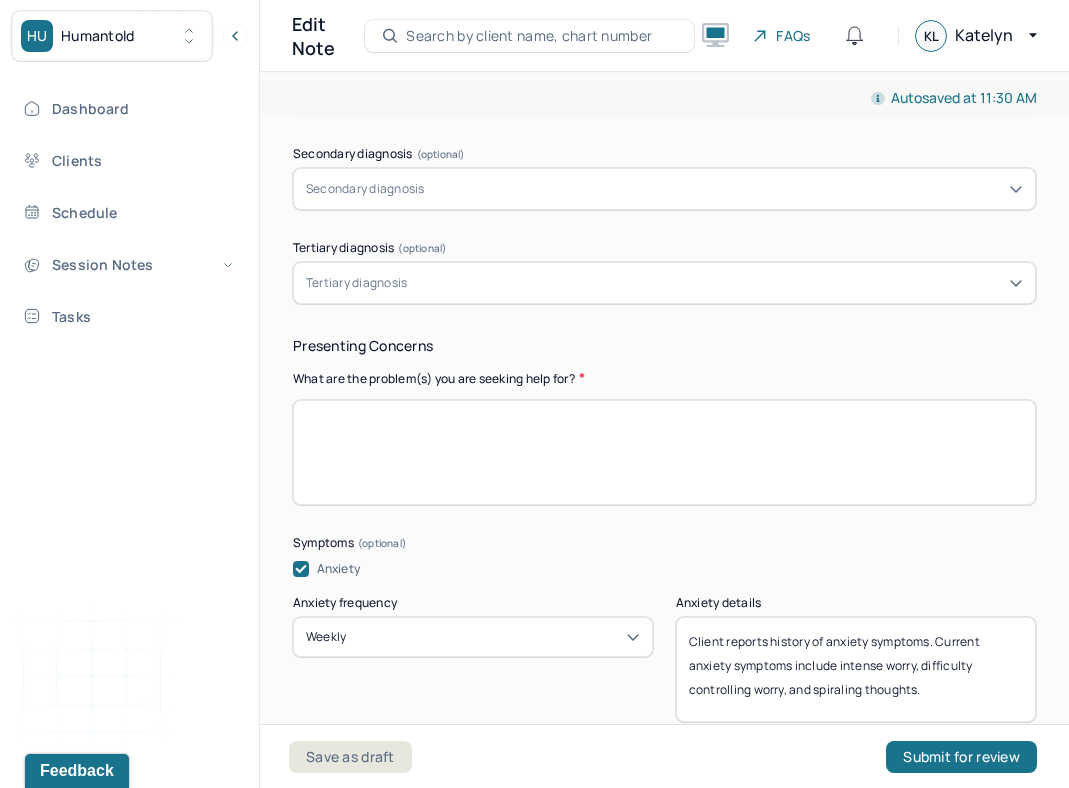 scroll, scrollTop: 861, scrollLeft: 0, axis: vertical 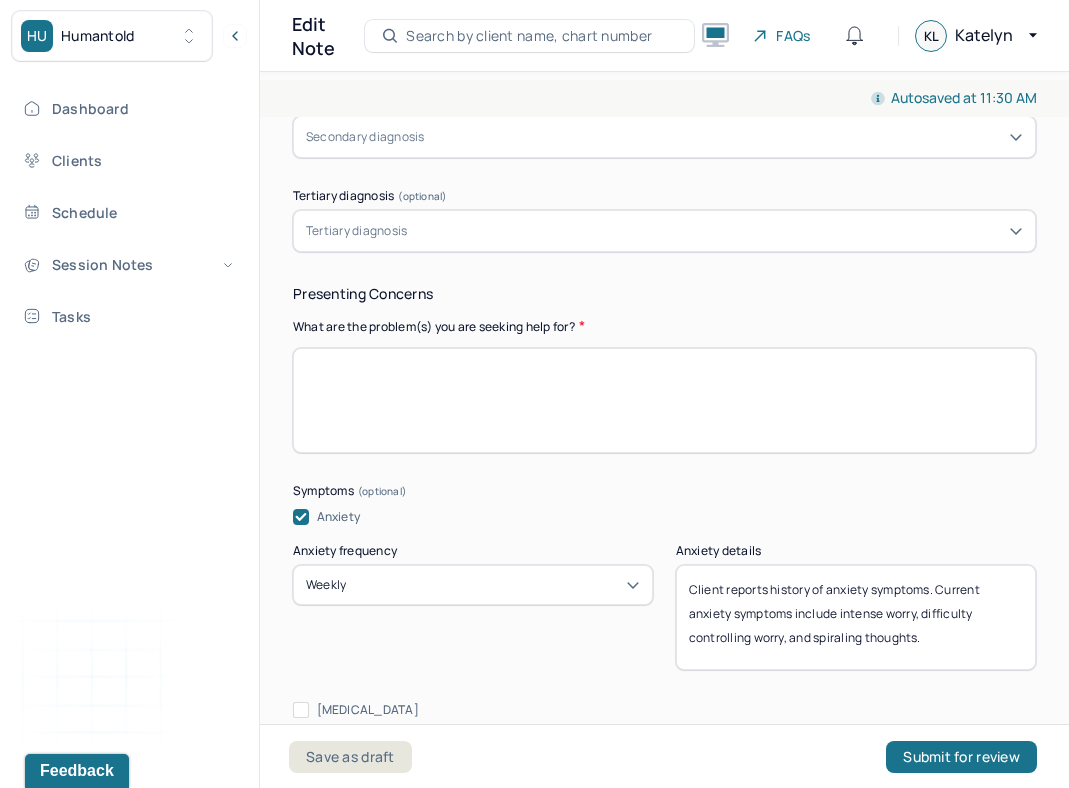 click at bounding box center (664, 400) 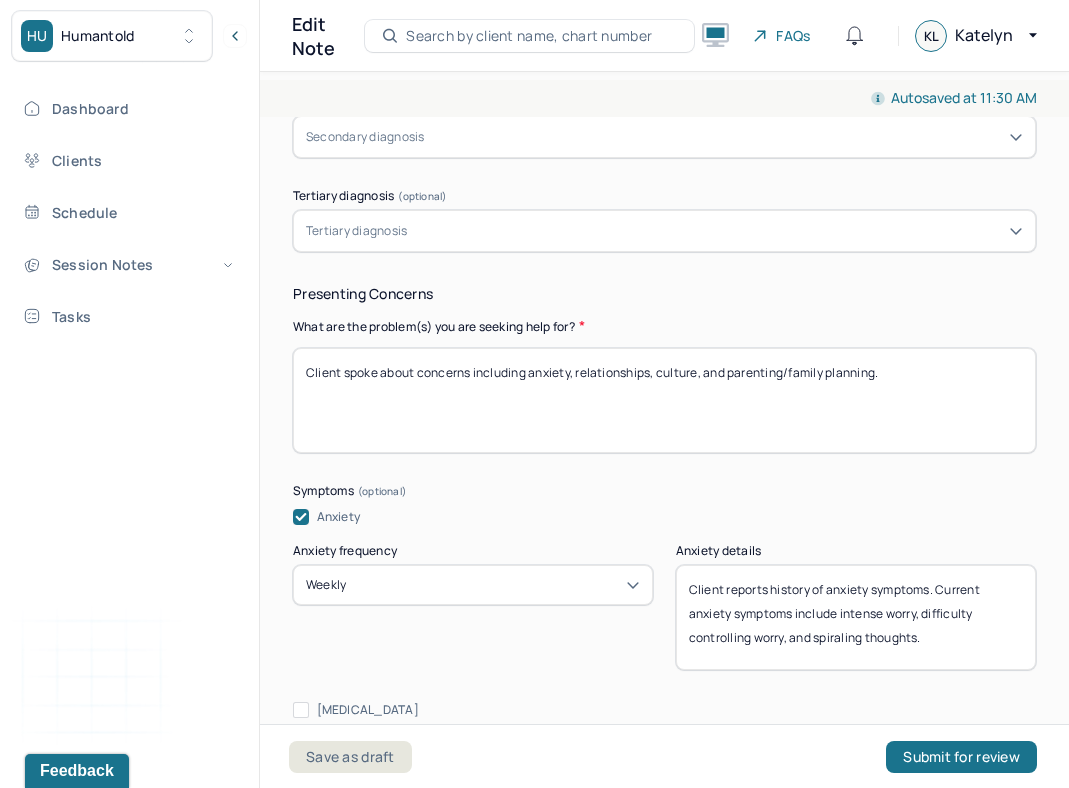 click on "Client spoke about concerns including anxiety, relationships, culture, and parenting/family planning." at bounding box center [664, 400] 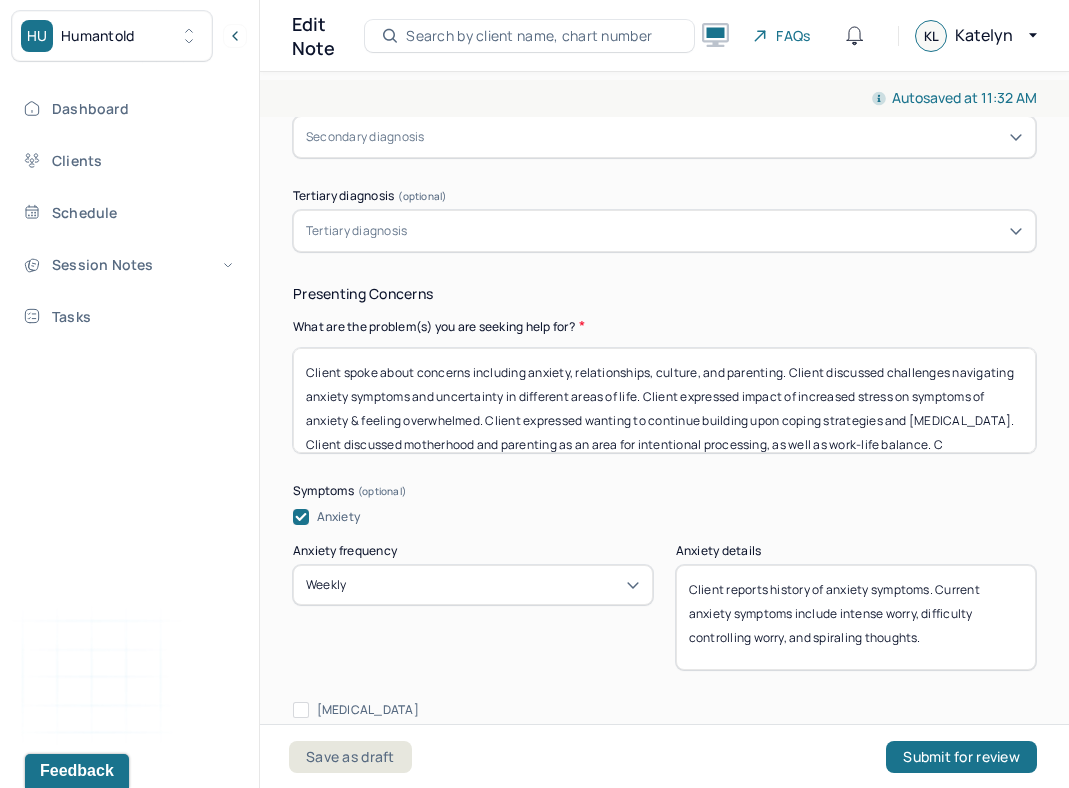 scroll, scrollTop: 24, scrollLeft: 0, axis: vertical 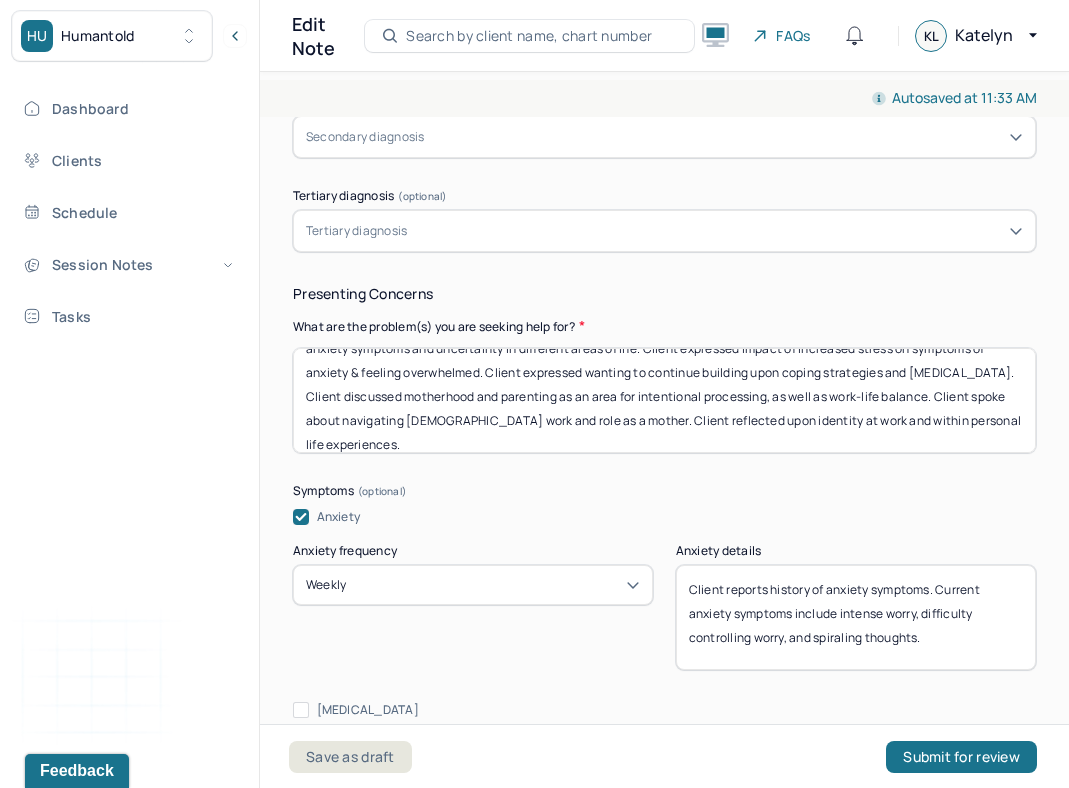 click on "Client spoke about concerns including anxiety, relationships, culture, and parenting. Client discussed challenges navigating anxiety symptoms and uncertainty in different areas of life. Client expressed impact of increased stress on symptoms of anxiety & feeling overwhelmed. Client expressed wanting to continue building upon coping strategies and stress management. Client discussed motherhood and parenting as an area for intentional processing, as well as work-life balance. Client spoke about navigating full-time work and role as a mother. Client reflected upon identity at work and within personal life" at bounding box center [664, 400] 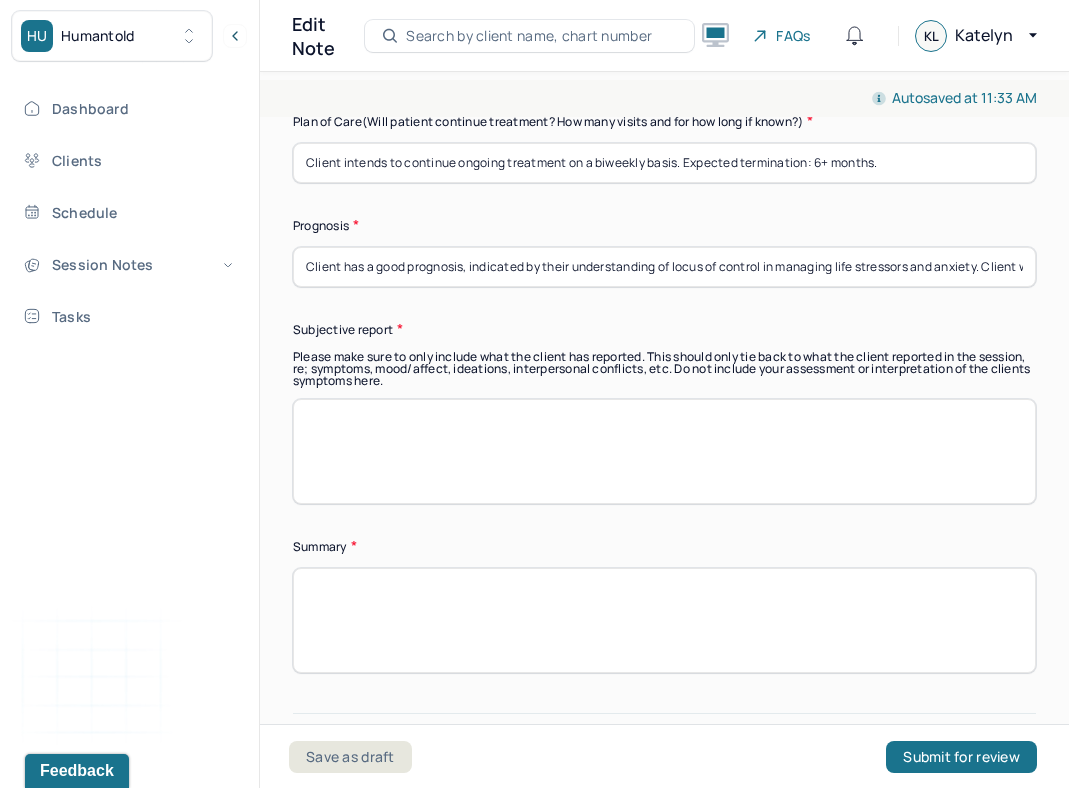 scroll, scrollTop: 6025, scrollLeft: 0, axis: vertical 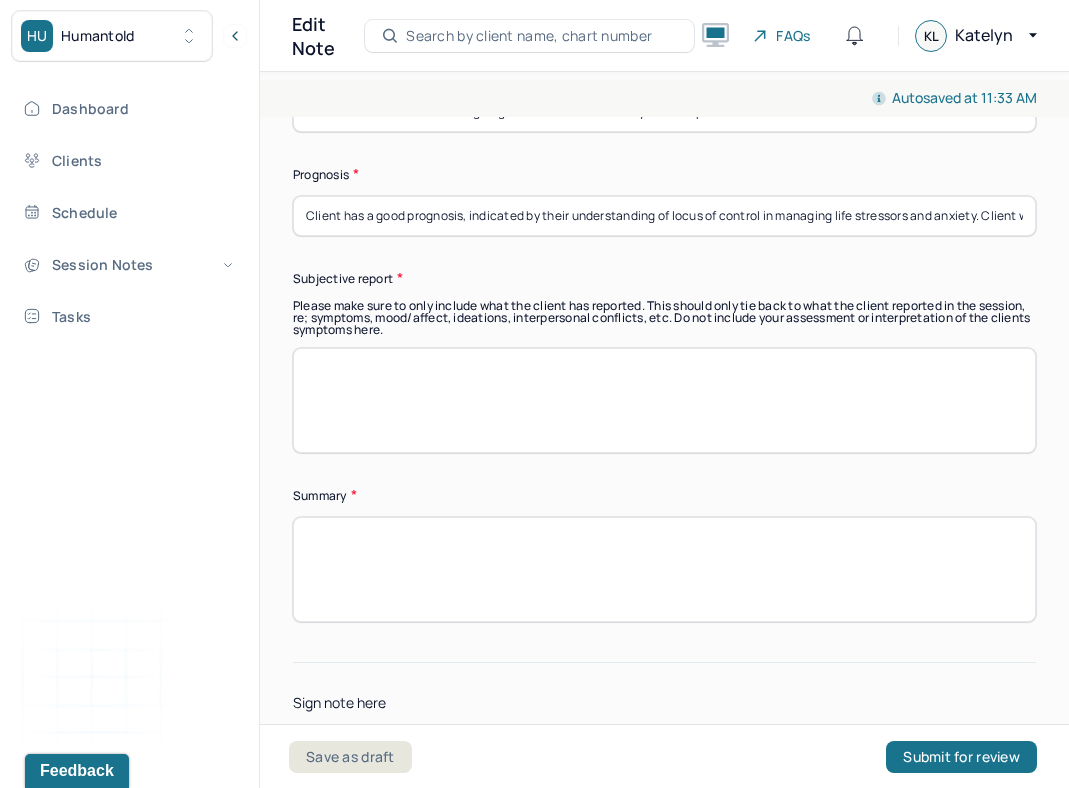 type on "Client spoke about concerns including anxiety, relationships, culture, and parenting. Client discussed challenges navigating anxiety symptoms and uncertainty in different areas of life. Client expressed impact of increased stress on symptoms of anxiety & feeling overwhelmed. Client expressed wanting to continue building upon coping strategies and stress management. Client discussed motherhood and parenting as an area for intentional processing, as well as work-life balance. Client spoke about navigating full-time work and role as a mother. Client reflected upon identity at work and within personal life experiences." 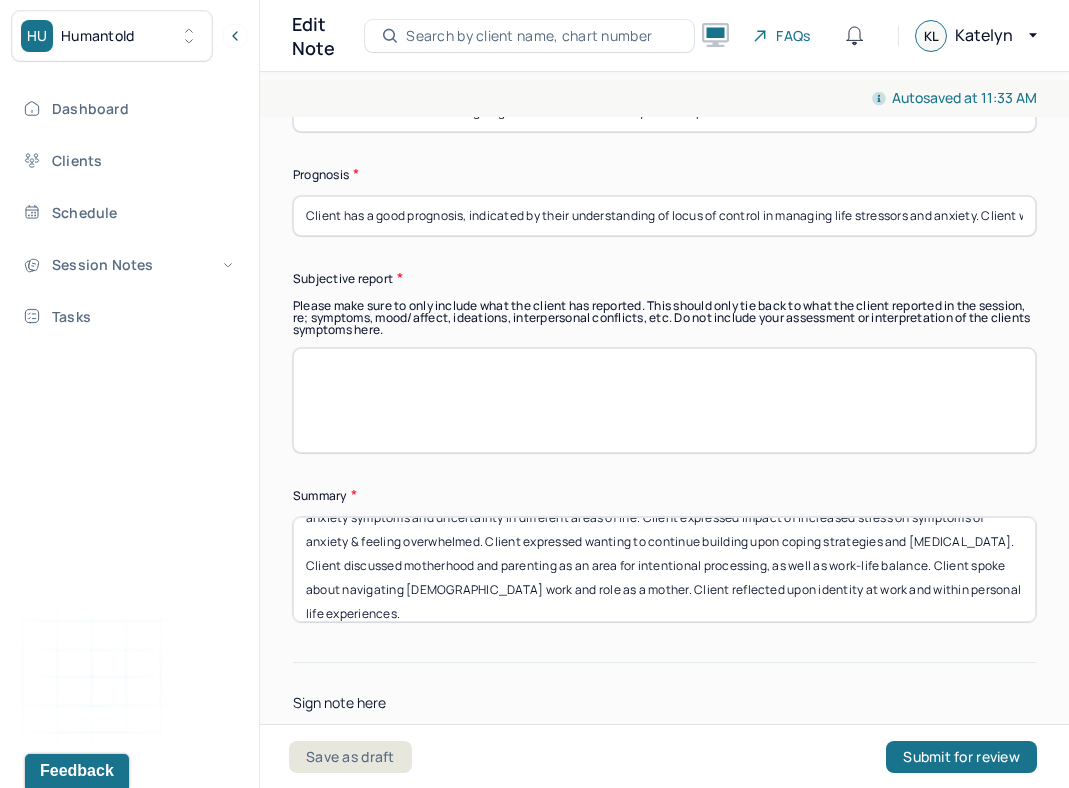 scroll, scrollTop: 0, scrollLeft: 0, axis: both 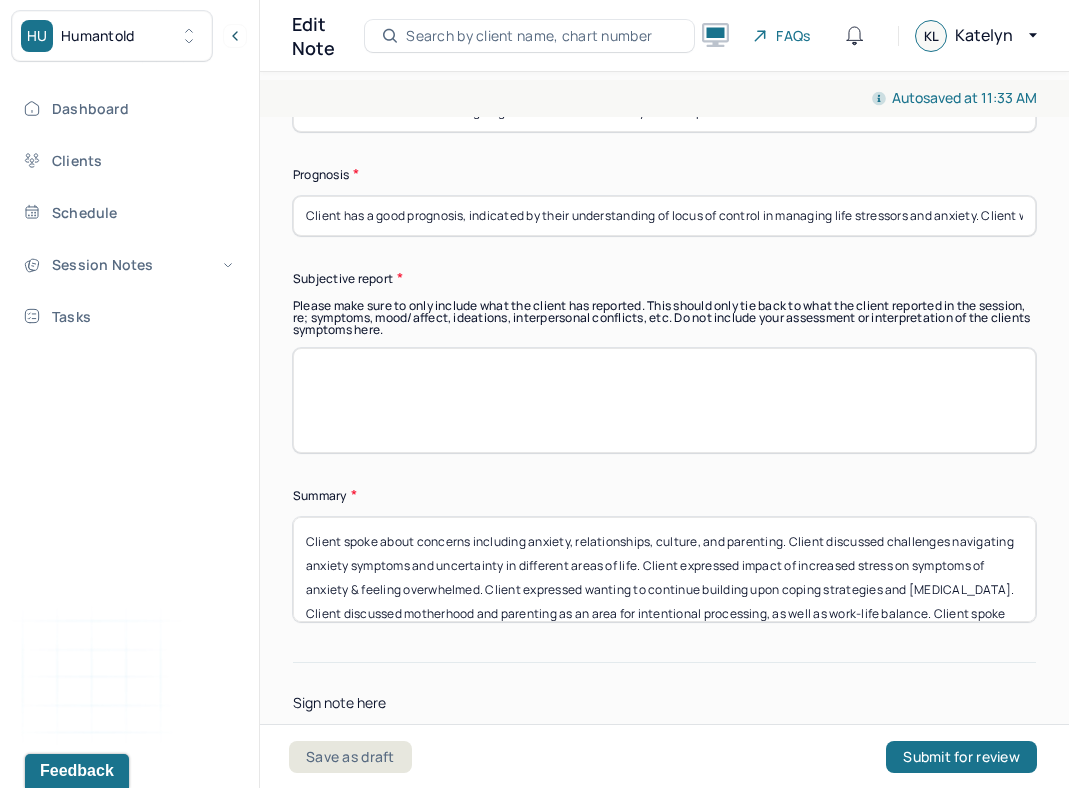 type on "Client spoke about concerns including anxiety, relationships, culture, and parenting. Client discussed challenges navigating anxiety symptoms and uncertainty in different areas of life. Client expressed impact of increased stress on symptoms of anxiety & feeling overwhelmed. Client expressed wanting to continue building upon coping strategies and stress management. Client discussed motherhood and parenting as an area for intentional processing, as well as work-life balance. Client spoke about navigating full-time work and role as a mother. Client reflected upon identity at work and within personal life experiences." 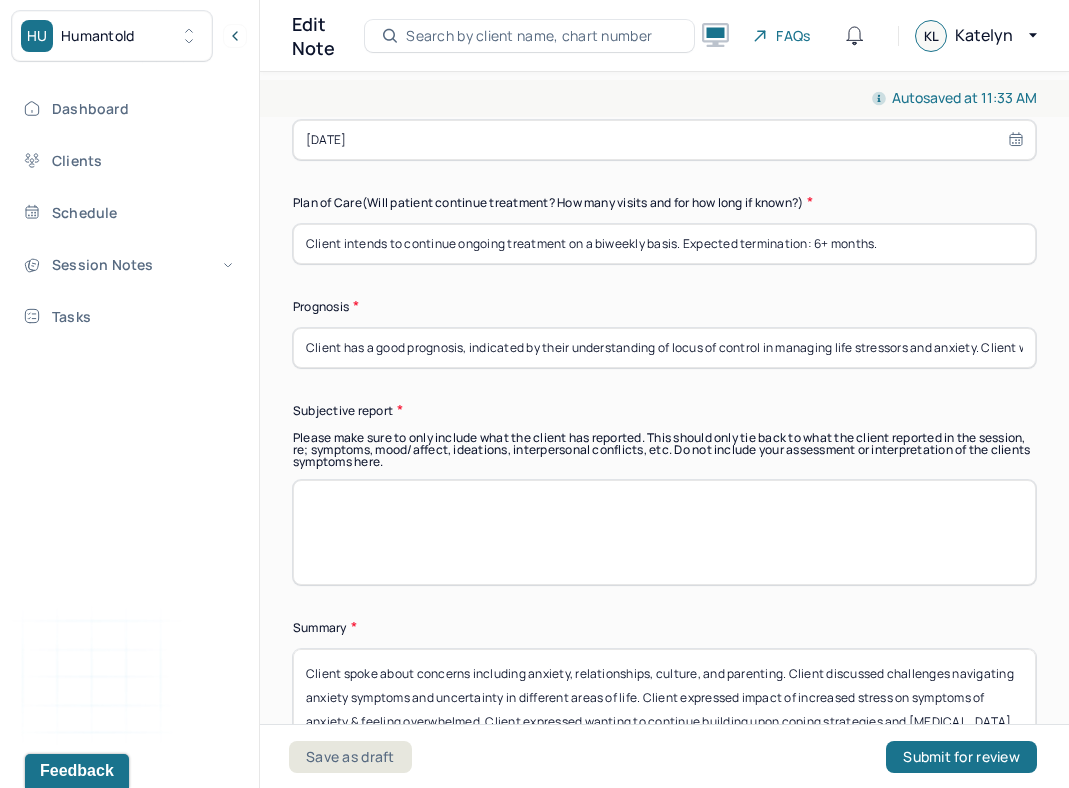 scroll, scrollTop: 5878, scrollLeft: 0, axis: vertical 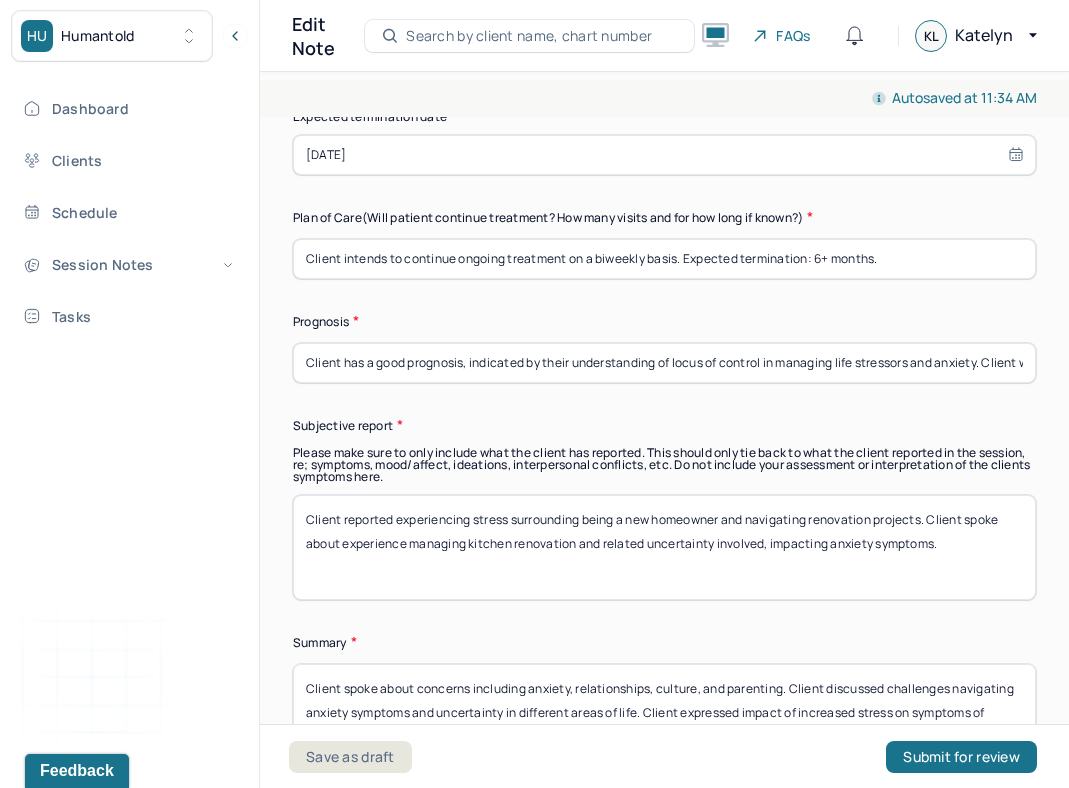 click on "Client reported experiencing stress surrounding being a new homeowner and navigating renovation projects. Client spoke about experience managing kitchen renovation and relate" at bounding box center [664, 547] 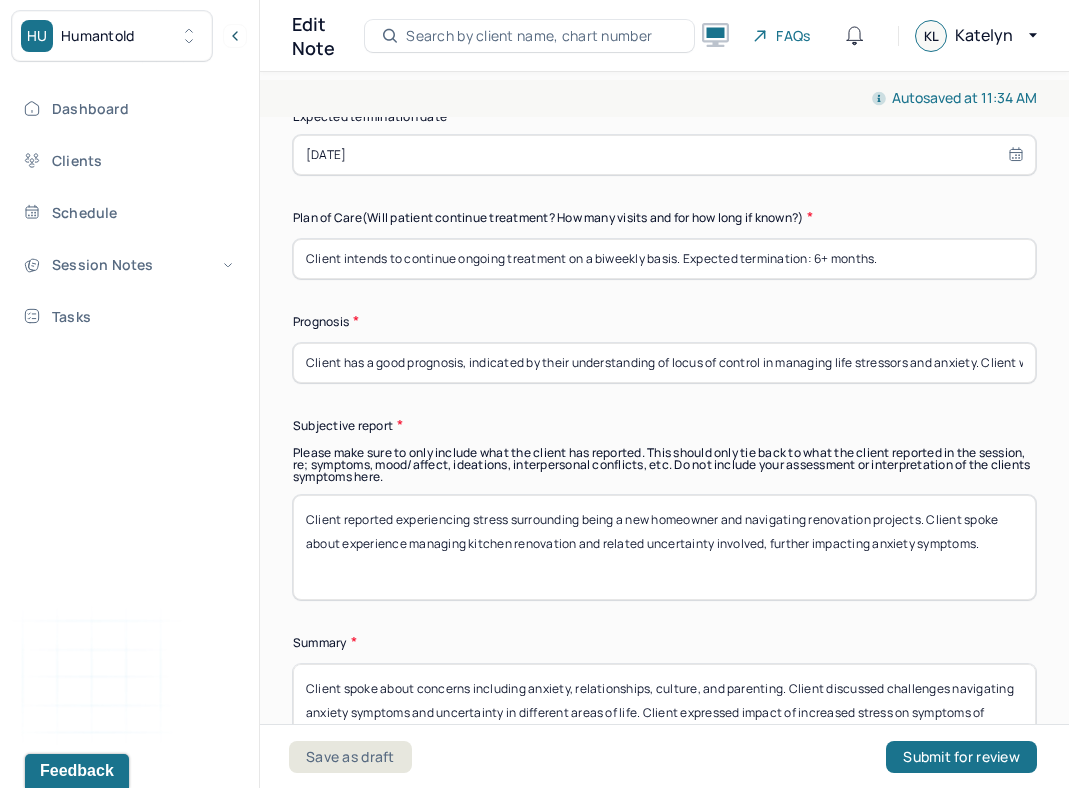 click on "Client reported experiencing stress surrounding being a new homeowner and navigating renovation projects. Client spoke about experience managing kitchen renovation and related uncertainty involved, impacting anxiety symptoms." at bounding box center (664, 547) 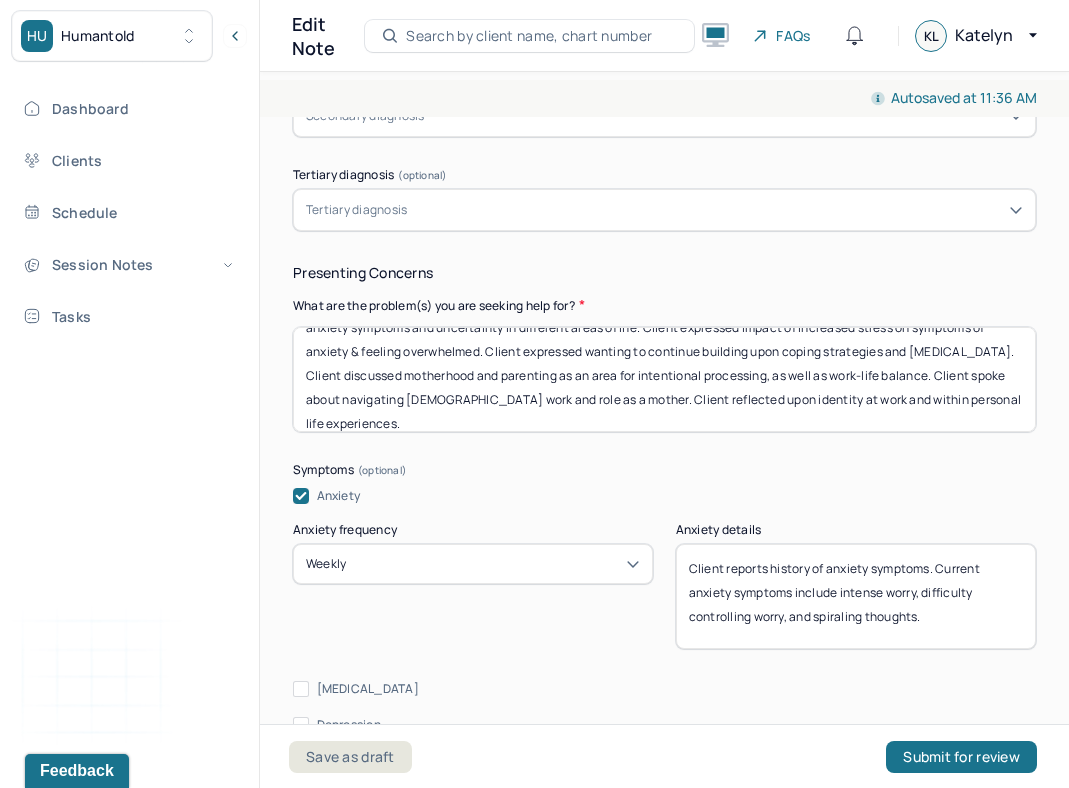 scroll, scrollTop: 884, scrollLeft: 0, axis: vertical 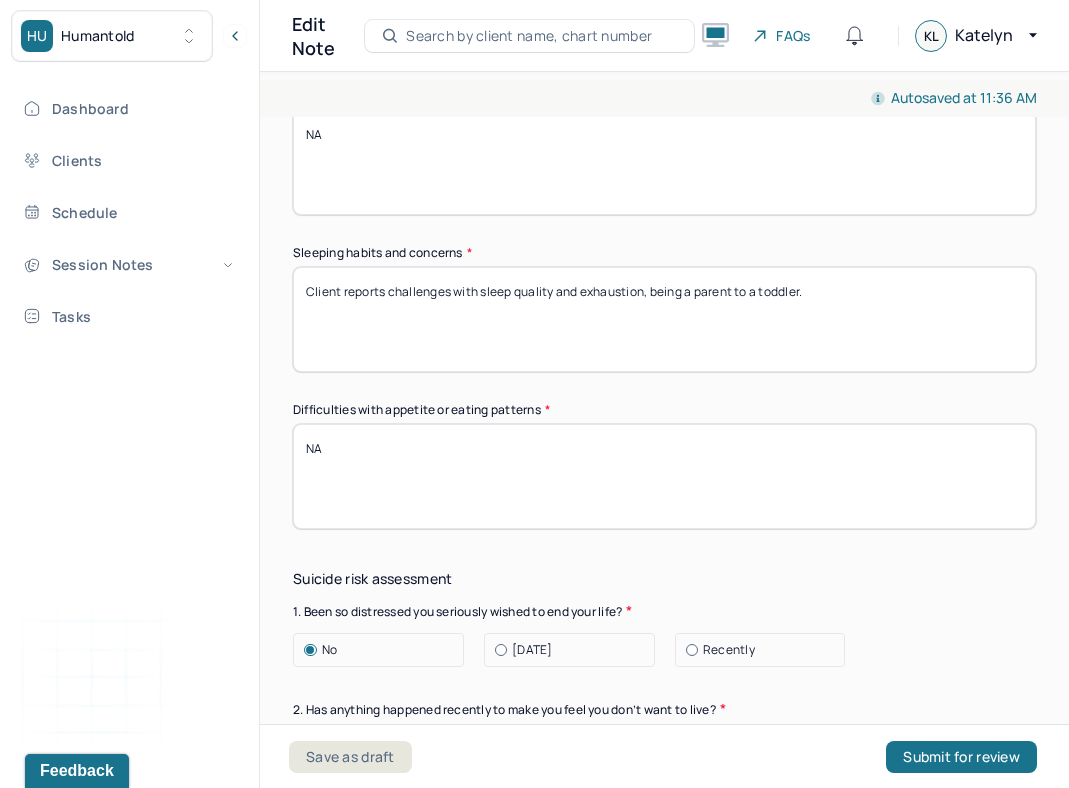 type on "Client reported experiencing stress surrounding being a new homeowner and navigating renovation projects. Client spoke about experience managing kitchen renovation and related uncertainty involved, further impacting anxiety symptoms. Client discussed insight into factors informing stress & feelings of overwhelm. Client spoke about navigating work-life balance and working full-time while being a parent to a toddler." 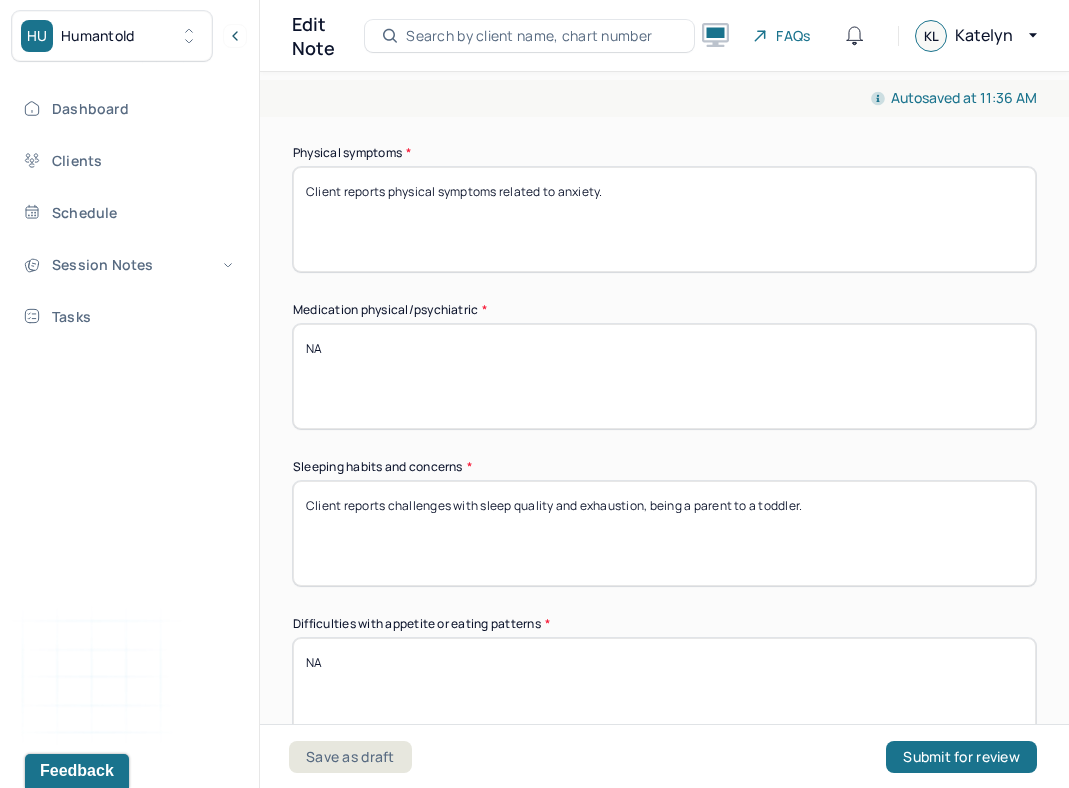 scroll, scrollTop: 1834, scrollLeft: 0, axis: vertical 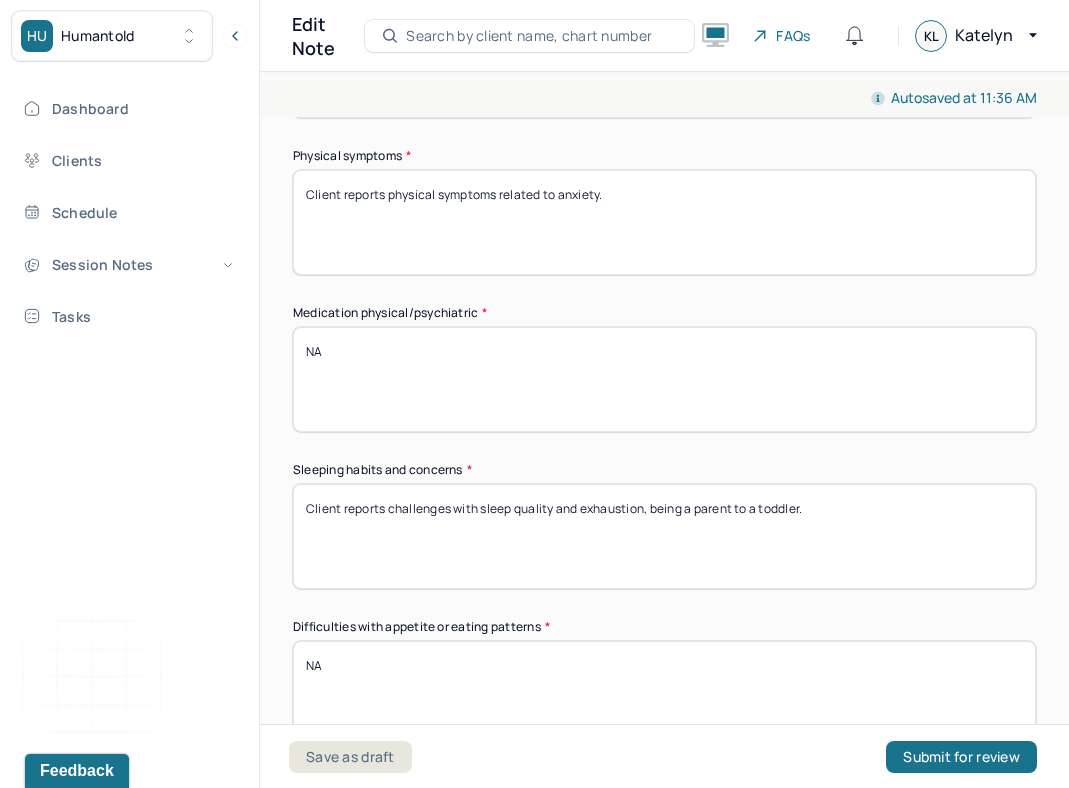 click on "Client reports challenges with sleep quality and exhaustion, being a parent to a toddler." at bounding box center [664, 536] 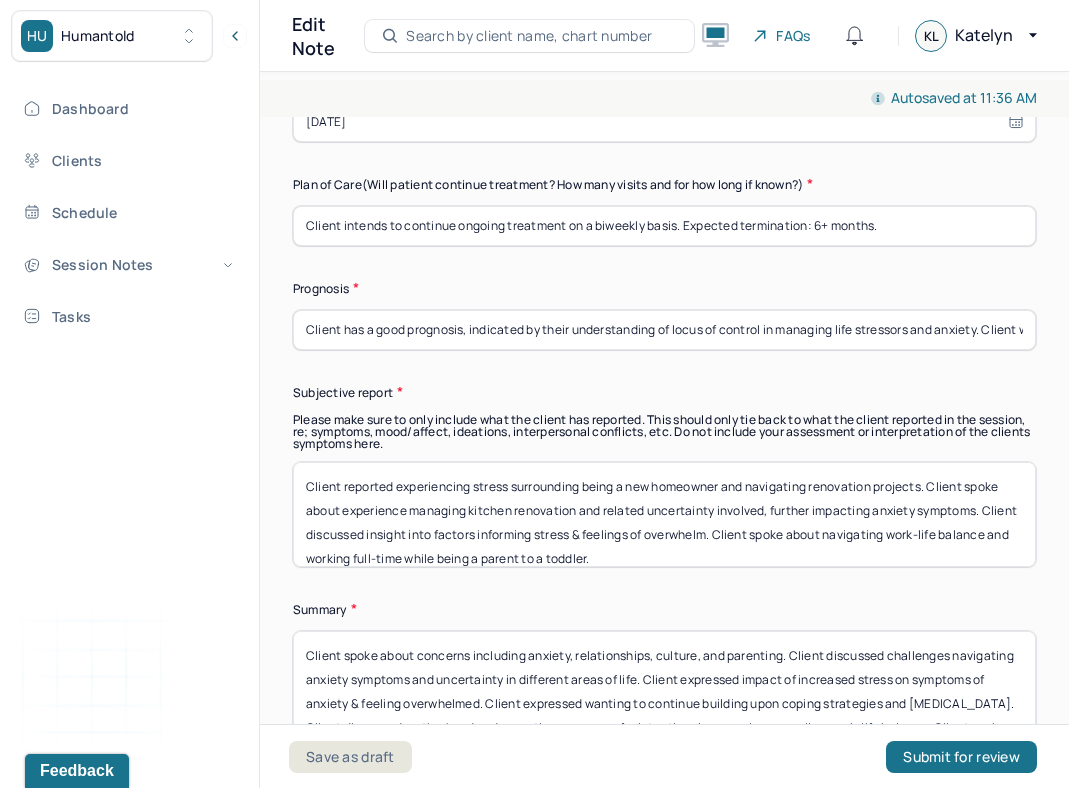 scroll, scrollTop: 5910, scrollLeft: 0, axis: vertical 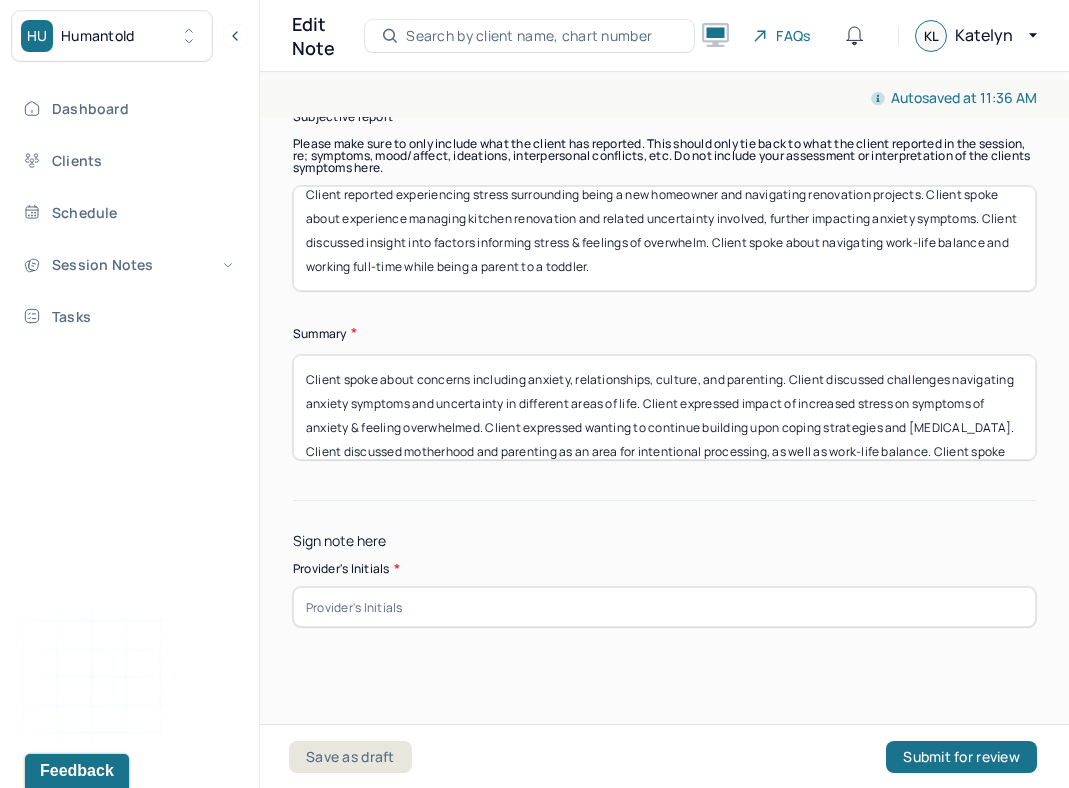 type on "Client reports challenges with sleep quality, being a parent to a toddler." 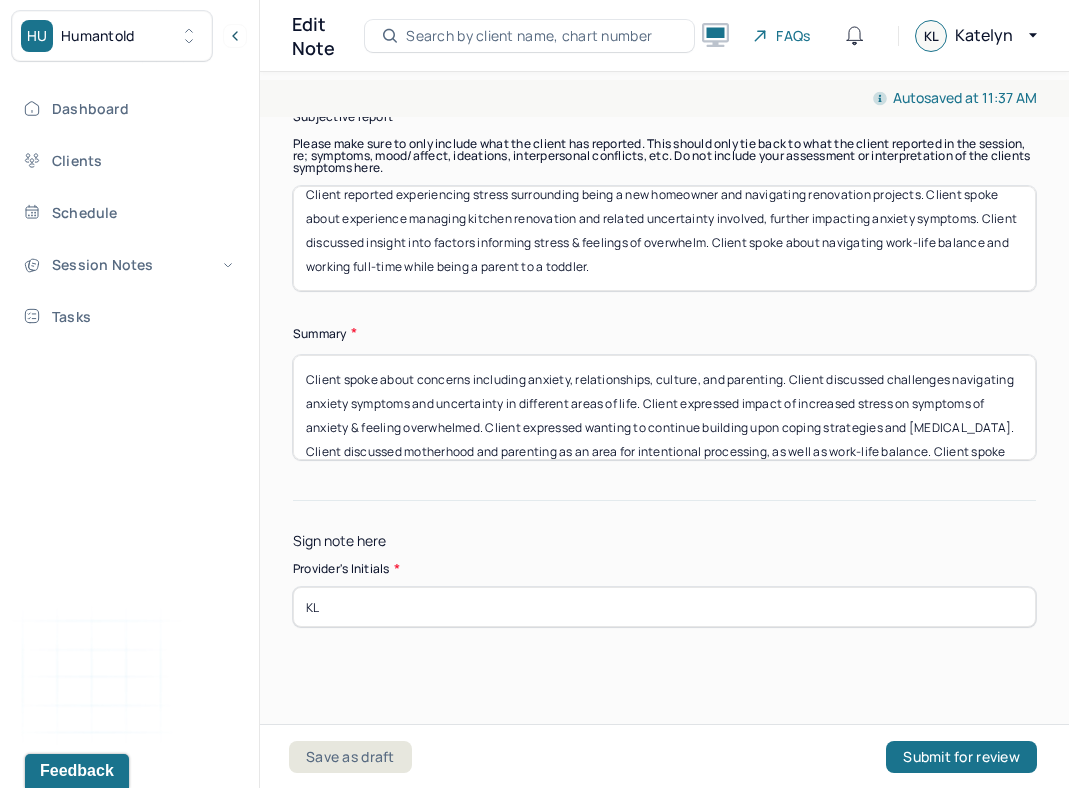 type on "KL" 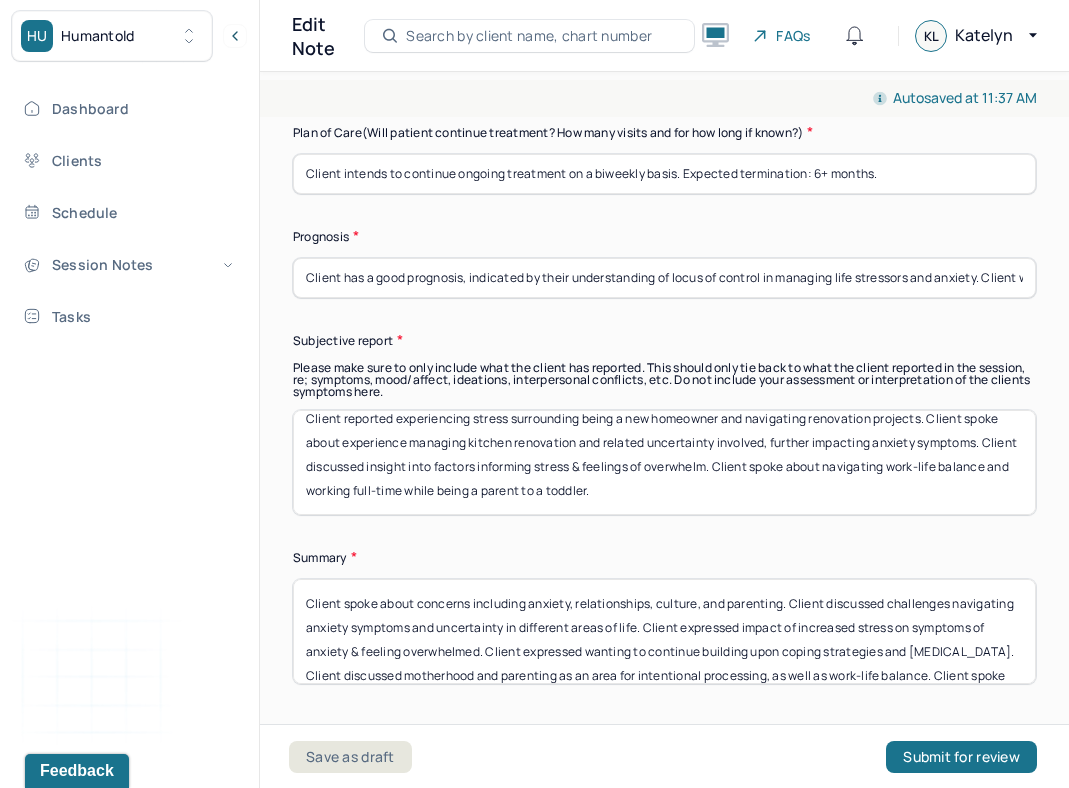 scroll, scrollTop: 5907, scrollLeft: 0, axis: vertical 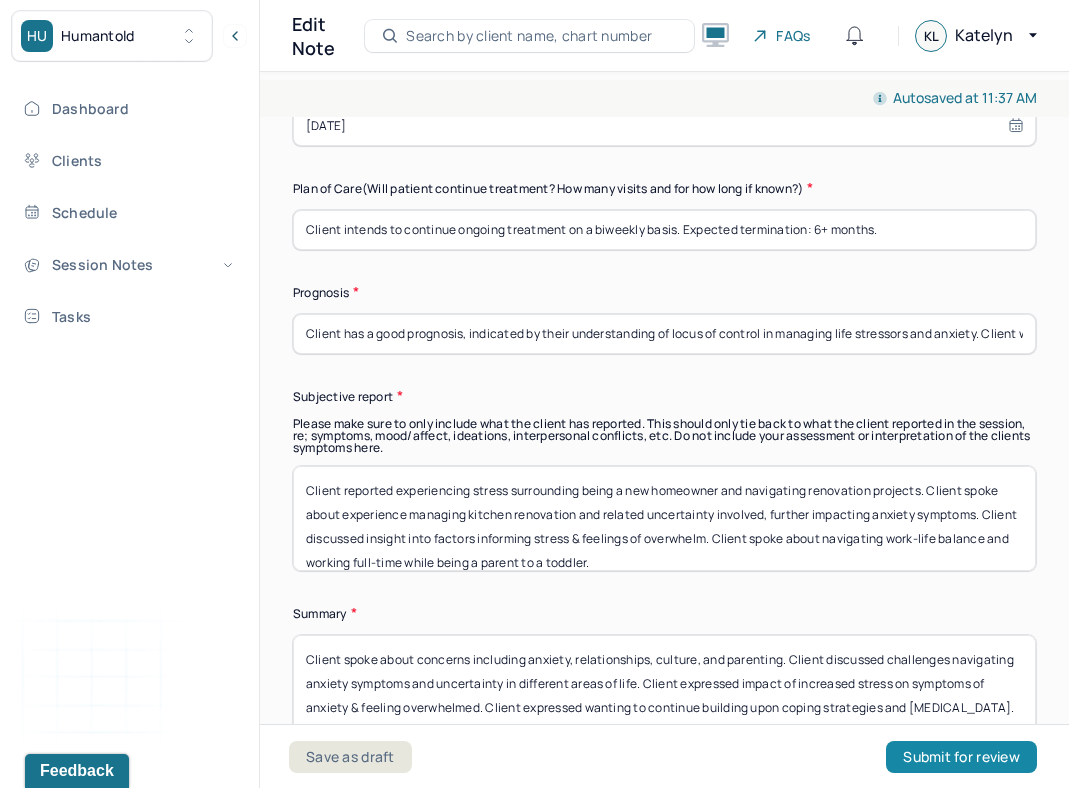 click on "Submit for review" at bounding box center [961, 757] 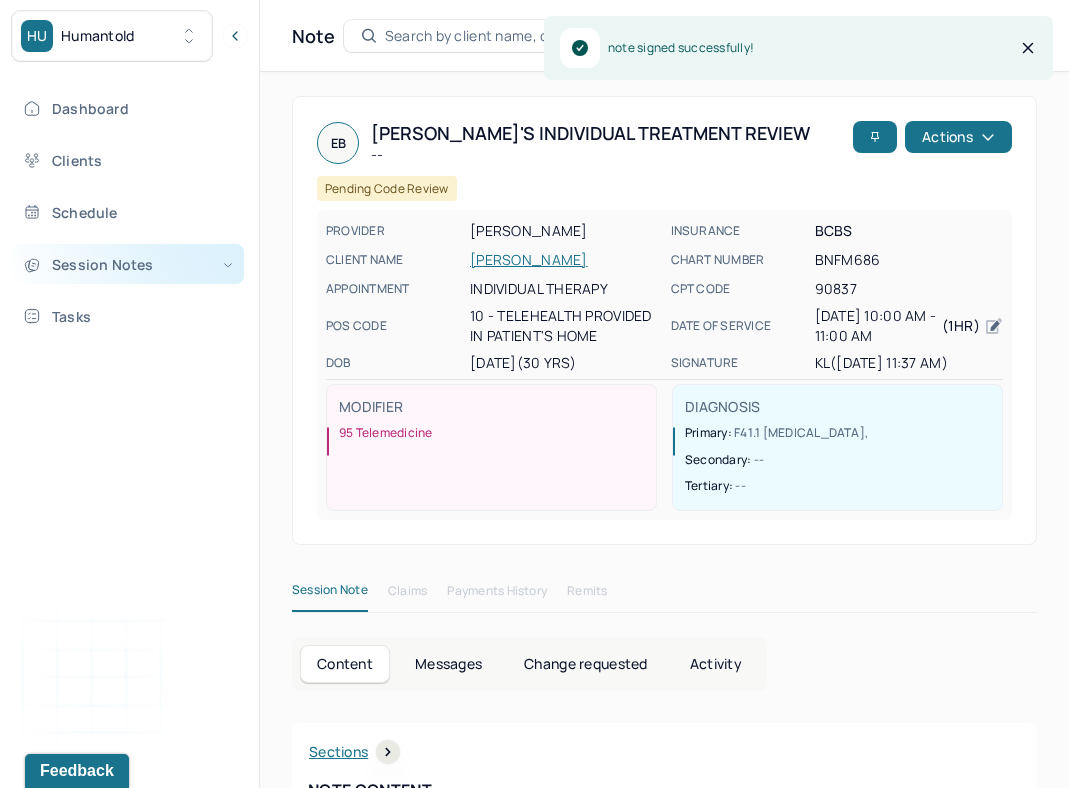 click on "Session Notes" at bounding box center [128, 264] 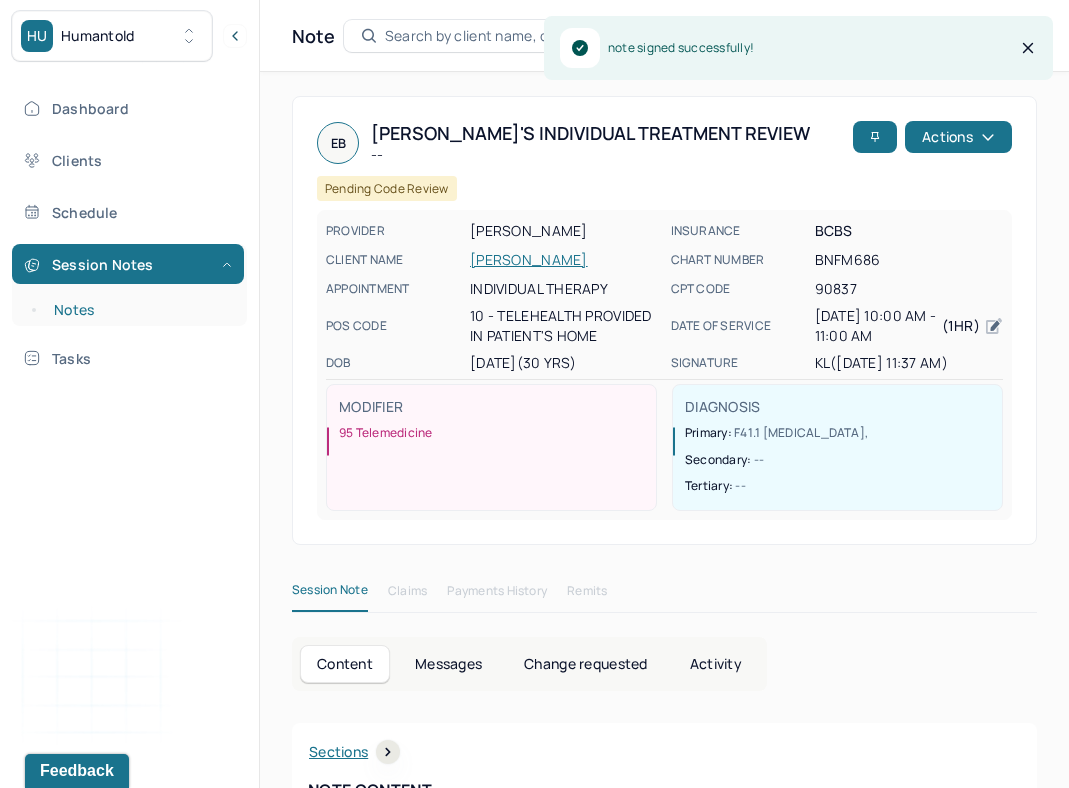 click on "Notes" at bounding box center [139, 310] 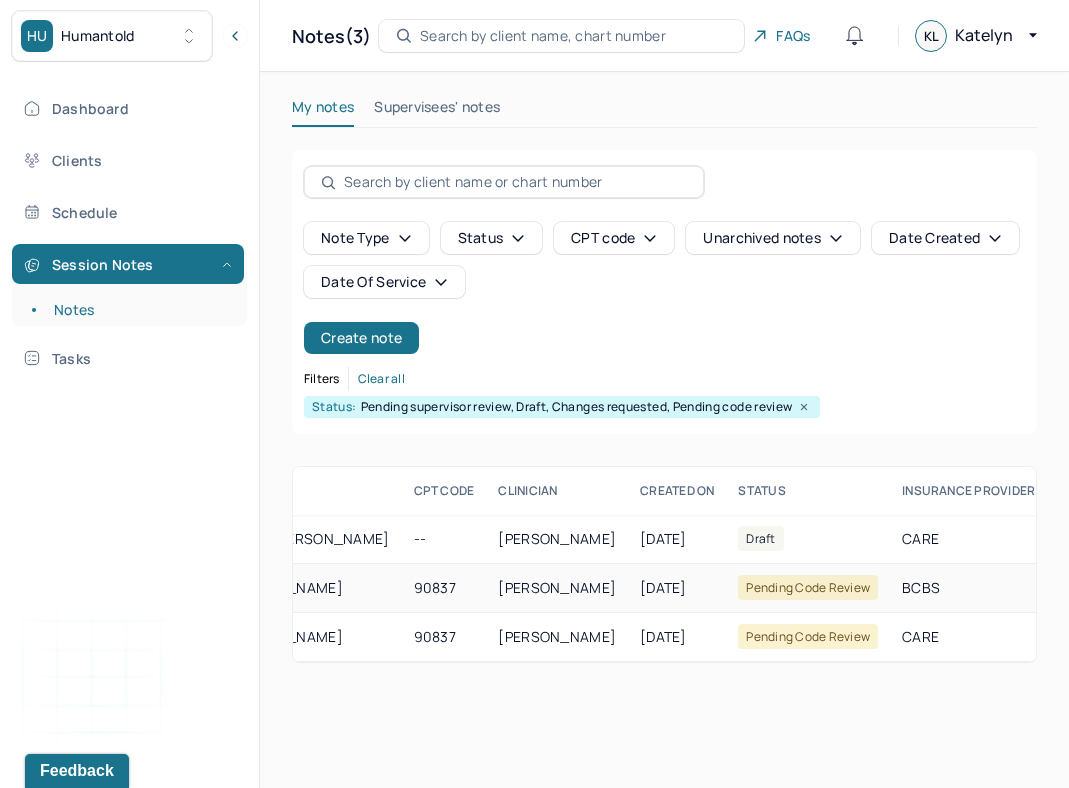 scroll, scrollTop: 0, scrollLeft: 454, axis: horizontal 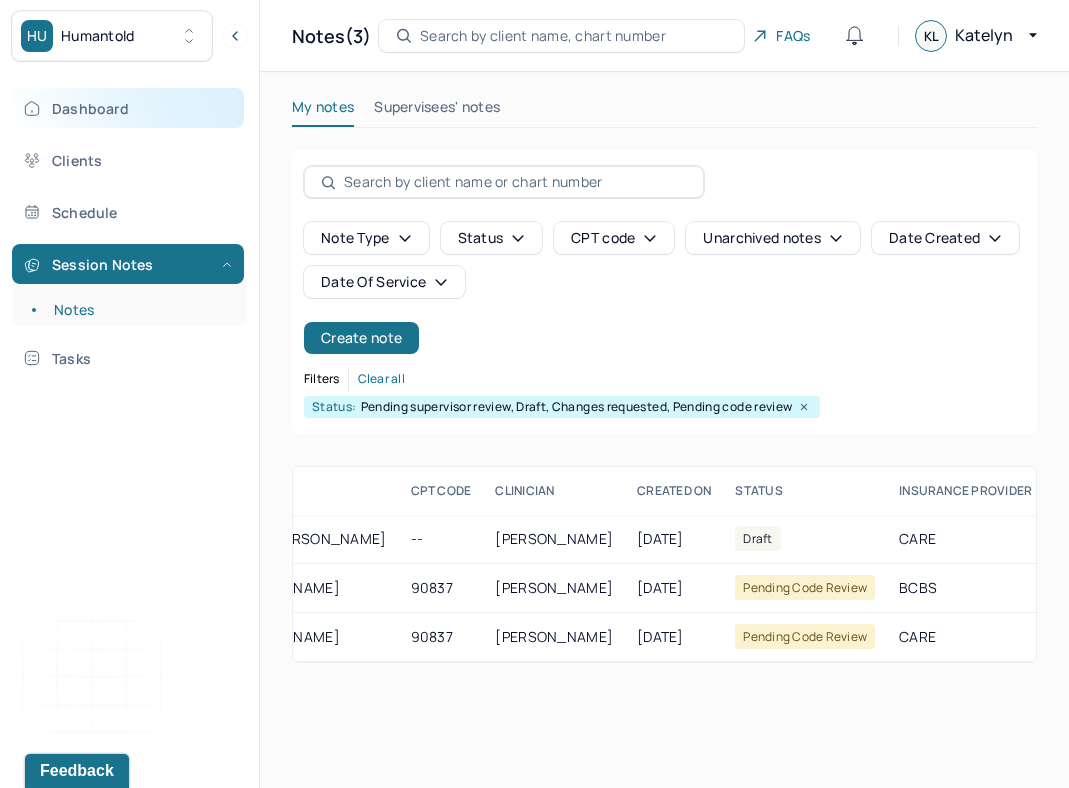 click on "Dashboard" at bounding box center (128, 108) 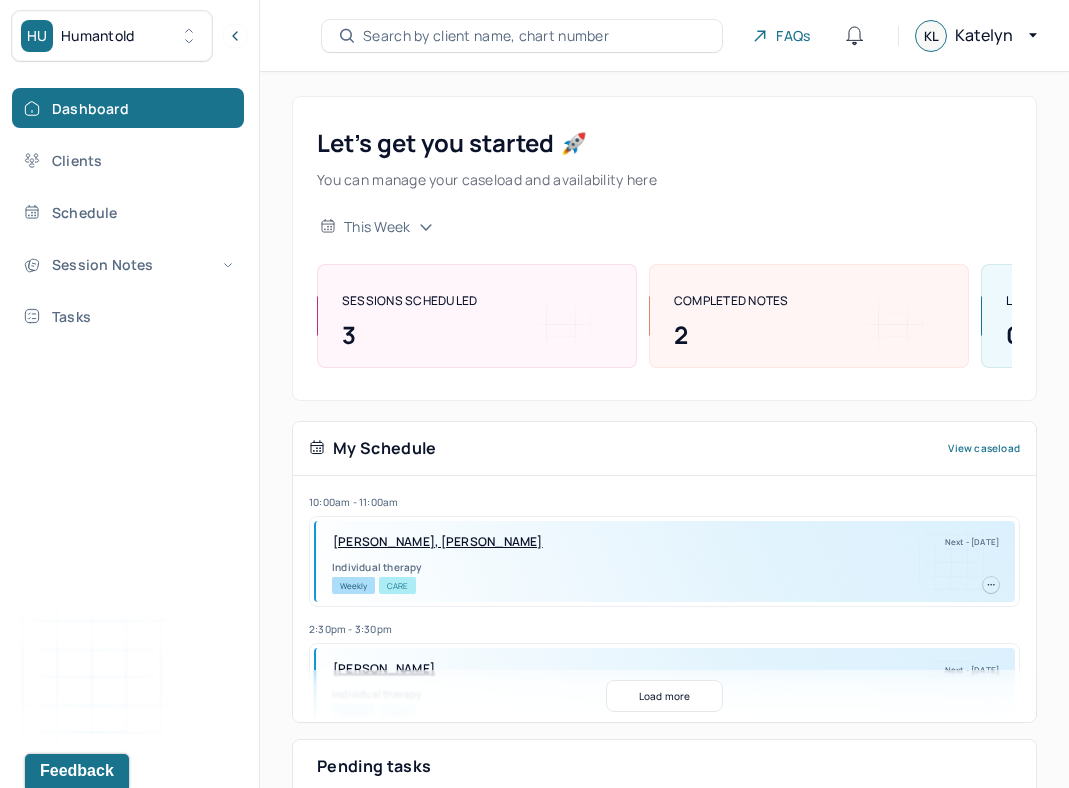 scroll, scrollTop: 293, scrollLeft: 0, axis: vertical 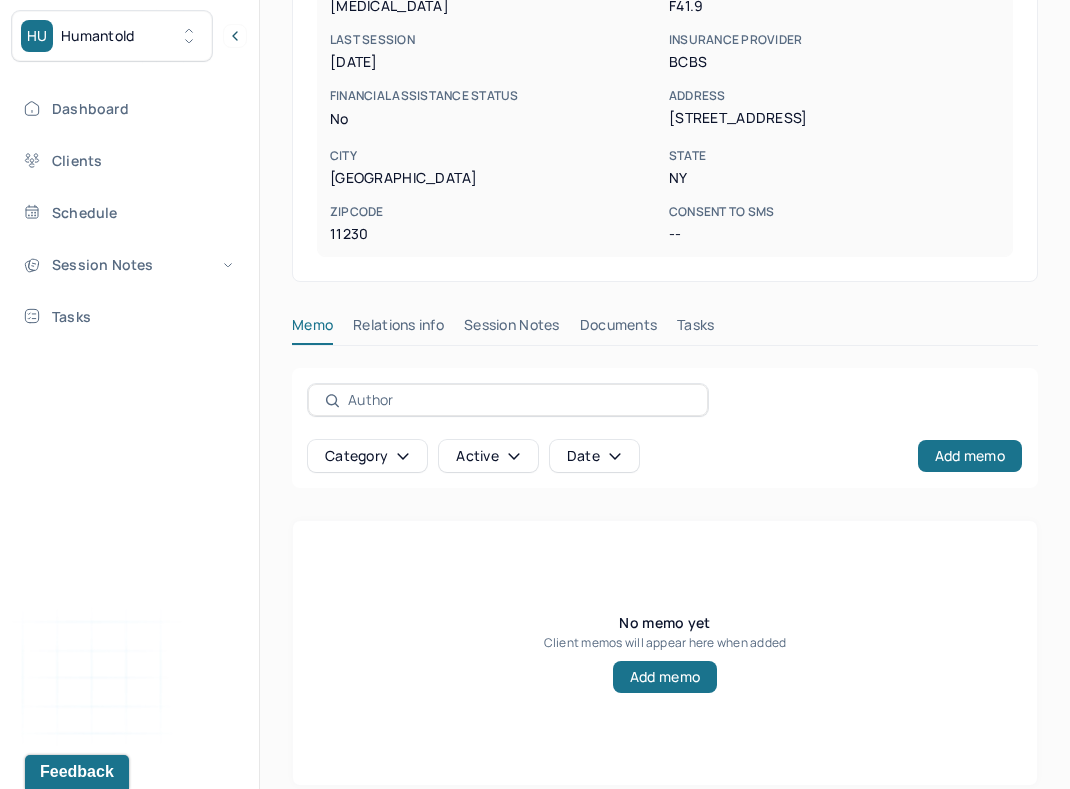 click on "Session Notes" at bounding box center (512, 329) 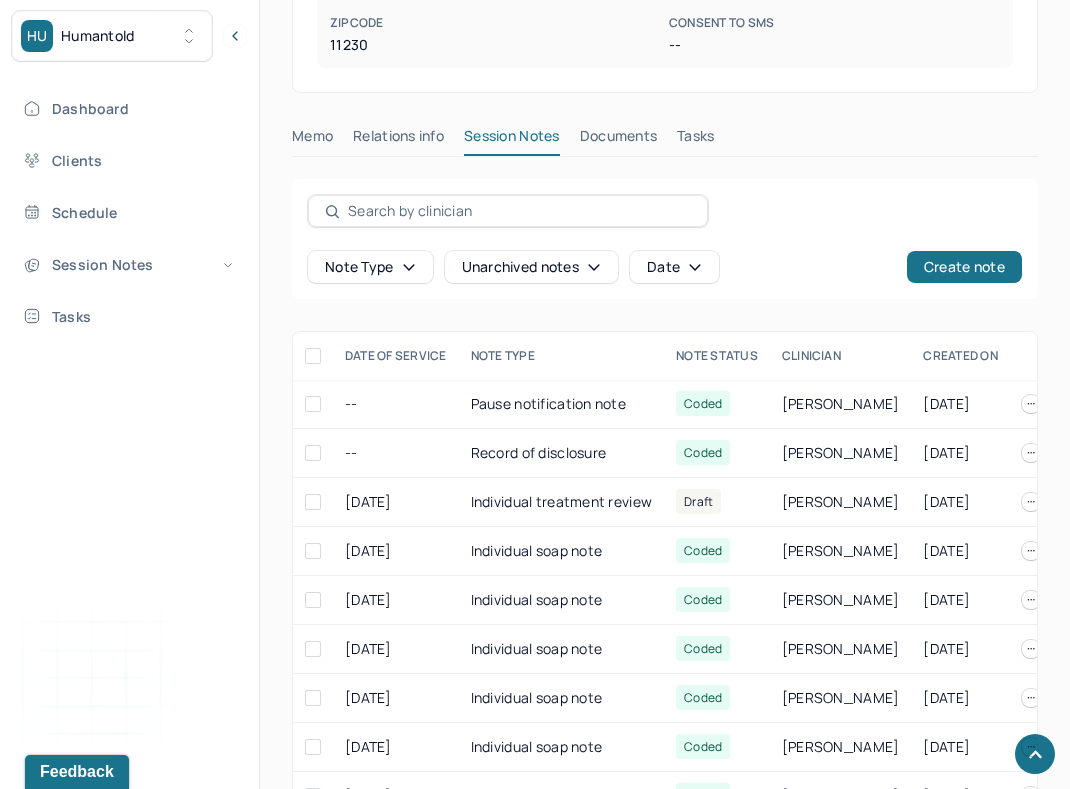 scroll, scrollTop: 659, scrollLeft: 0, axis: vertical 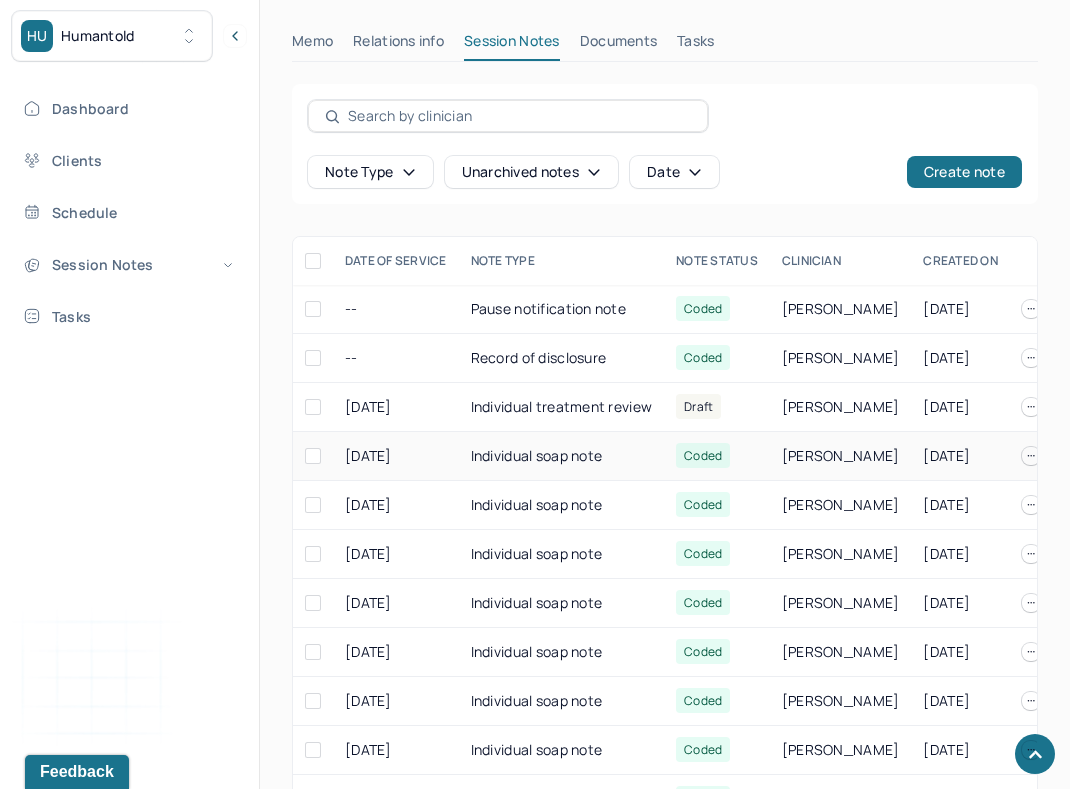 click on "Individual soap note" at bounding box center [562, 456] 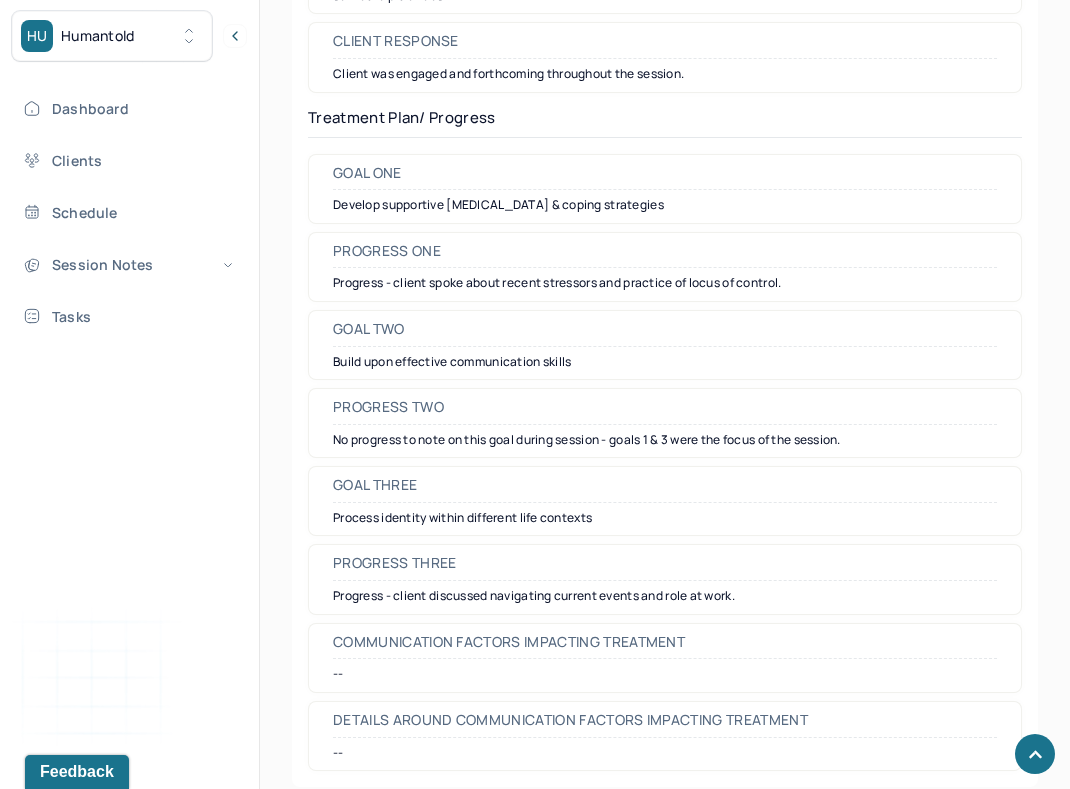 scroll, scrollTop: 2956, scrollLeft: 0, axis: vertical 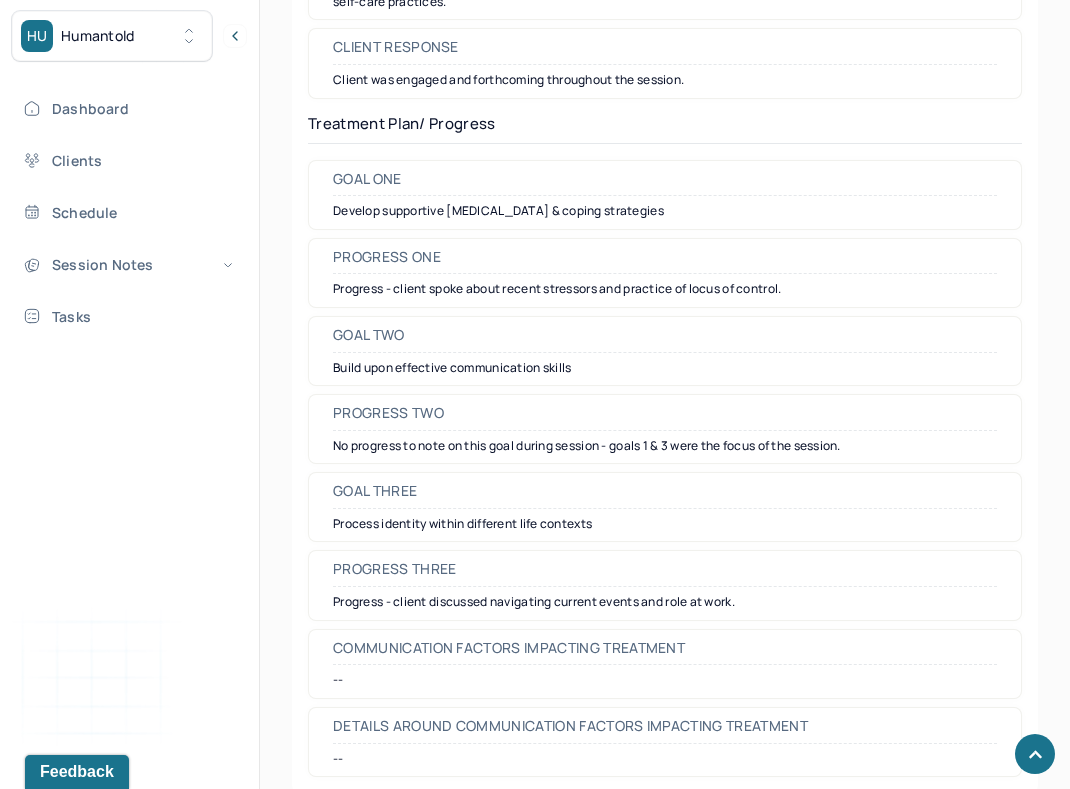 click on "Develop supportive [MEDICAL_DATA] & coping strategies" at bounding box center [665, 211] 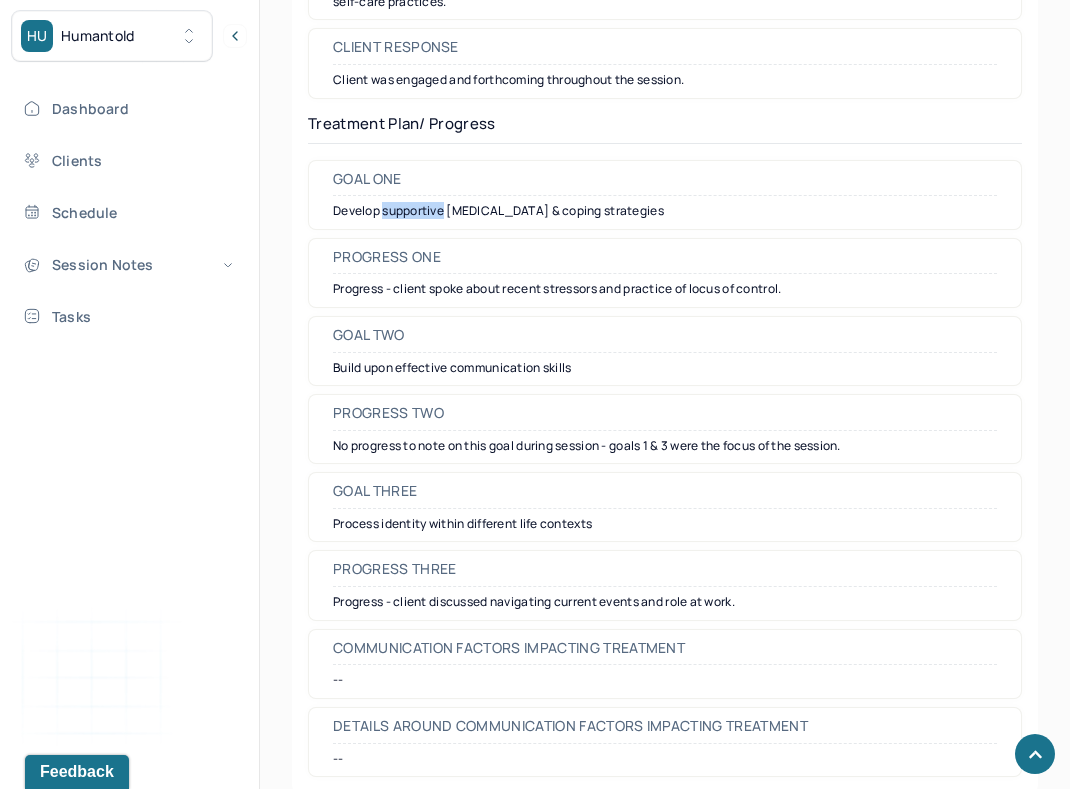 click on "Develop supportive [MEDICAL_DATA] & coping strategies" at bounding box center (665, 211) 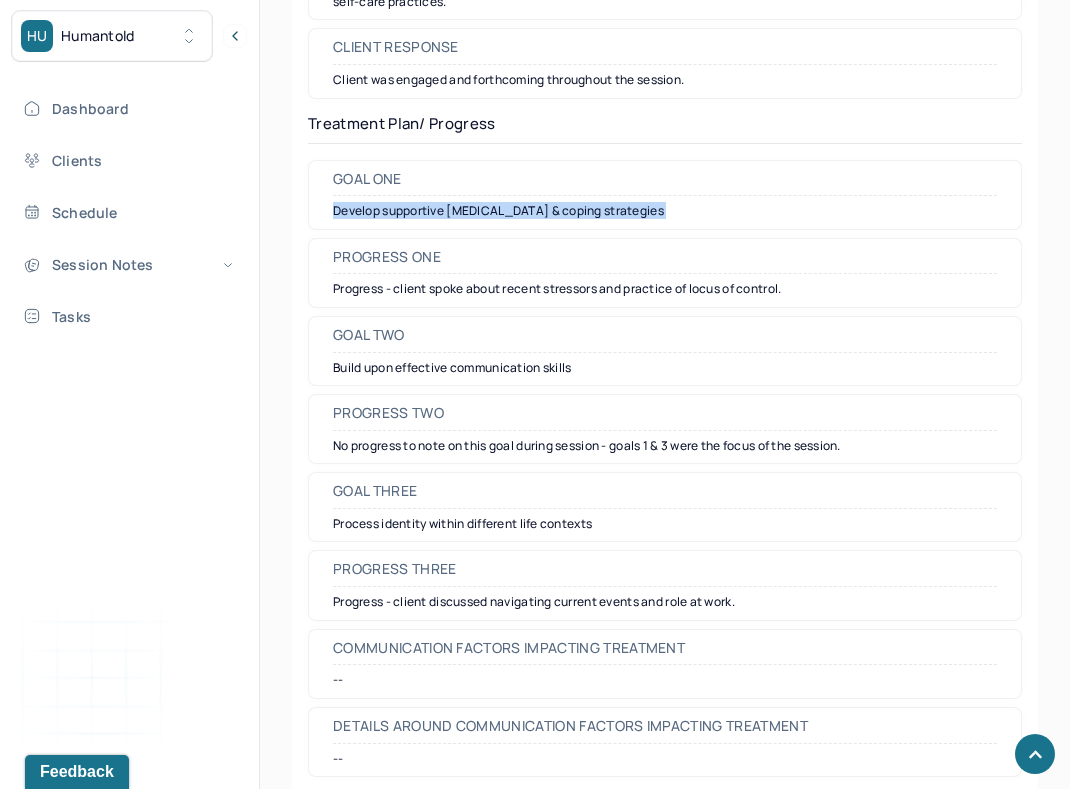 copy on "Develop supportive [MEDICAL_DATA] & coping strategies" 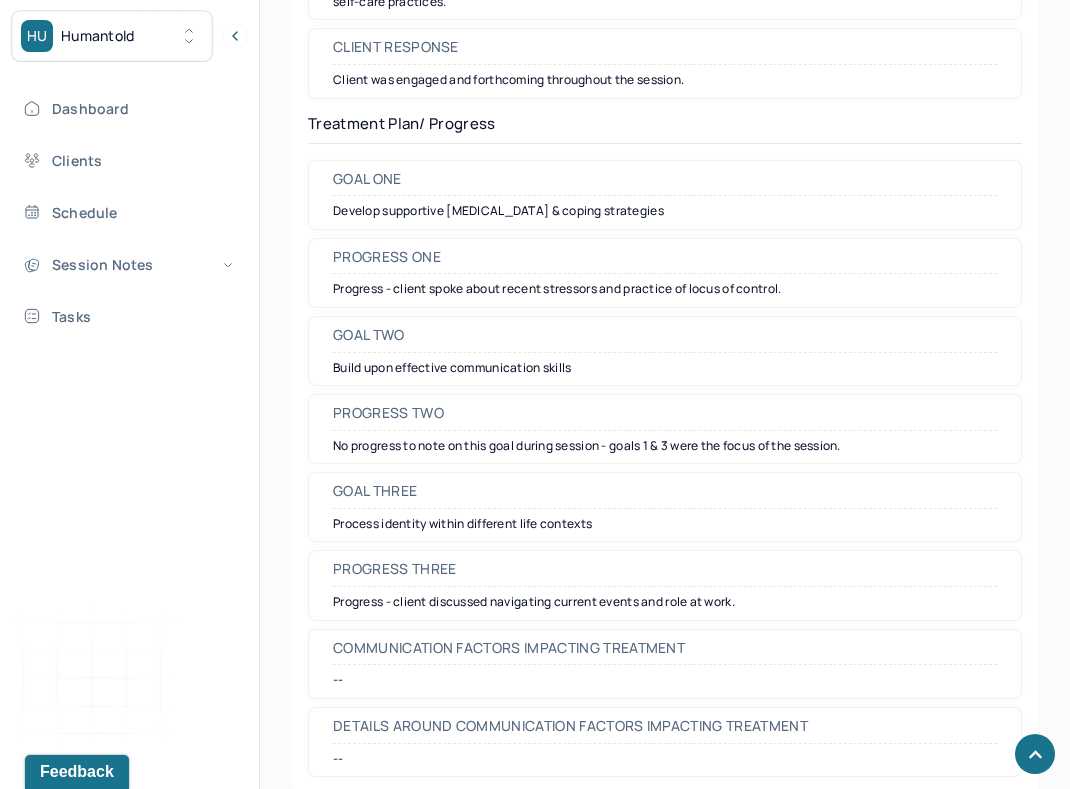 click on "Process identity within different life contexts" at bounding box center [665, 524] 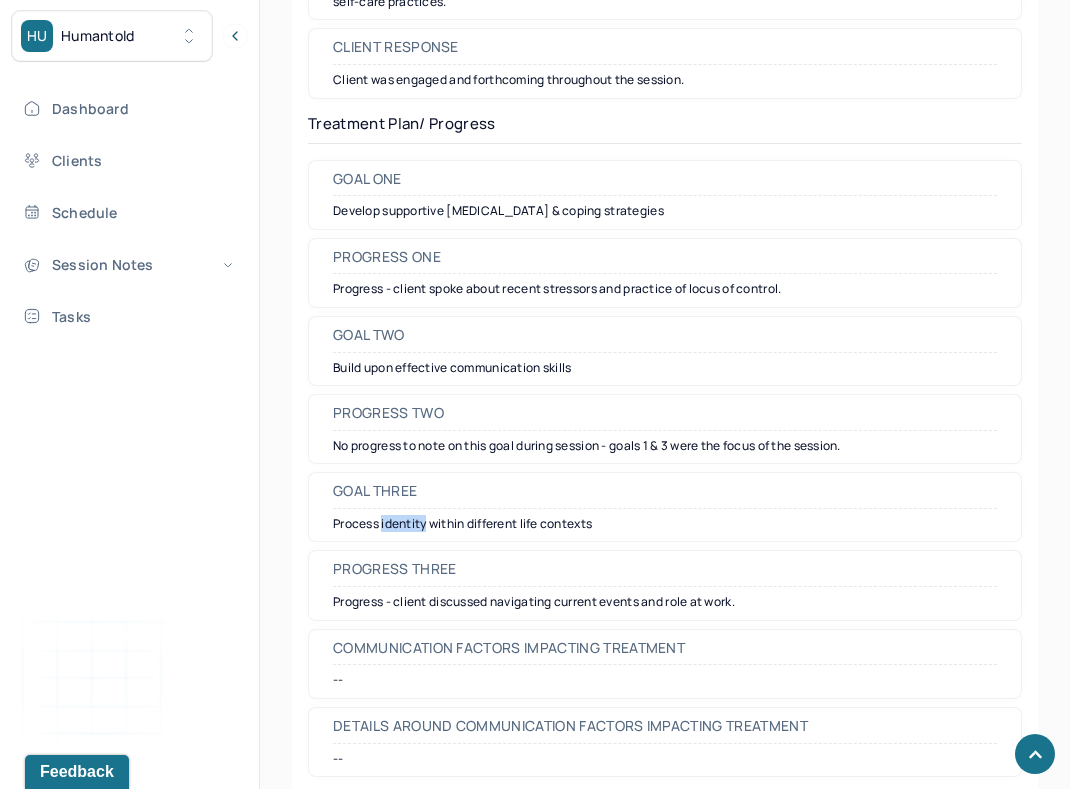 click on "Process identity within different life contexts" at bounding box center [665, 524] 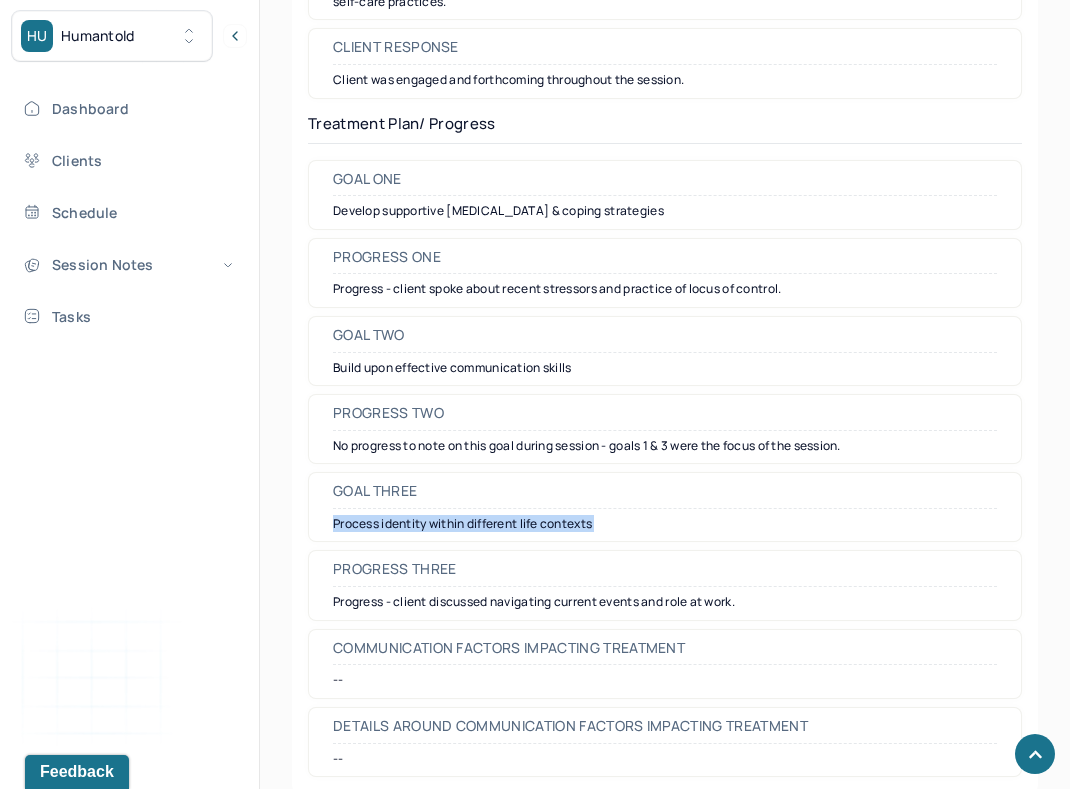 click on "Process identity within different life contexts" at bounding box center (665, 524) 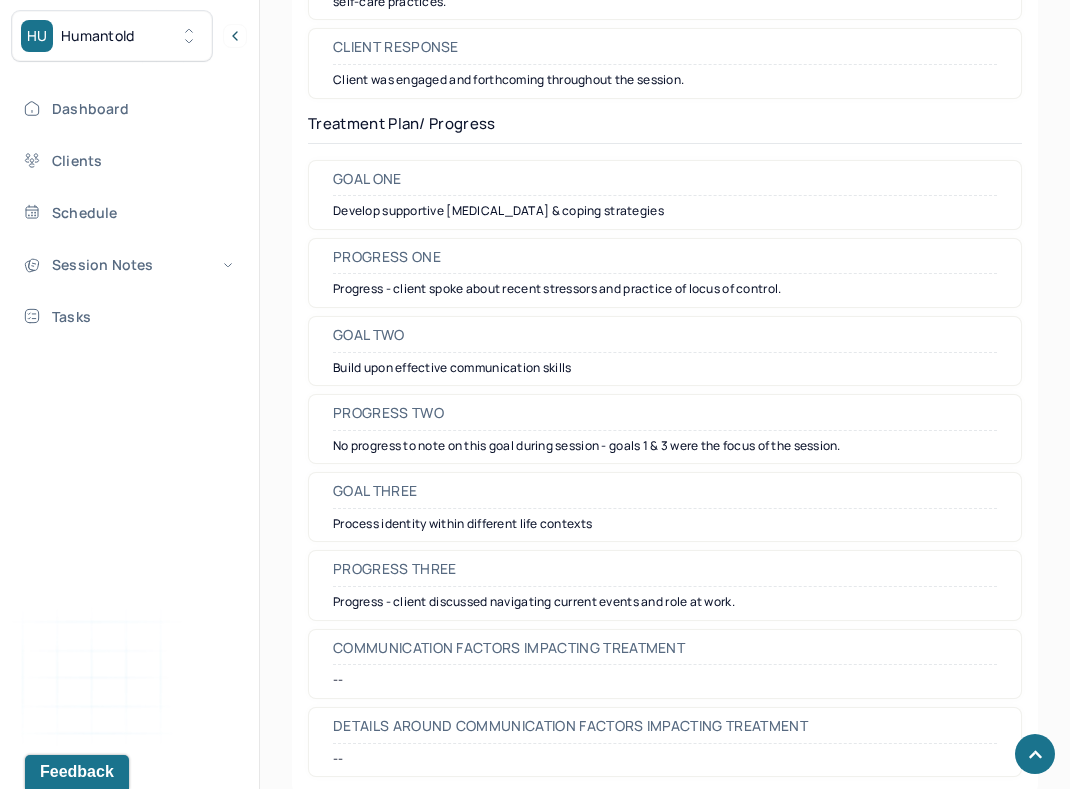 click on "Build upon effective communication skills" at bounding box center (665, 368) 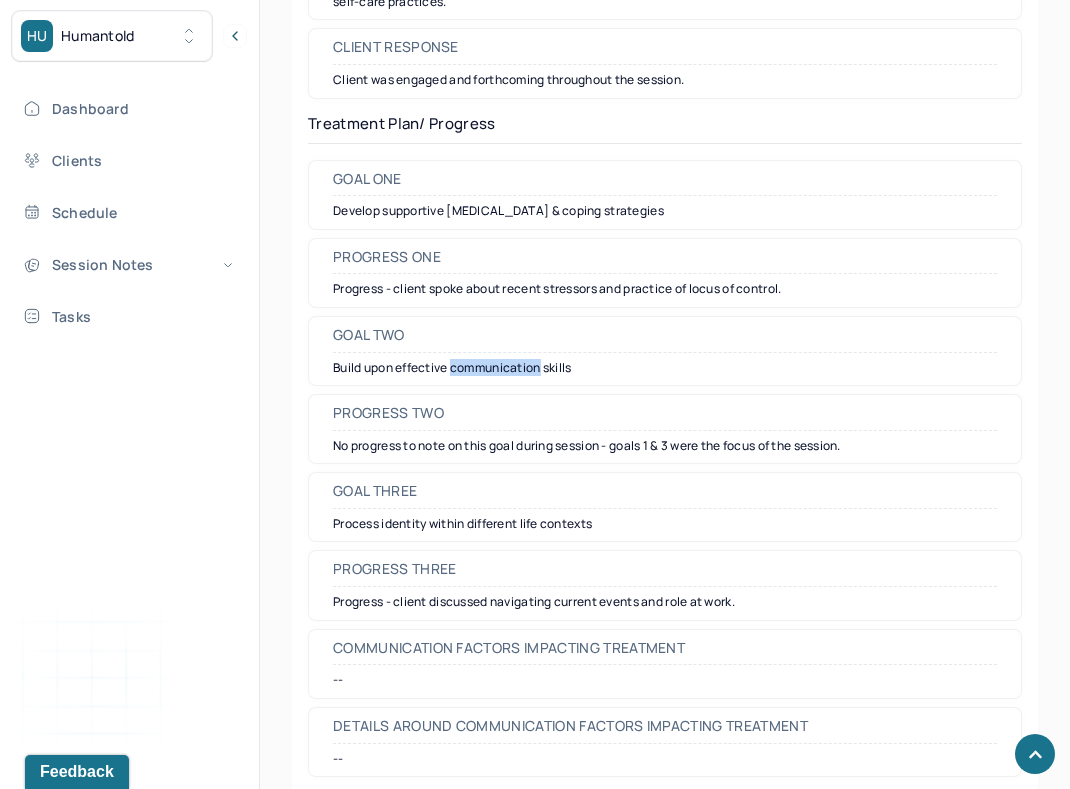 click on "Build upon effective communication skills" at bounding box center [665, 368] 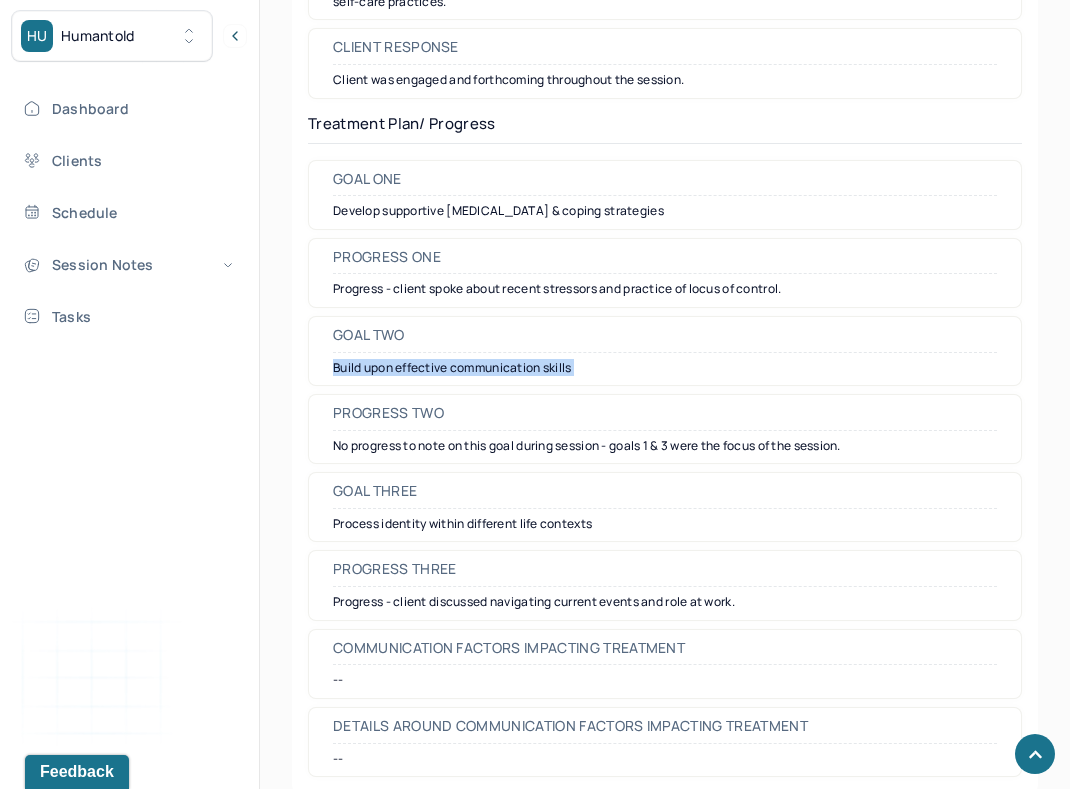 copy on "Build upon effective communication skills" 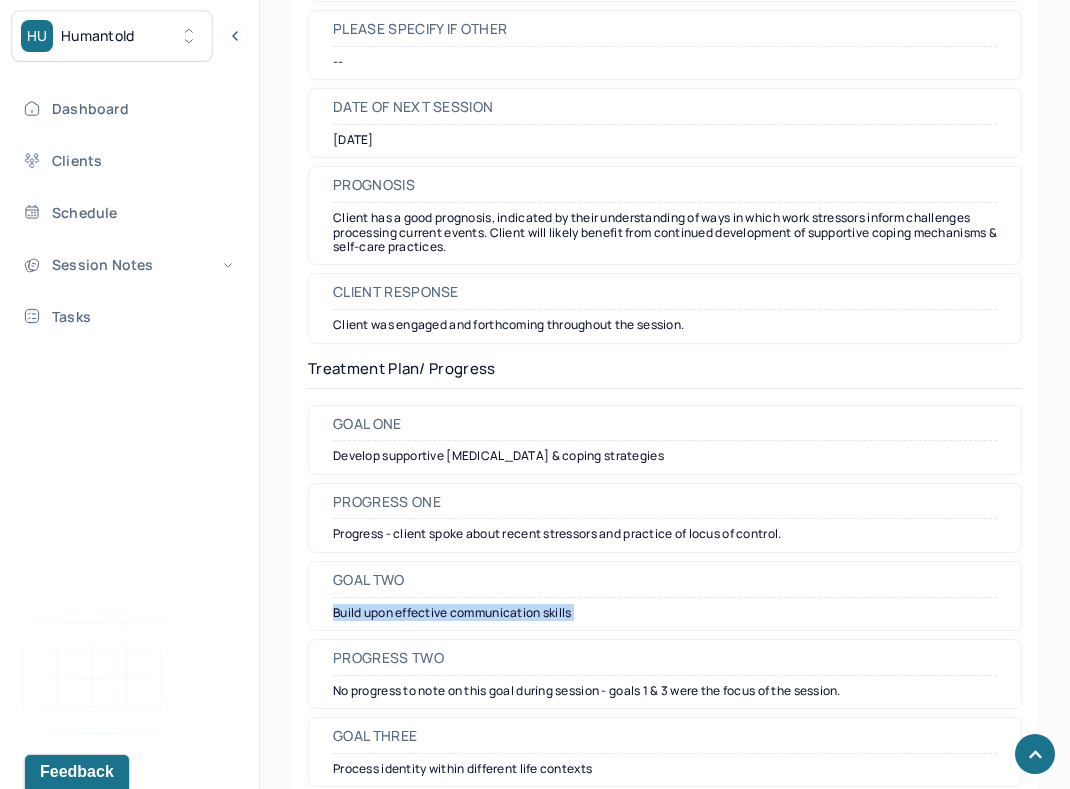 scroll, scrollTop: 3001, scrollLeft: 0, axis: vertical 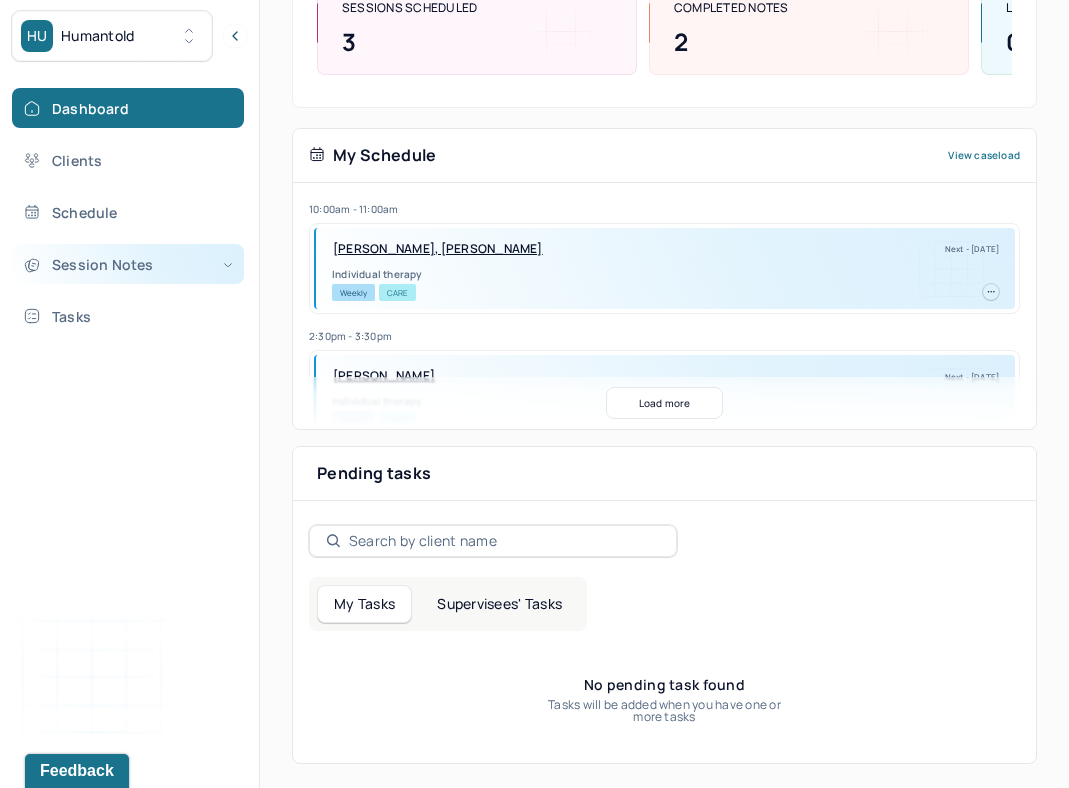 click on "Session Notes" at bounding box center (128, 264) 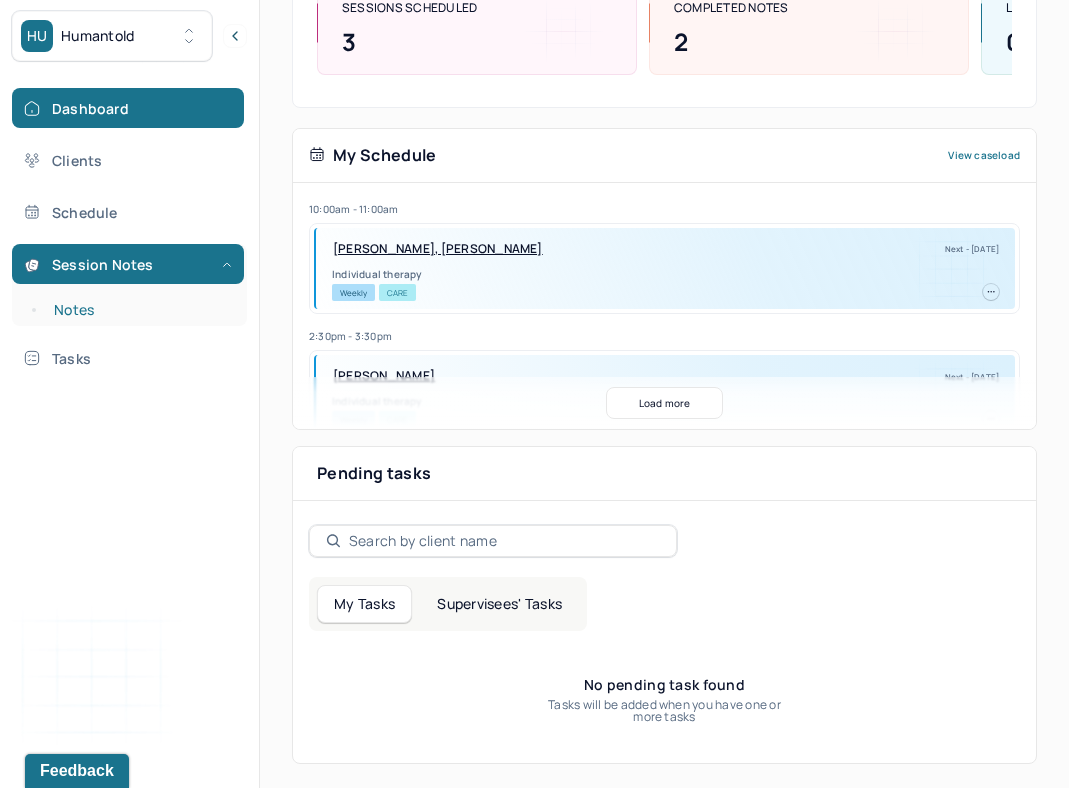 click on "Notes" at bounding box center [139, 310] 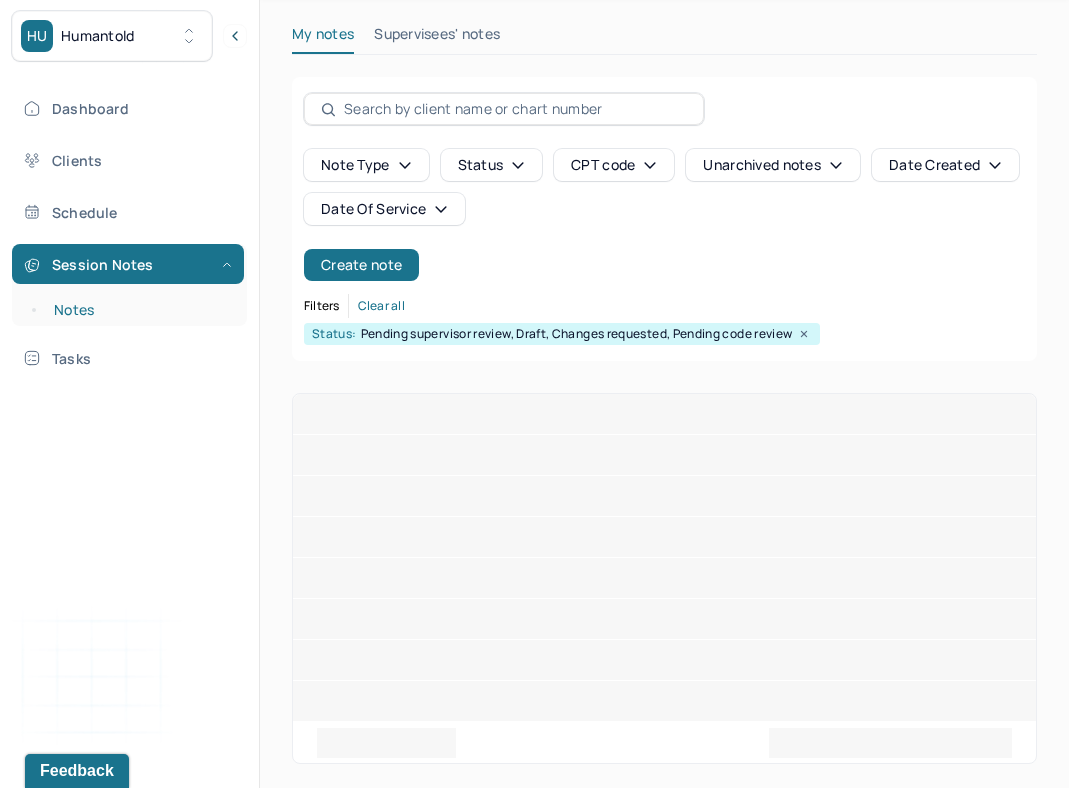 scroll, scrollTop: 0, scrollLeft: 0, axis: both 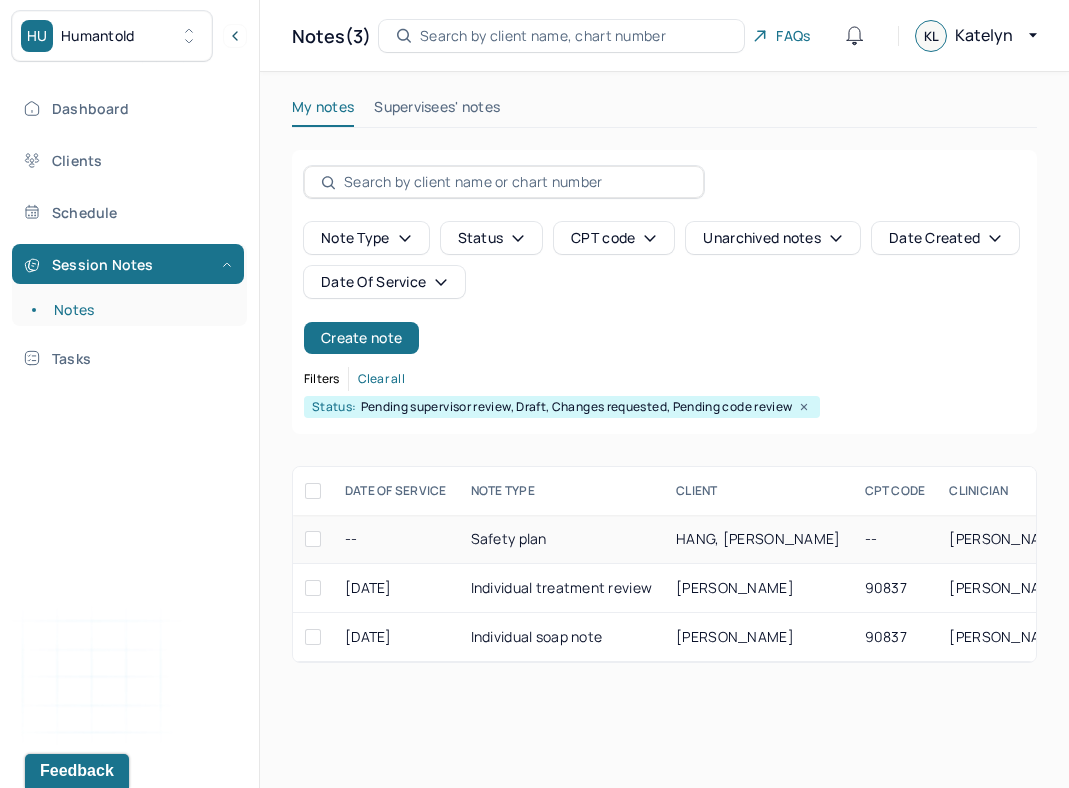 click on "Safety plan" at bounding box center [562, 539] 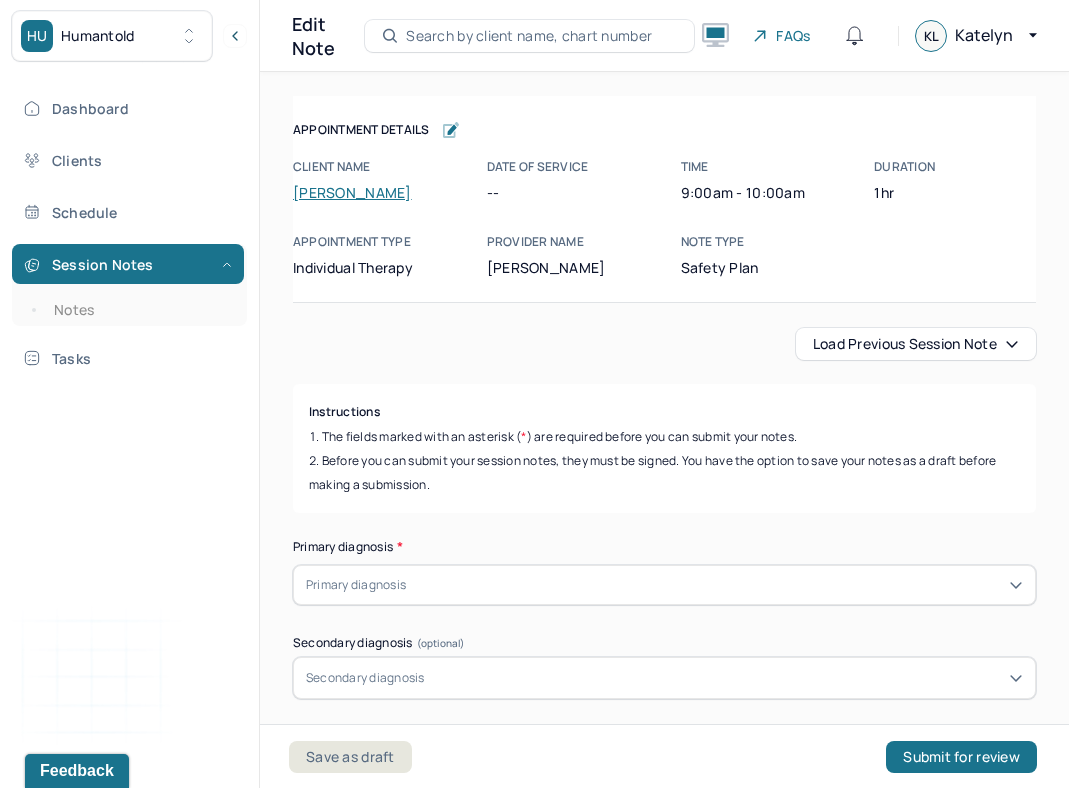 click on "Load previous session note" at bounding box center [916, 344] 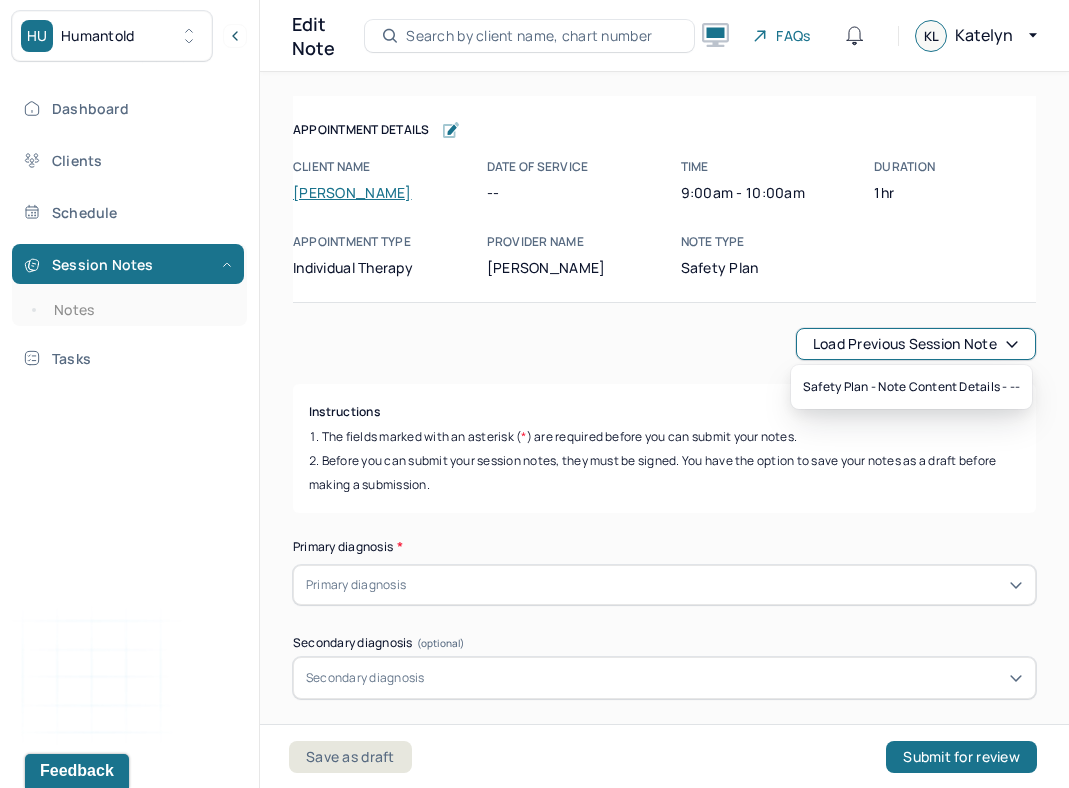 click on "Load previous session note" at bounding box center (664, 344) 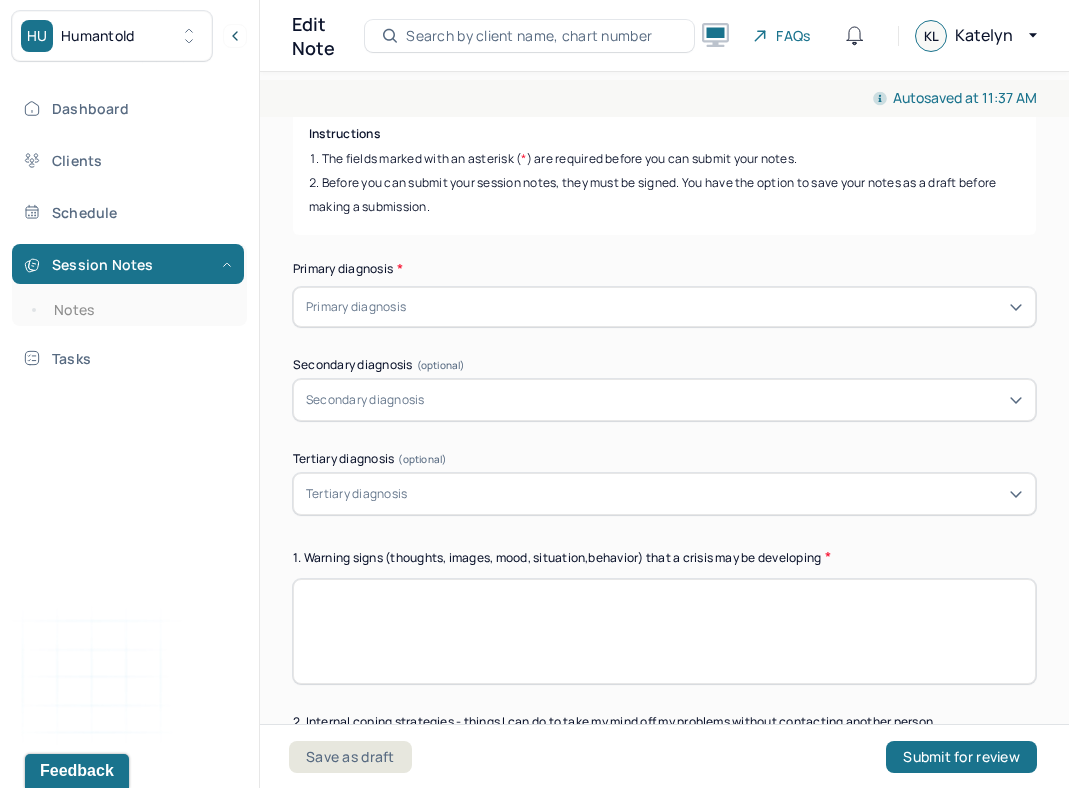 scroll, scrollTop: 0, scrollLeft: 0, axis: both 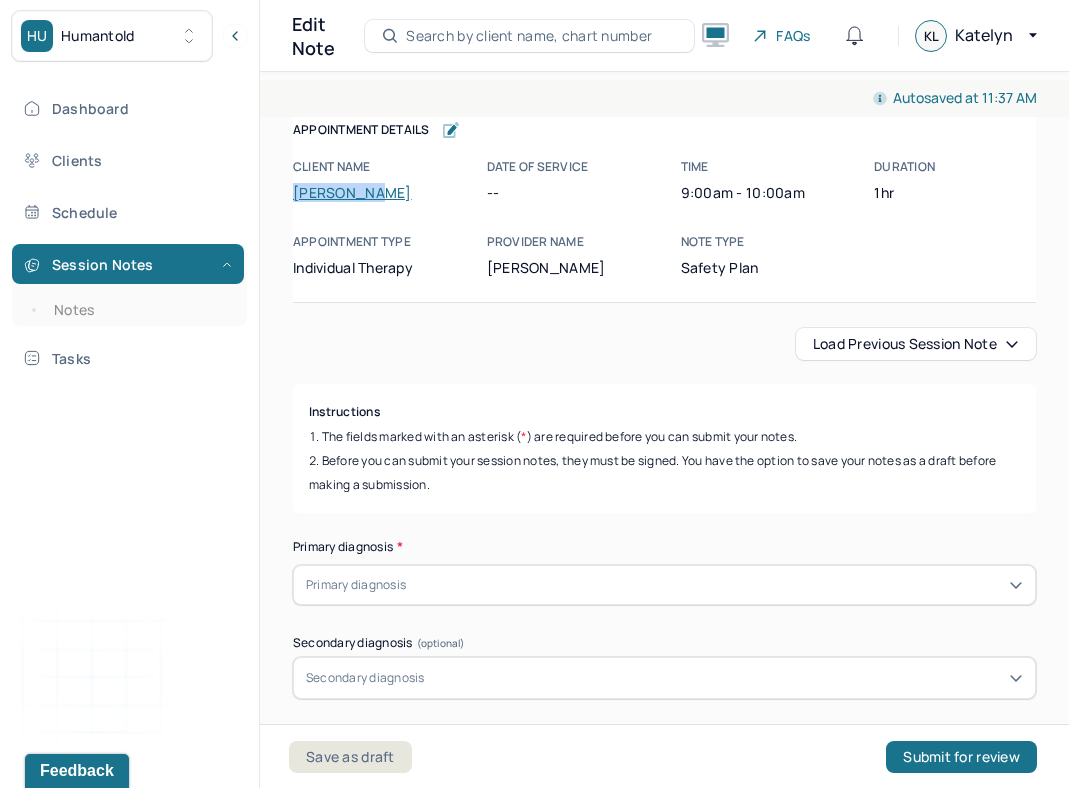 click on "Load previous session note" at bounding box center (916, 344) 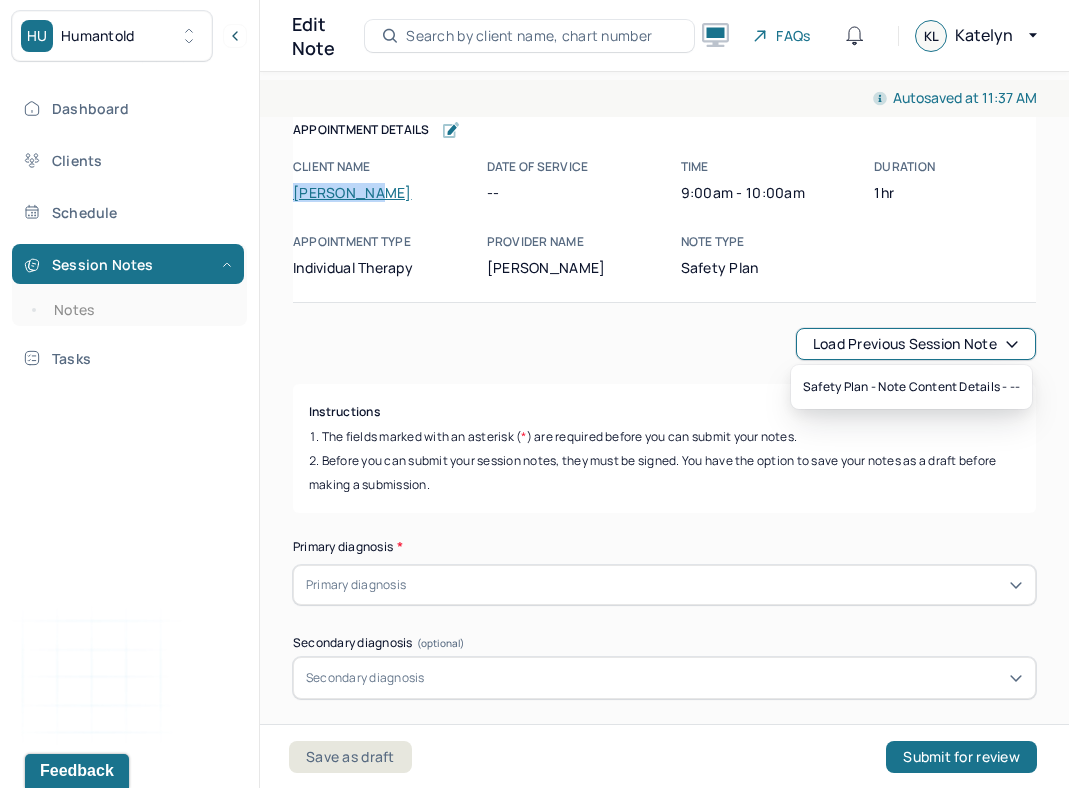 click on "Load previous session note" at bounding box center [664, 344] 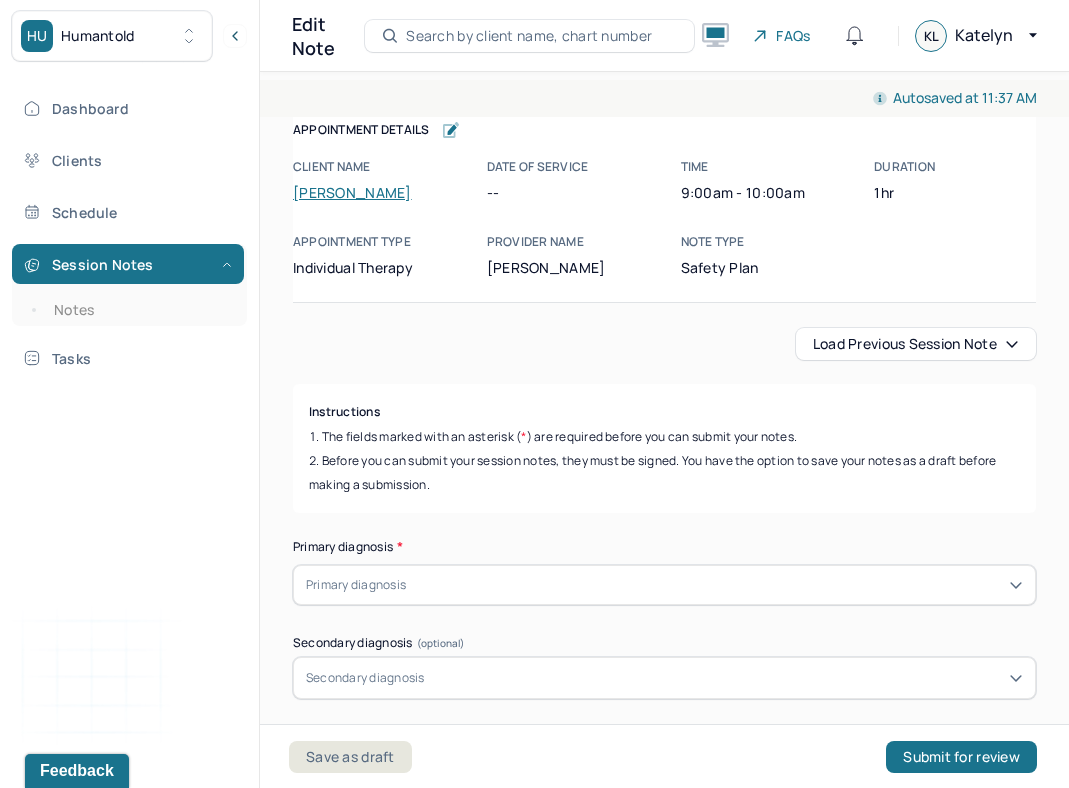 scroll, scrollTop: 199, scrollLeft: 0, axis: vertical 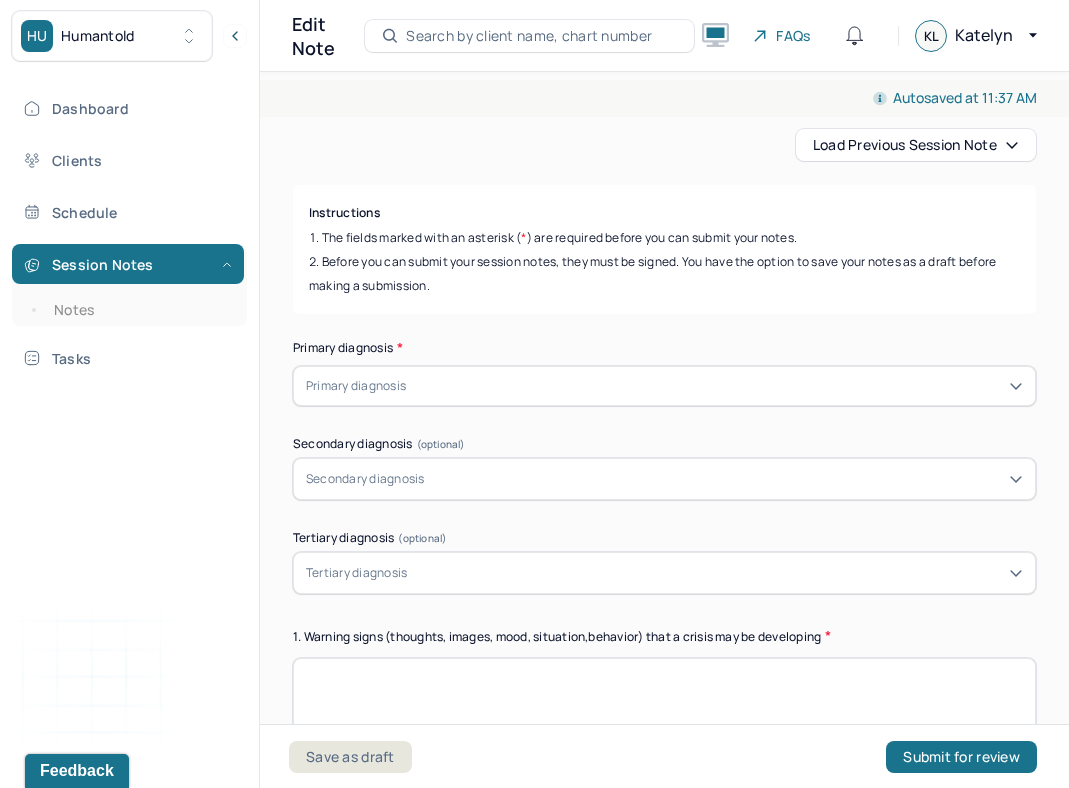 click at bounding box center (413, 386) 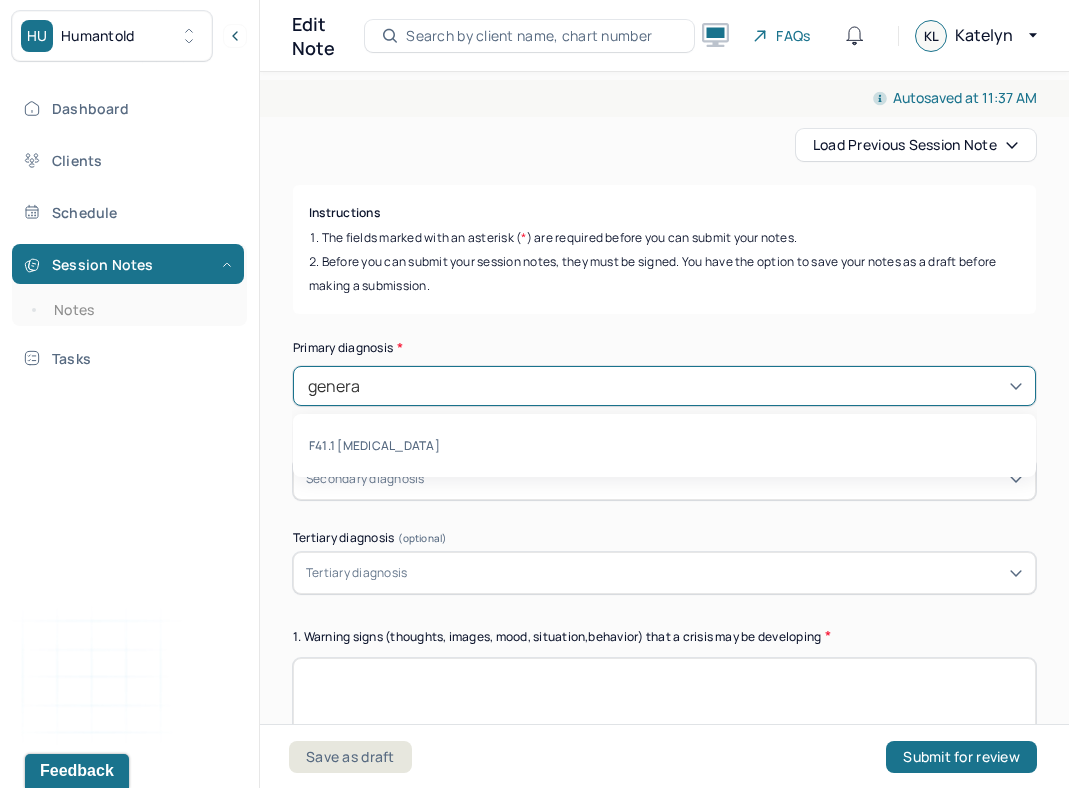type on "general" 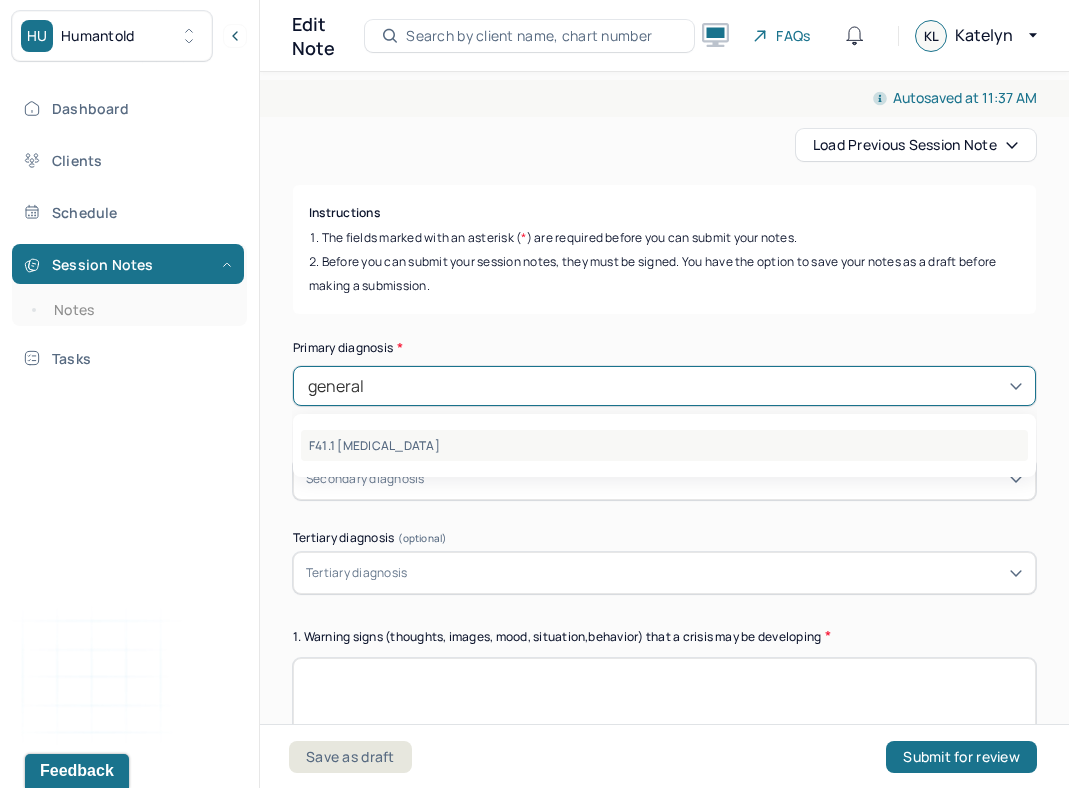 click on "F41.1 [MEDICAL_DATA]" at bounding box center [664, 445] 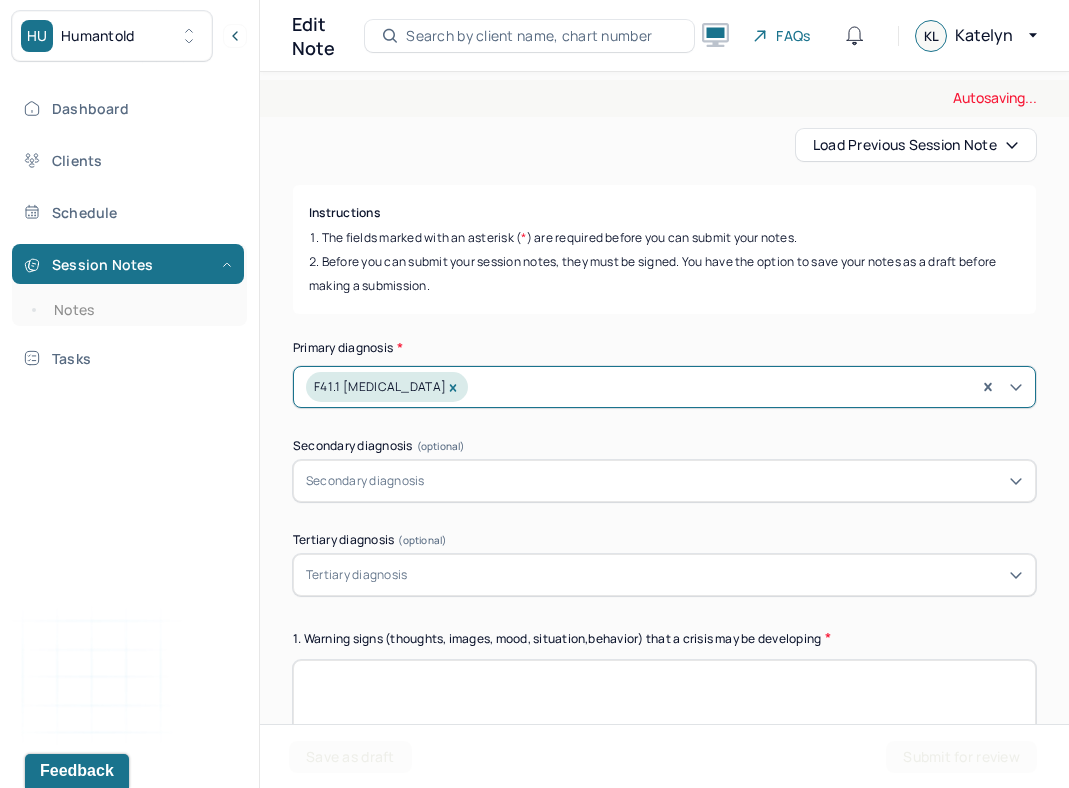 scroll, scrollTop: 0, scrollLeft: 0, axis: both 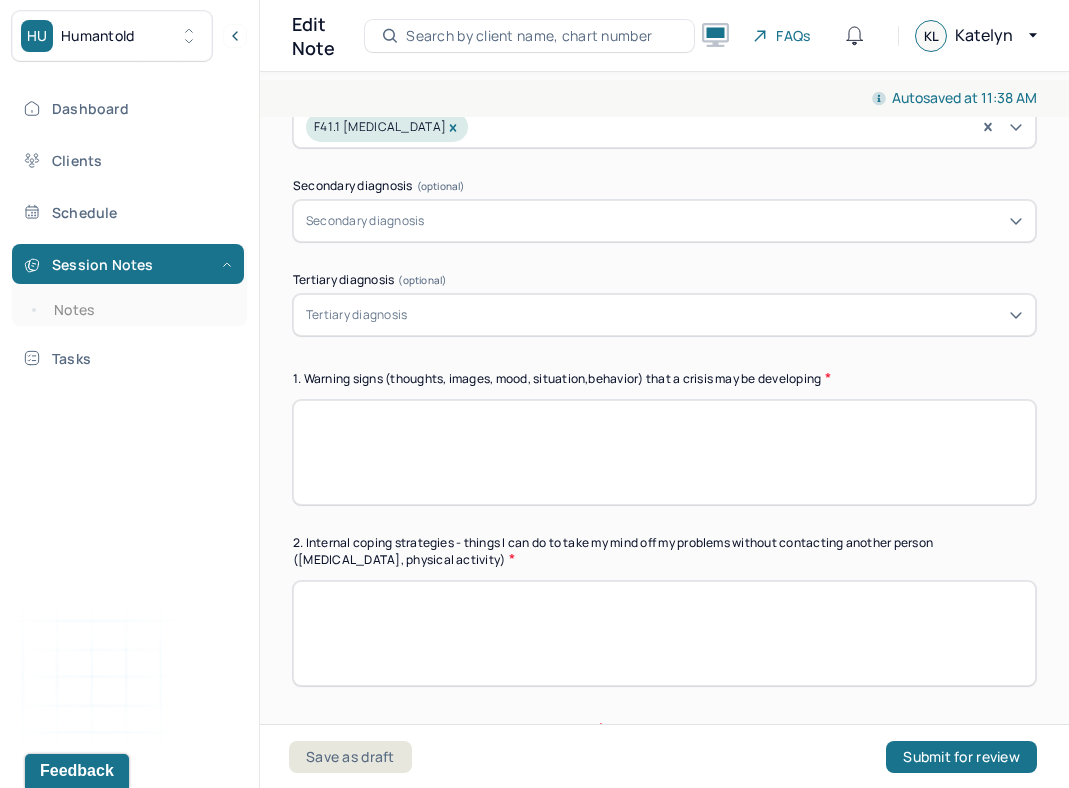 click at bounding box center [664, 452] 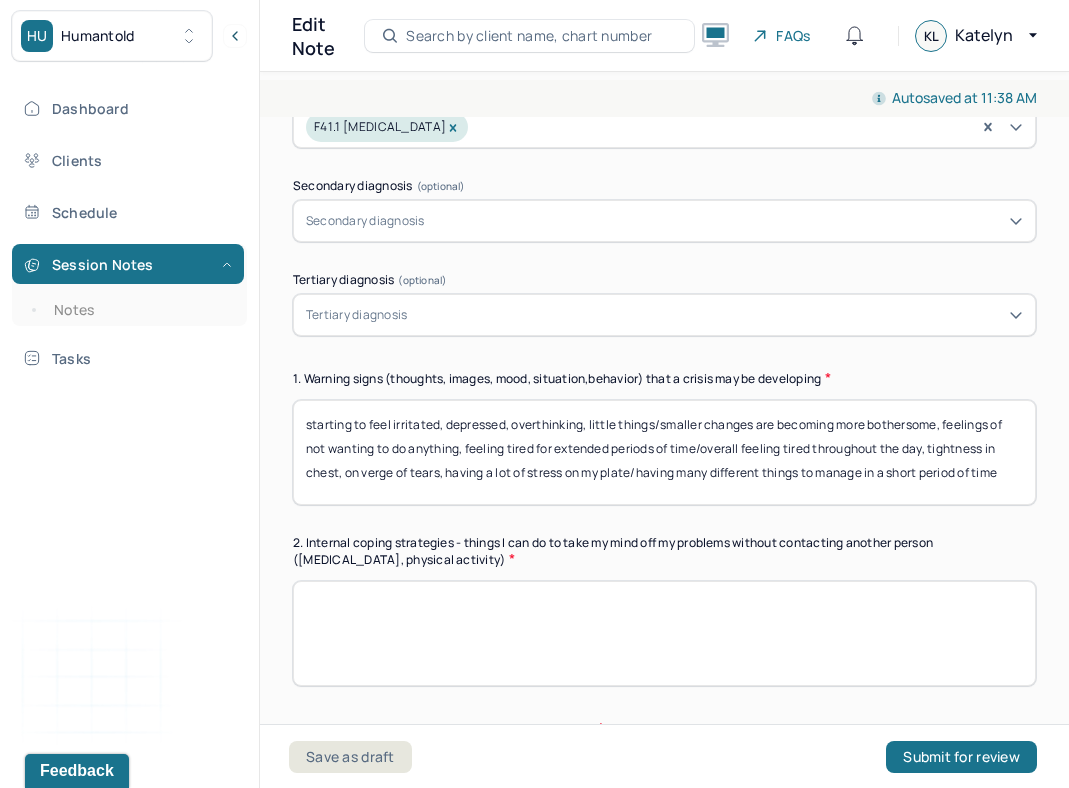 scroll, scrollTop: 16, scrollLeft: 0, axis: vertical 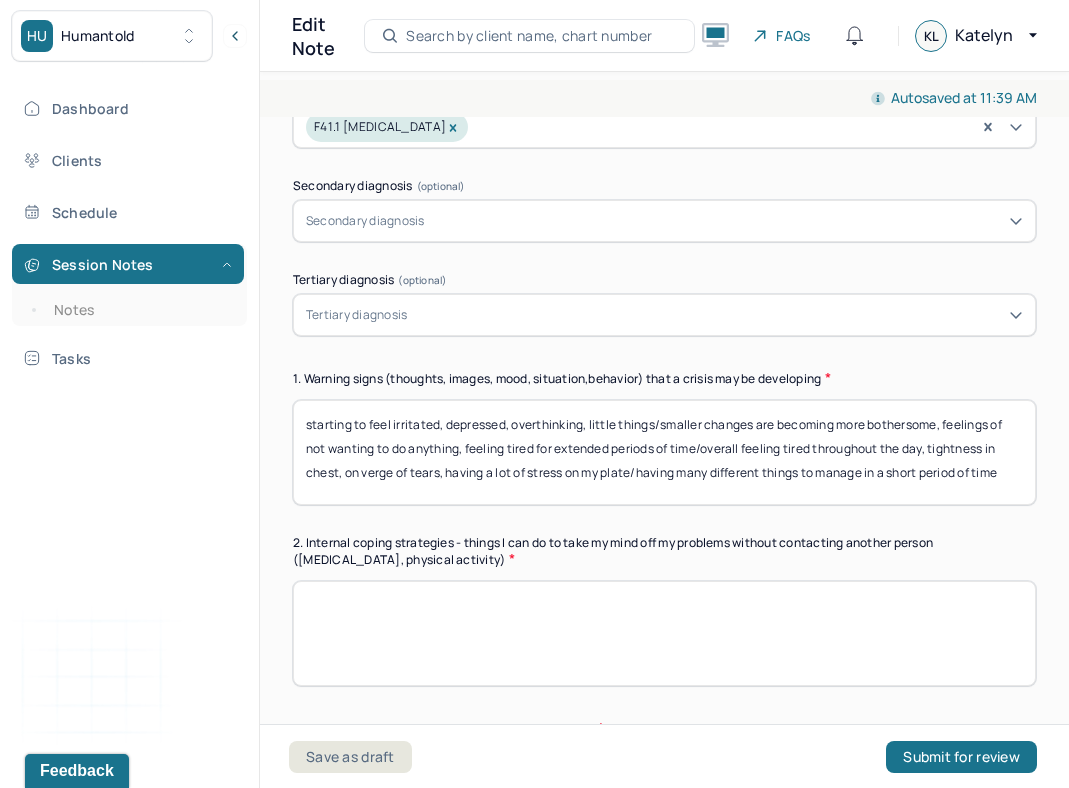 type on "starting to feel irritated, depressed, overthinking, little things/smaller changes are becoming more bothersome, feelings of not wanting to do anything, feeling tired for extended periods of time/overall feeling tired throughout the day, tightness in chest, on verge of tears, having a lot of stress on my plate/having many different things to manage in a short period of time" 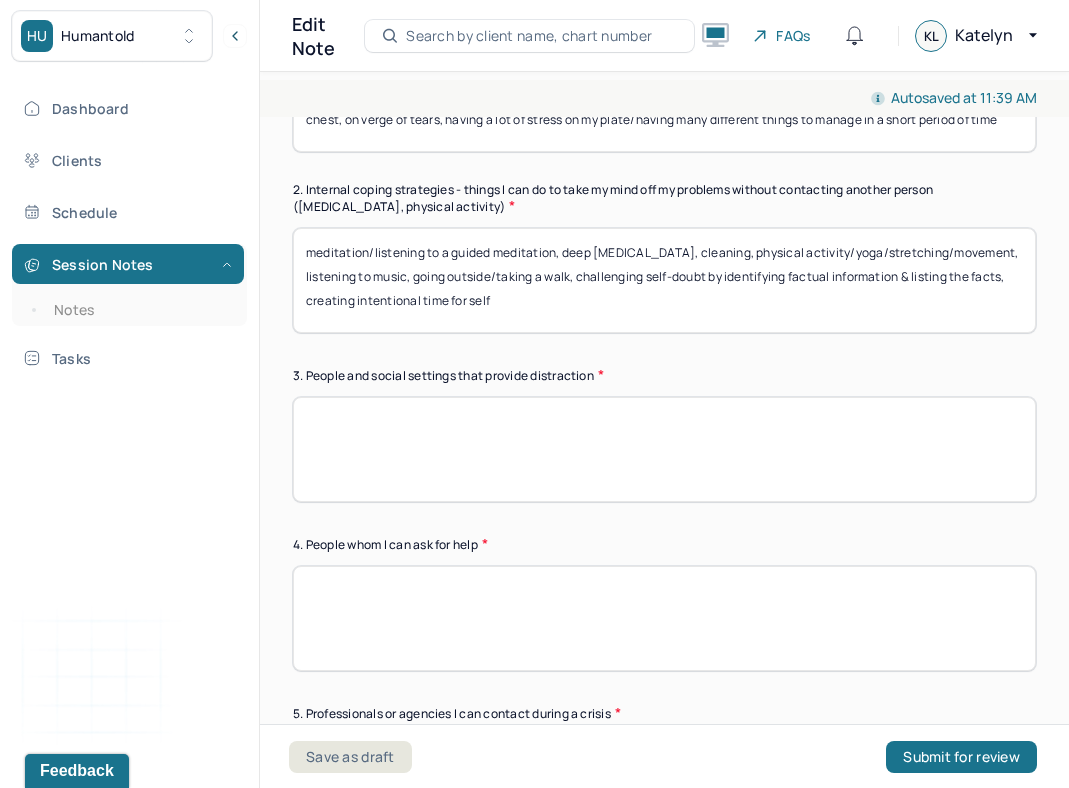 scroll, scrollTop: 820, scrollLeft: 0, axis: vertical 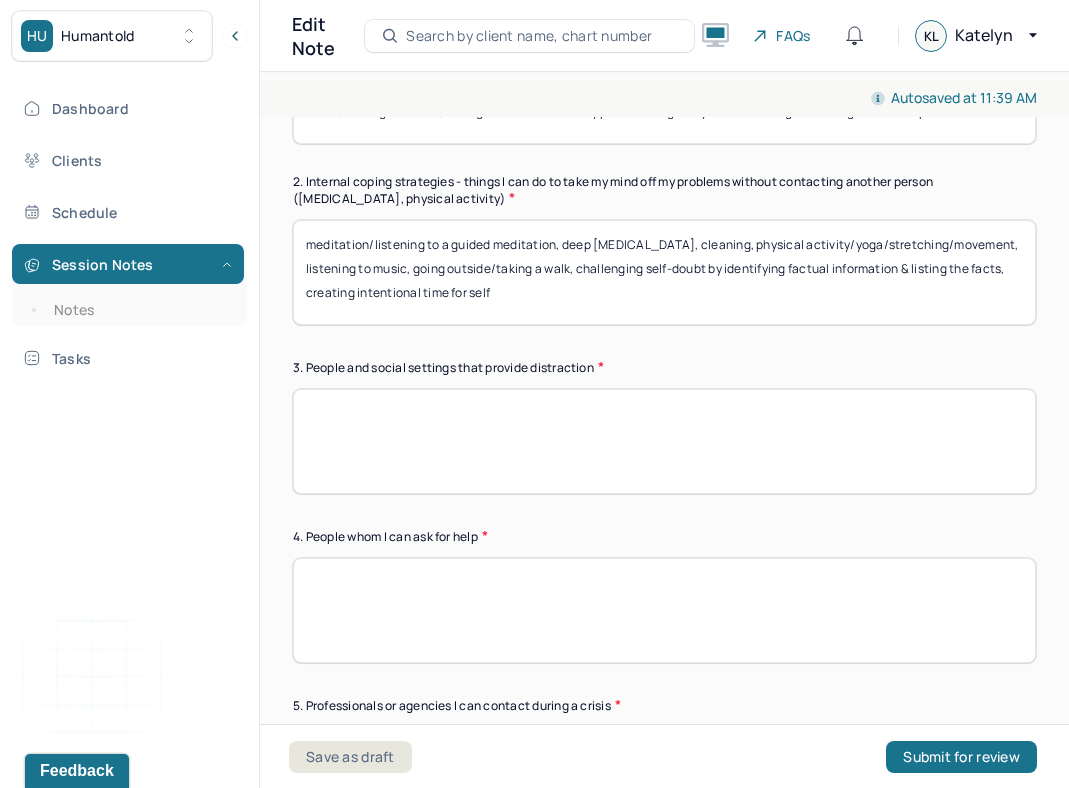 type on "meditation/listening to a guided meditation, deep [MEDICAL_DATA], cleaning, physical activity/yoga/stretching/movement, listening to music, going outside/taking a walk, challenging self-doubt by identifying factual information & listing the facts, creating intentional time for self" 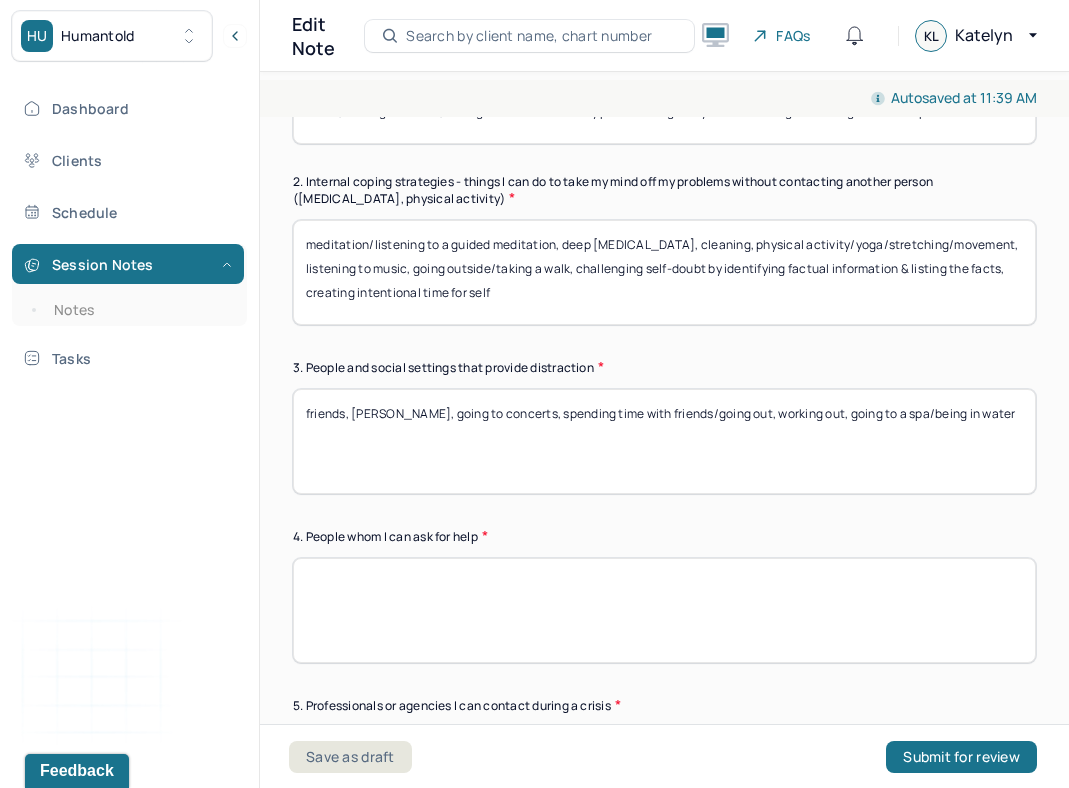 type on "friends, [PERSON_NAME], going to concerts, spending time with friends/going out, working out, going to a spa/being in water" 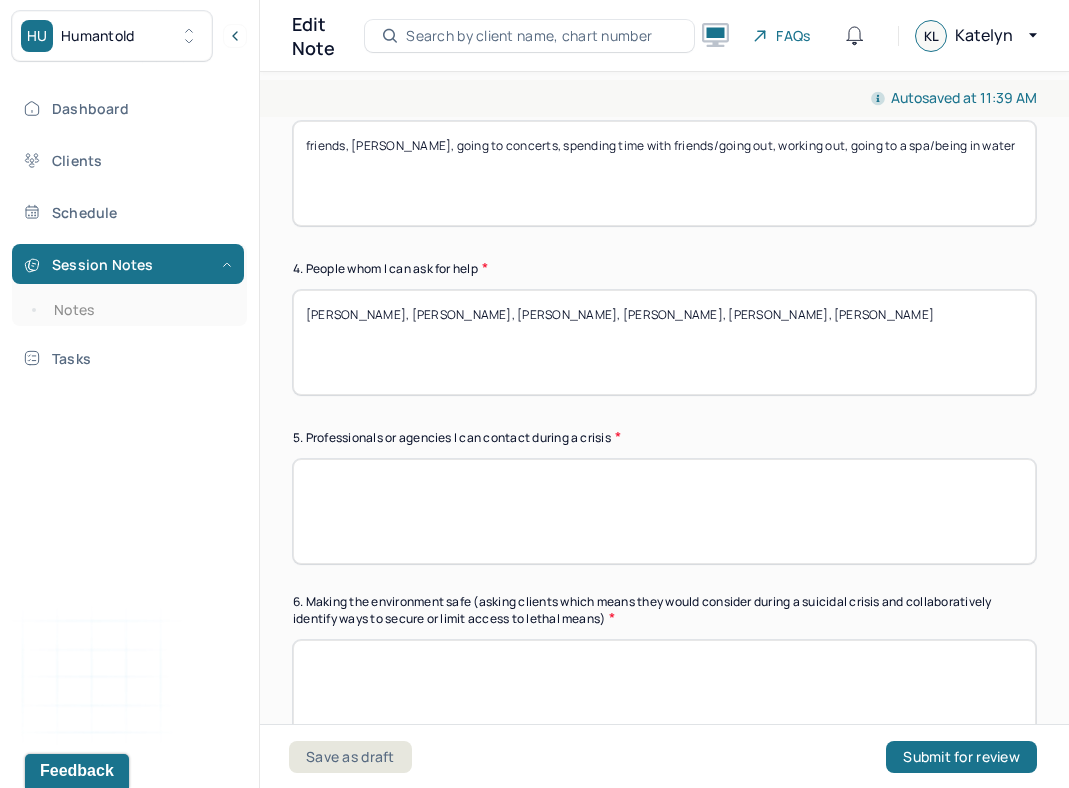 scroll, scrollTop: 1114, scrollLeft: 0, axis: vertical 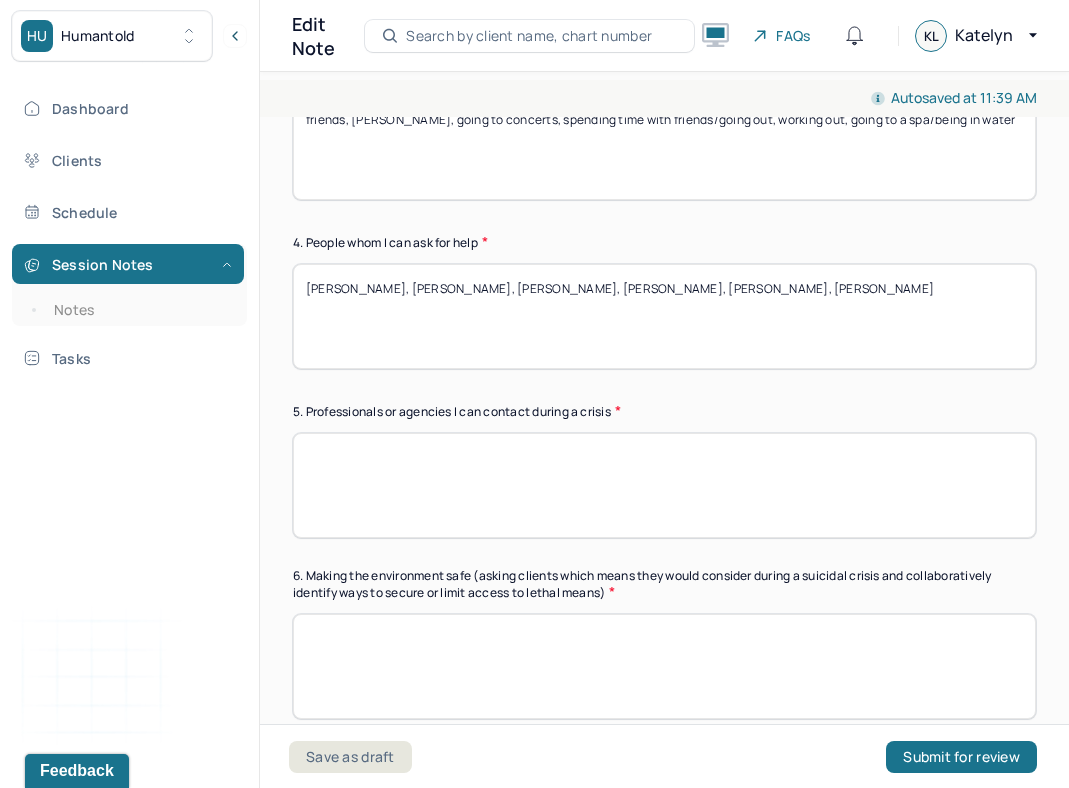 type on "[PERSON_NAME], [PERSON_NAME], [PERSON_NAME], [PERSON_NAME], [PERSON_NAME], [PERSON_NAME]" 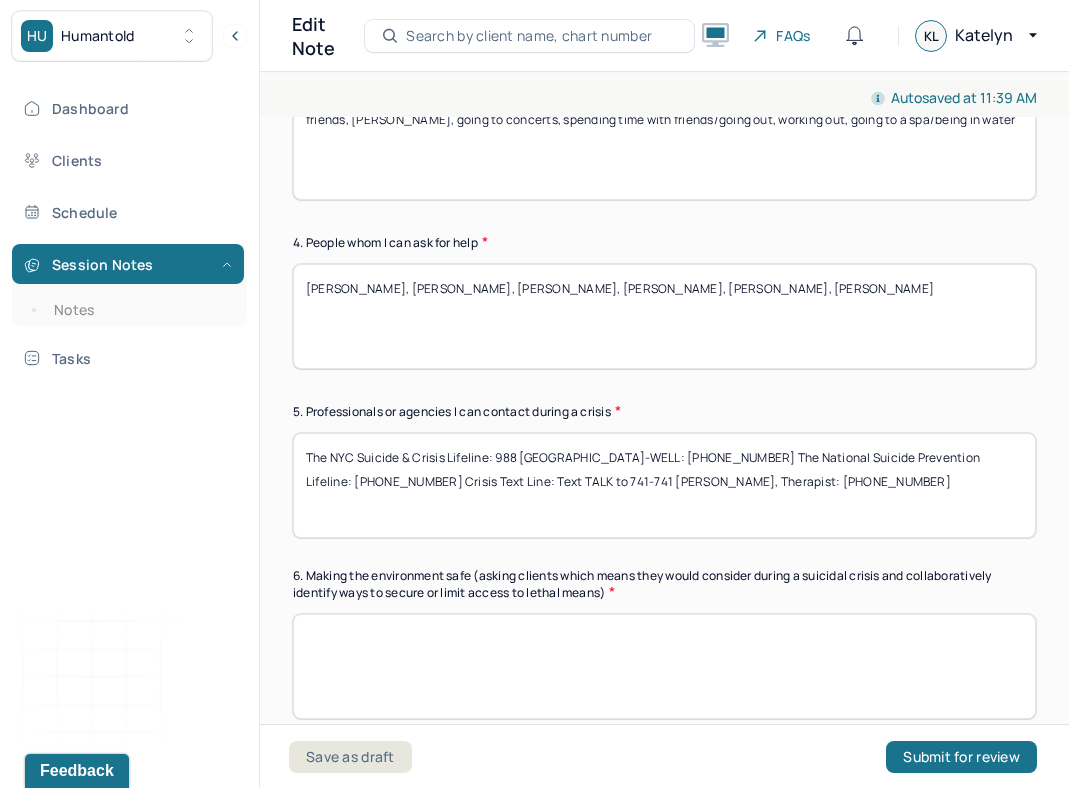 click on "The NYC Suicide & Crisis Lifeline: 988 NYC-WELL: 1-888-692-9355 The National Suicide Prevention Lifeline: 1-800-273-8255 Crisis Text Line: Text TALK to 741-741 Katelyn Leong, Therapist: 914-418-4783" at bounding box center (664, 485) 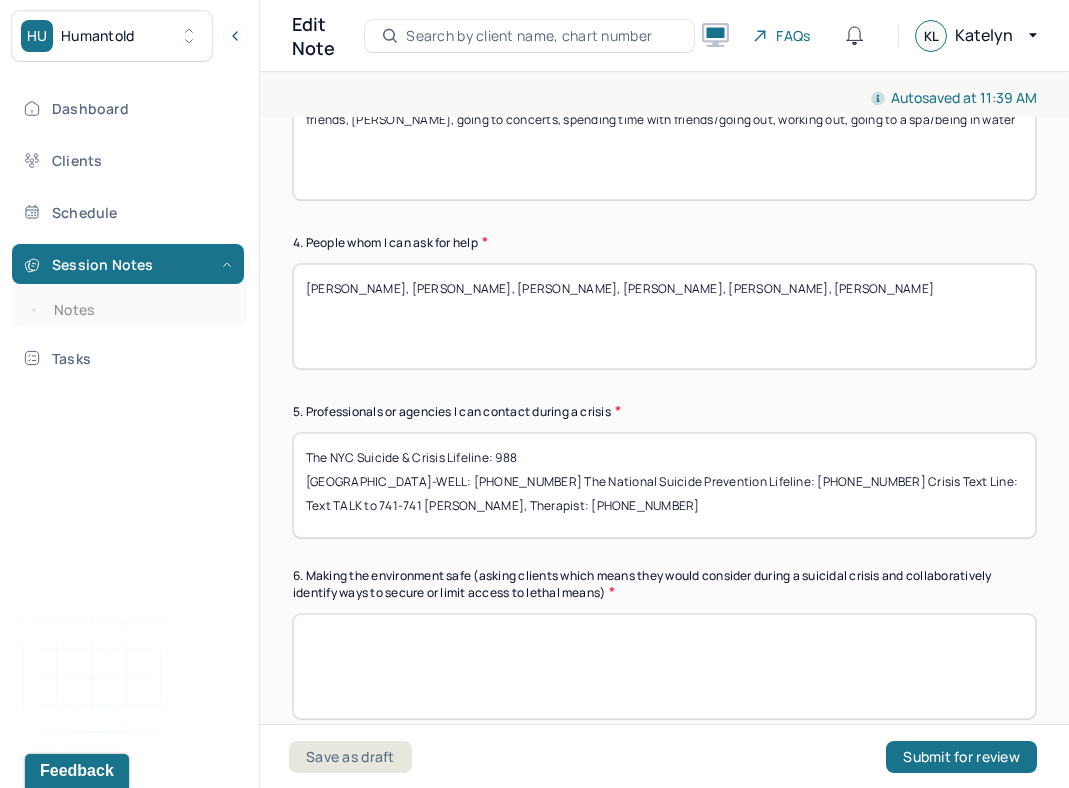 click on "The NYC Suicide & Crisis Lifeline: 988 NYC-WELL: 1-888-692-9355 The National Suicide Prevention Lifeline: 1-800-273-8255 Crisis Text Line: Text TALK to 741-741 Katelyn Leong, Therapist: 914-418-4783" at bounding box center (664, 485) 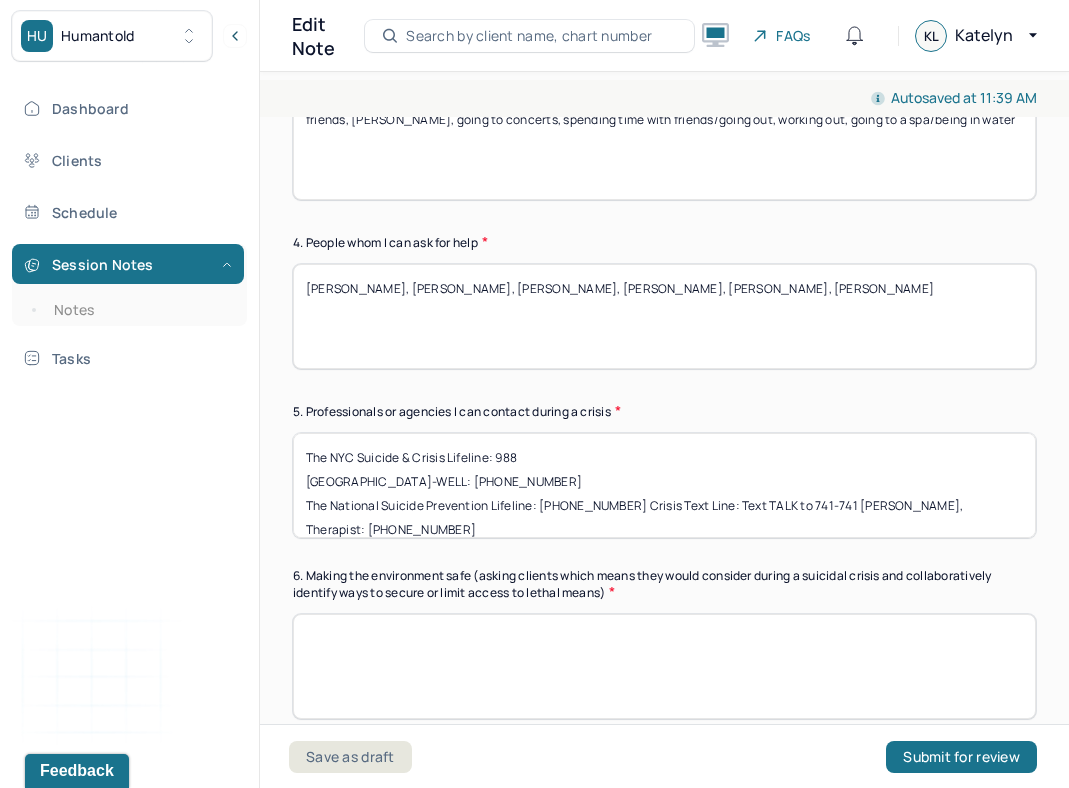 click on "The NYC Suicide & Crisis Lifeline: 988 NYC-WELL: 1-888-692-9355 The National Suicide Prevention Lifeline: 1-800-273-8255 Crisis Text Line: Text TALK to 741-741 Katelyn Leong, Therapist: 914-418-4783" at bounding box center [664, 485] 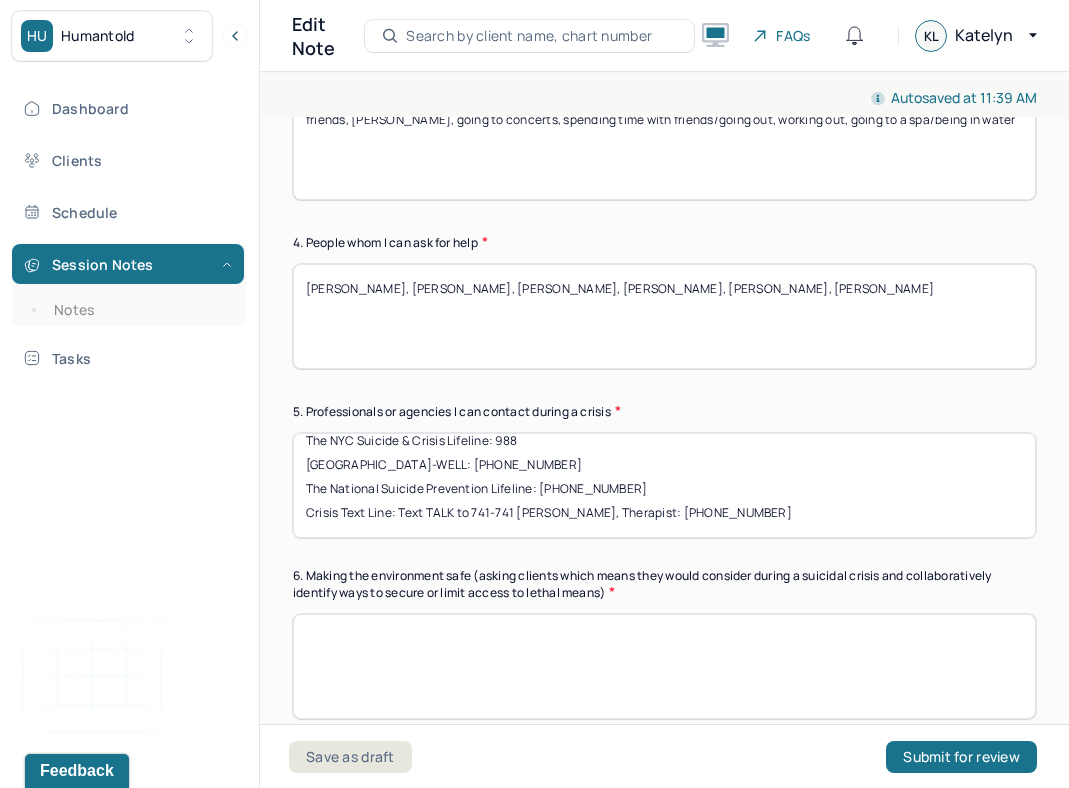 scroll, scrollTop: 40, scrollLeft: 0, axis: vertical 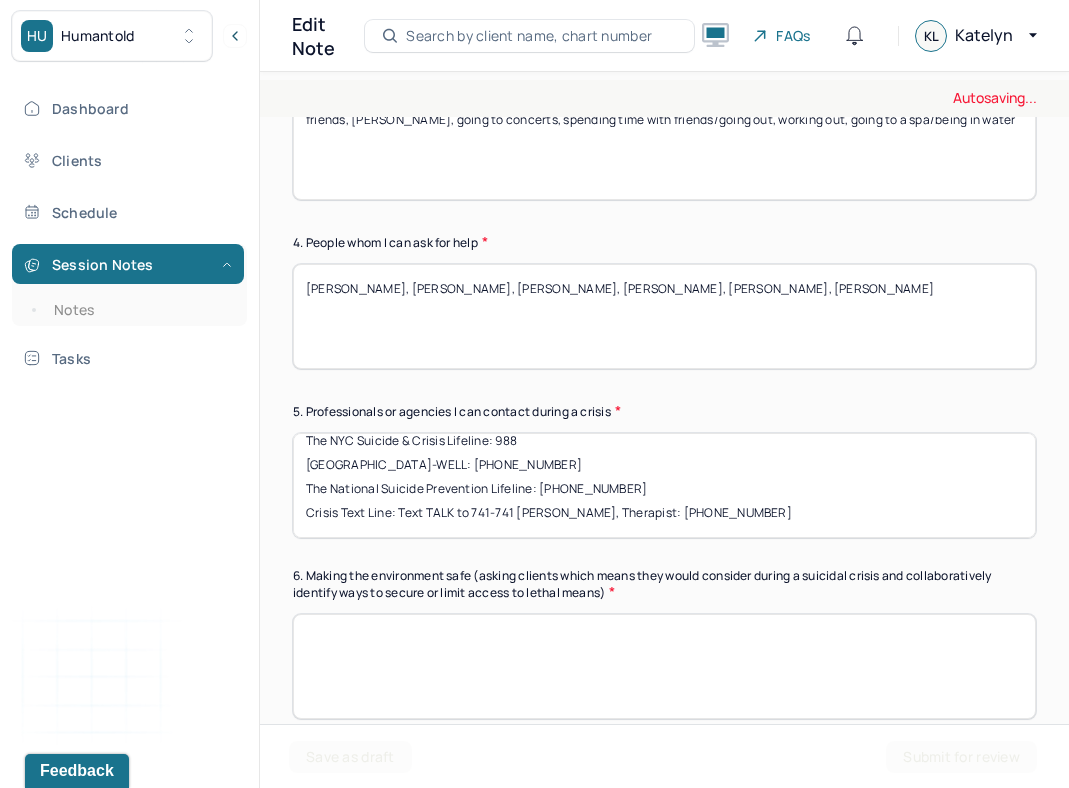 click on "The NYC Suicide & Crisis Lifeline: 988
NYC-WELL: 1-888-692-9355
The National Suicide Prevention Lifeline: 1-800-273-8255 Crisis Text Line: Text TALK to 741-741 Katelyn Leong, Therapist: 914-418-4783" at bounding box center (664, 485) 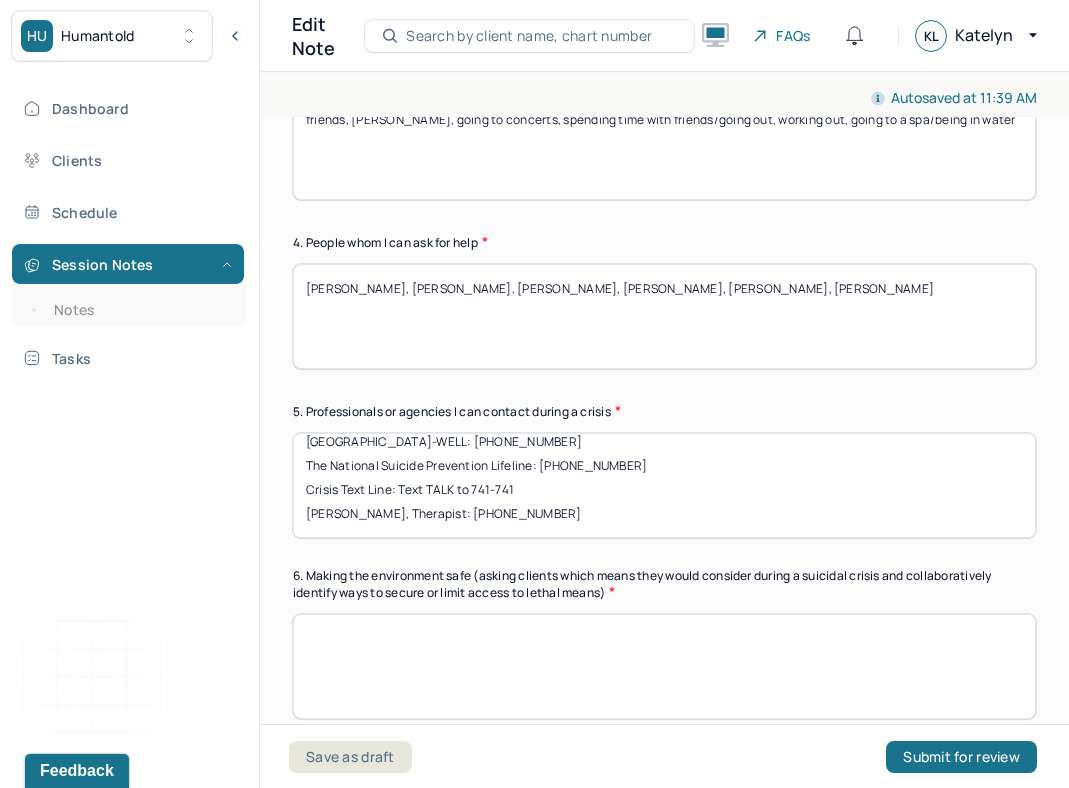 type on "The NYC Suicide & Crisis Lifeline: 988
[GEOGRAPHIC_DATA]-WELL: [PHONE_NUMBER]
The National Suicide Prevention Lifeline: [PHONE_NUMBER]
Crisis Text Line: Text TALK to 741-741
[PERSON_NAME], Therapist: [PHONE_NUMBER]" 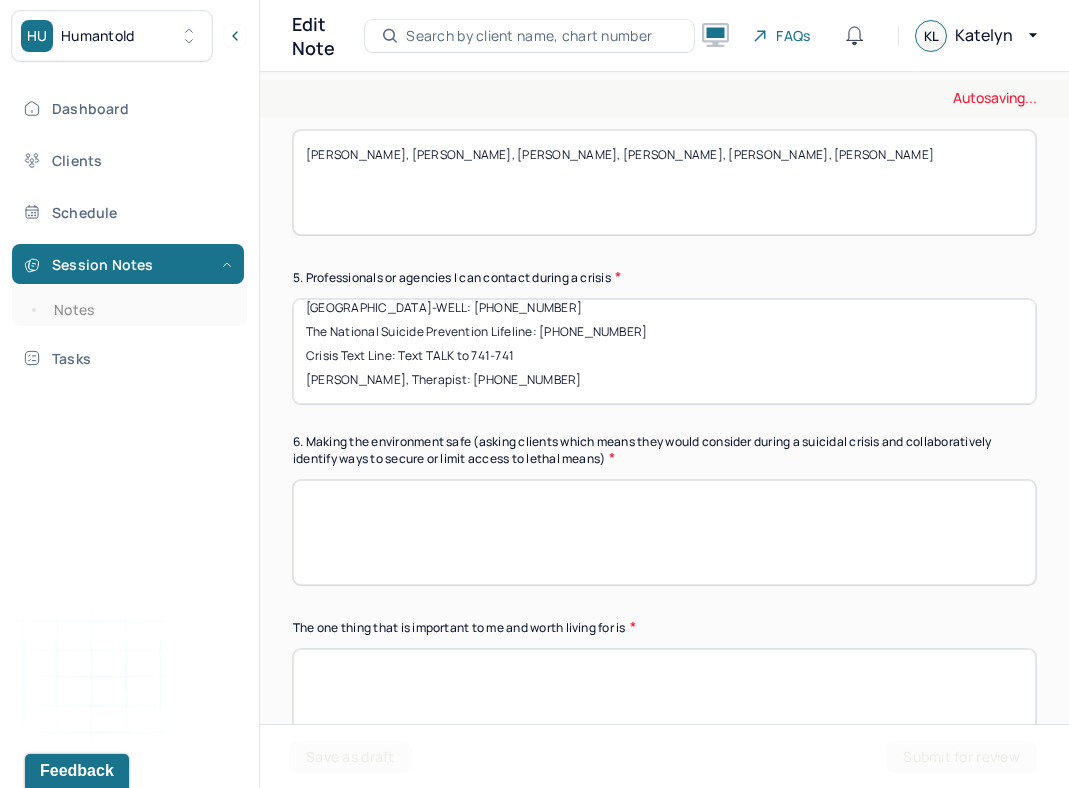 scroll, scrollTop: 1267, scrollLeft: 0, axis: vertical 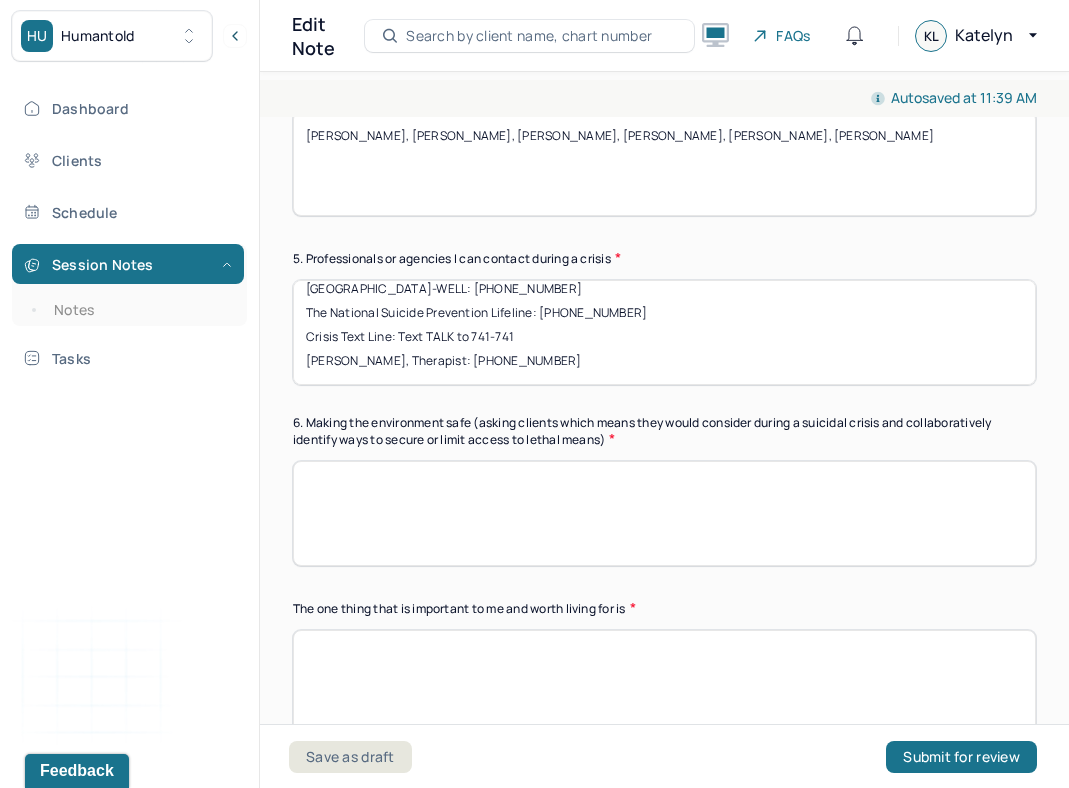 click at bounding box center [664, 513] 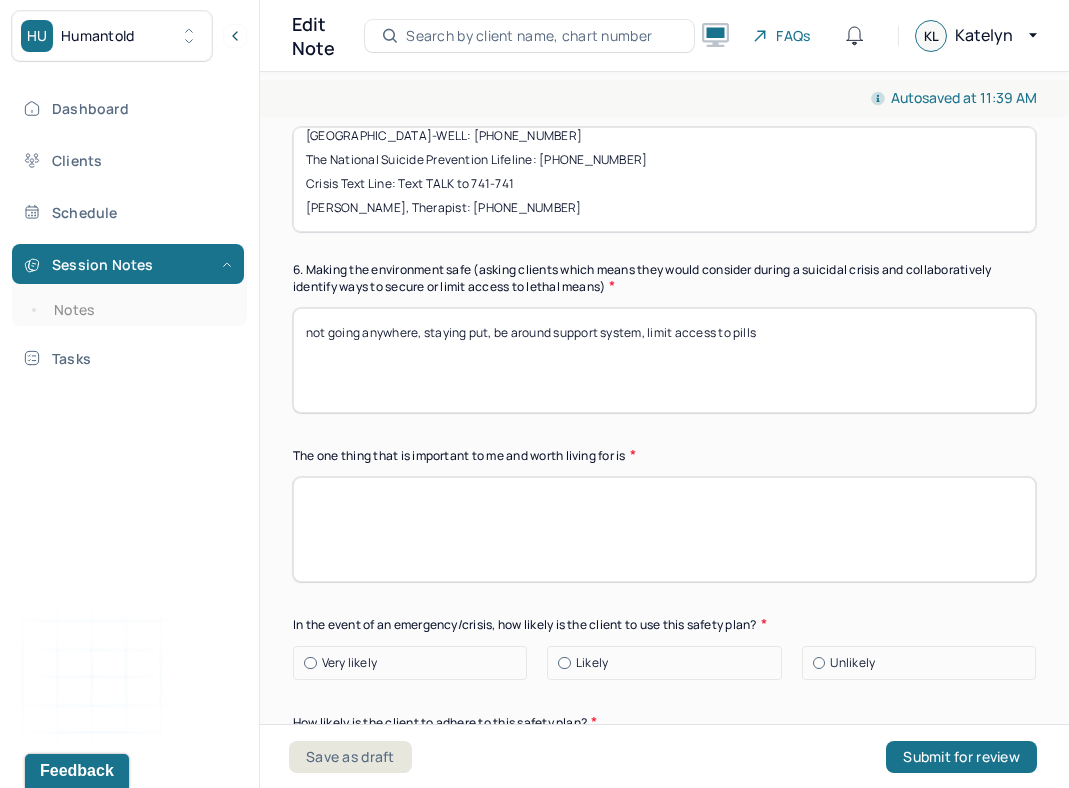scroll, scrollTop: 1462, scrollLeft: 0, axis: vertical 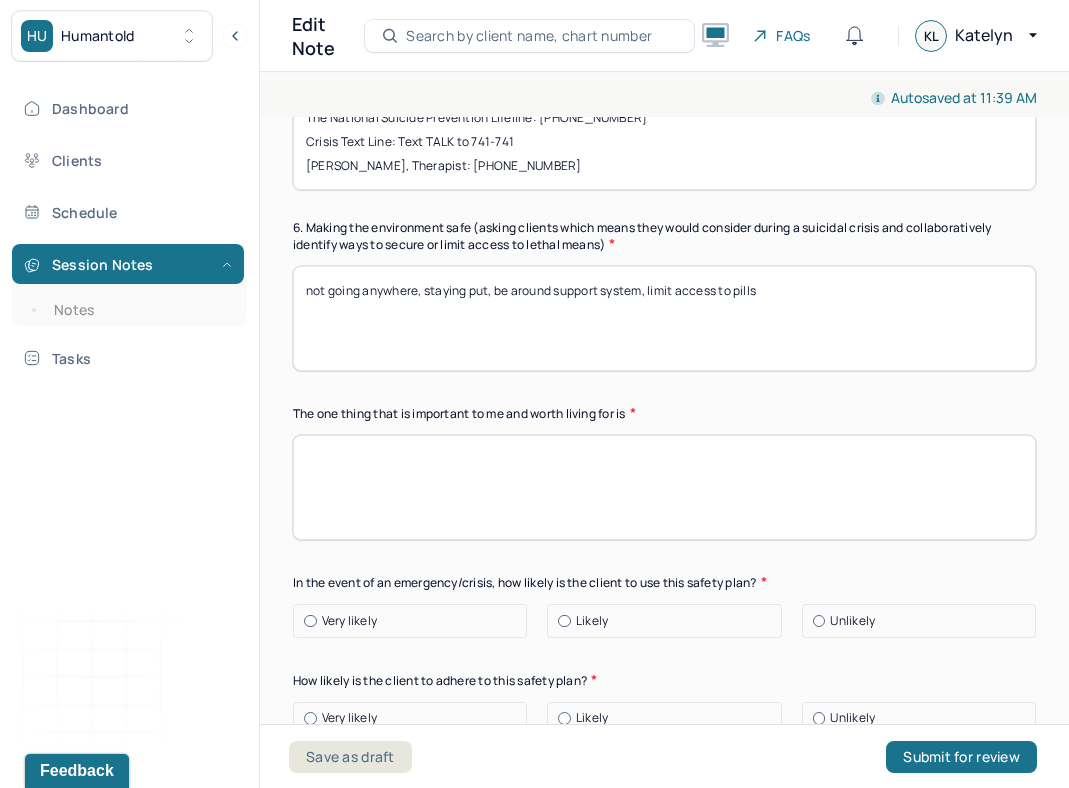 type on "not going anywhere, staying put, be around support system, limit access to pills" 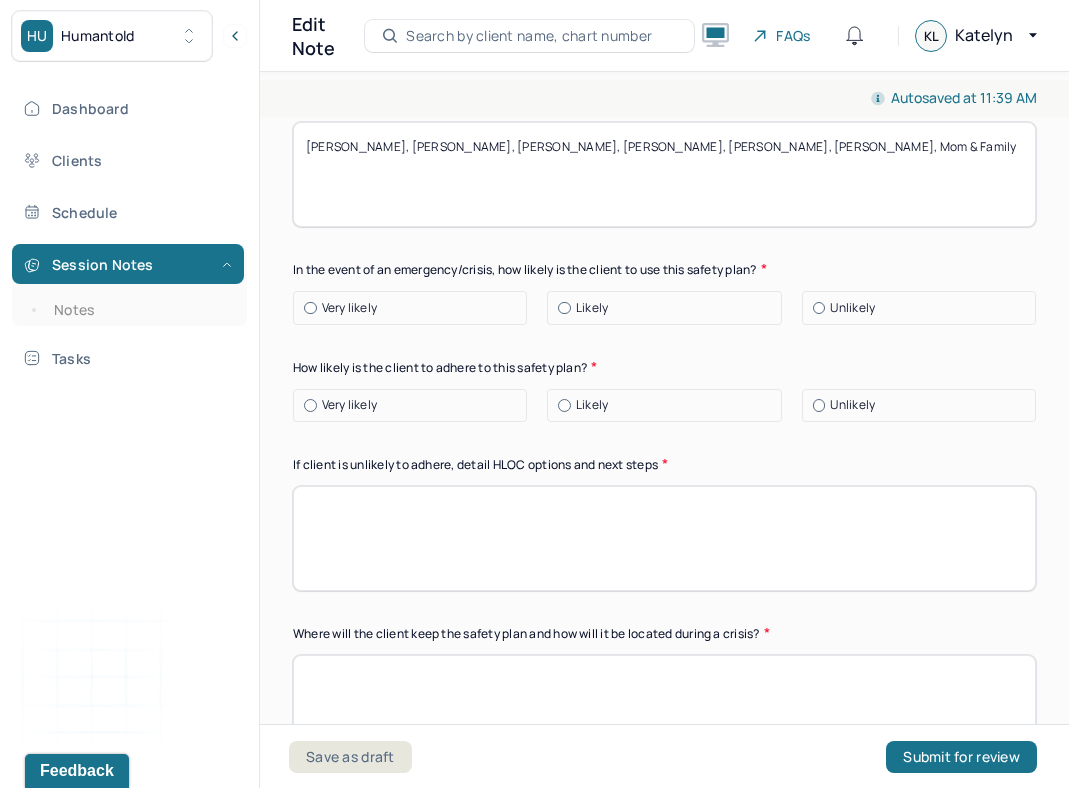 scroll, scrollTop: 1788, scrollLeft: 0, axis: vertical 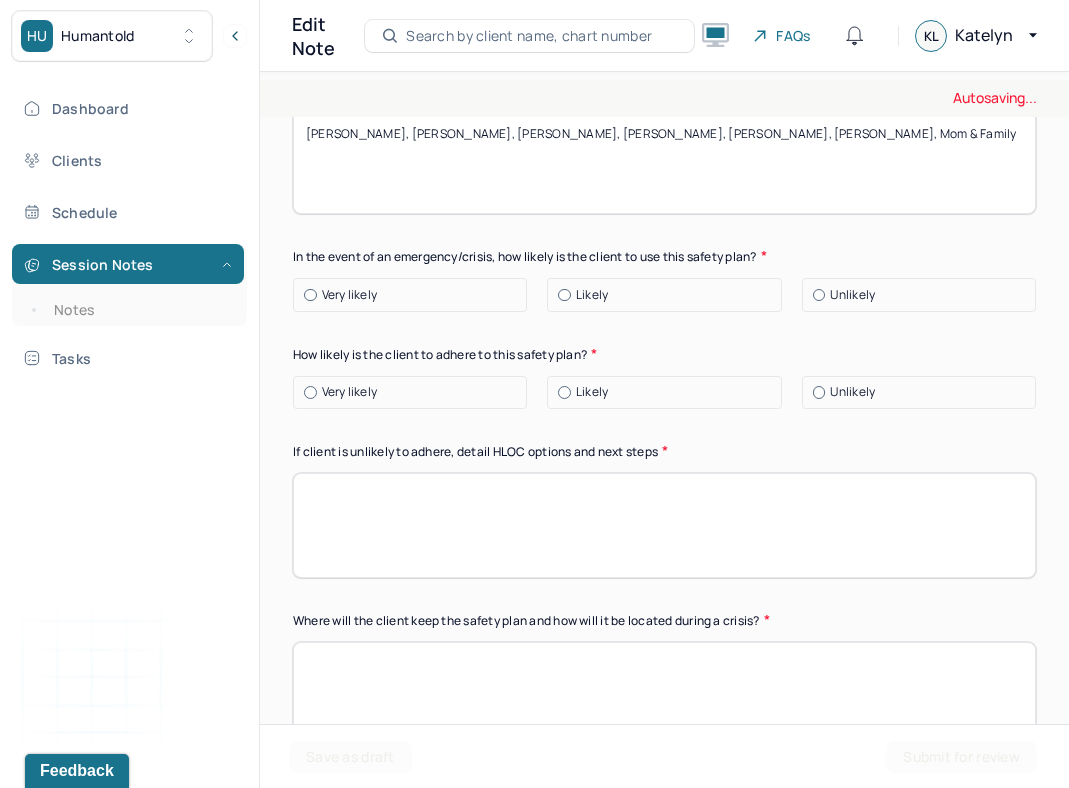 type on "[PERSON_NAME], [PERSON_NAME], [PERSON_NAME], [PERSON_NAME], [PERSON_NAME], [PERSON_NAME], Mom & Family" 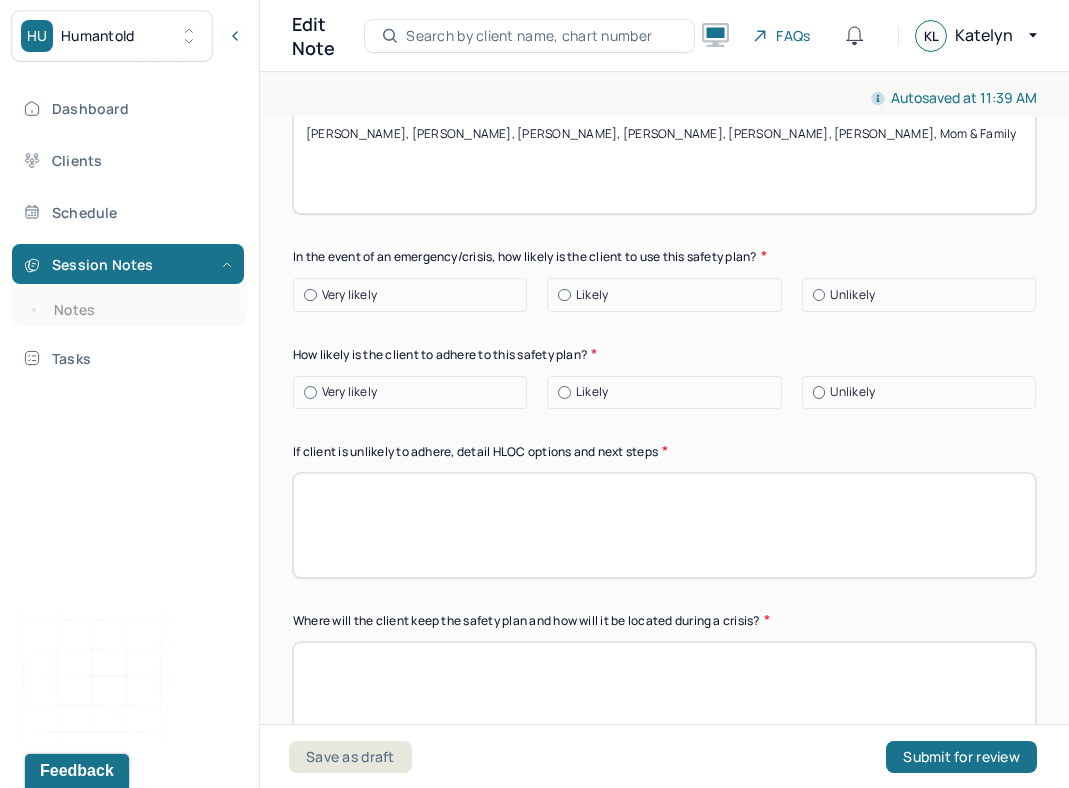 click on "Very likely" at bounding box center (410, 295) 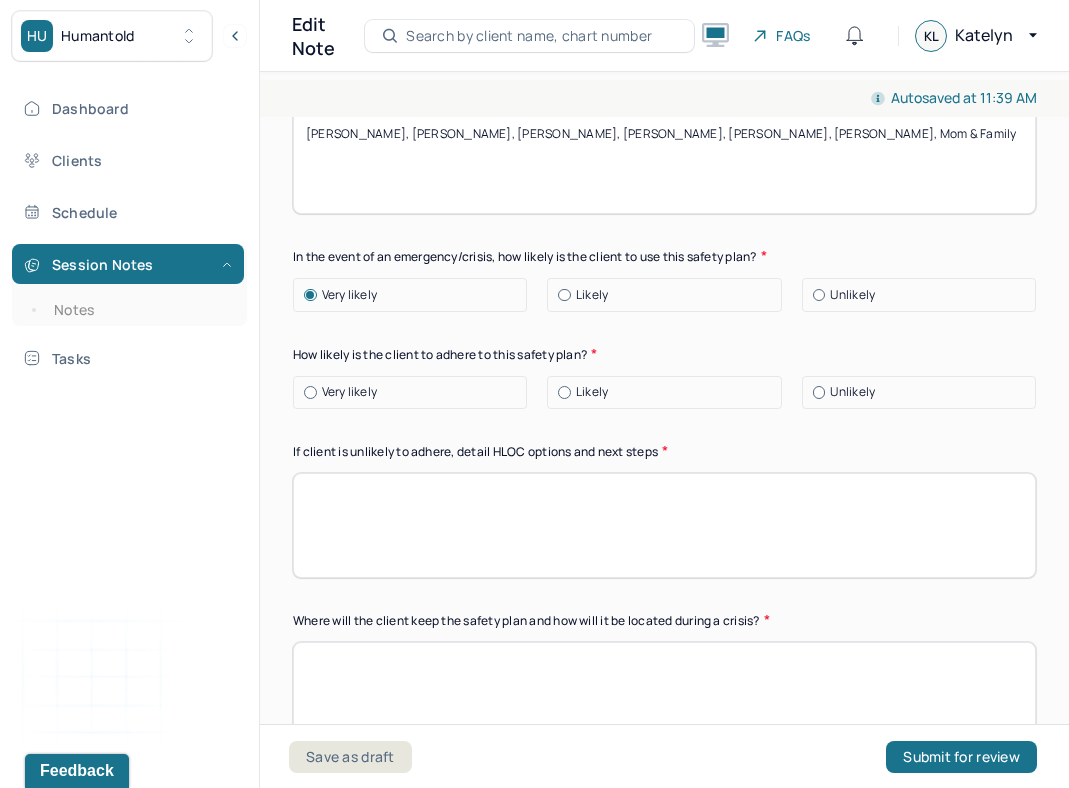 click on "Very likely" at bounding box center [350, 392] 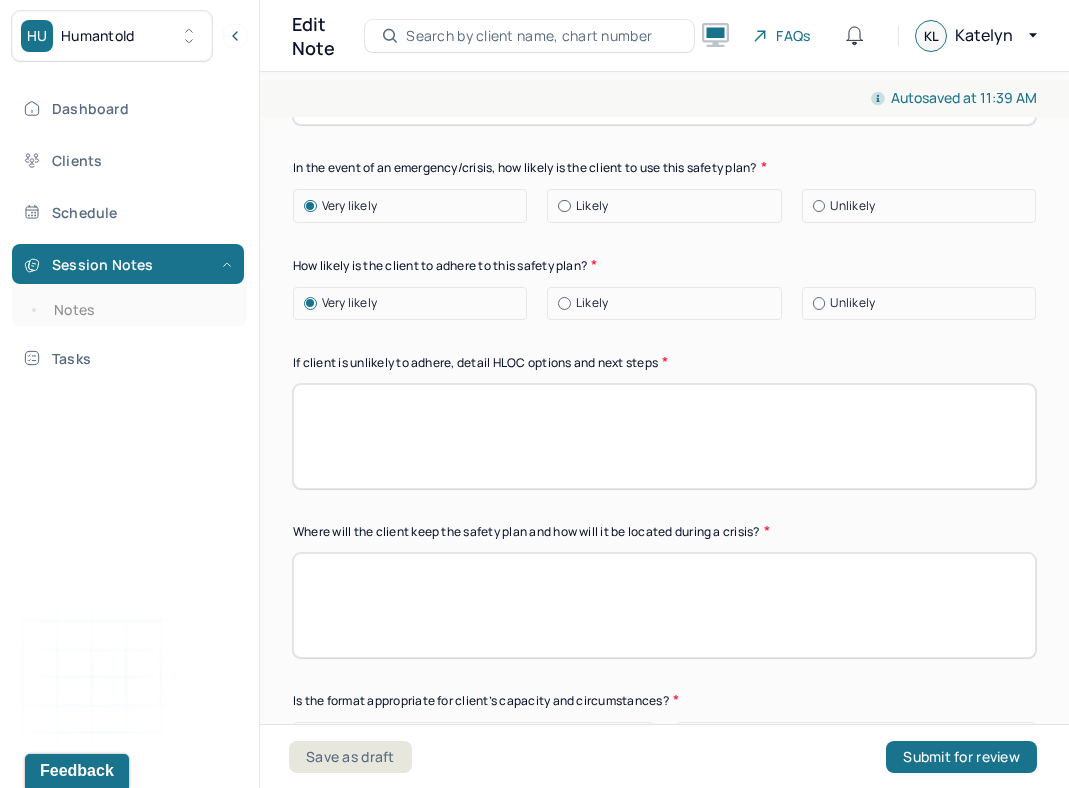 scroll, scrollTop: 1871, scrollLeft: 0, axis: vertical 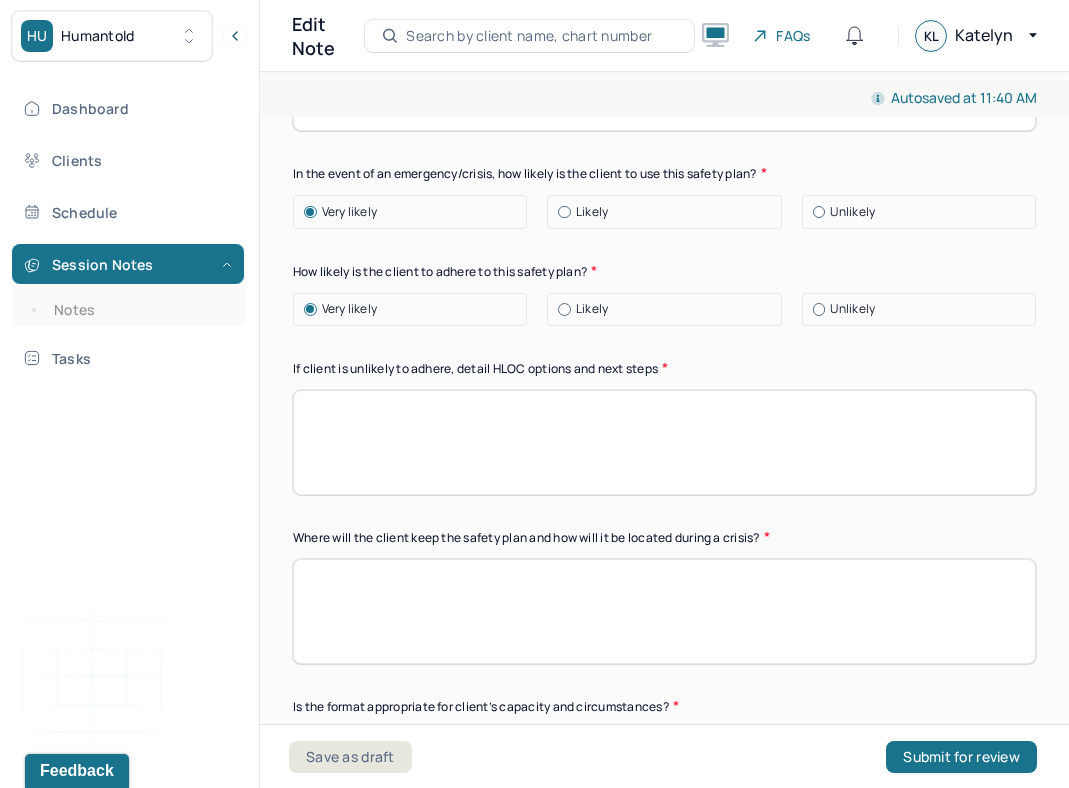 click at bounding box center [664, 442] 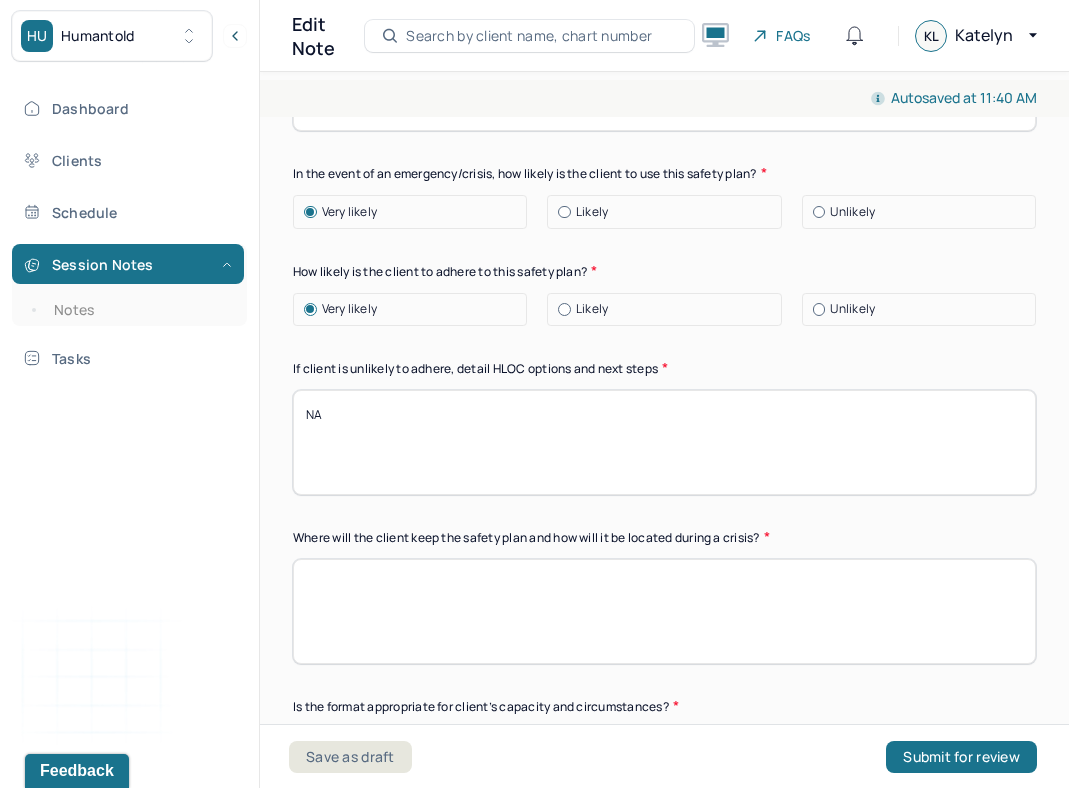 type on "NA" 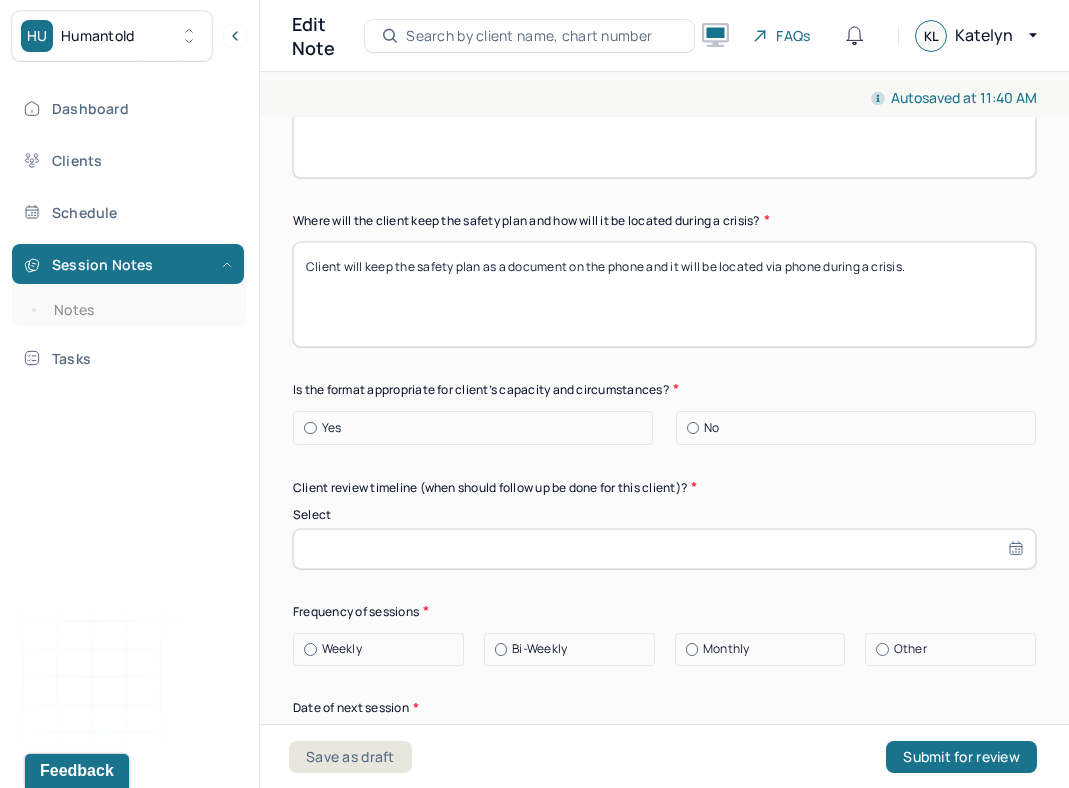 scroll, scrollTop: 2201, scrollLeft: 0, axis: vertical 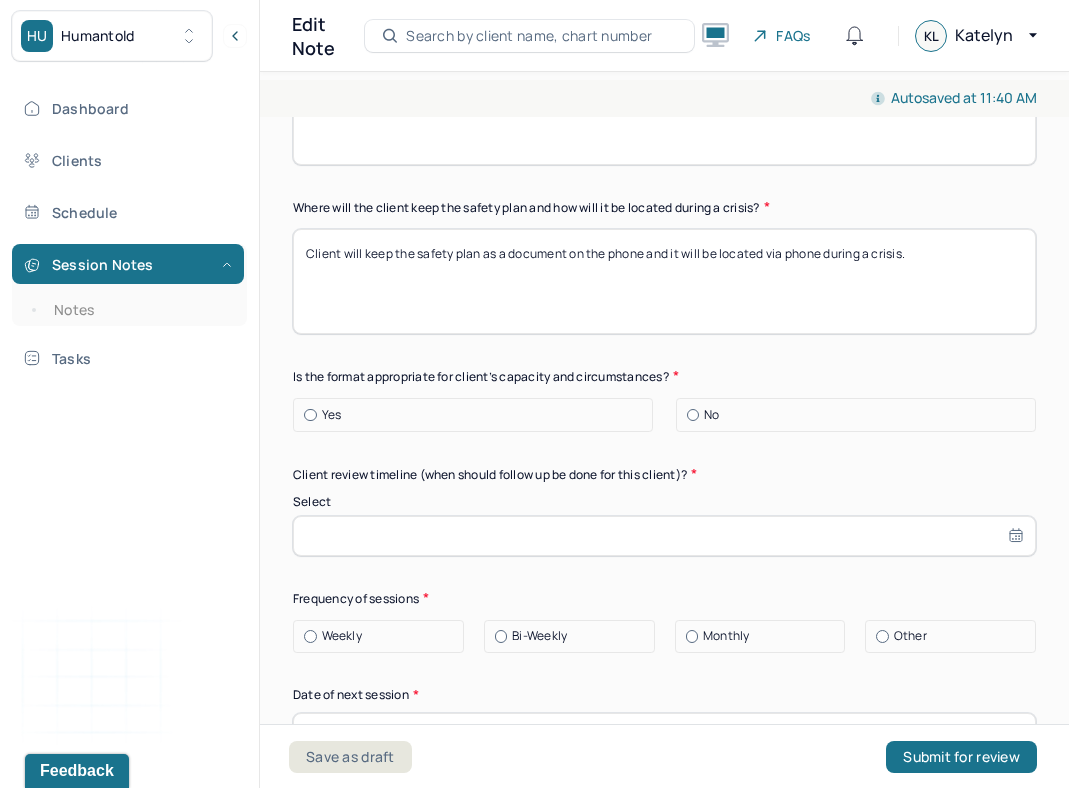 type on "Client will keep the safety plan as a document on the phone and it will be located via phone during a crisis." 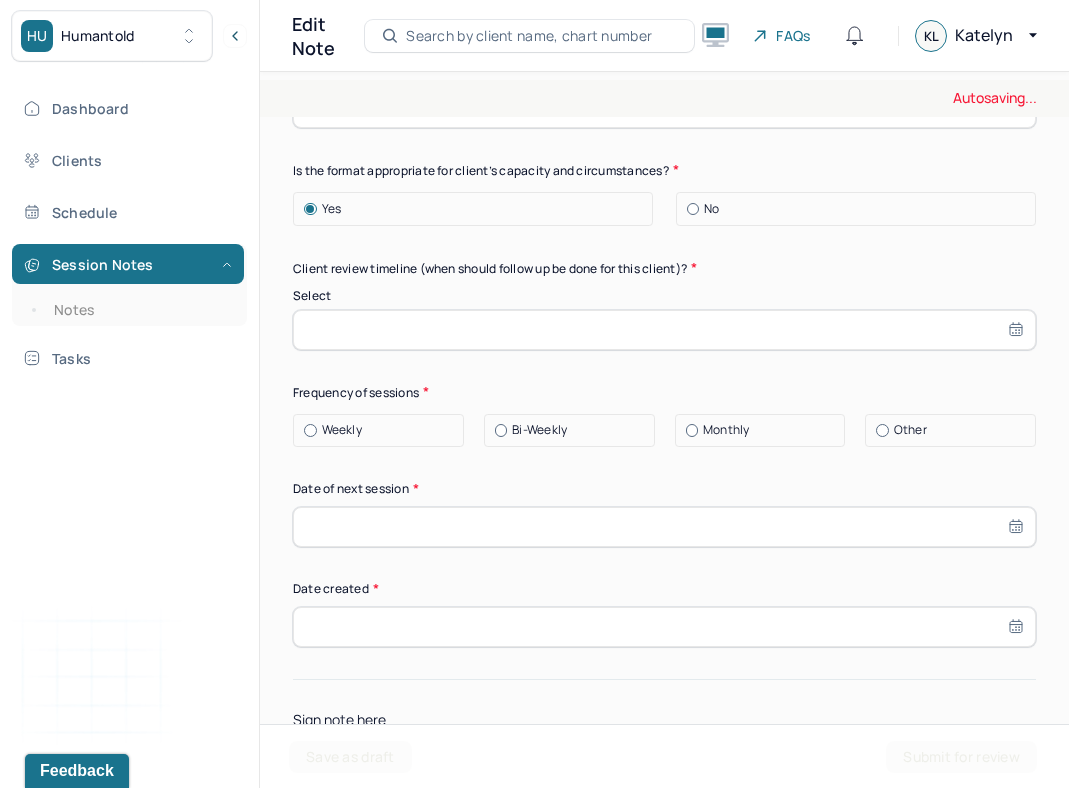scroll, scrollTop: 2418, scrollLeft: 0, axis: vertical 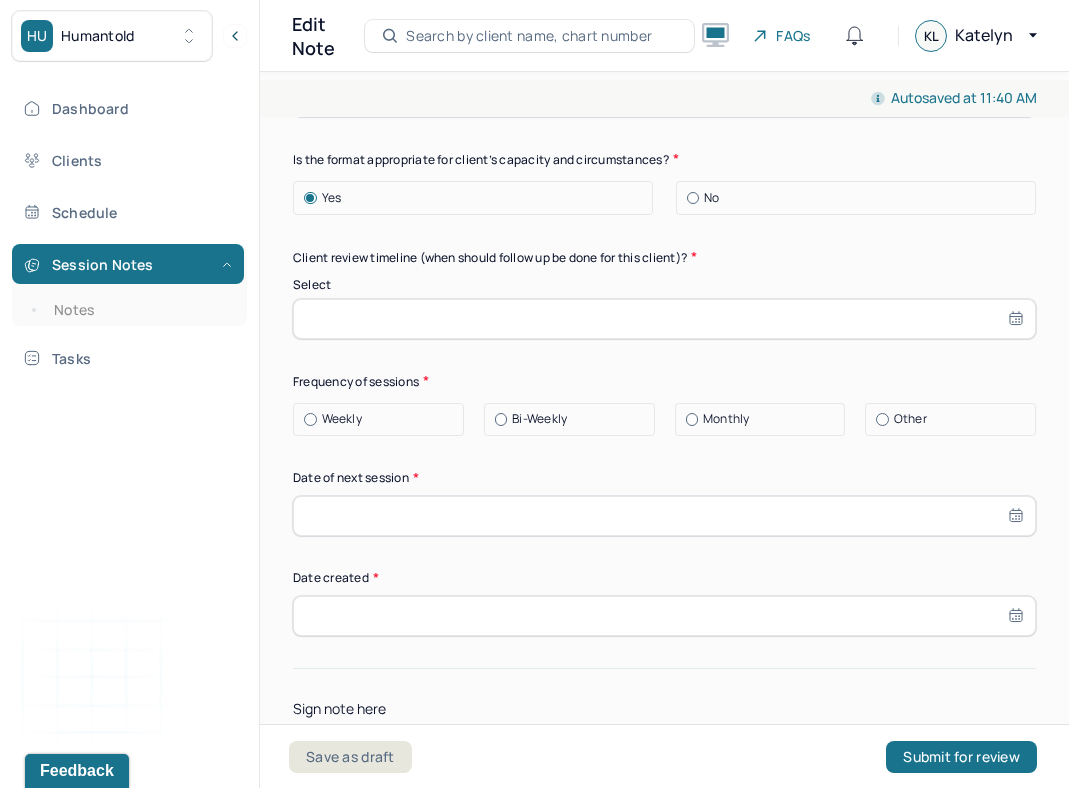 click on "Bi-Weekly" at bounding box center (539, 419) 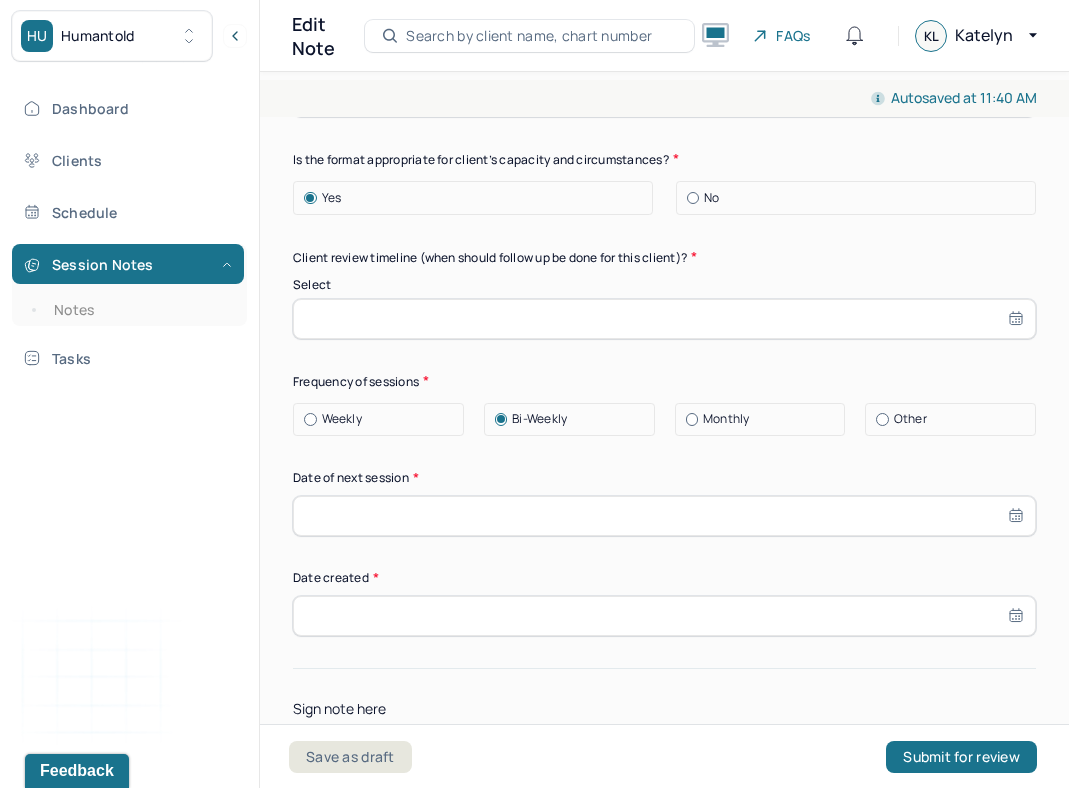 click at bounding box center [664, 616] 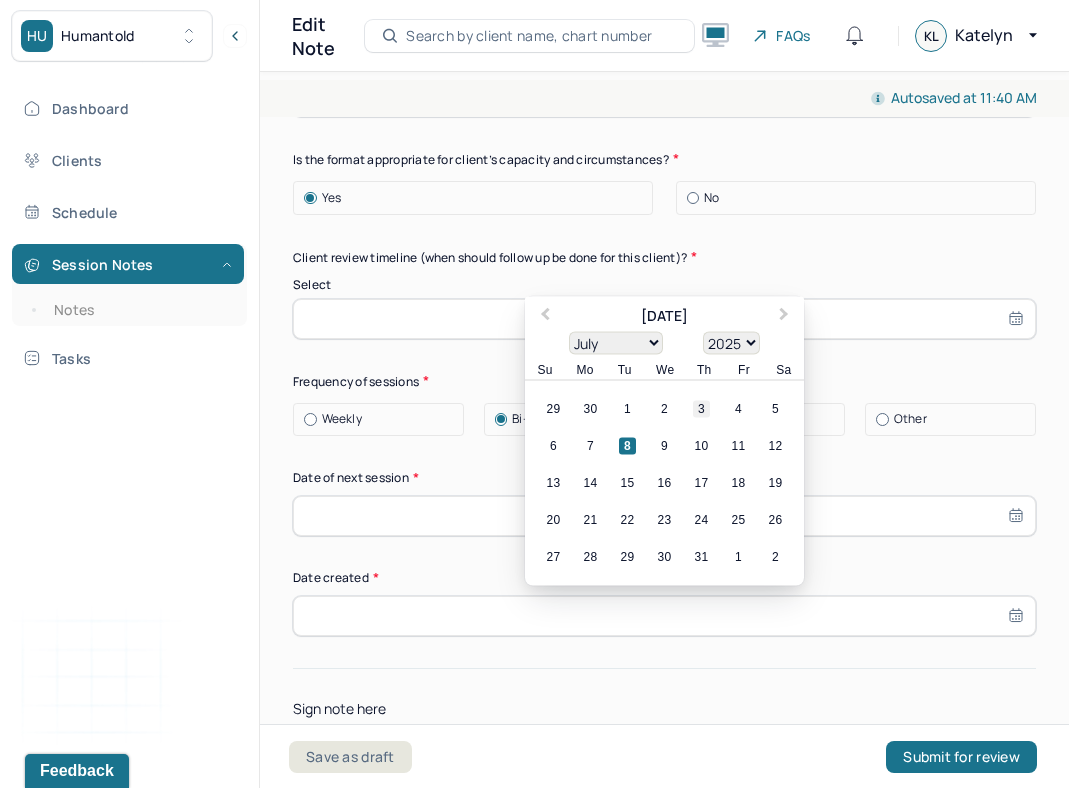click on "3" at bounding box center [701, 409] 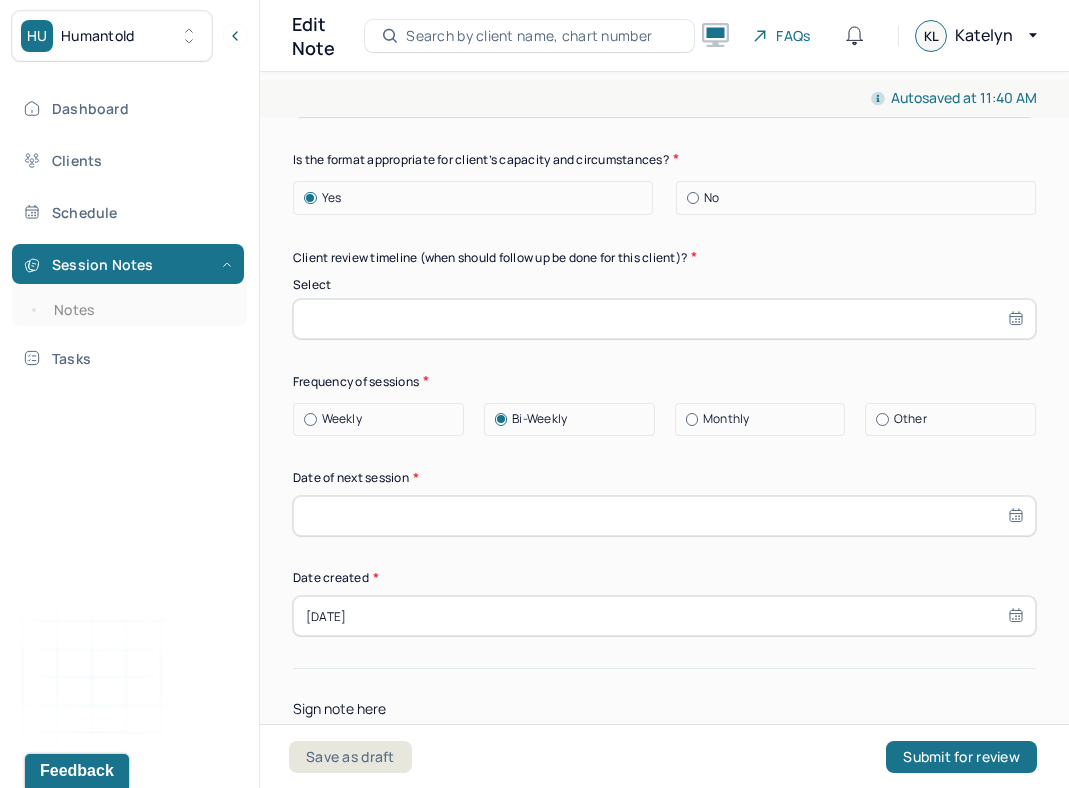 click on "[DATE]" at bounding box center [664, 616] 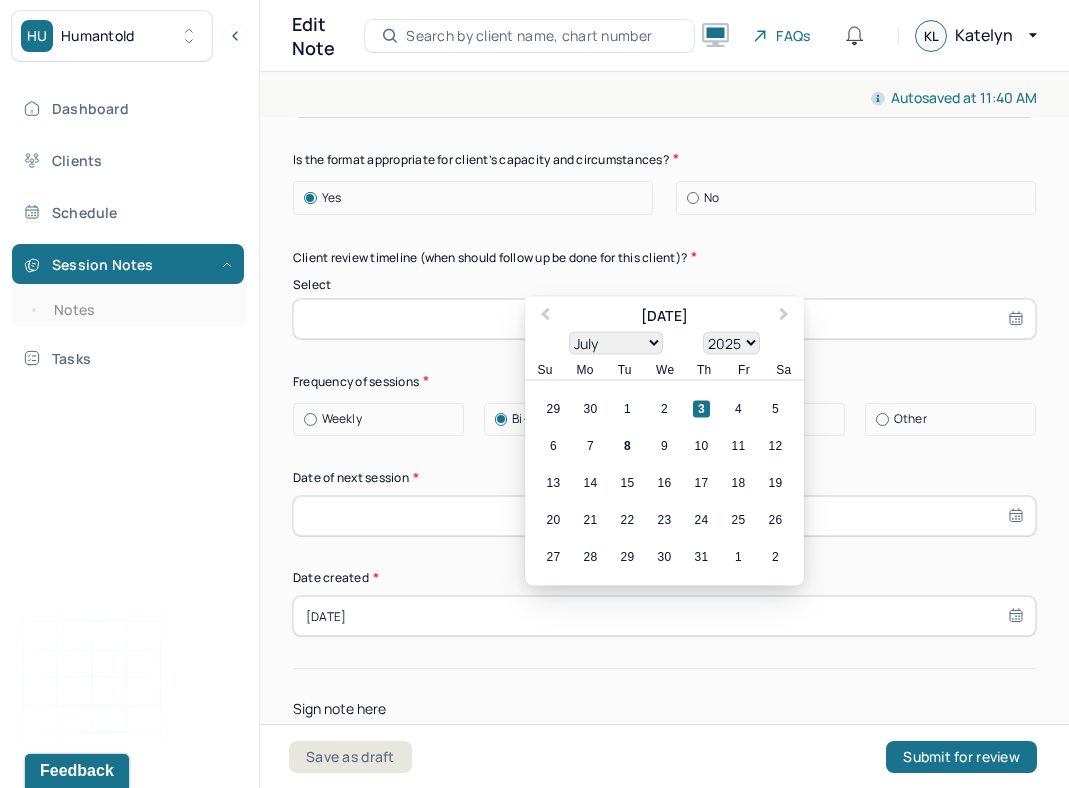 click on "Date created *" at bounding box center (664, 578) 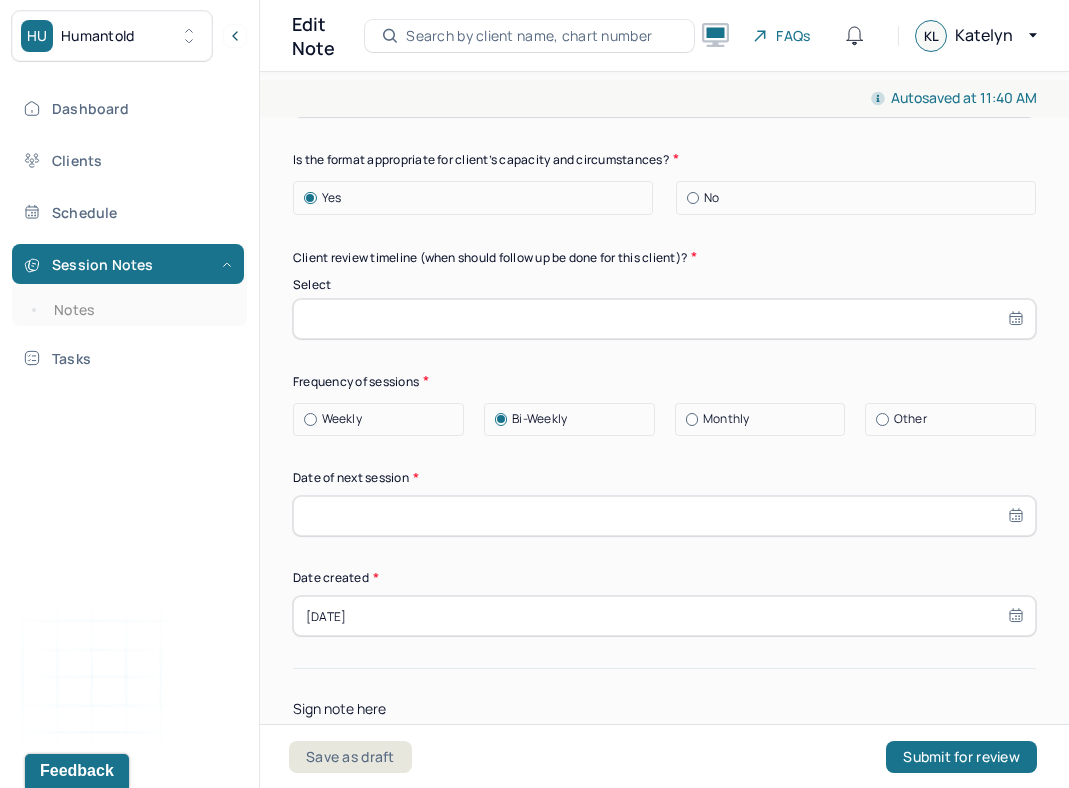 click at bounding box center (664, 319) 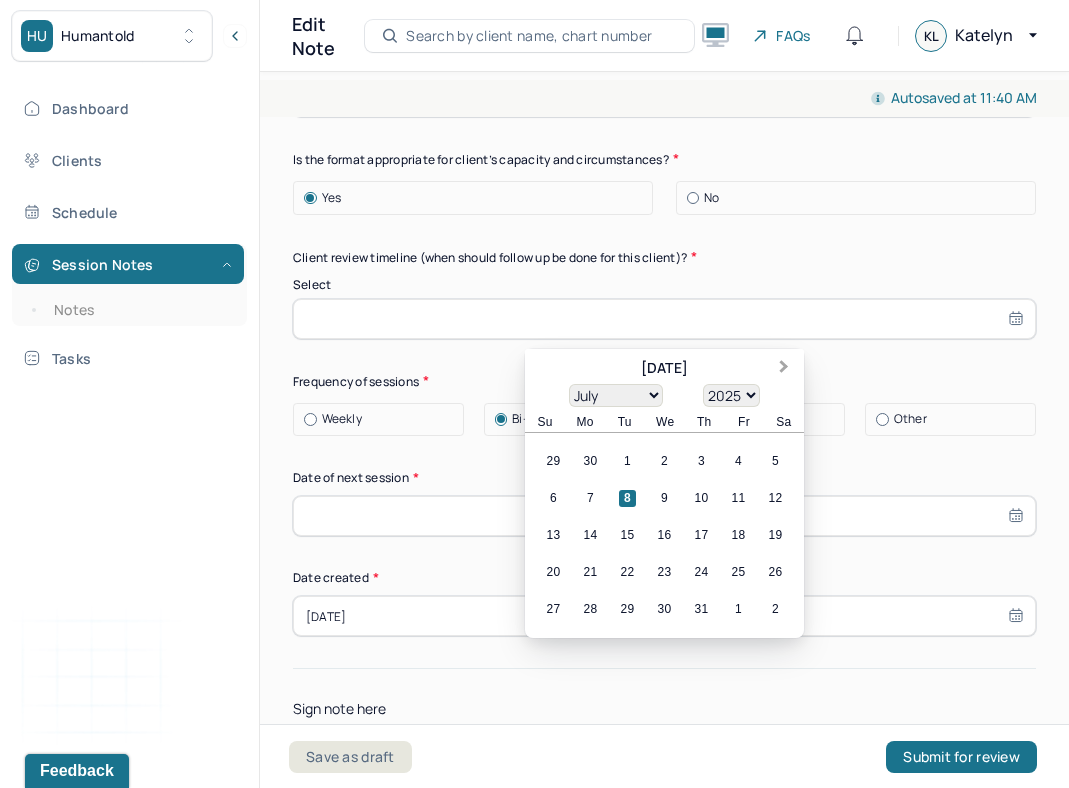 click on "Next Month" at bounding box center [784, 368] 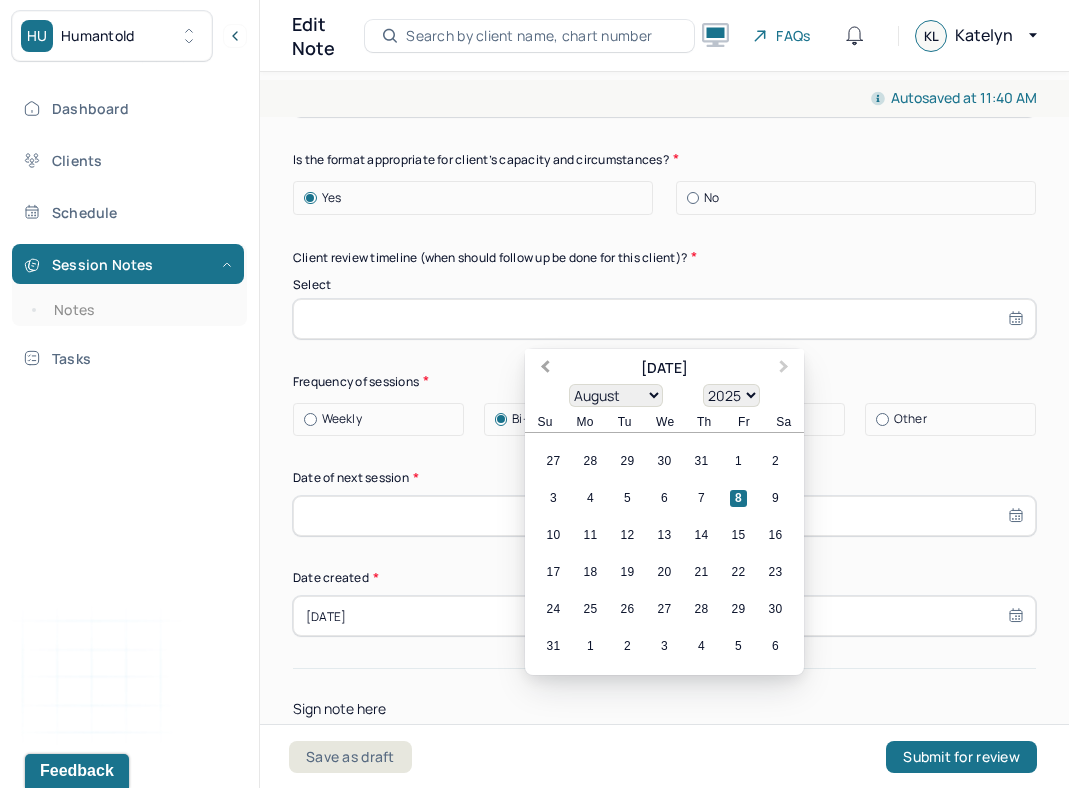 click on "Previous Month" at bounding box center (543, 370) 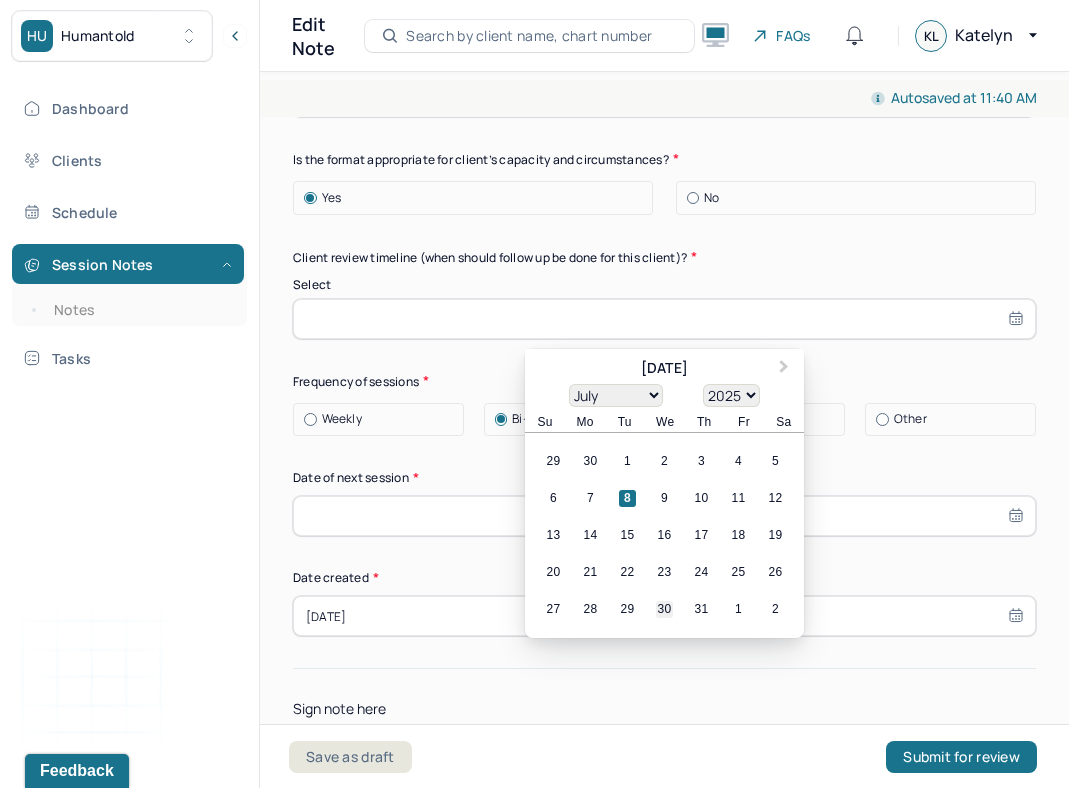 click on "30" at bounding box center [664, 609] 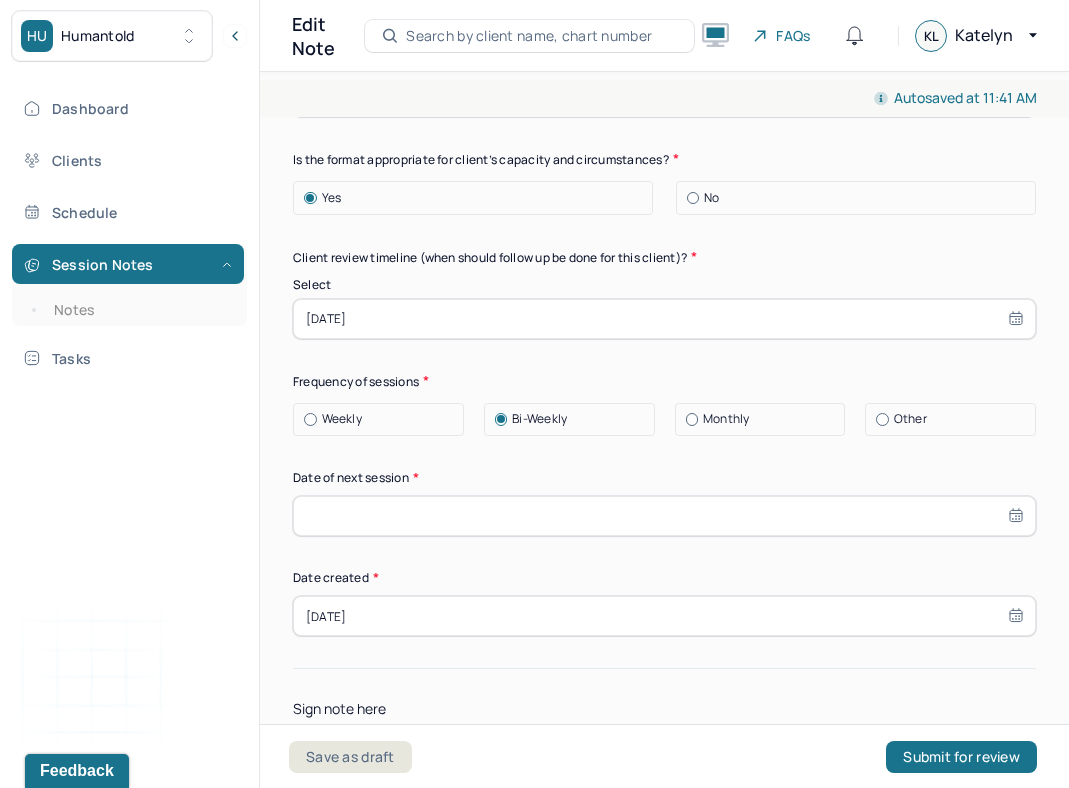 click at bounding box center (664, 516) 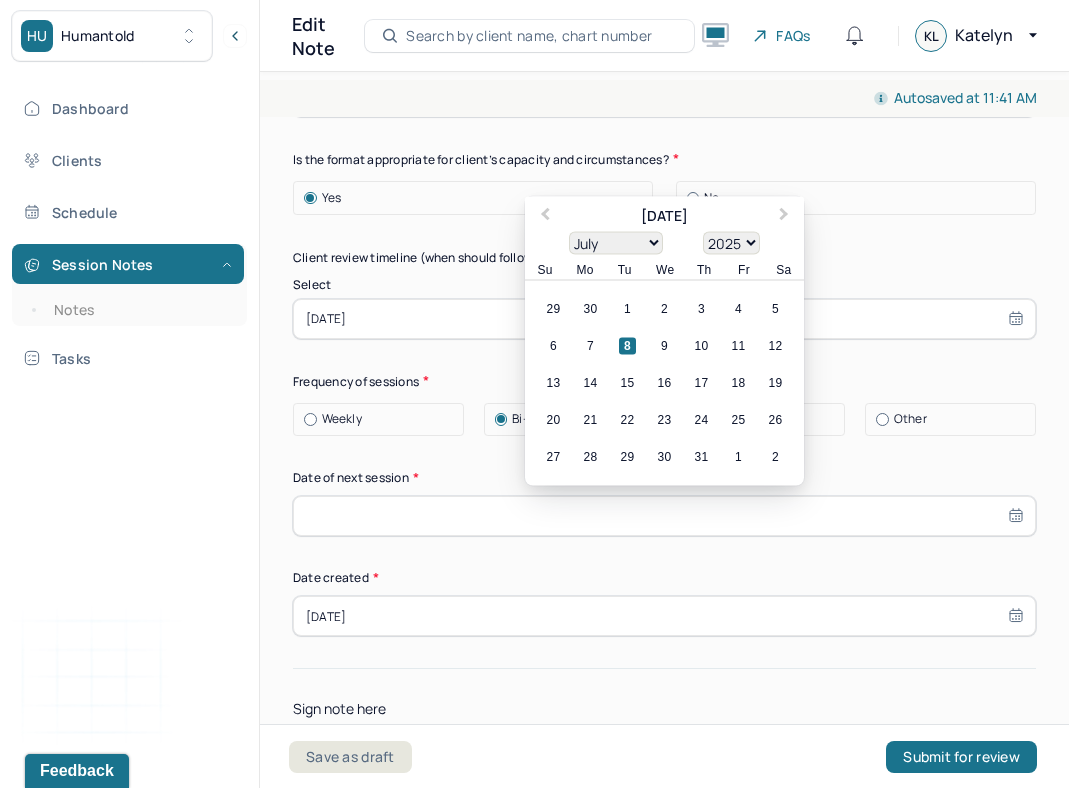 click on "27 28 29 30 31 1 2" at bounding box center [664, 457] 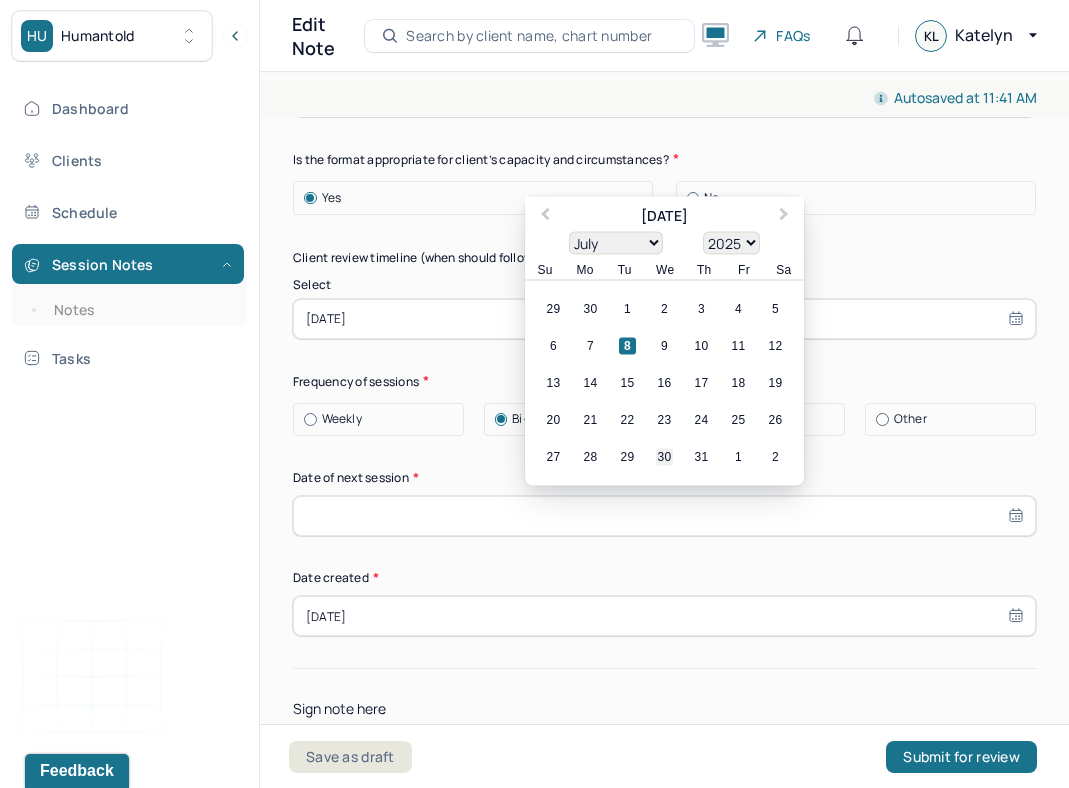 click on "30" at bounding box center [664, 457] 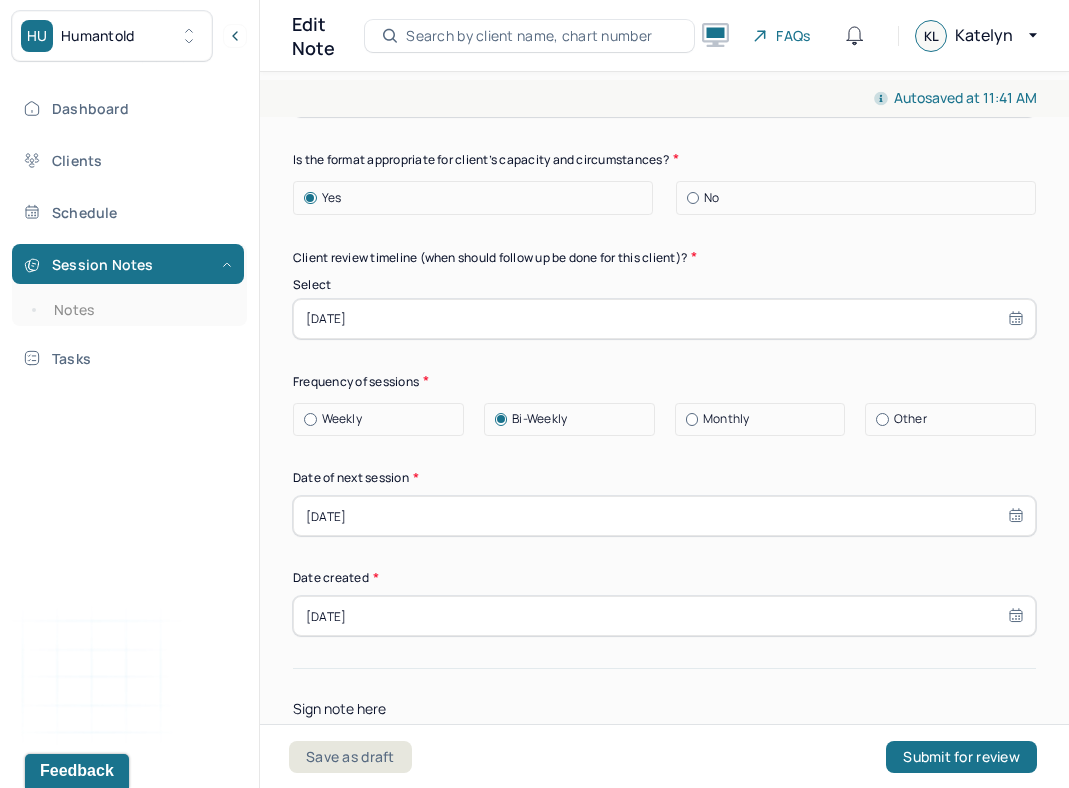 click on "[DATE]" at bounding box center [664, 319] 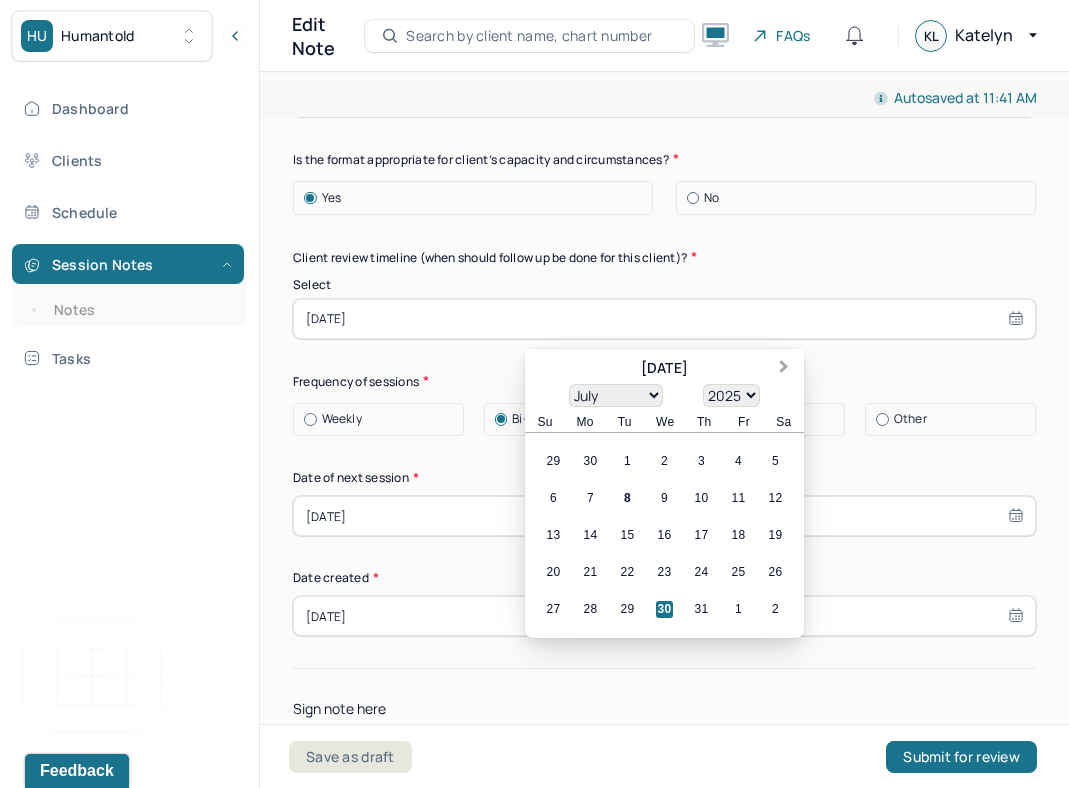 click on "Next Month" at bounding box center [784, 368] 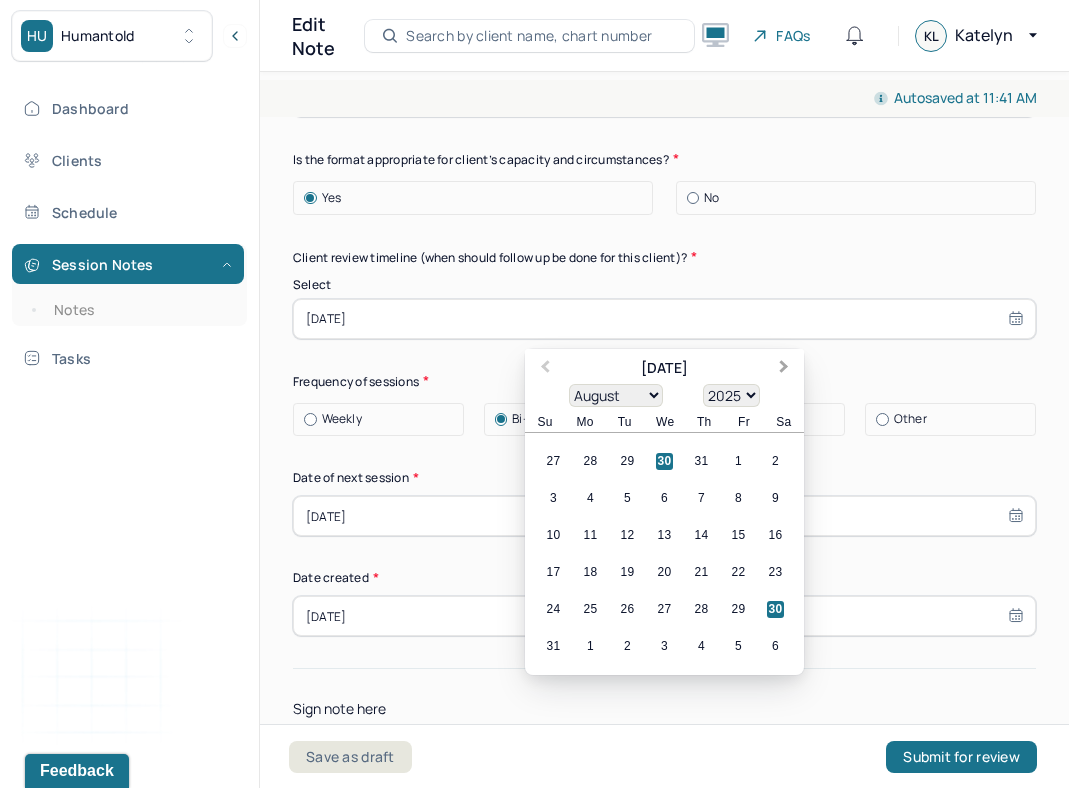 click on "Next Month" at bounding box center (784, 368) 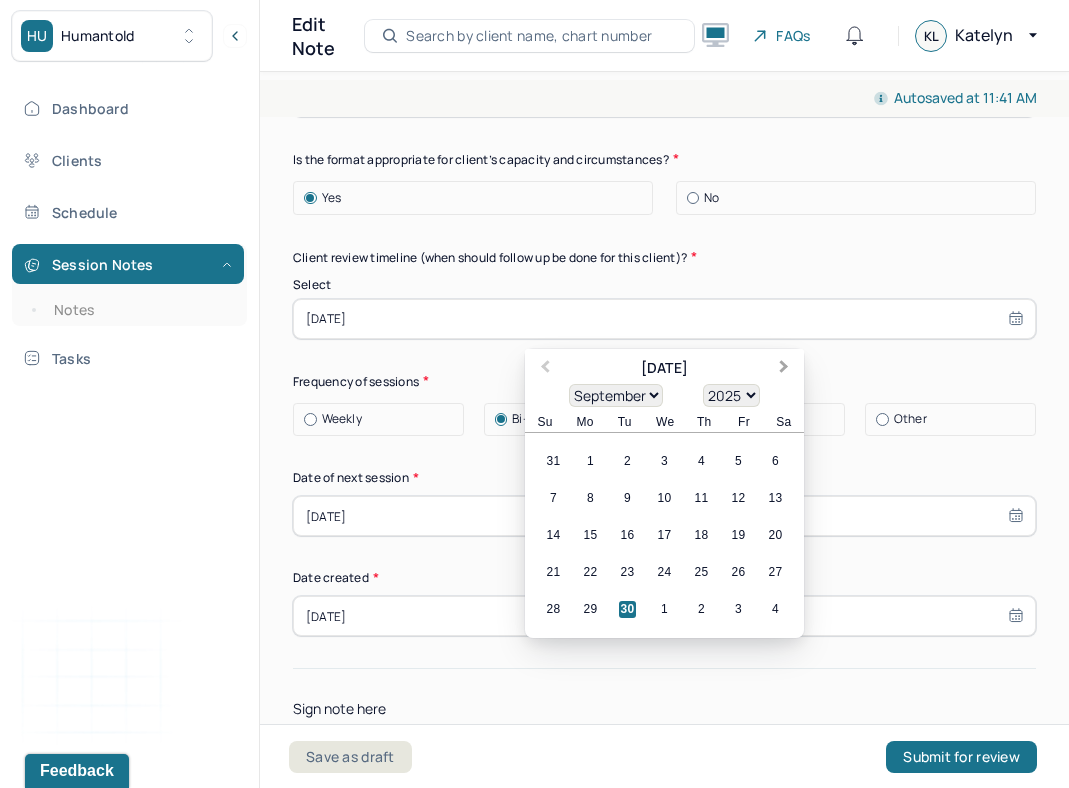 click on "Next Month" at bounding box center [784, 368] 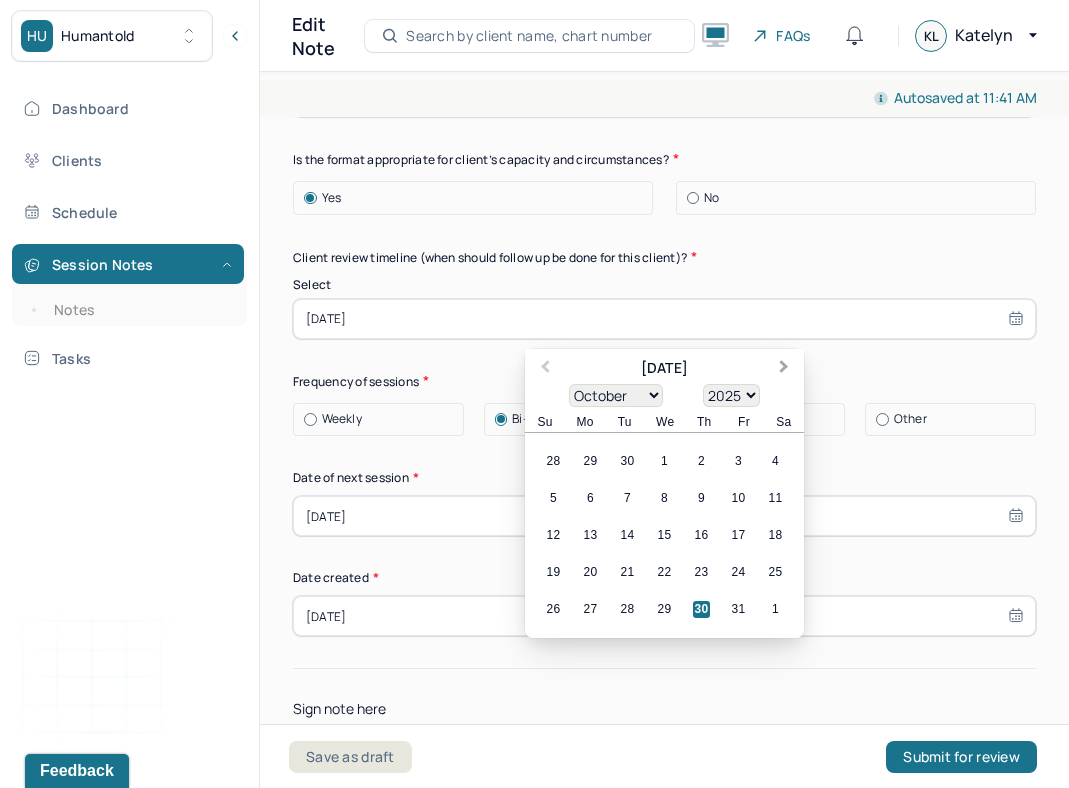 click on "Next Month" at bounding box center [784, 368] 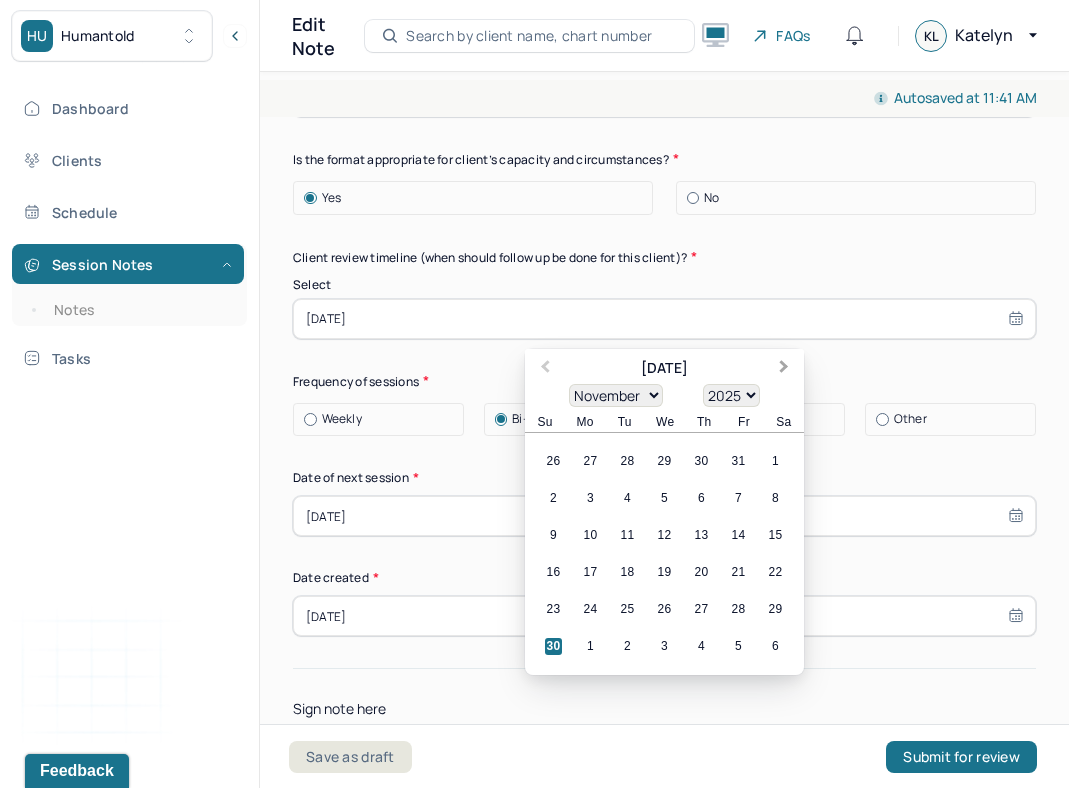 click on "Next Month" at bounding box center (784, 368) 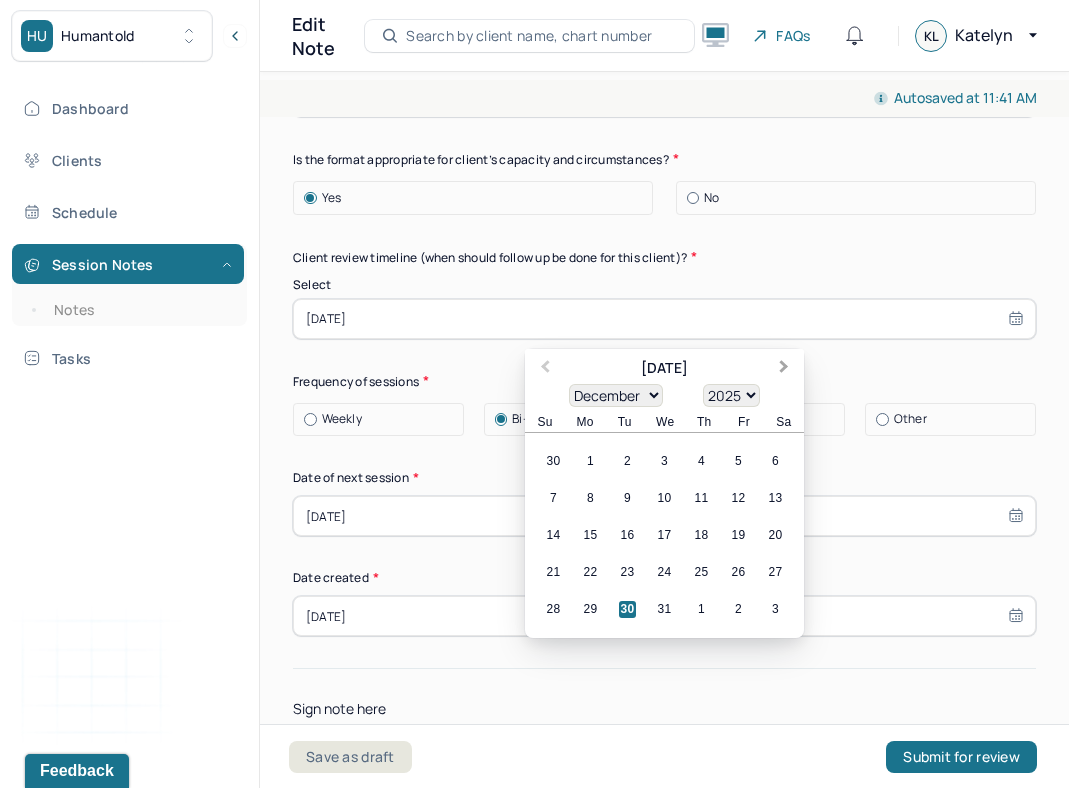 click on "Next Month" at bounding box center [784, 368] 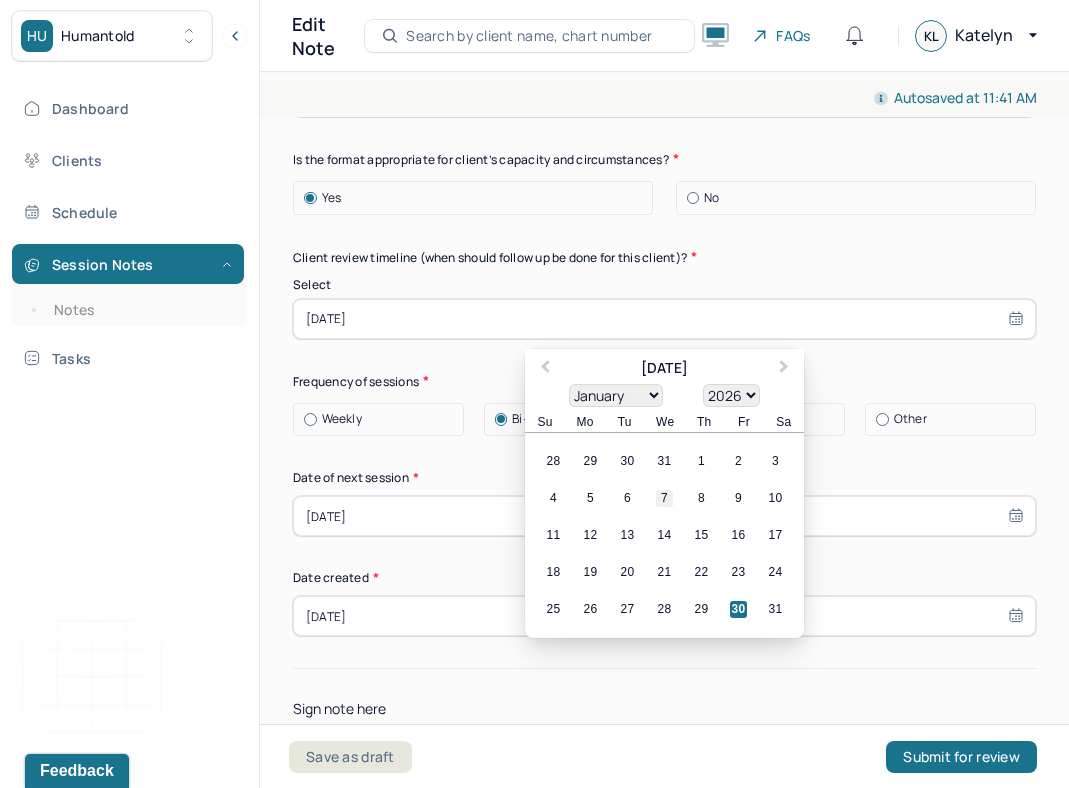 click on "7" at bounding box center [664, 498] 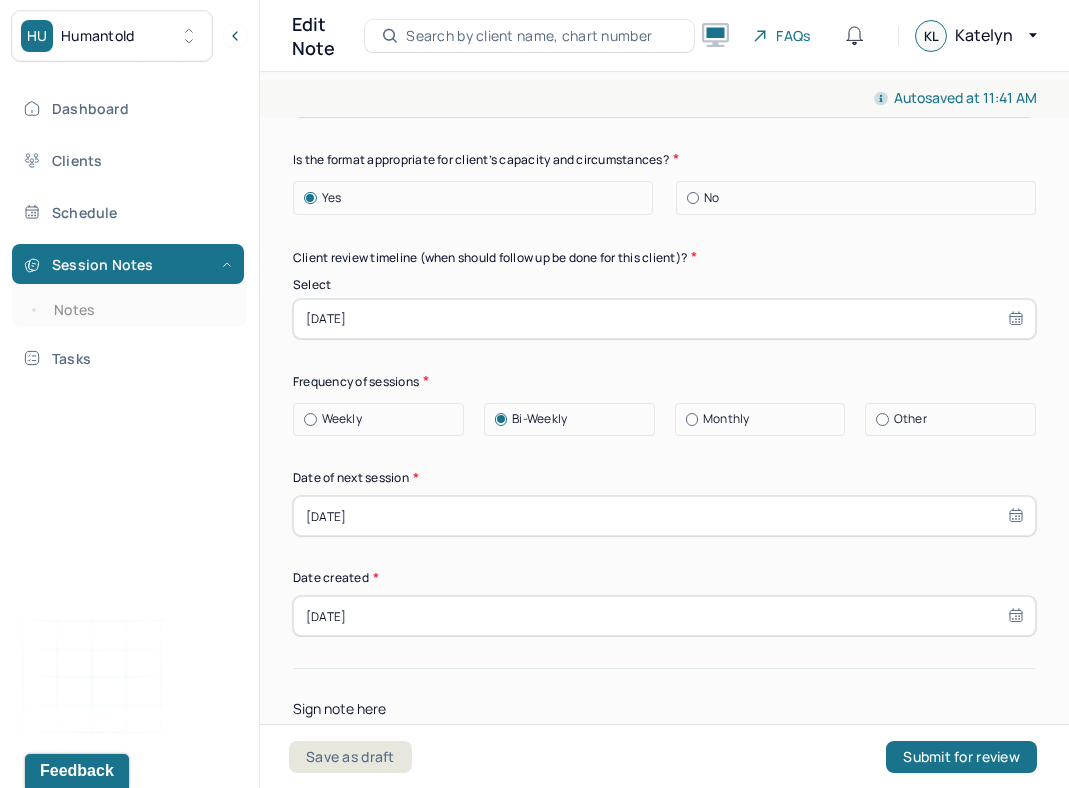 click on "Instructions The fields marked with an asterisk ( * ) are required before you can submit your notes. Before you can submit your session notes, they must be signed. You have the option to save your notes as a draft before making a submission. Primary diagnosis * F41.1 GENERALIZED ANXIETY DISORDER Secondary diagnosis (optional) Secondary diagnosis Tertiary diagnosis (optional) Tertiary diagnosis 1. Warning signs (thoughts, images, mood, situation,behavior) that a crisis may be developing starting to feel irritated, depressed, overthinking, little things/smaller changes are becoming more bothersome, feelings of not wanting to do anything, feeling tired for extended periods of time/overall feeling tired throughout the day, tightness in chest, on verge of tears, having a lot of stress on my plate/having many different things to manage in a short period of time
2. Internal coping strategies - things I can do to take my mind off my problems without contacting another person (relaxation technique, physical activity)" at bounding box center (664, -544) 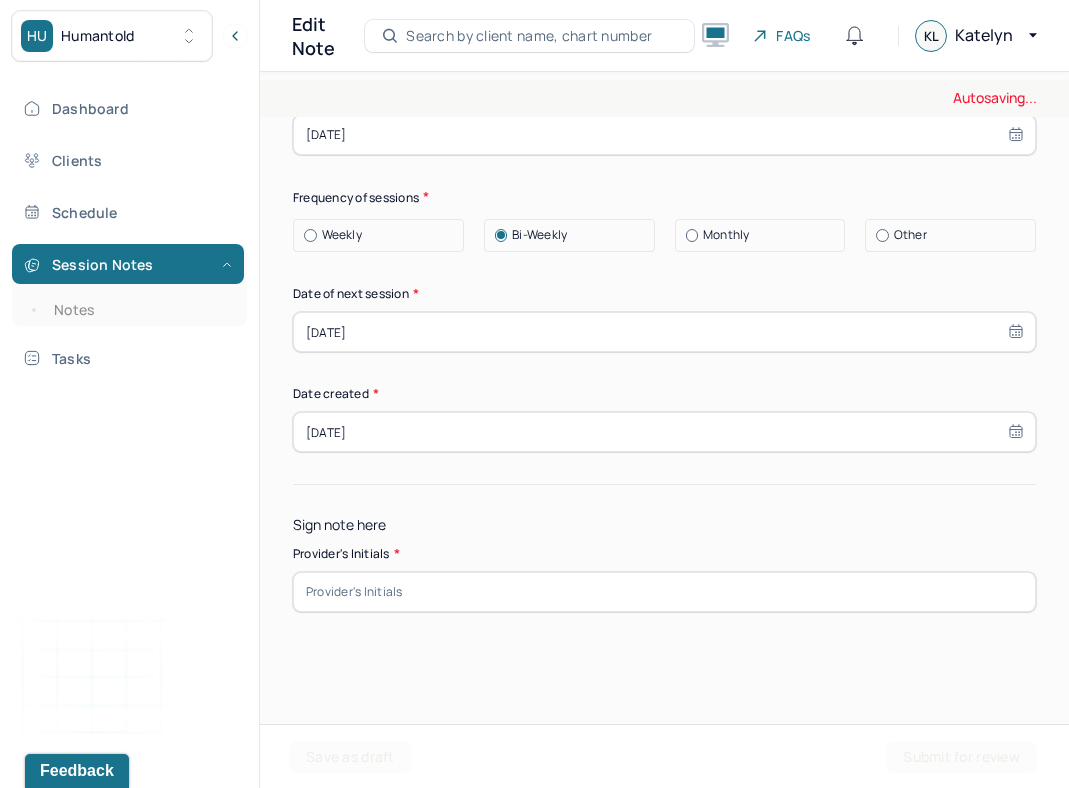 scroll, scrollTop: 2599, scrollLeft: 0, axis: vertical 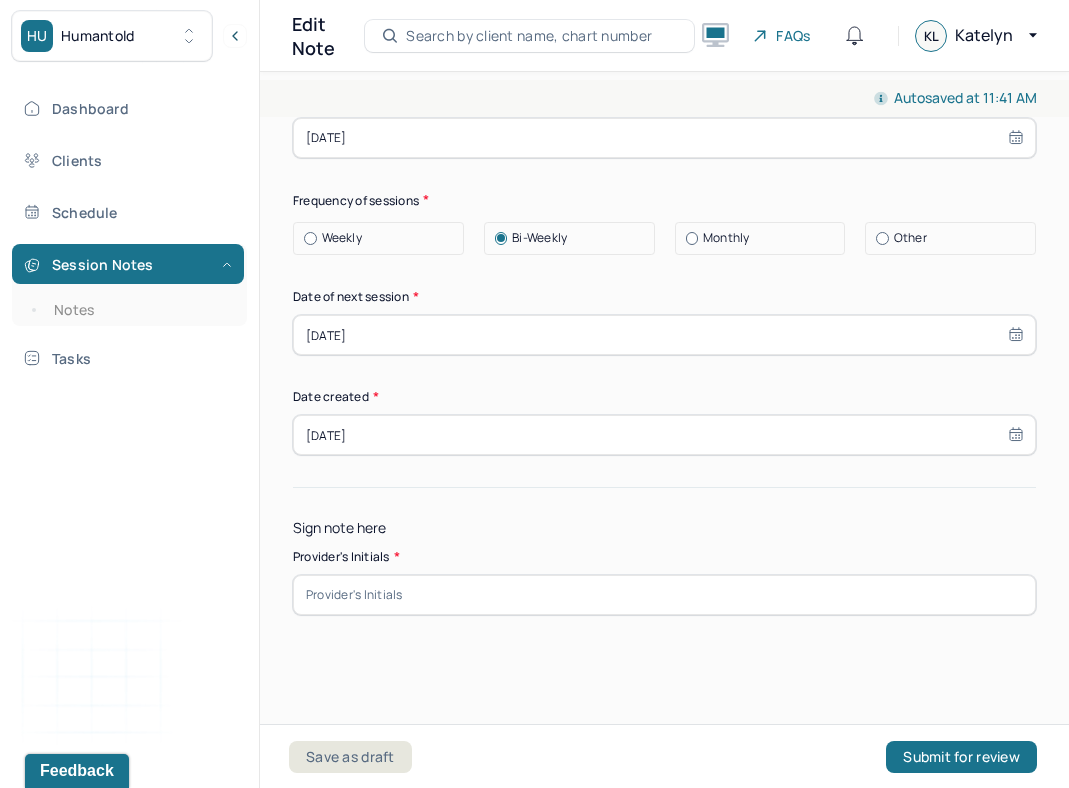 click at bounding box center (664, 595) 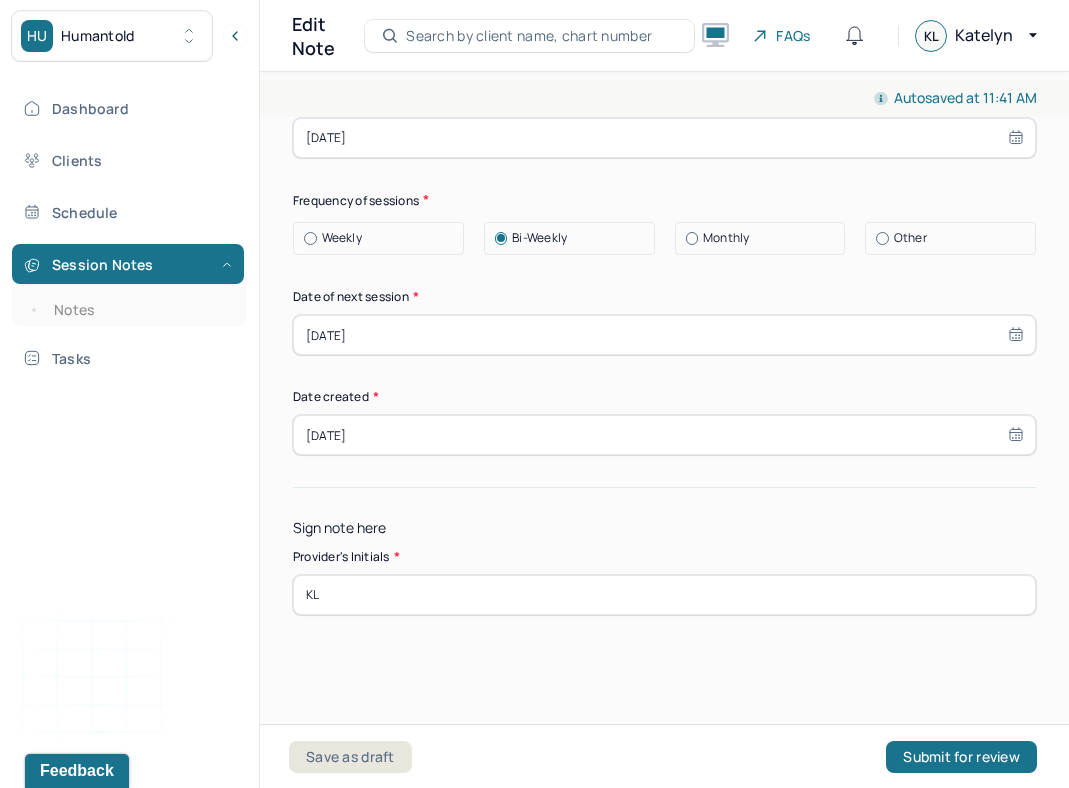 type on "KL" 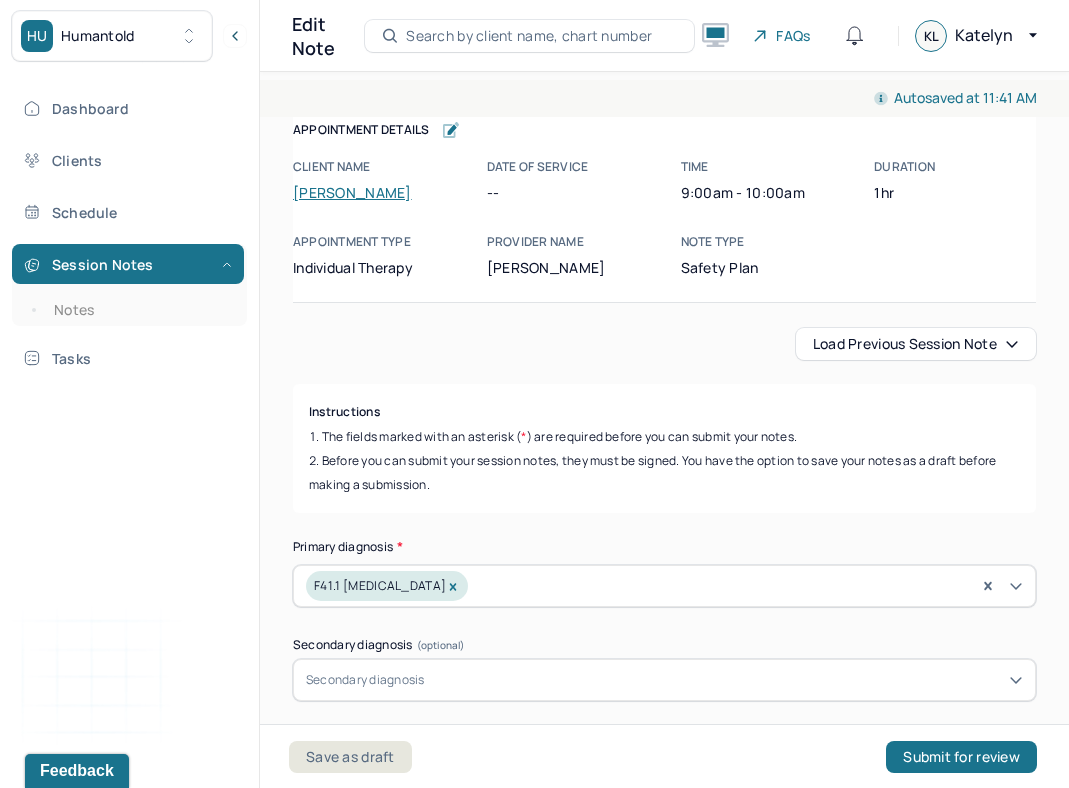scroll, scrollTop: 341, scrollLeft: 0, axis: vertical 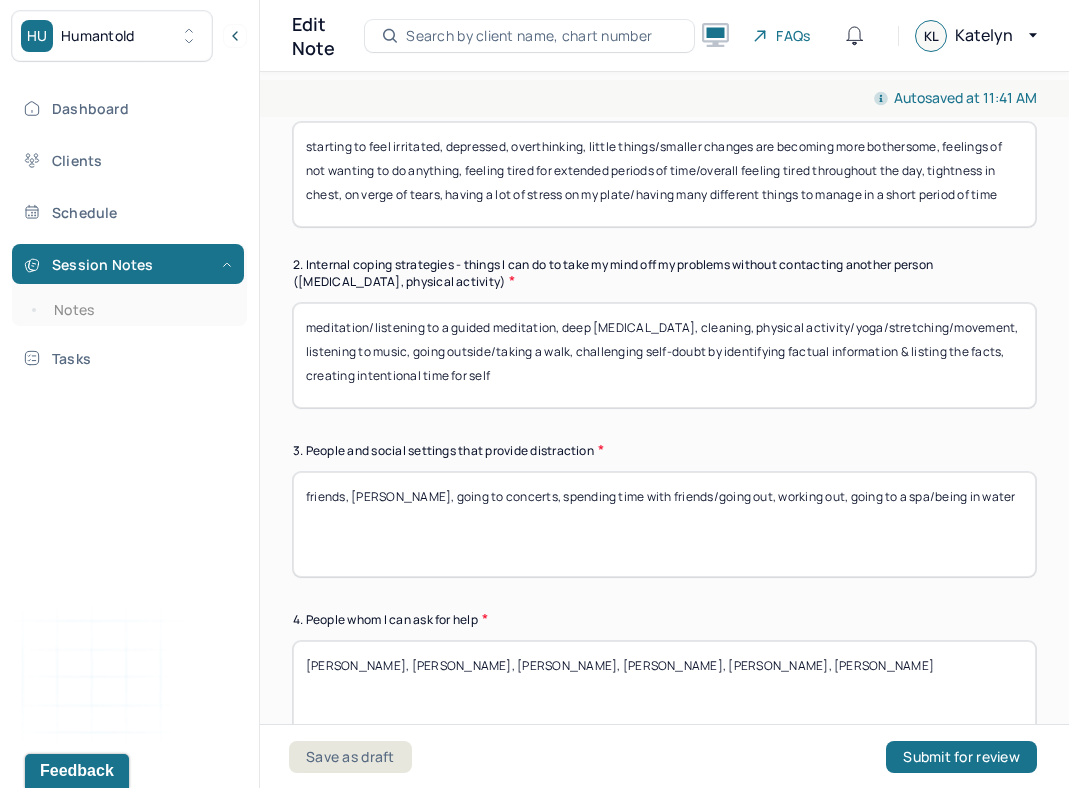 click on "Autosaved at 11:41 AM Appointment Details     Client name Sarah Hang Date of service -- Time 9:00am - 10:00am Duration 1hr Appointment type individual therapy Provider name Katelyn Leong Note type Safety plan Appointment Details     Client name Sarah Hang Date of service Time 9:00am - 10:00am Duration 1hr Appointment type individual therapy Provider name Katelyn Leong Note type Safety plan   Load previous session note   Instructions The fields marked with an asterisk ( * ) are required before you can submit your notes. Before you can submit your session notes, they must be signed. You have the option to save your notes as a draft before making a submission. Primary diagnosis * F41.1 GENERALIZED ANXIETY DISORDER Secondary diagnosis (optional) Secondary diagnosis Tertiary diagnosis (optional) Tertiary diagnosis 1. Warning signs (thoughts, images, mood, situation,behavior) that a crisis may be developing 3. People and social settings that provide distraction 4. People whom I can ask for help Very likely Likely *" at bounding box center (664, 426) 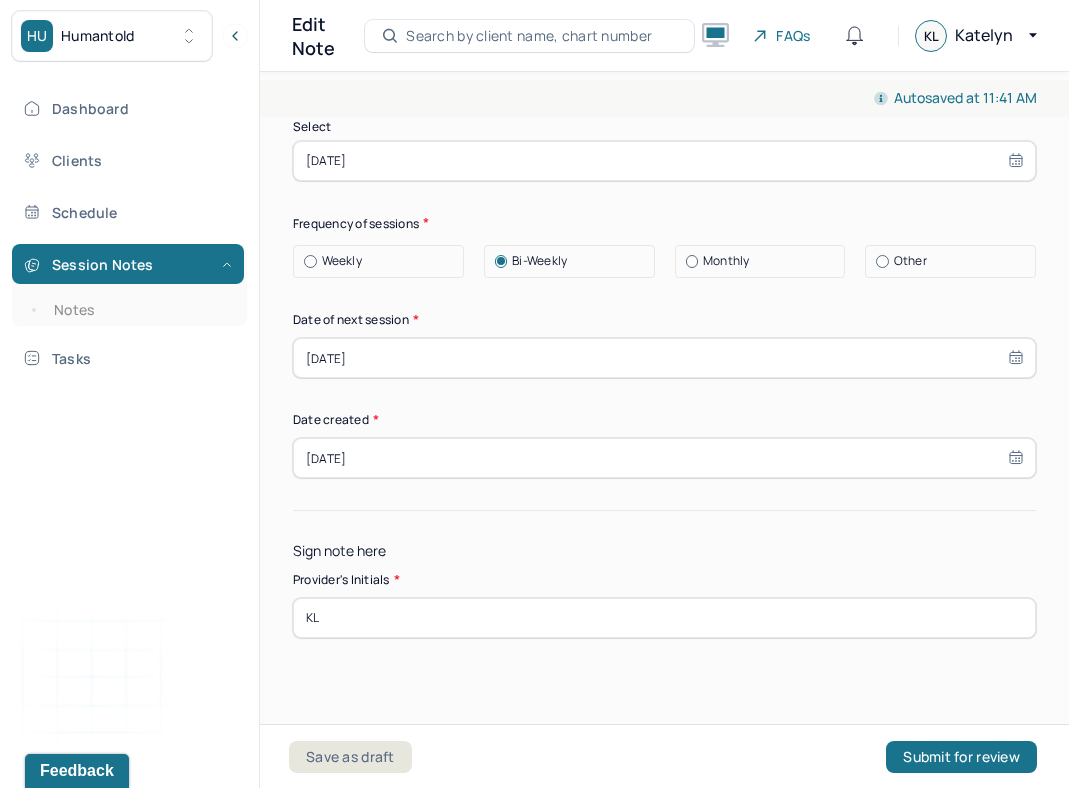 scroll, scrollTop: 2602, scrollLeft: 0, axis: vertical 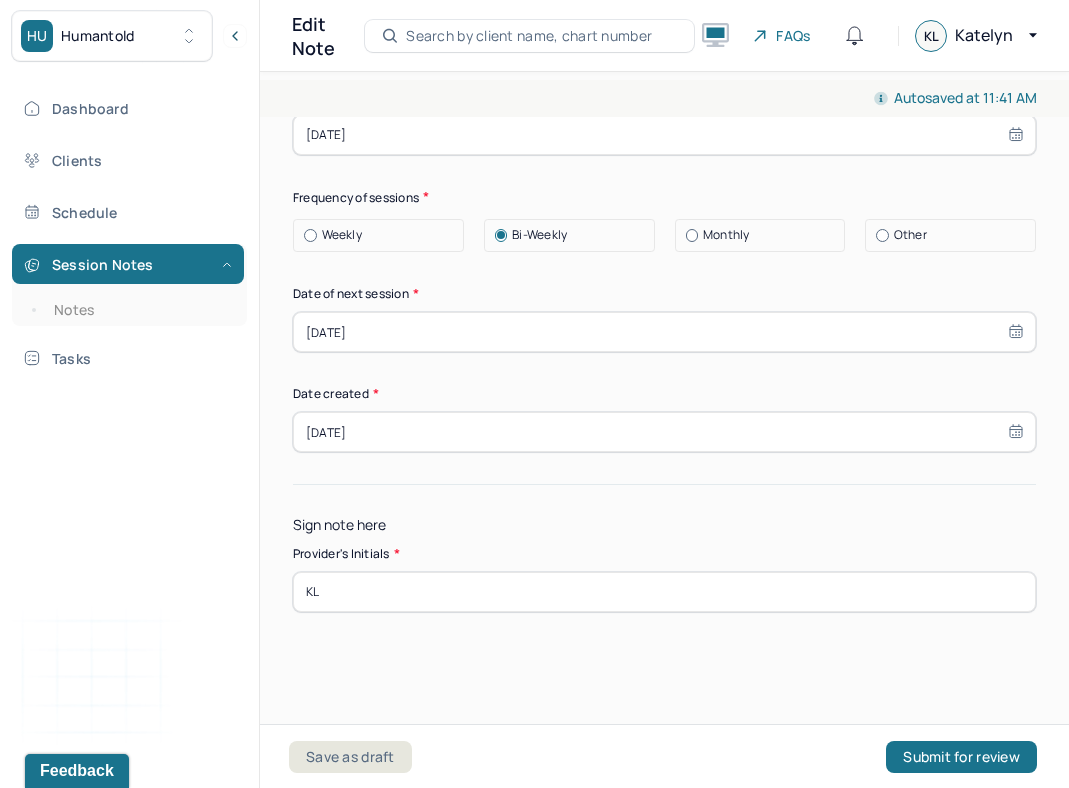 click on "Autosaved at 11:41 AM Appointment Details     Client name Sarah Hang Date of service -- Time 9:00am - 10:00am Duration 1hr Appointment type individual therapy Provider name Katelyn Leong Note type Safety plan Appointment Details     Client name Sarah Hang Date of service Time 9:00am - 10:00am Duration 1hr Appointment type individual therapy Provider name Katelyn Leong Note type Safety plan   Load previous session note   Instructions The fields marked with an asterisk ( * ) are required before you can submit your notes. Before you can submit your session notes, they must be signed. You have the option to save your notes as a draft before making a submission. Primary diagnosis * F41.1 GENERALIZED ANXIETY DISORDER Secondary diagnosis (optional) Secondary diagnosis Tertiary diagnosis (optional) Tertiary diagnosis 1. Warning signs (thoughts, images, mood, situation,behavior) that a crisis may be developing 3. People and social settings that provide distraction 4. People whom I can ask for help Very likely Likely *" at bounding box center [664, 426] 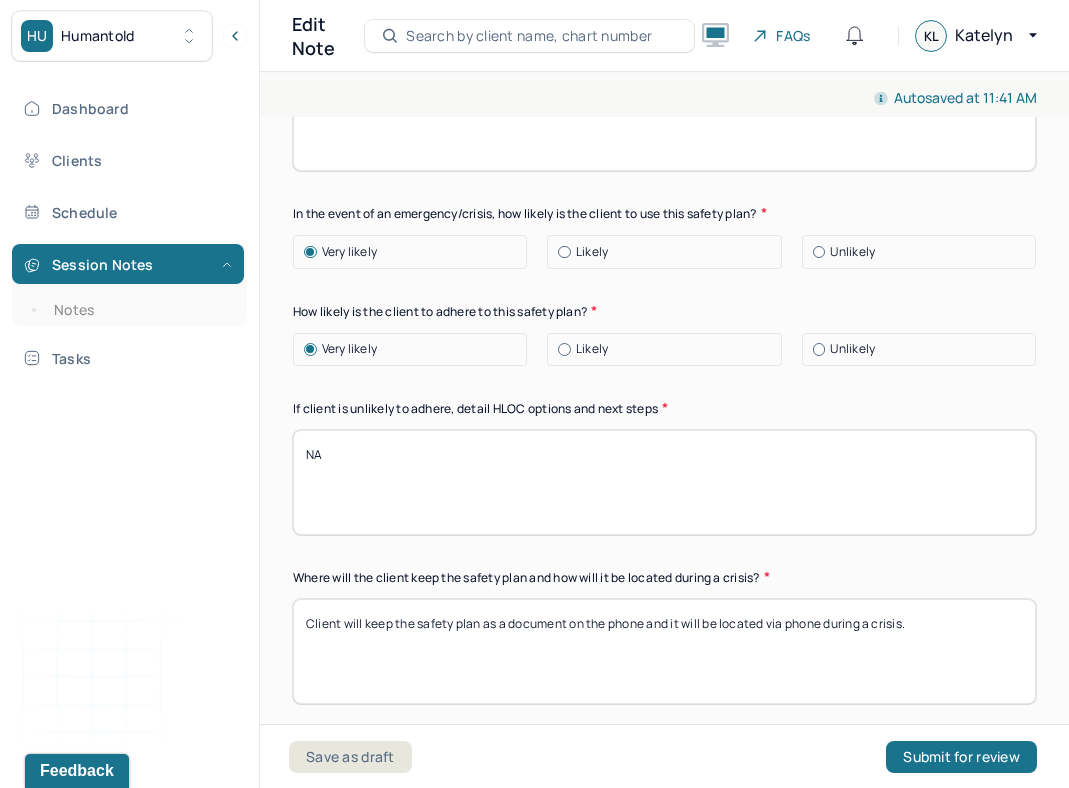 scroll, scrollTop: 2602, scrollLeft: 0, axis: vertical 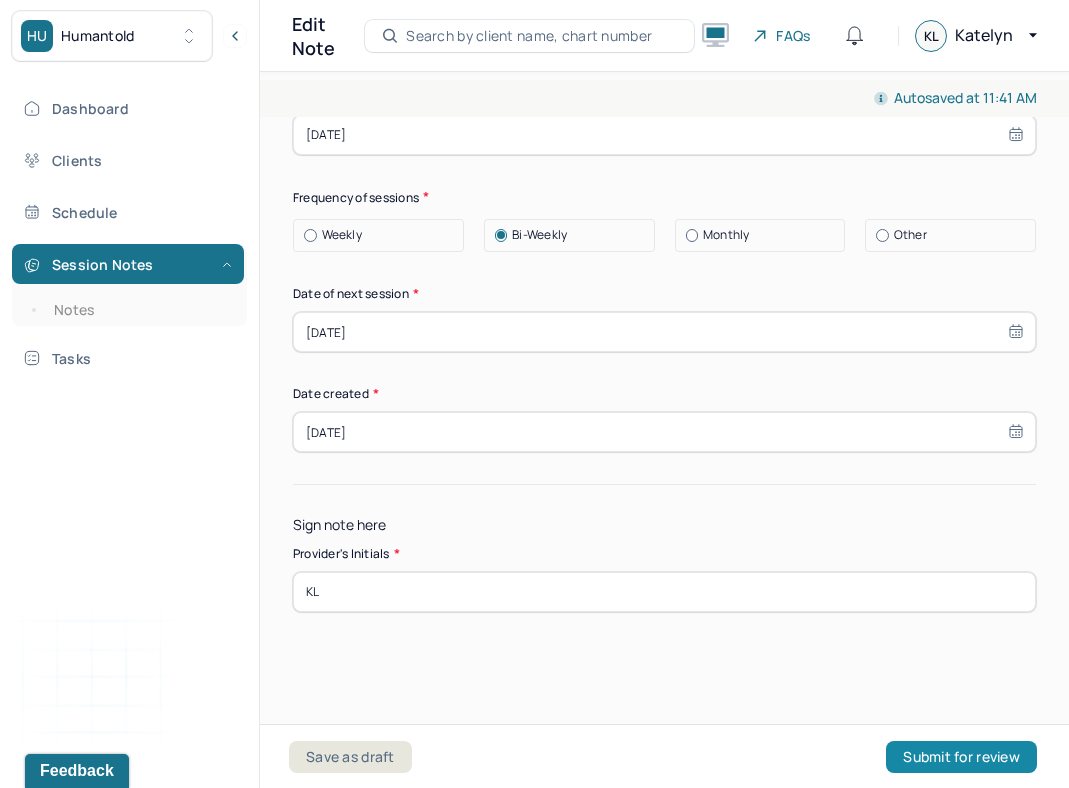 click on "Submit for review" at bounding box center [961, 757] 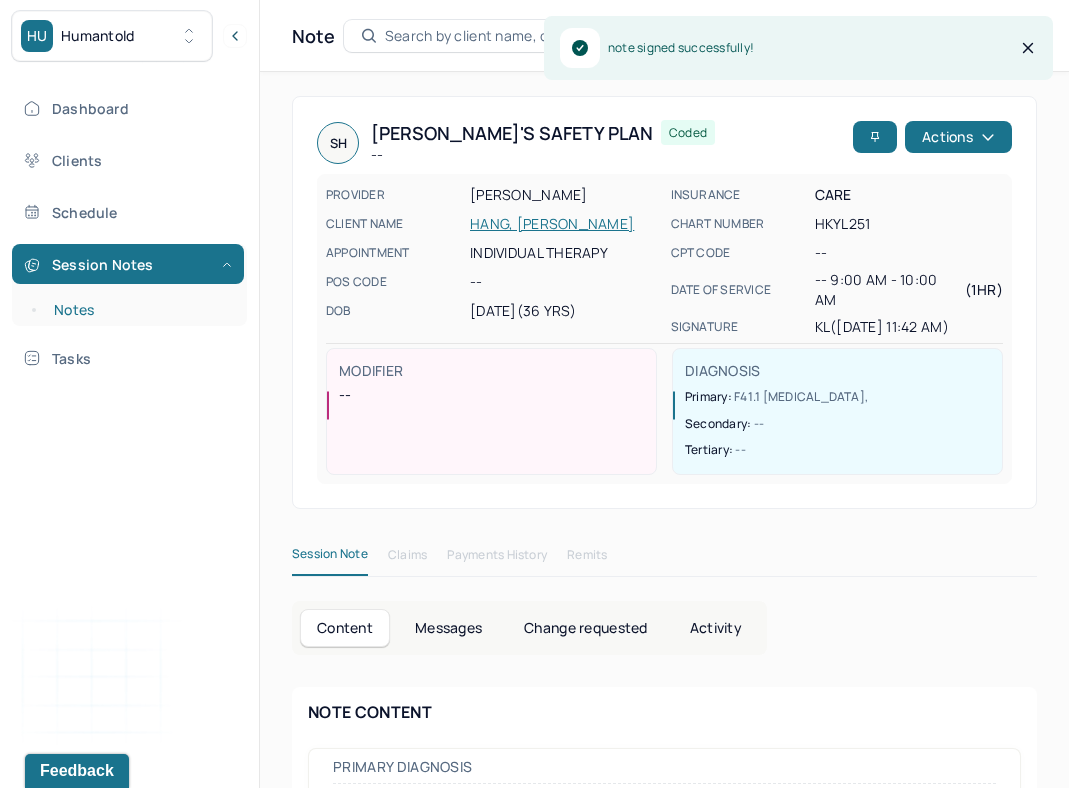 click on "Notes" at bounding box center (139, 310) 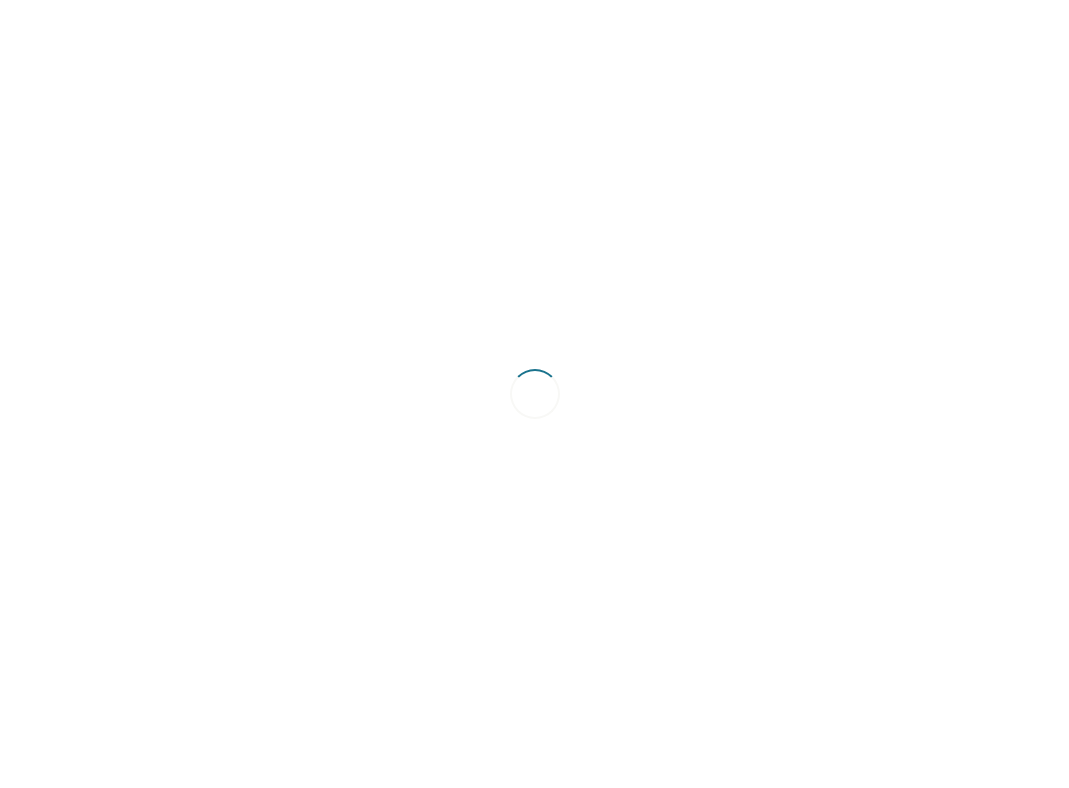 scroll, scrollTop: 0, scrollLeft: 0, axis: both 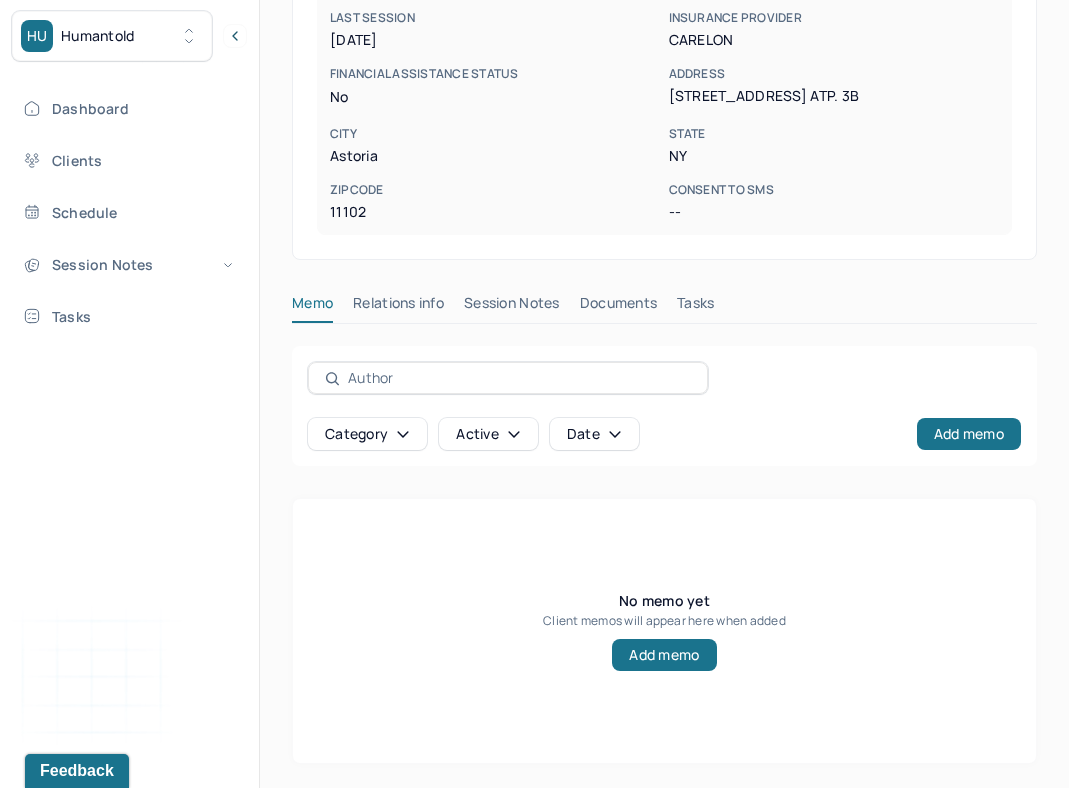 click on "Session Notes" at bounding box center (512, 307) 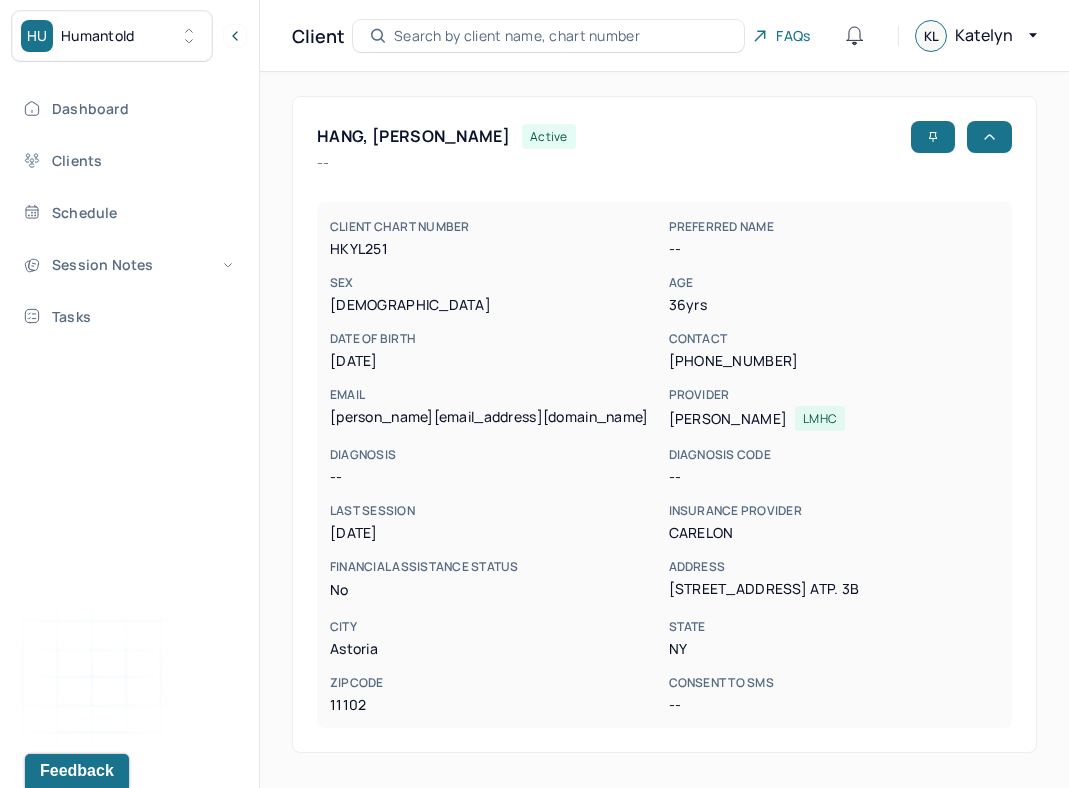 scroll, scrollTop: 858, scrollLeft: 0, axis: vertical 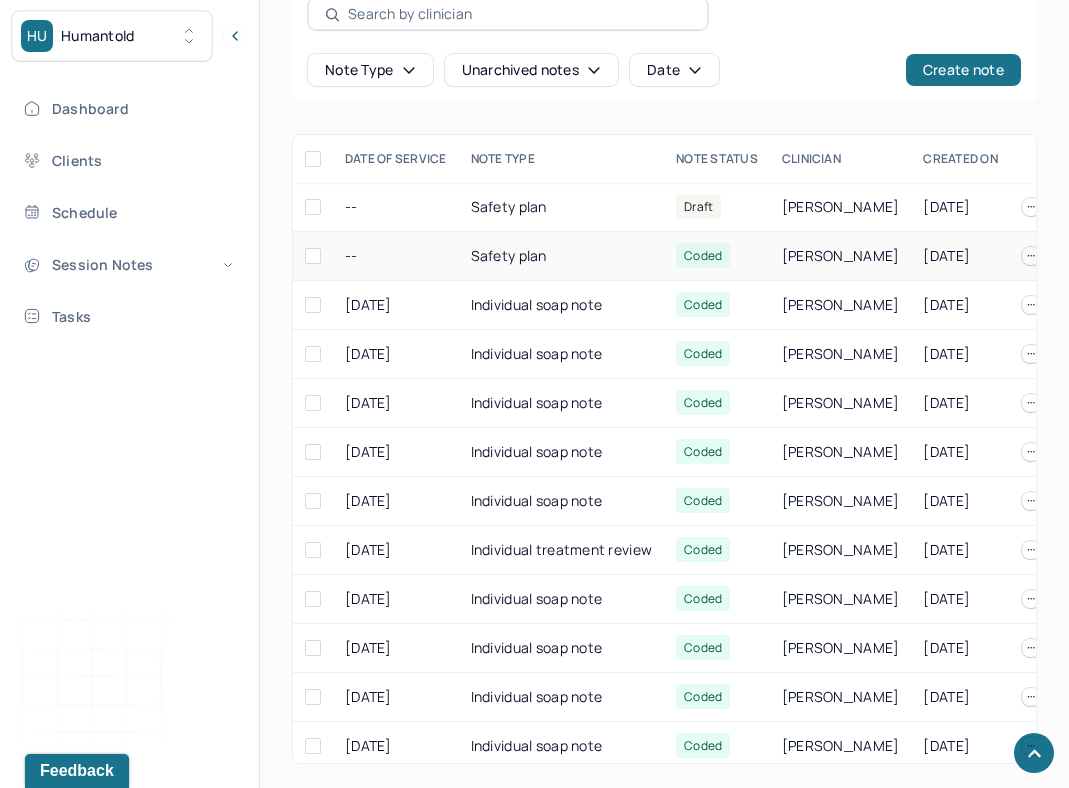 click on "Safety plan" at bounding box center (562, 256) 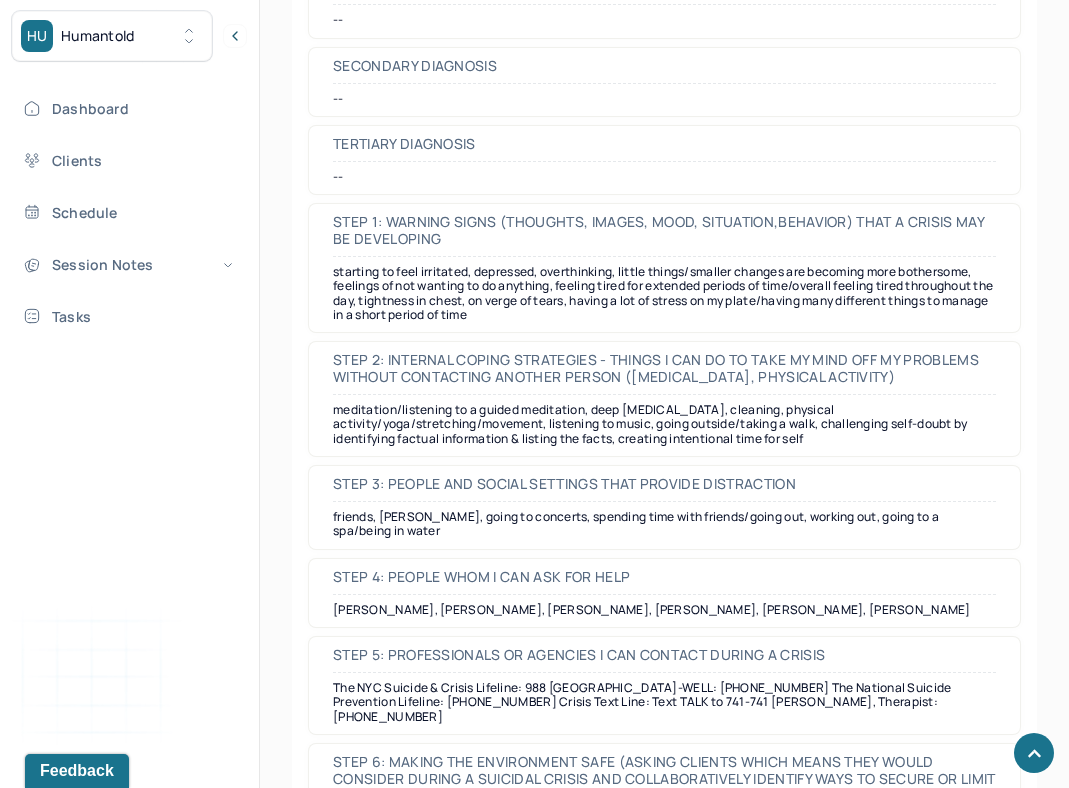 scroll, scrollTop: 854, scrollLeft: 0, axis: vertical 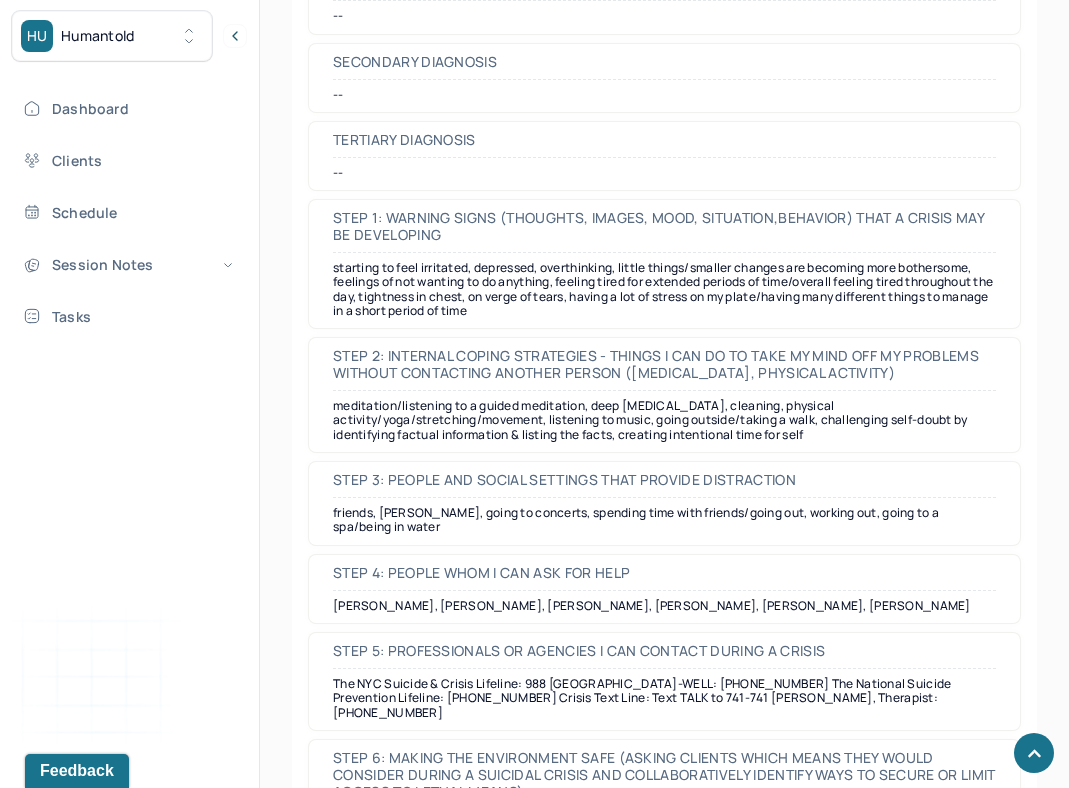 click on "starting to feel irritated, depressed, overthinking, little things/smaller changes are becoming more bothersome, feelings of not wanting to do anything, feeling tired for extended periods of time/overall feeling tired throughout the day, tightness in chest, on verge of tears, having a lot of stress on my plate/having many different things to manage in a short period of time" at bounding box center (664, 290) 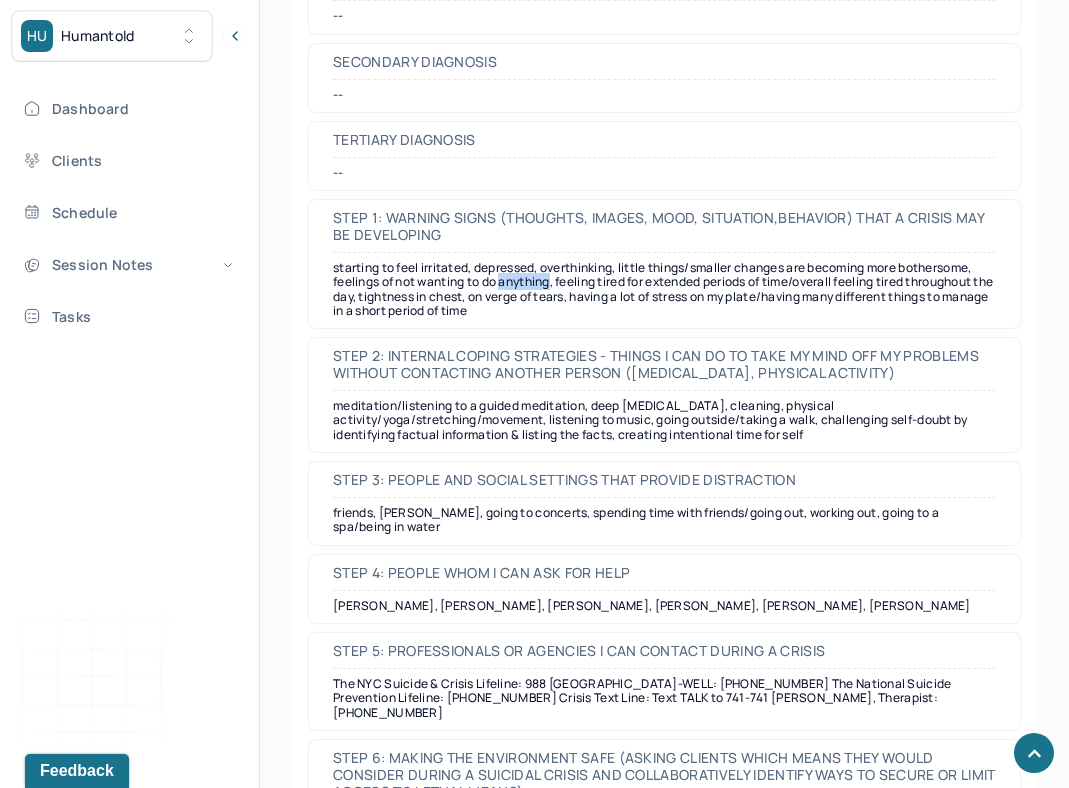 click on "starting to feel irritated, depressed, overthinking, little things/smaller changes are becoming more bothersome, feelings of not wanting to do anything, feeling tired for extended periods of time/overall feeling tired throughout the day, tightness in chest, on verge of tears, having a lot of stress on my plate/having many different things to manage in a short period of time" at bounding box center (664, 290) 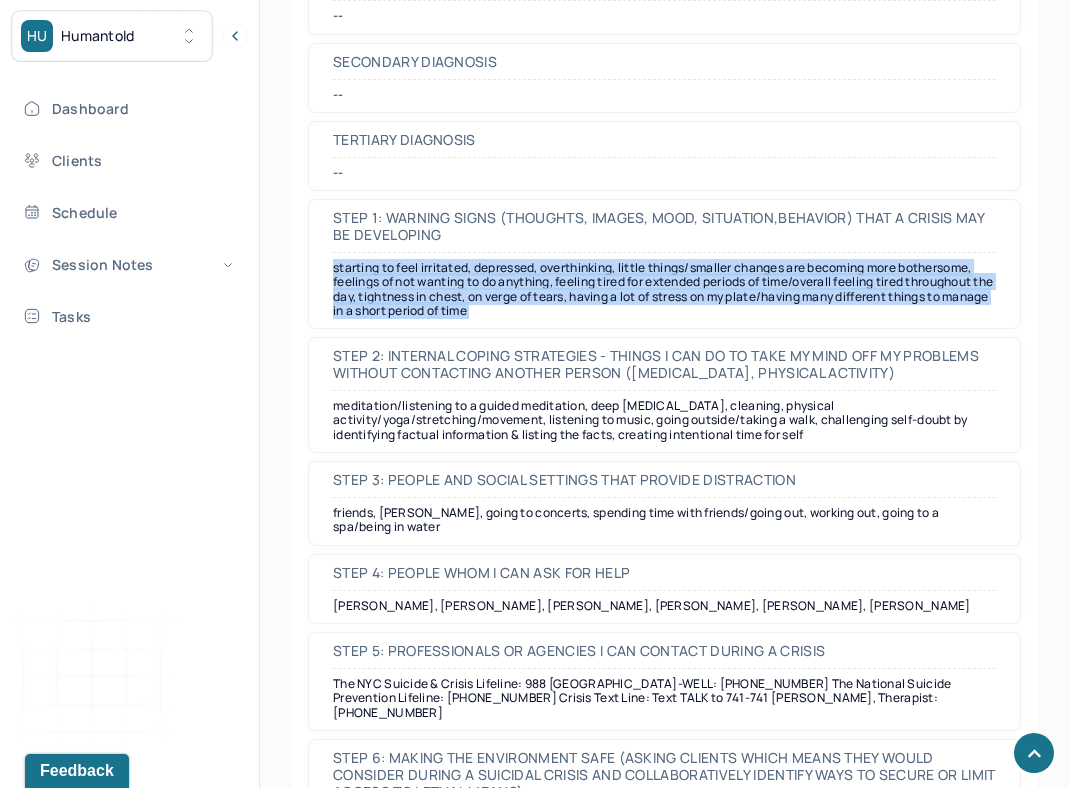 copy on "starting to feel irritated, depressed, overthinking, little things/smaller changes are becoming more bothersome, feelings of not wanting to do anything, feeling tired for extended periods of time/overall feeling tired throughout the day, tightness in chest, on verge of tears, having a lot of stress on my plate/having many different things to manage in a short period of time" 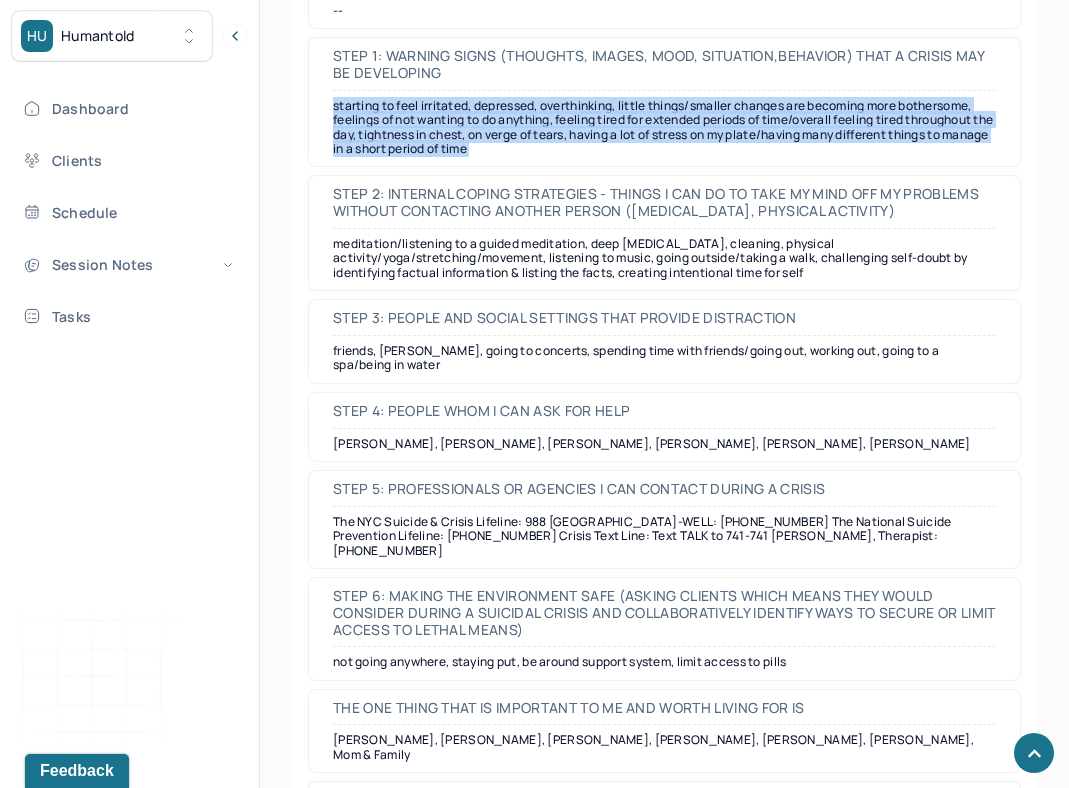 scroll, scrollTop: 1019, scrollLeft: 0, axis: vertical 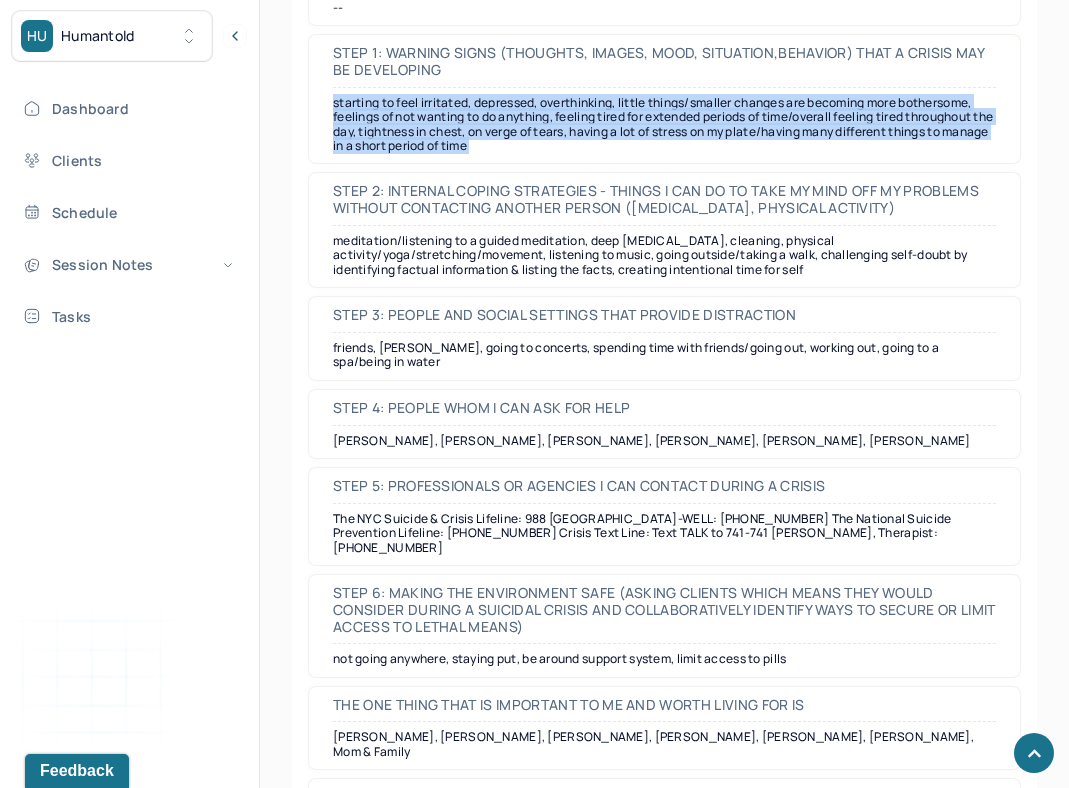 copy on "starting to feel irritated, depressed, overthinking, little things/smaller changes are becoming more bothersome, feelings of not wanting to do anything, feeling tired for extended periods of time/overall feeling tired throughout the day, tightness in chest, on verge of tears, having a lot of stress on my plate/having many different things to manage in a short period of time" 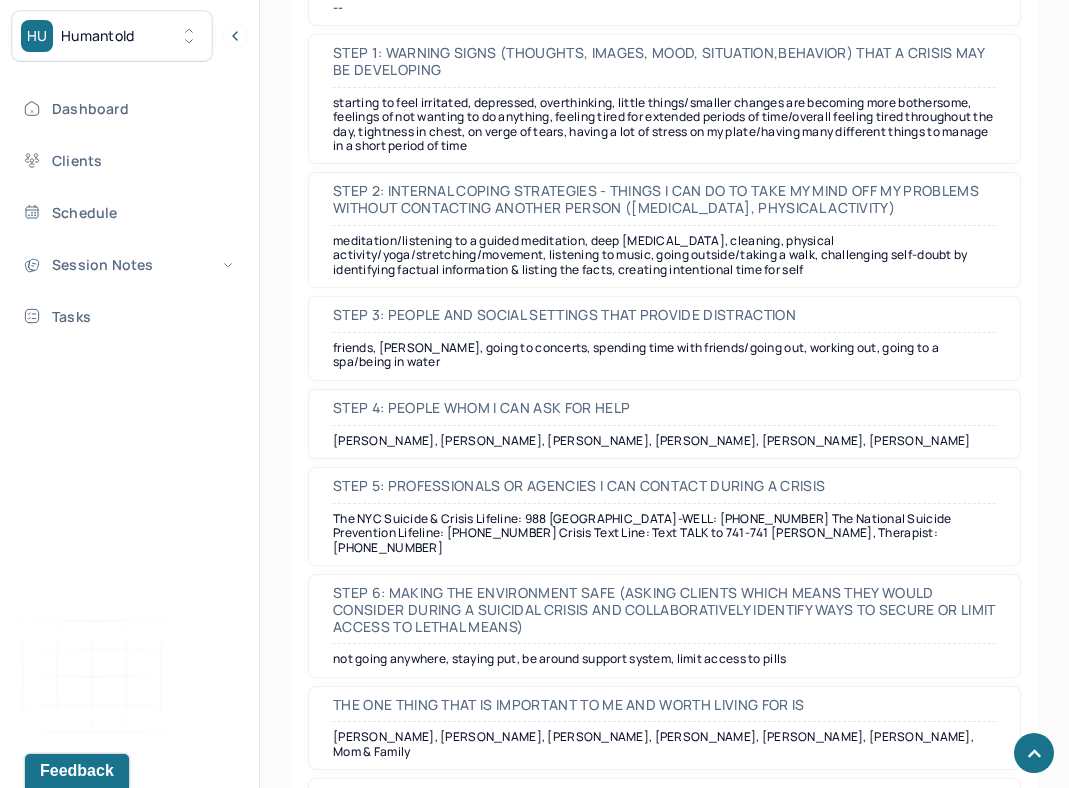 click on "meditation/listening to a guided meditation, deep [MEDICAL_DATA], cleaning, physical activity/yoga/stretching/movement, listening to music, going outside/taking a walk, challenging self-doubt by identifying factual information & listing the facts, creating intentional time for self" at bounding box center [664, 255] 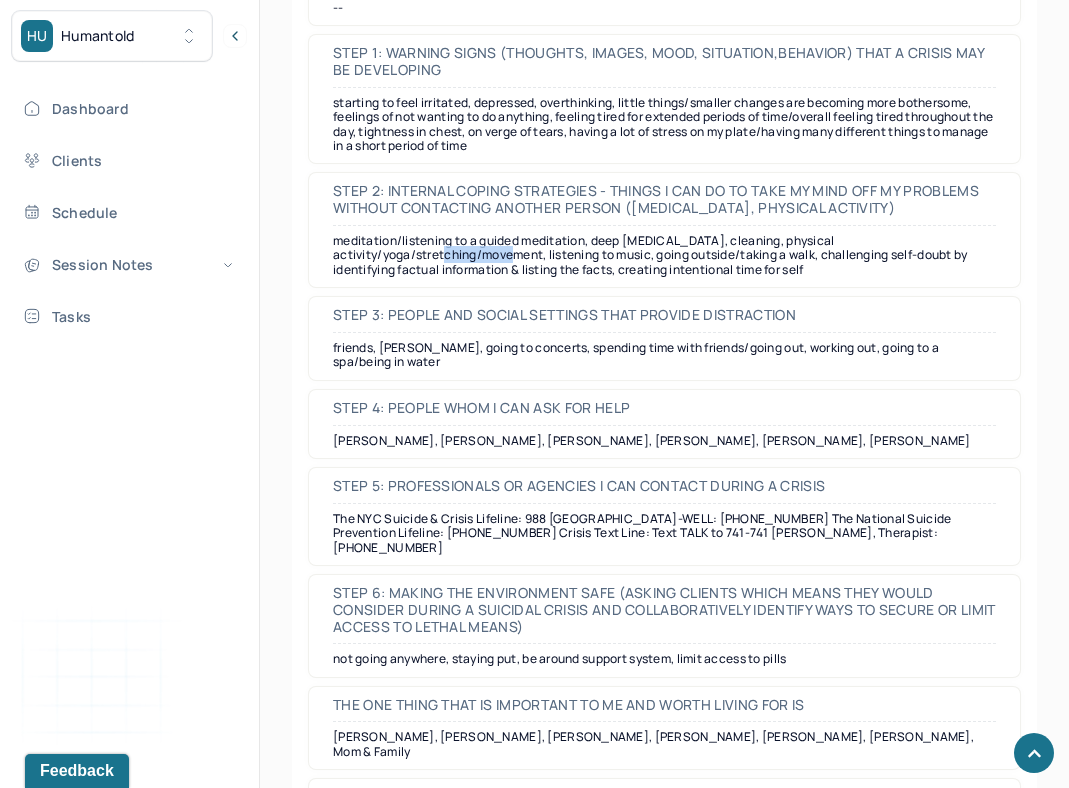 click on "meditation/listening to a guided meditation, deep [MEDICAL_DATA], cleaning, physical activity/yoga/stretching/movement, listening to music, going outside/taking a walk, challenging self-doubt by identifying factual information & listing the facts, creating intentional time for self" at bounding box center [664, 255] 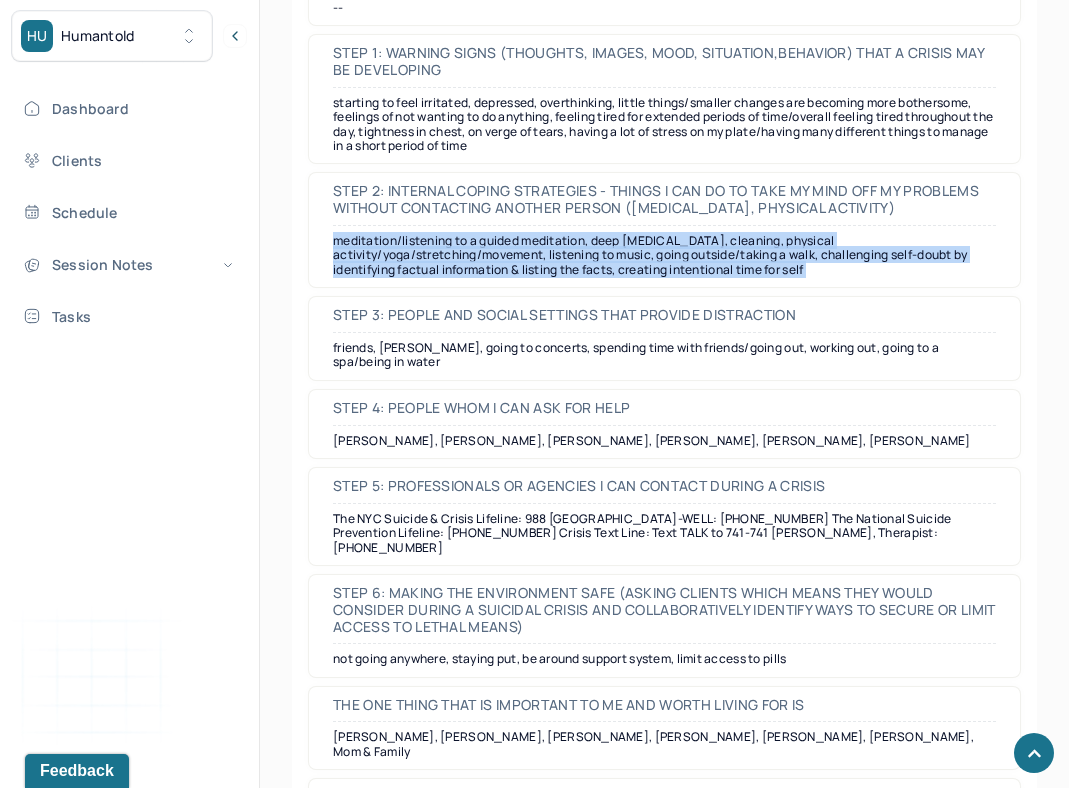 copy on "meditation/listening to a guided meditation, deep [MEDICAL_DATA], cleaning, physical activity/yoga/stretching/movement, listening to music, going outside/taking a walk, challenging self-doubt by identifying factual information & listing the facts, creating intentional time for self" 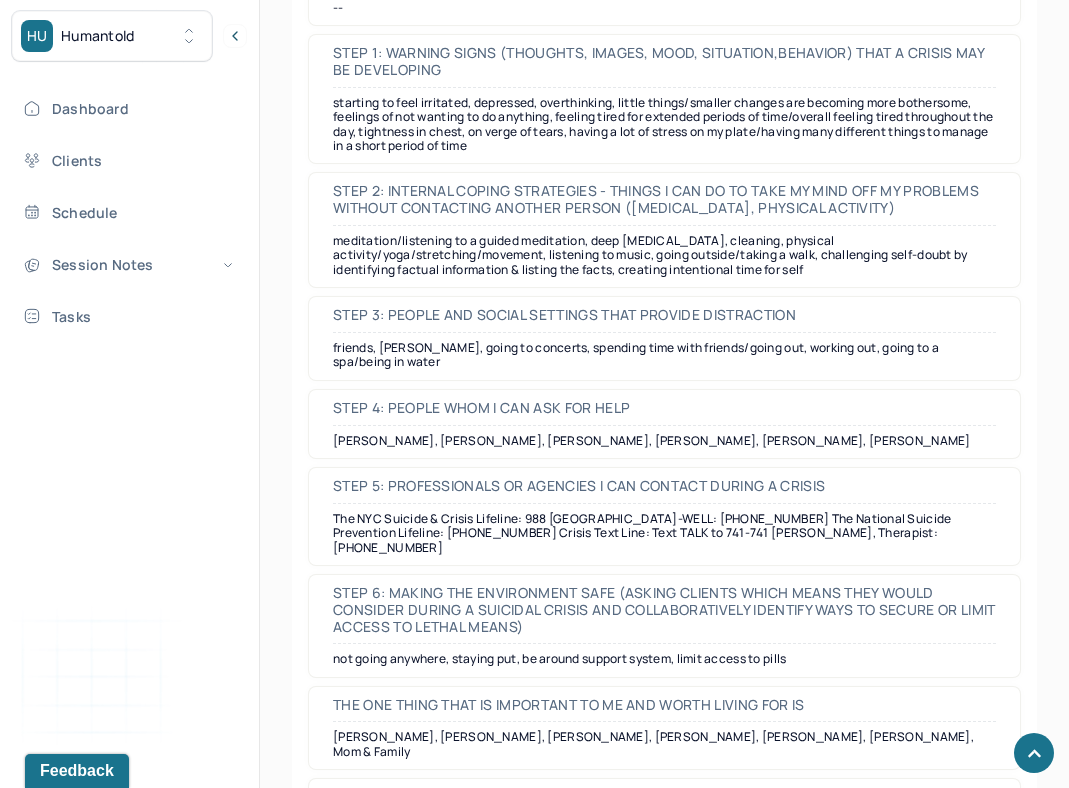 click on "friends, [PERSON_NAME], going to concerts, spending time with friends/going out, working out, going to a spa/being in water" at bounding box center (664, 355) 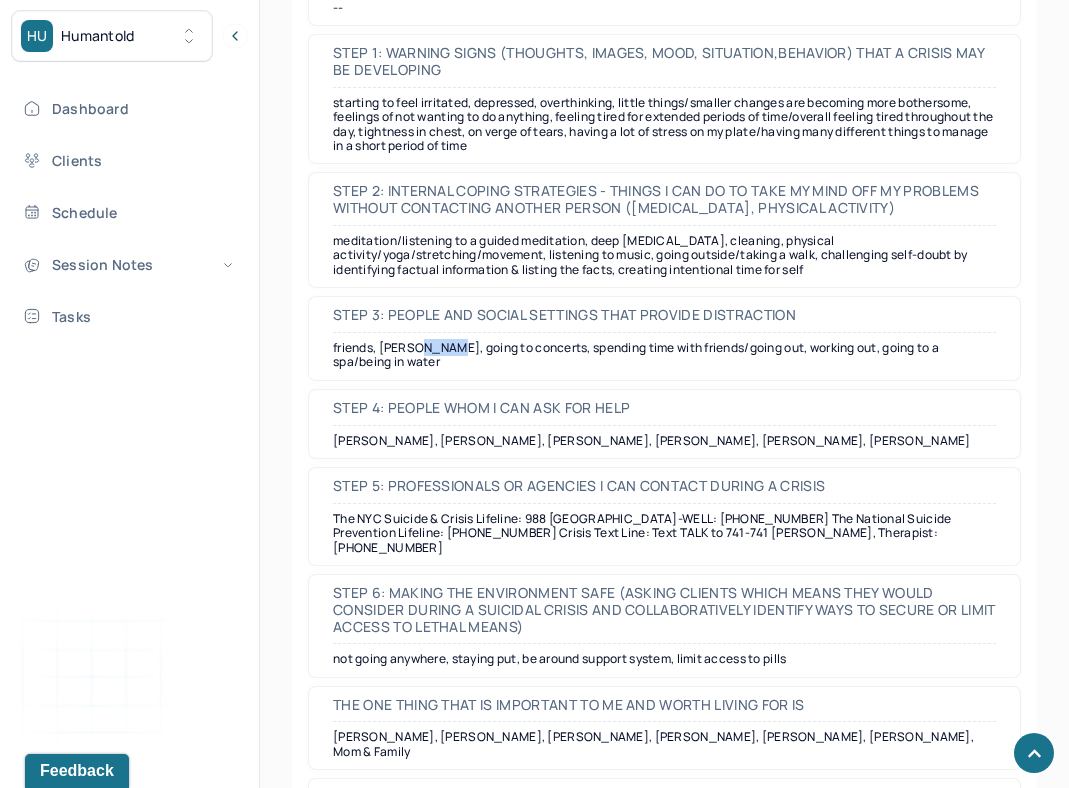 click on "friends, [PERSON_NAME], going to concerts, spending time with friends/going out, working out, going to a spa/being in water" at bounding box center (664, 355) 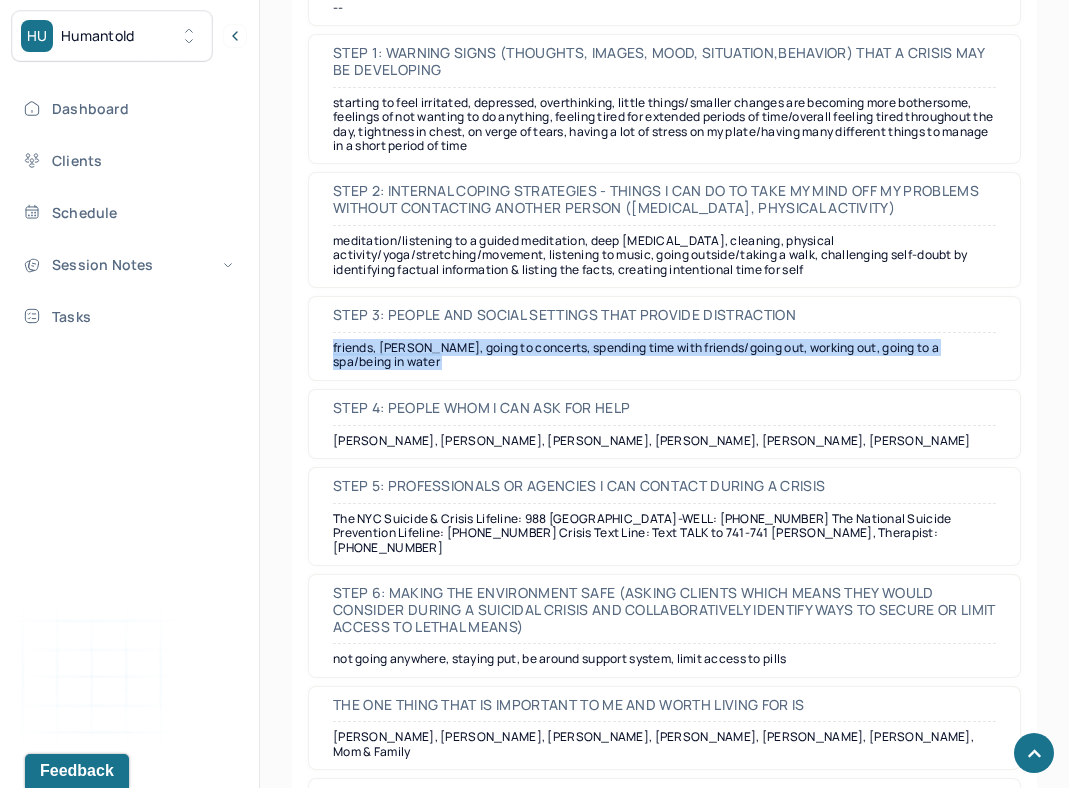 copy on "friends, [PERSON_NAME], going to concerts, spending time with friends/going out, working out, going to a spa/being in water" 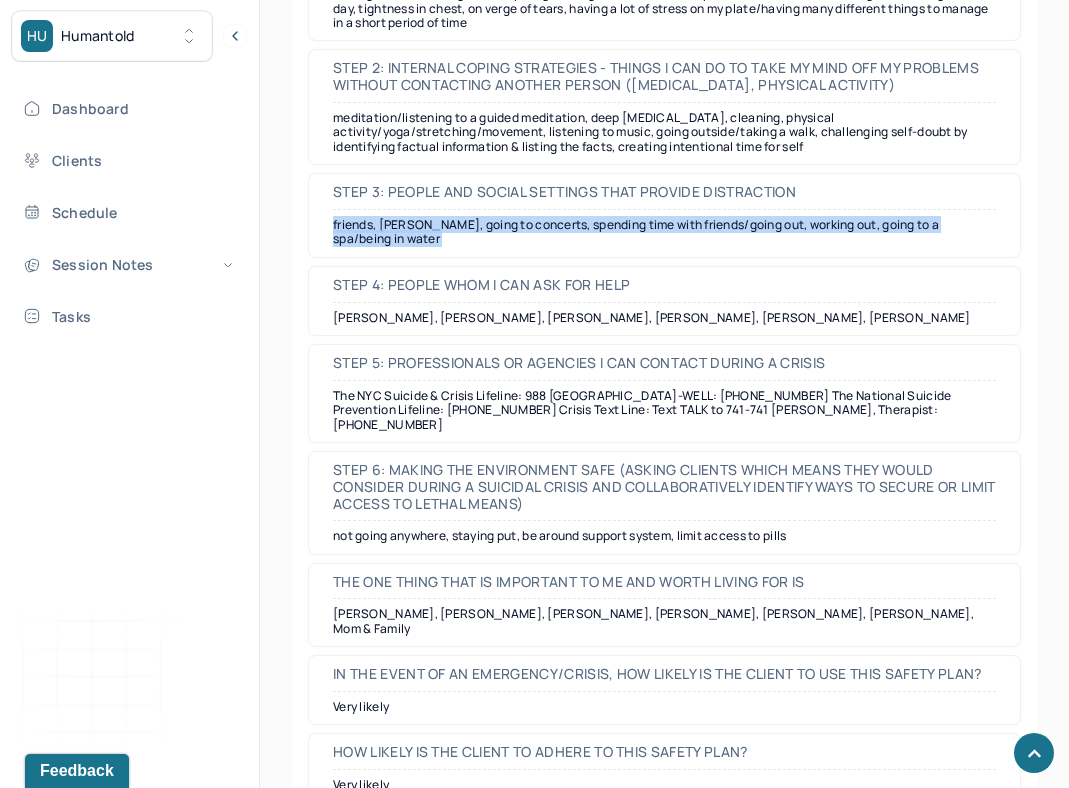 click on "[PERSON_NAME], [PERSON_NAME], [PERSON_NAME], [PERSON_NAME], [PERSON_NAME], [PERSON_NAME]" at bounding box center (664, 318) 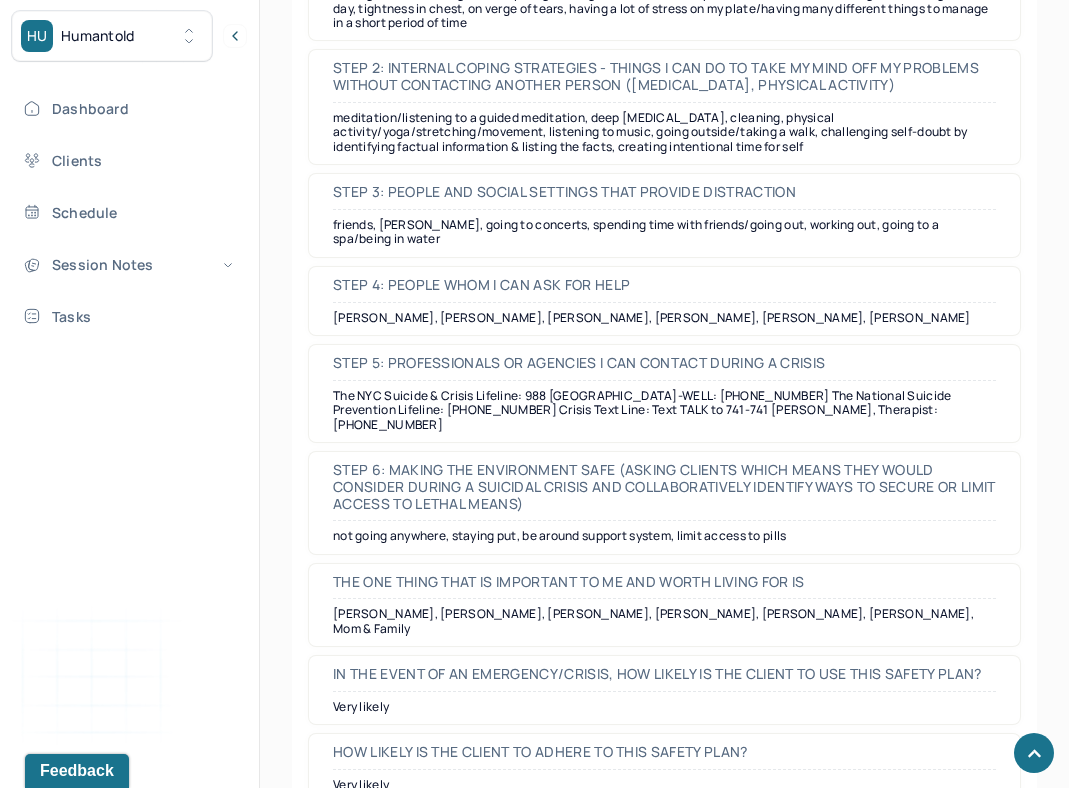 click on "Tina, Hannah, Nicole, Dana, Elif, Ying" at bounding box center (664, 318) 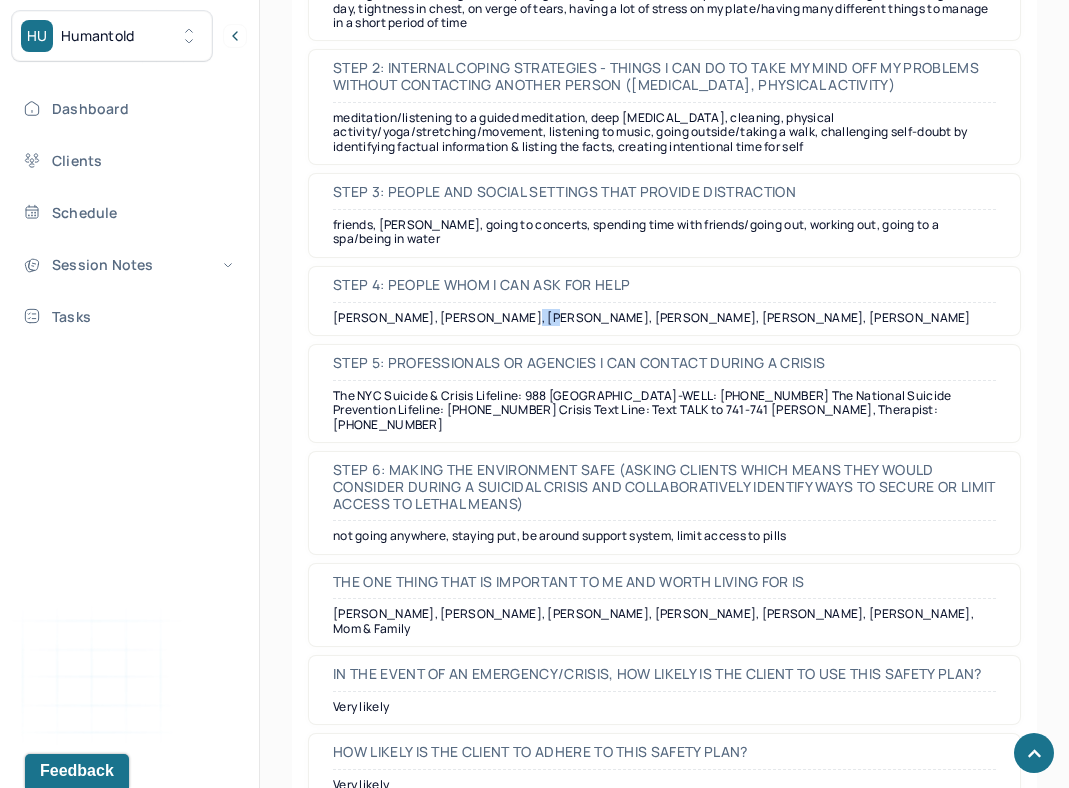 click on "Tina, Hannah, Nicole, Dana, Elif, Ying" at bounding box center [664, 318] 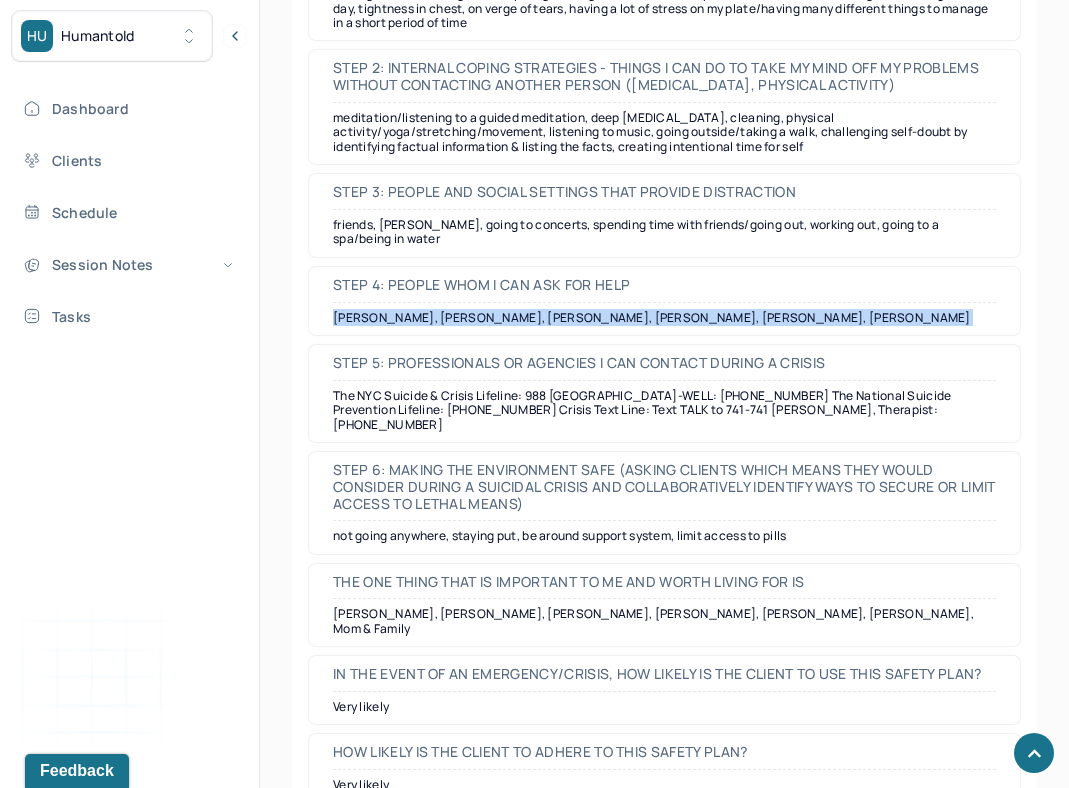copy on "Tina, Hannah, Nicole, Dana, Elif, Ying" 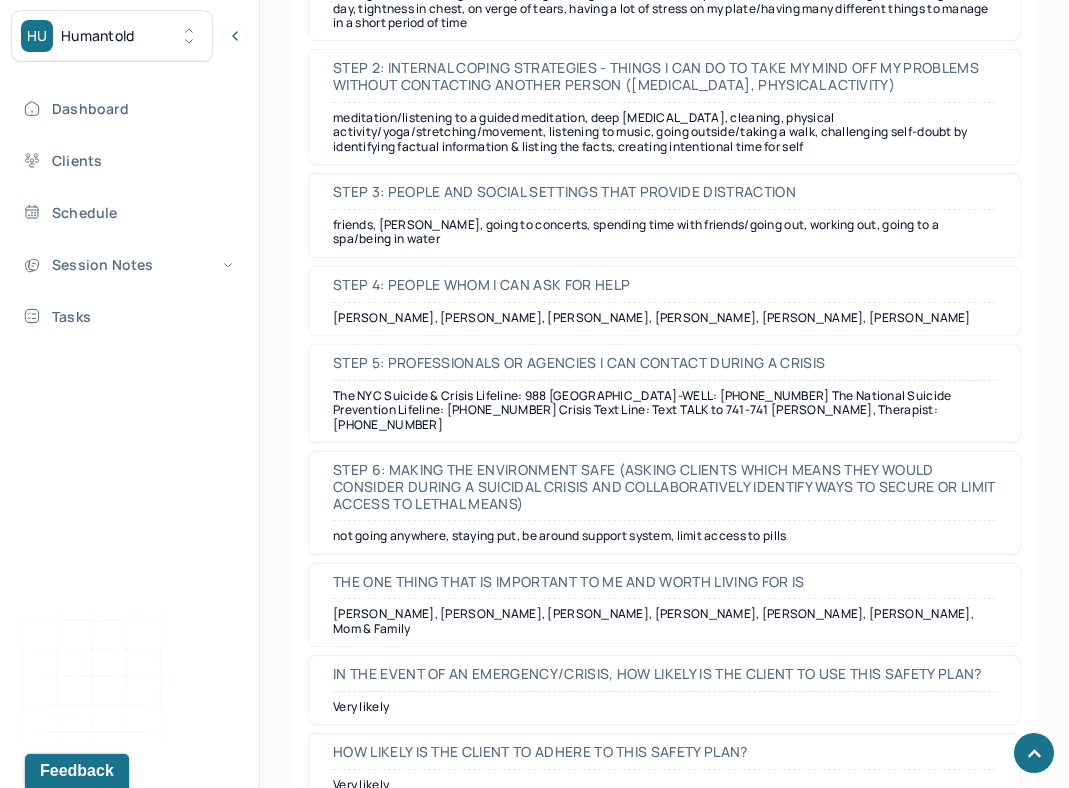 click on "The NYC Suicide & Crisis Lifeline: 988
NYC-WELL: 1-888-692-9355
The National Suicide Prevention Lifeline: 1-800-273-8255
Crisis Text Line: Text TALK to 741-741
Katelyn Leong, Therapist: 914-418-4783" at bounding box center (664, 410) 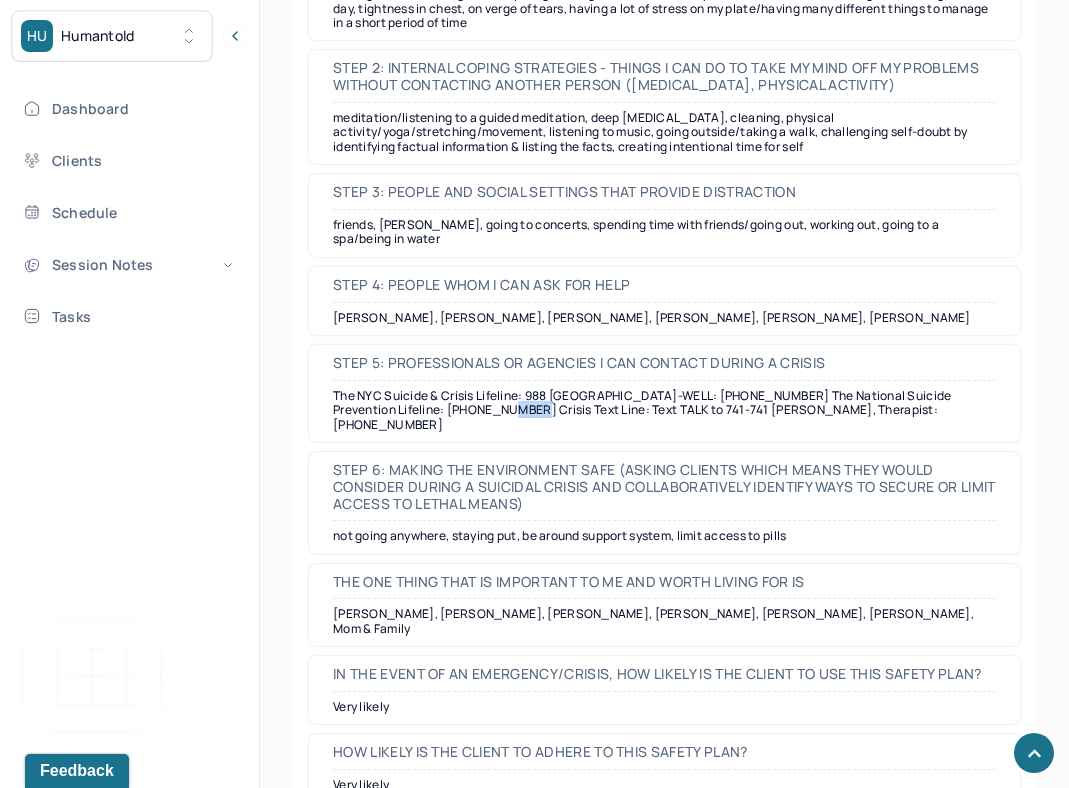 click on "The NYC Suicide & Crisis Lifeline: 988
NYC-WELL: 1-888-692-9355
The National Suicide Prevention Lifeline: 1-800-273-8255
Crisis Text Line: Text TALK to 741-741
Katelyn Leong, Therapist: 914-418-4783" at bounding box center [664, 410] 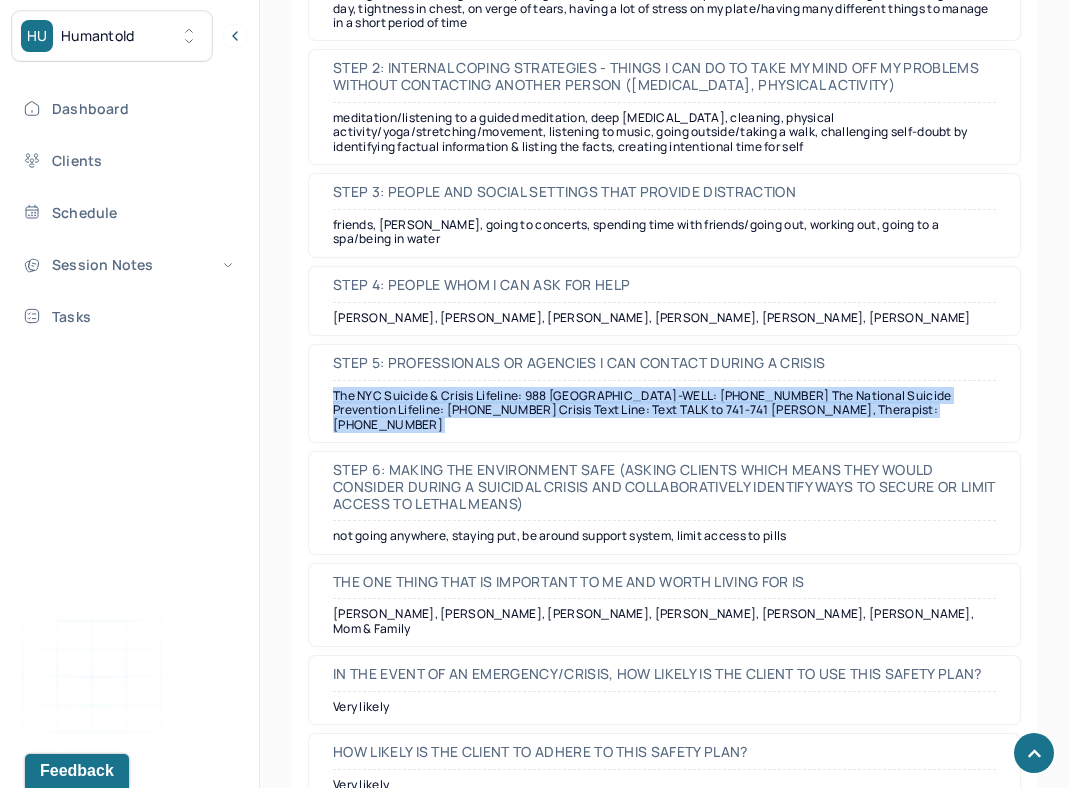 copy on "The NYC Suicide & Crisis Lifeline: 988
NYC-WELL: 1-888-692-9355
The National Suicide Prevention Lifeline: 1-800-273-8255
Crisis Text Line: Text TALK to 741-741
Katelyn Leong, Therapist: 914-418-4783" 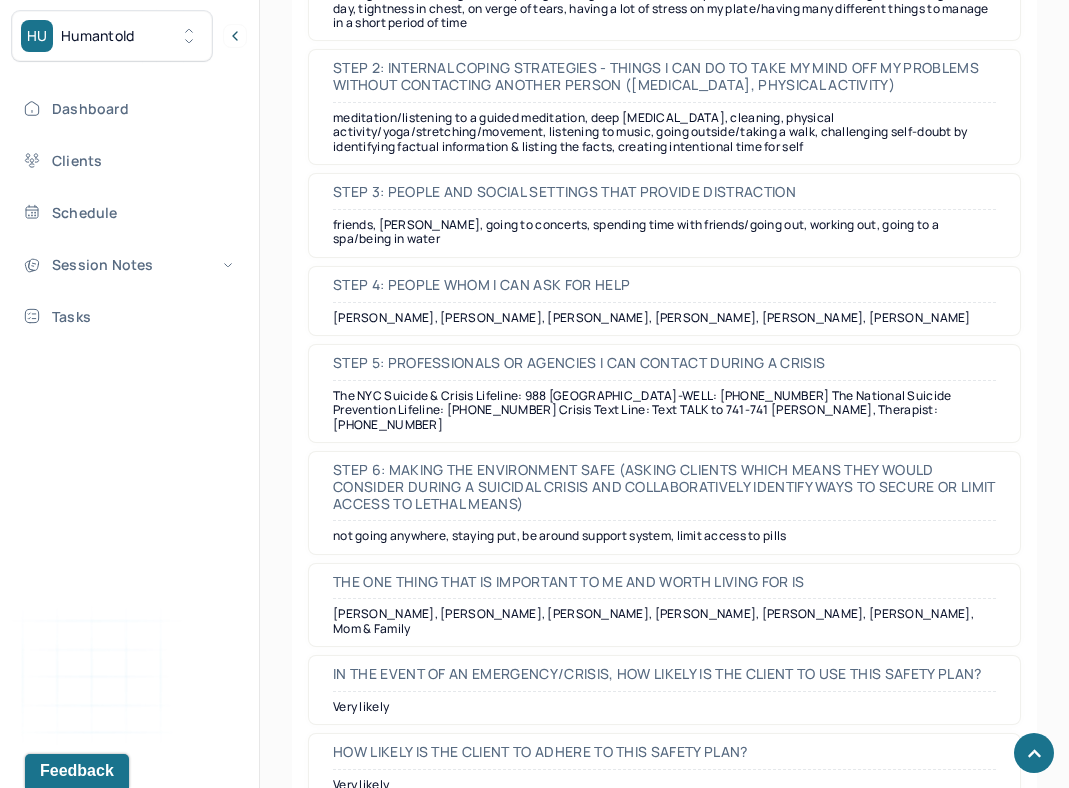 click on "not going anywhere, staying put, be around support system, limit access to pills" at bounding box center [664, 536] 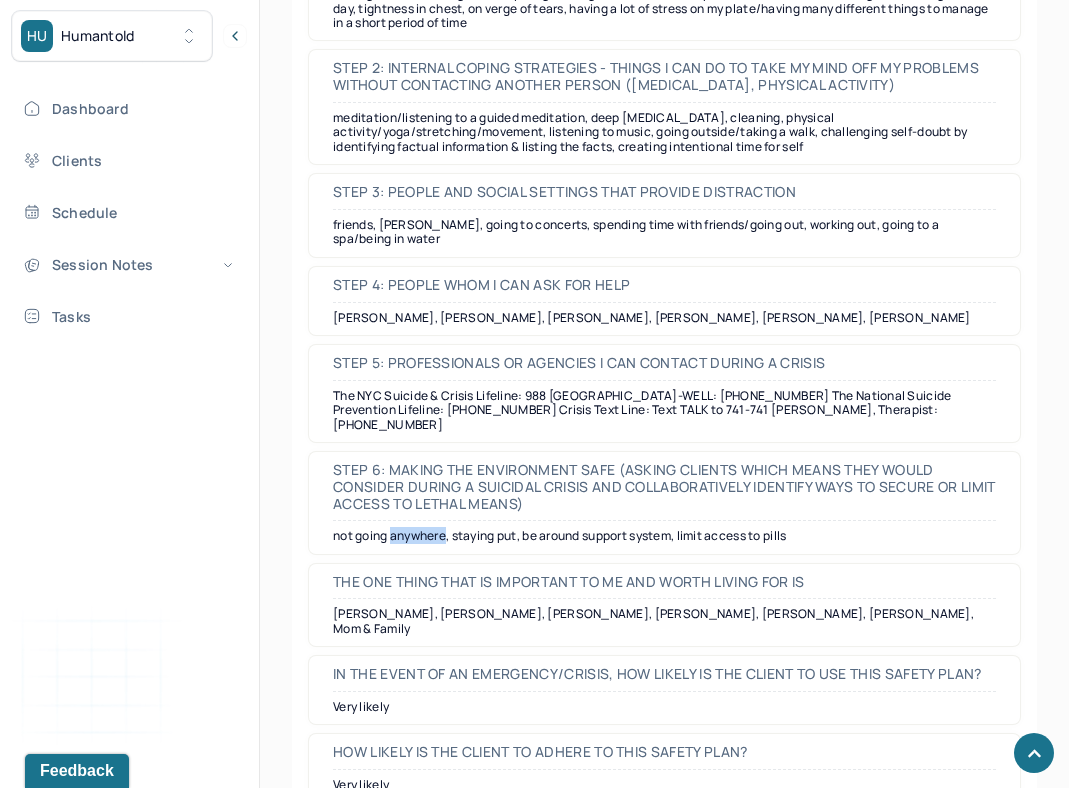 click on "not going anywhere, staying put, be around support system, limit access to pills" at bounding box center (664, 536) 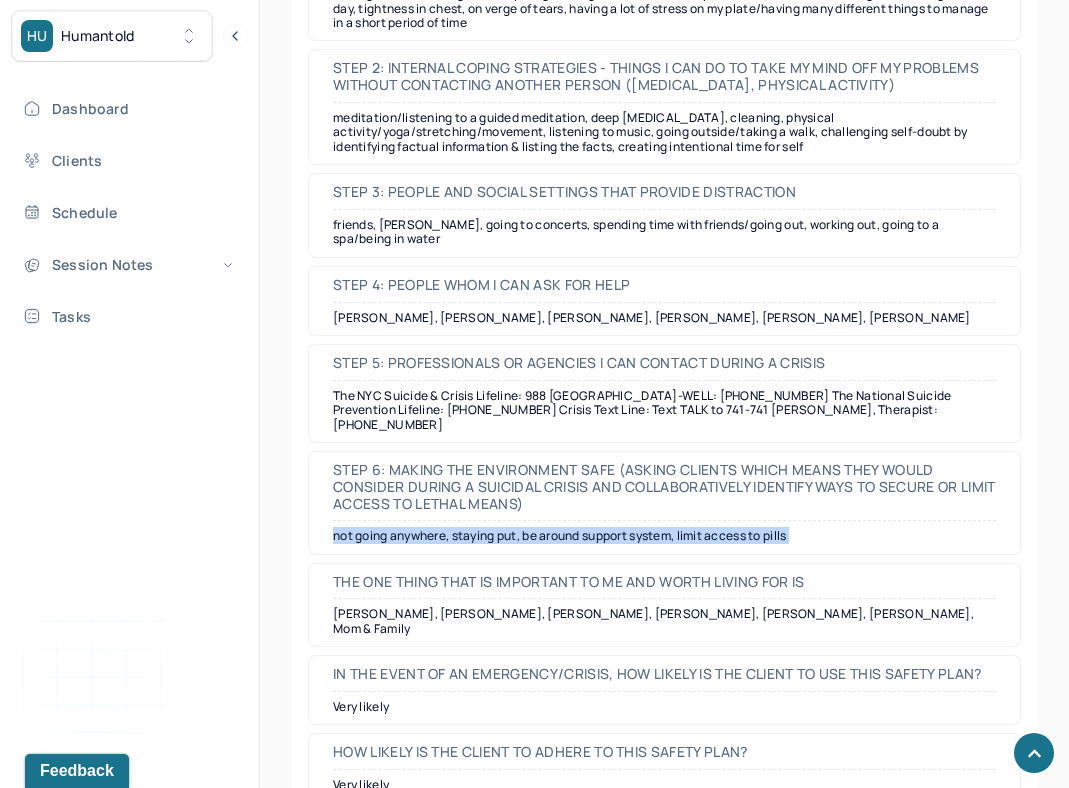 copy on "not going anywhere, staying put, be around support system, limit access to pills" 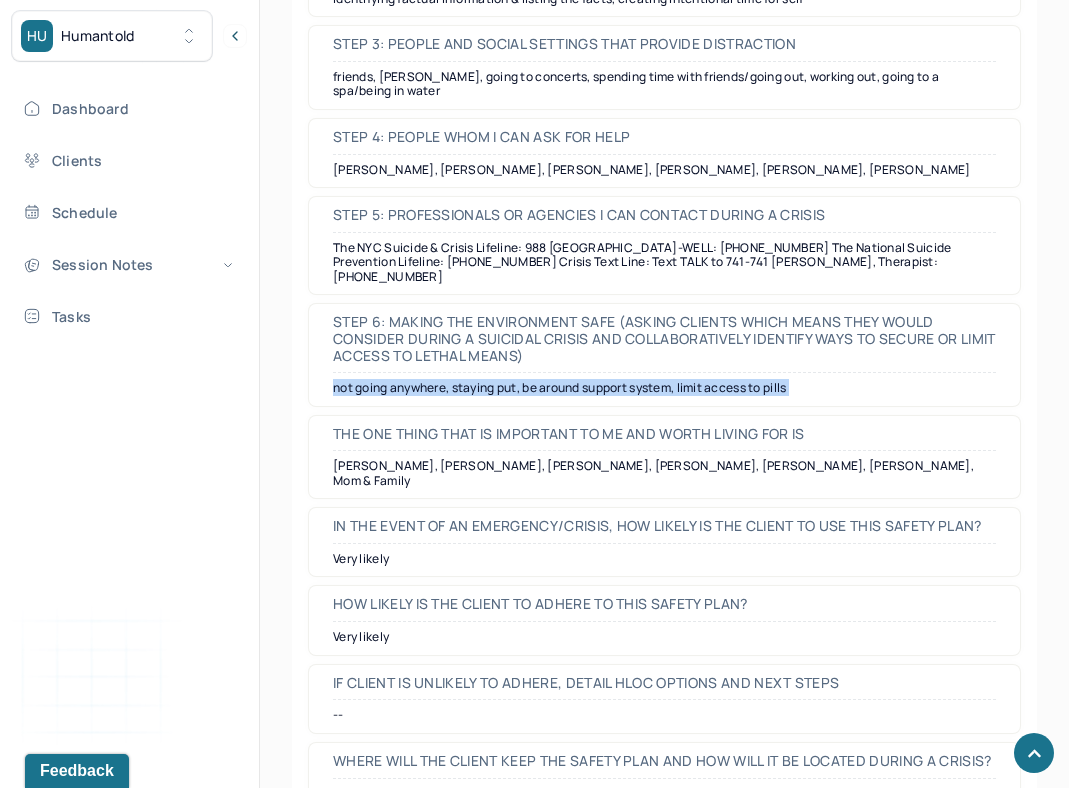 scroll, scrollTop: 1310, scrollLeft: 0, axis: vertical 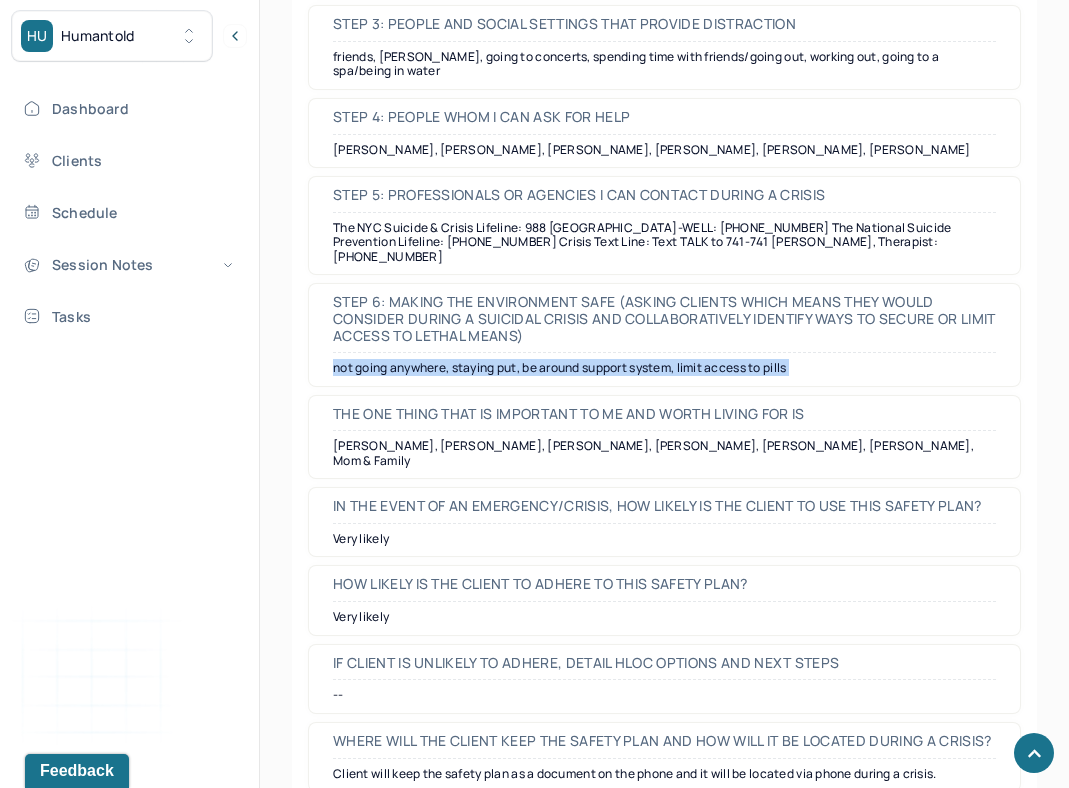 click on "The one thing that is important to me and worth living for is Oscar, Ava, Grayson, Isabella, Hannah, Nicole, Tina, Mom & Family" at bounding box center (664, 437) 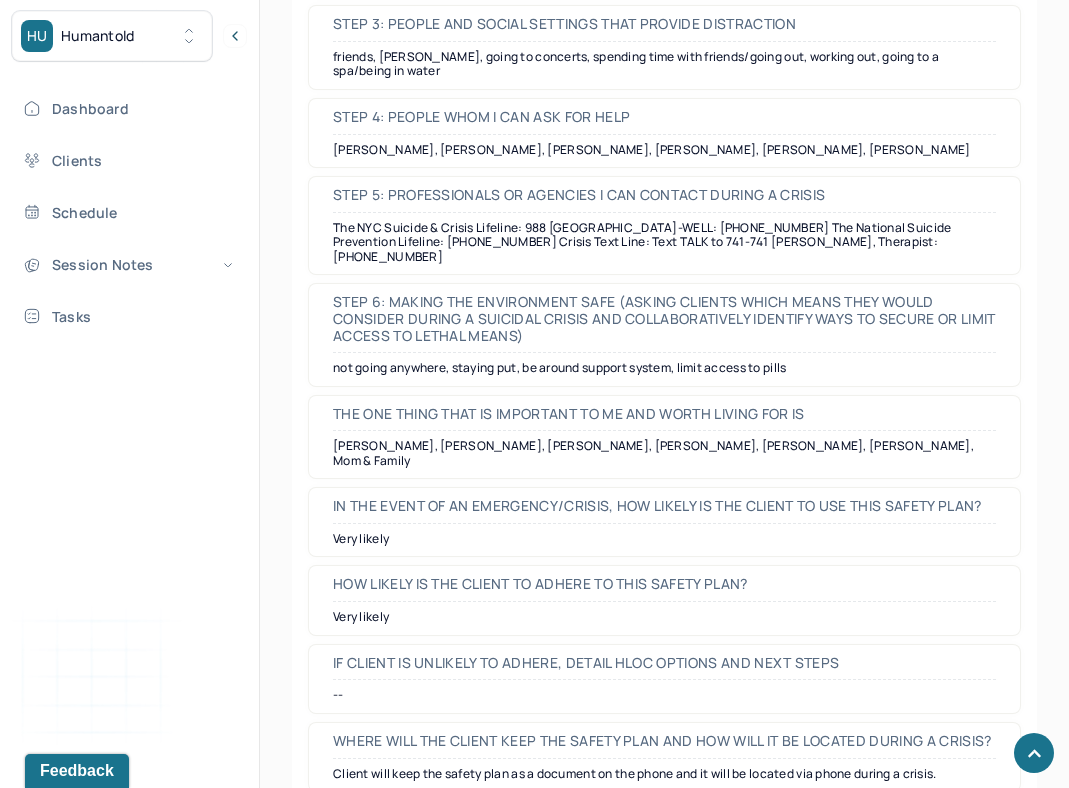 click on "The one thing that is important to me and worth living for is Oscar, Ava, Grayson, Isabella, Hannah, Nicole, Tina, Mom & Family" at bounding box center [664, 437] 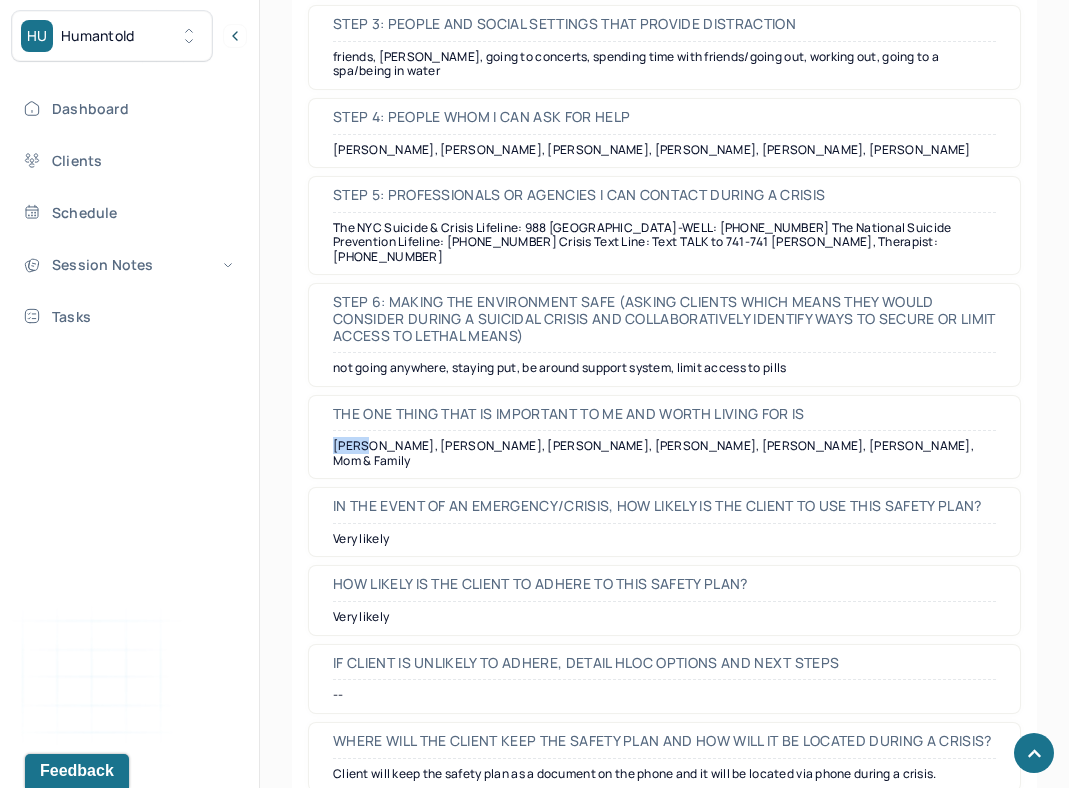 click on "The one thing that is important to me and worth living for is Oscar, Ava, Grayson, Isabella, Hannah, Nicole, Tina, Mom & Family" at bounding box center [664, 437] 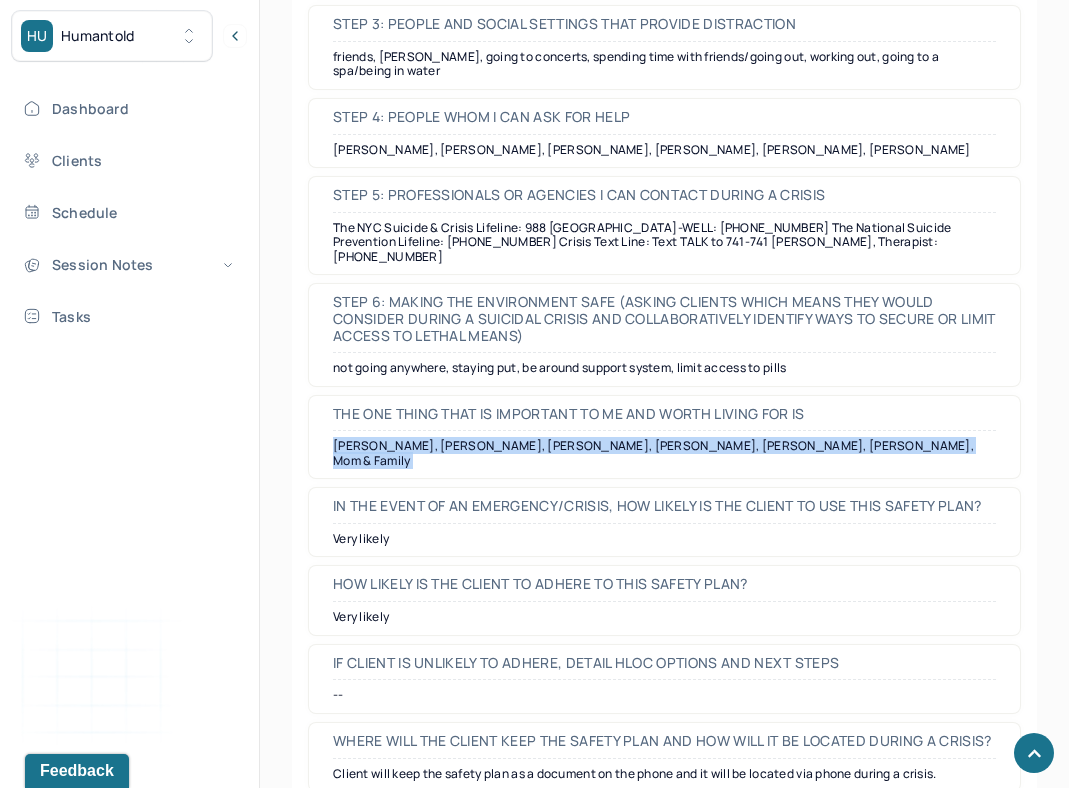 copy on "Oscar, Ava, Grayson, Isabella, Hannah, Nicole, Tina, Mom & Family" 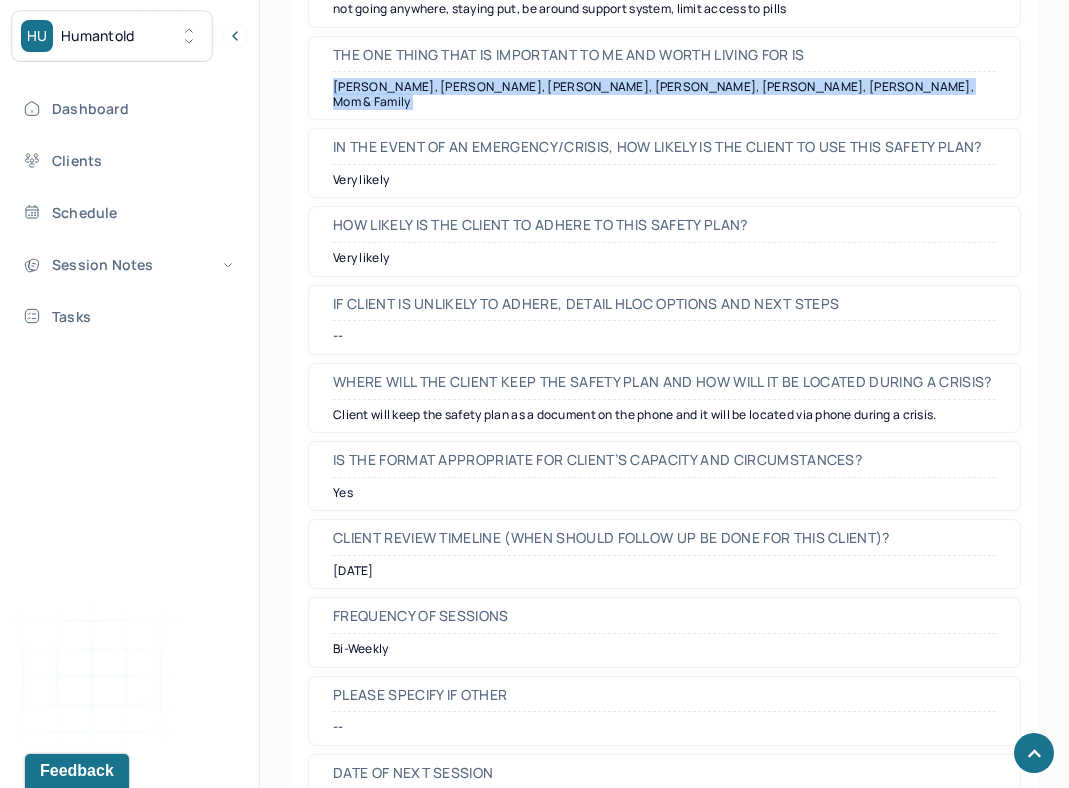 scroll, scrollTop: 1704, scrollLeft: 0, axis: vertical 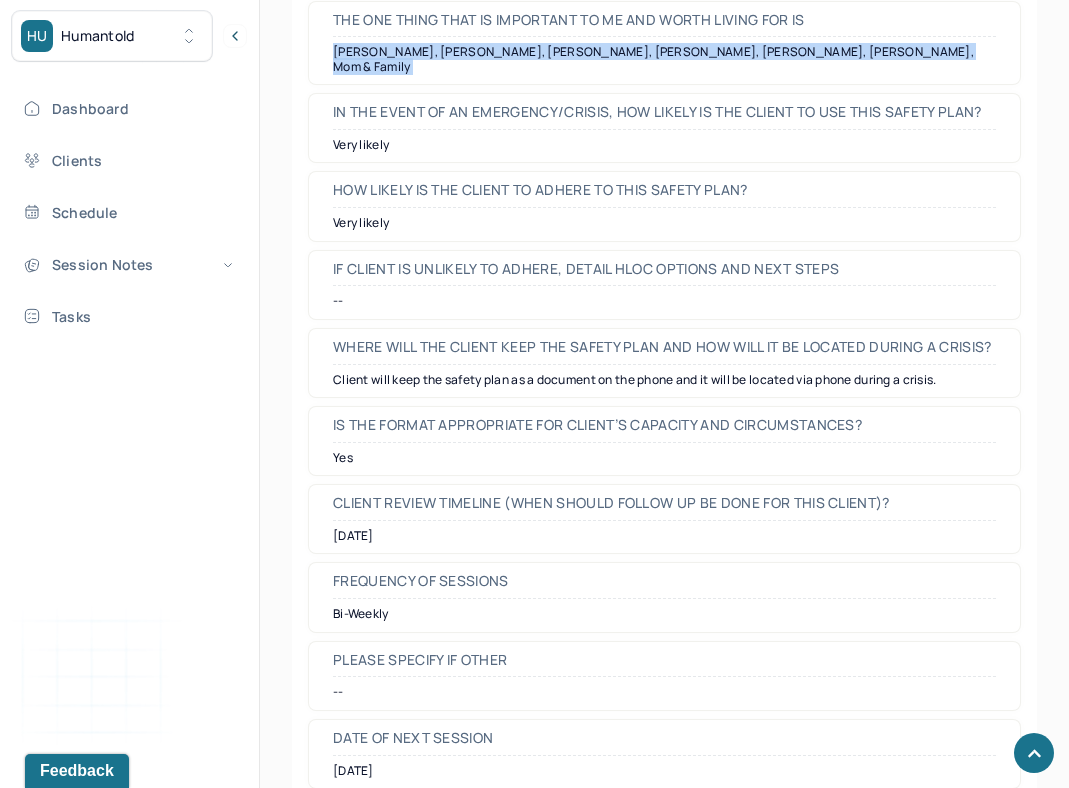 click on "Client will keep the safety plan as a document on the phone and it will be located via phone during a crisis." at bounding box center (664, 380) 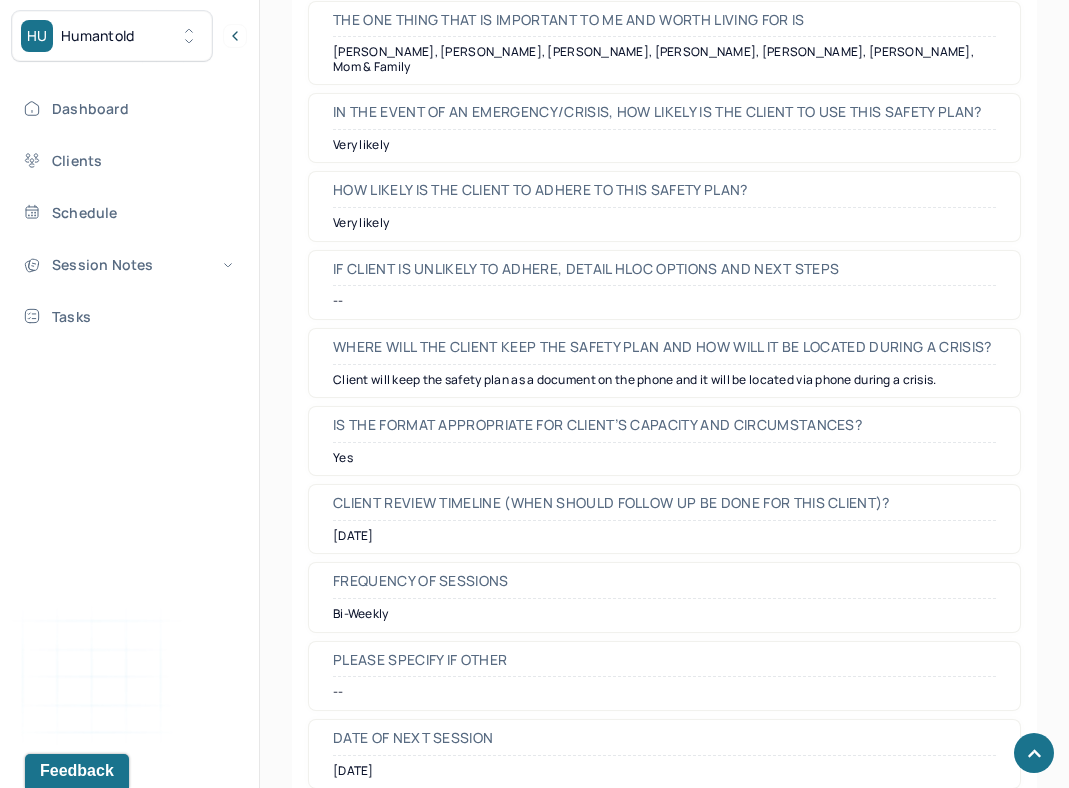 click on "Client will keep the safety plan as a document on the phone and it will be located via phone during a crisis." at bounding box center [664, 380] 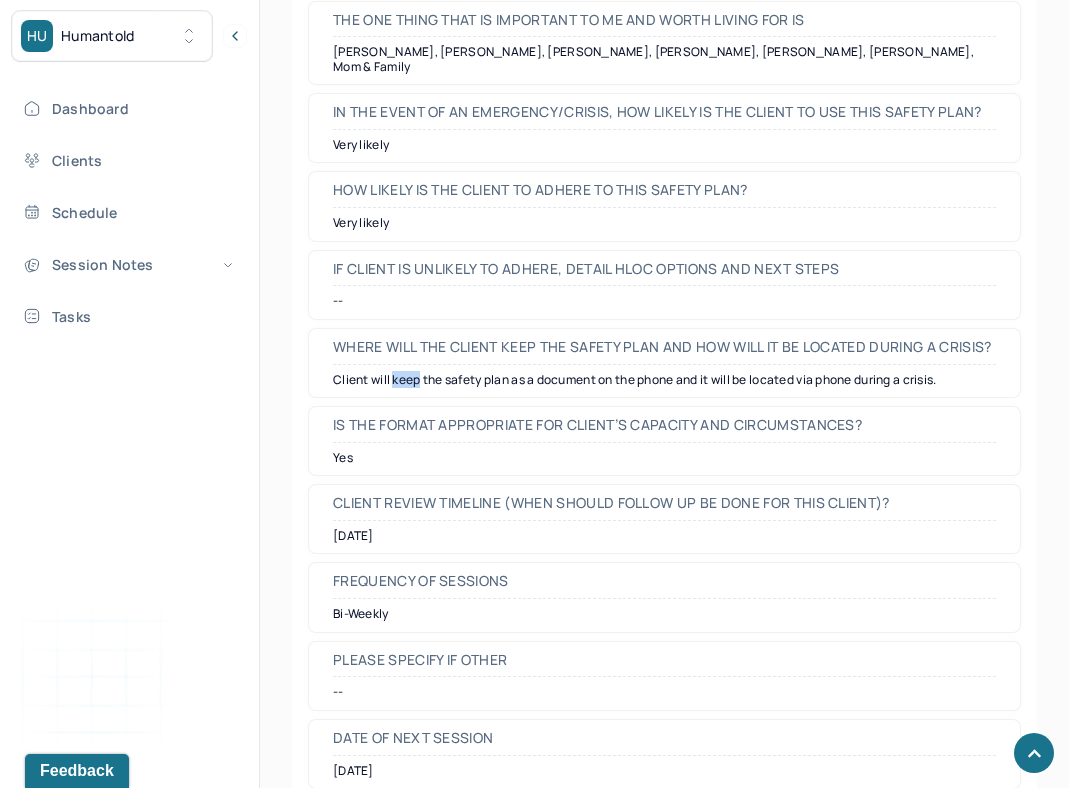 click on "Client will keep the safety plan as a document on the phone and it will be located via phone during a crisis." at bounding box center [664, 380] 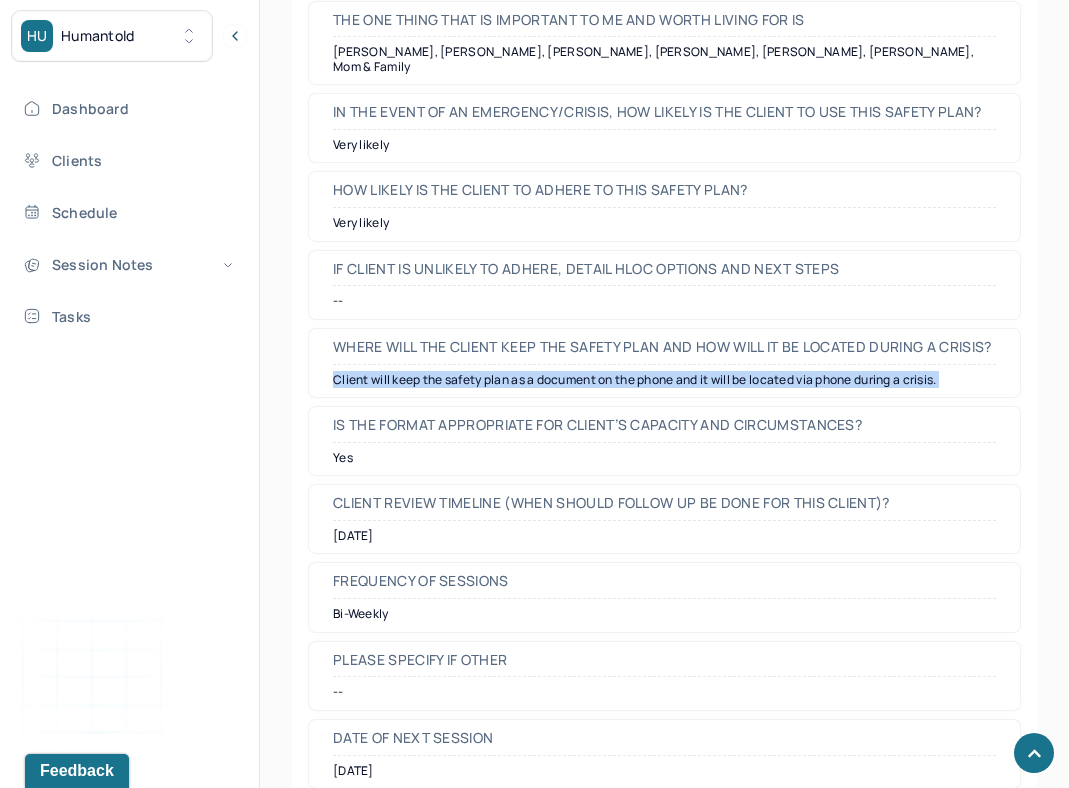 copy on "Client will keep the safety plan as a document on the phone and it will be located via phone during a crisis." 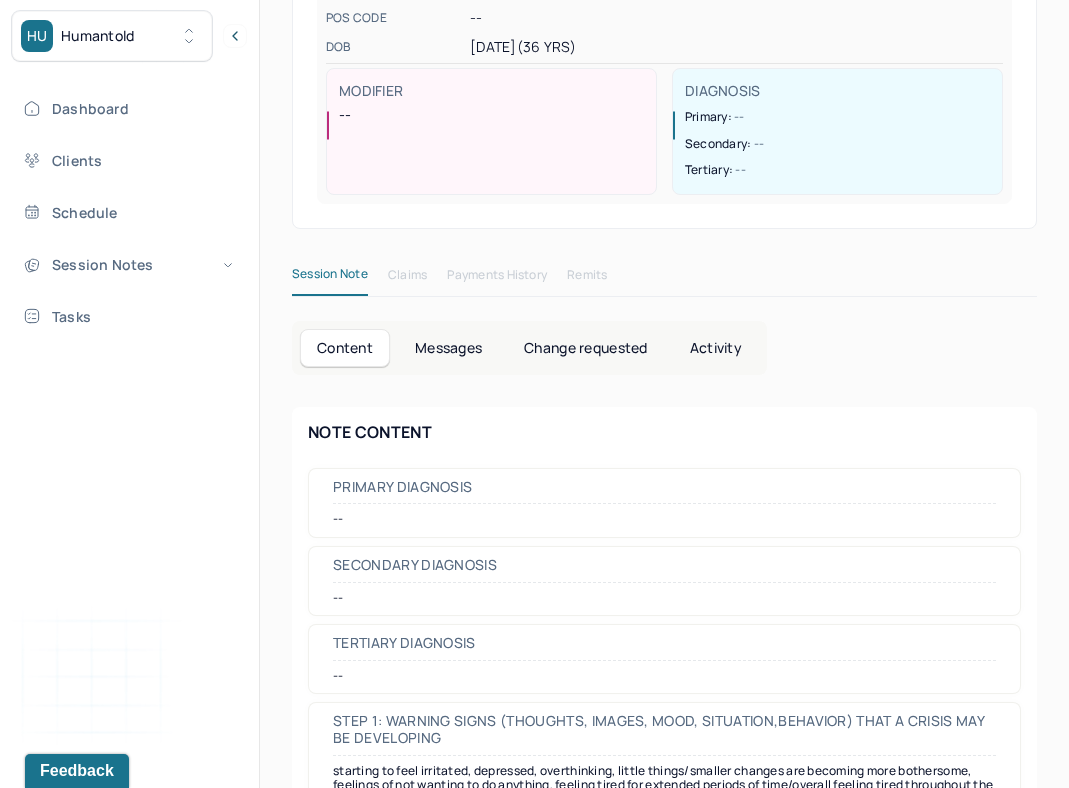 scroll, scrollTop: 0, scrollLeft: 0, axis: both 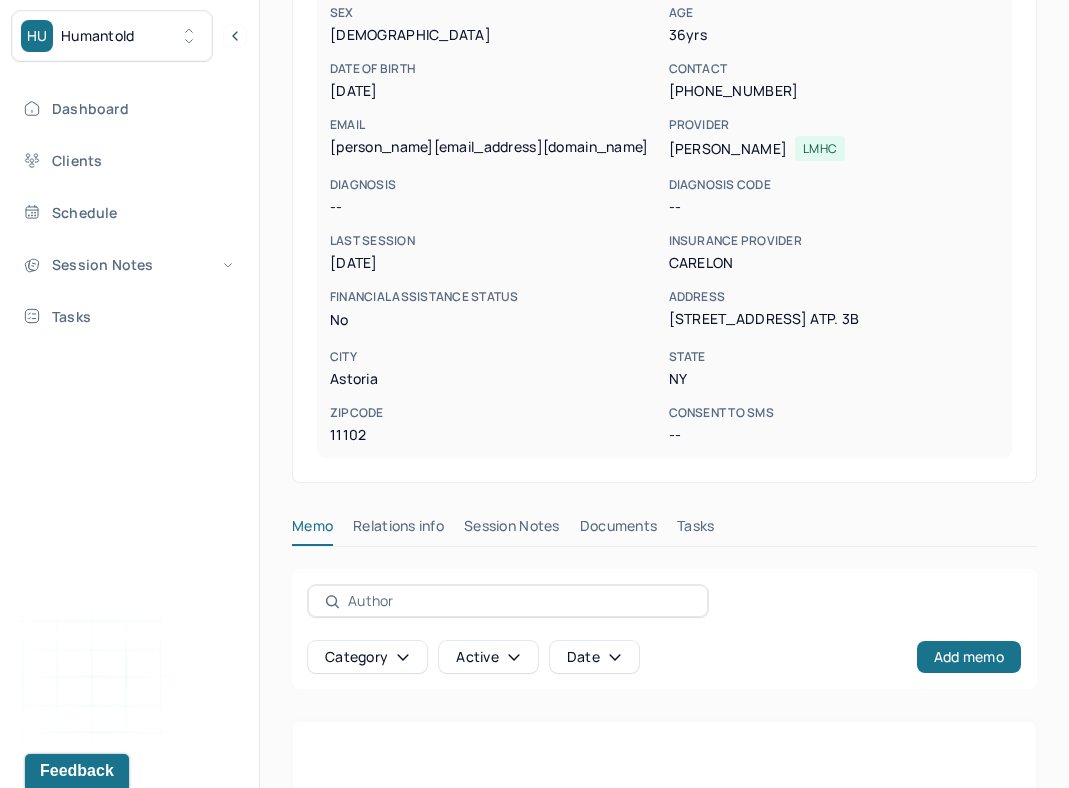 click on "Session Notes" at bounding box center (512, 530) 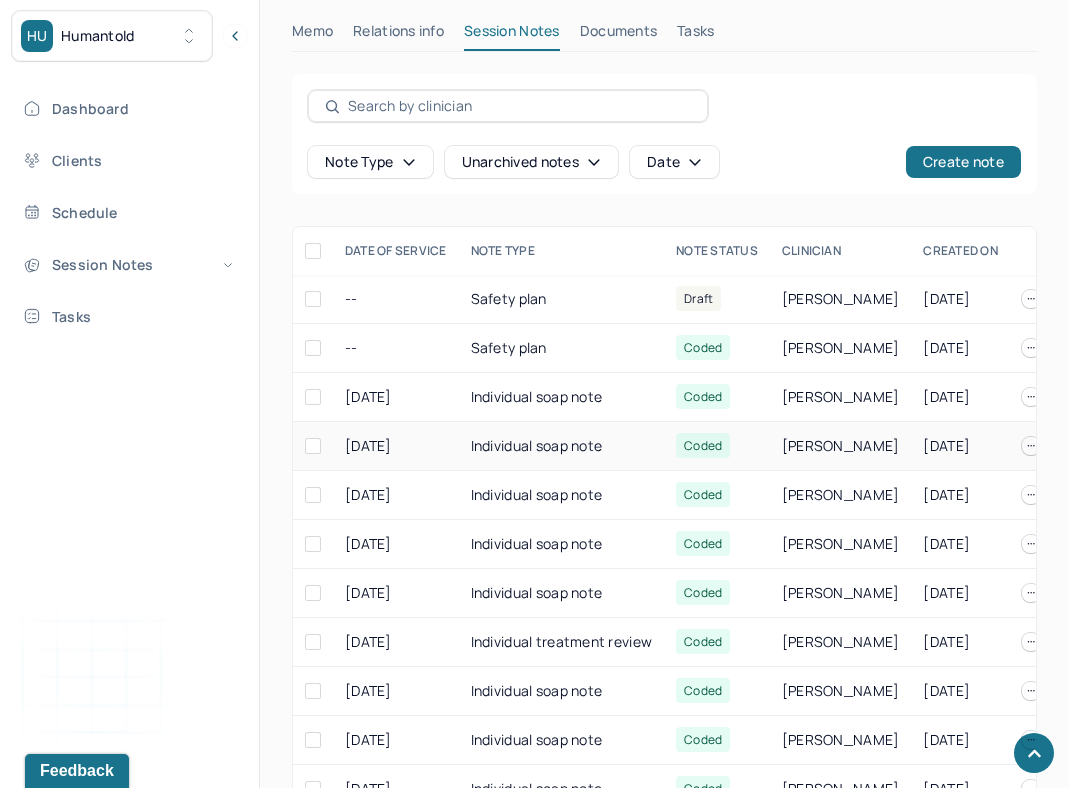 scroll, scrollTop: 763, scrollLeft: 0, axis: vertical 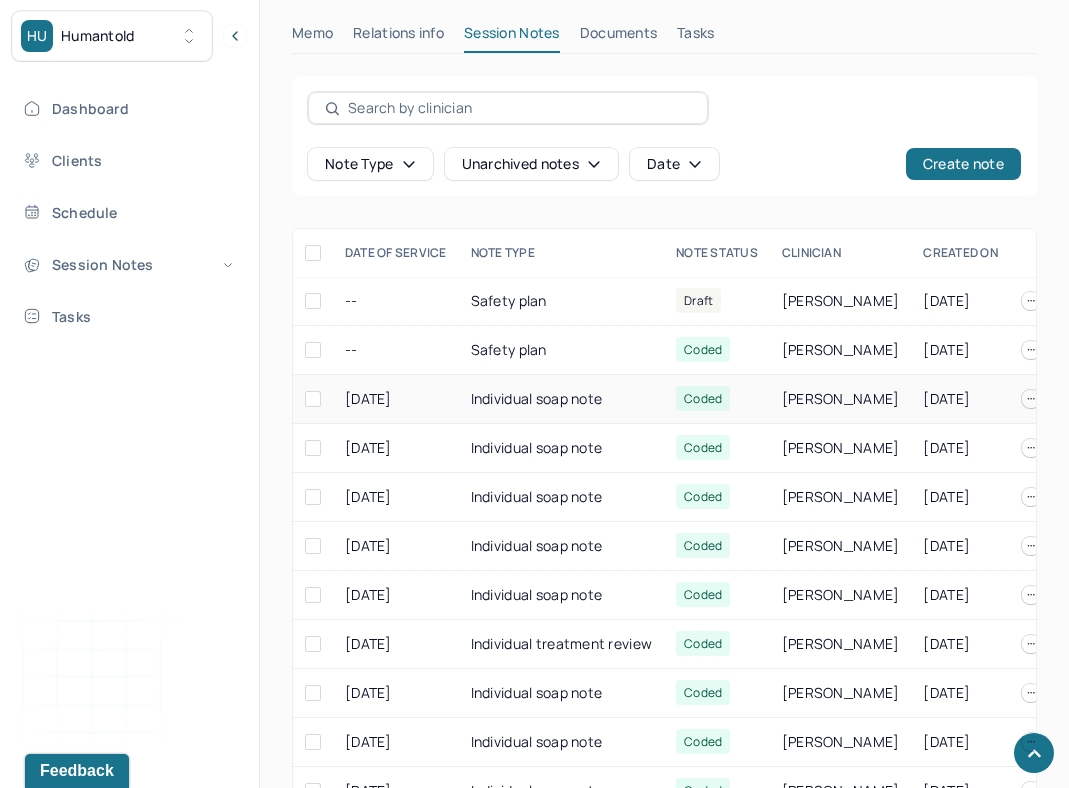 click on "[DATE]" at bounding box center (396, 399) 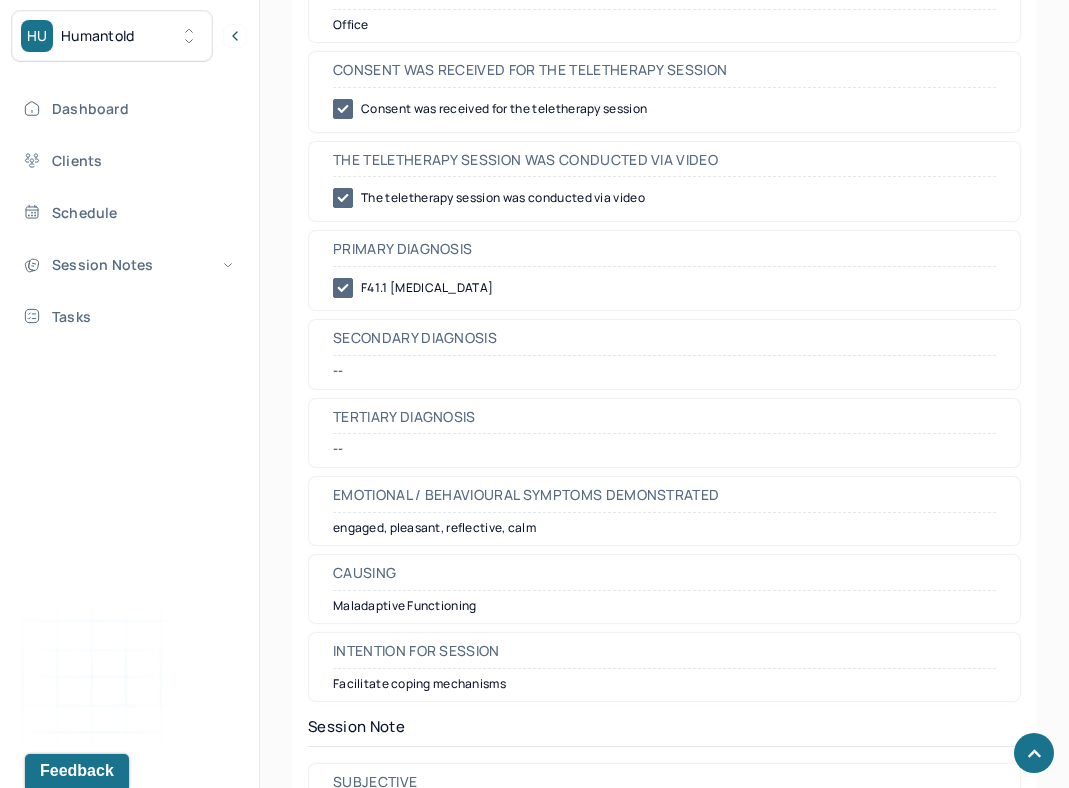 scroll, scrollTop: 1071, scrollLeft: 0, axis: vertical 